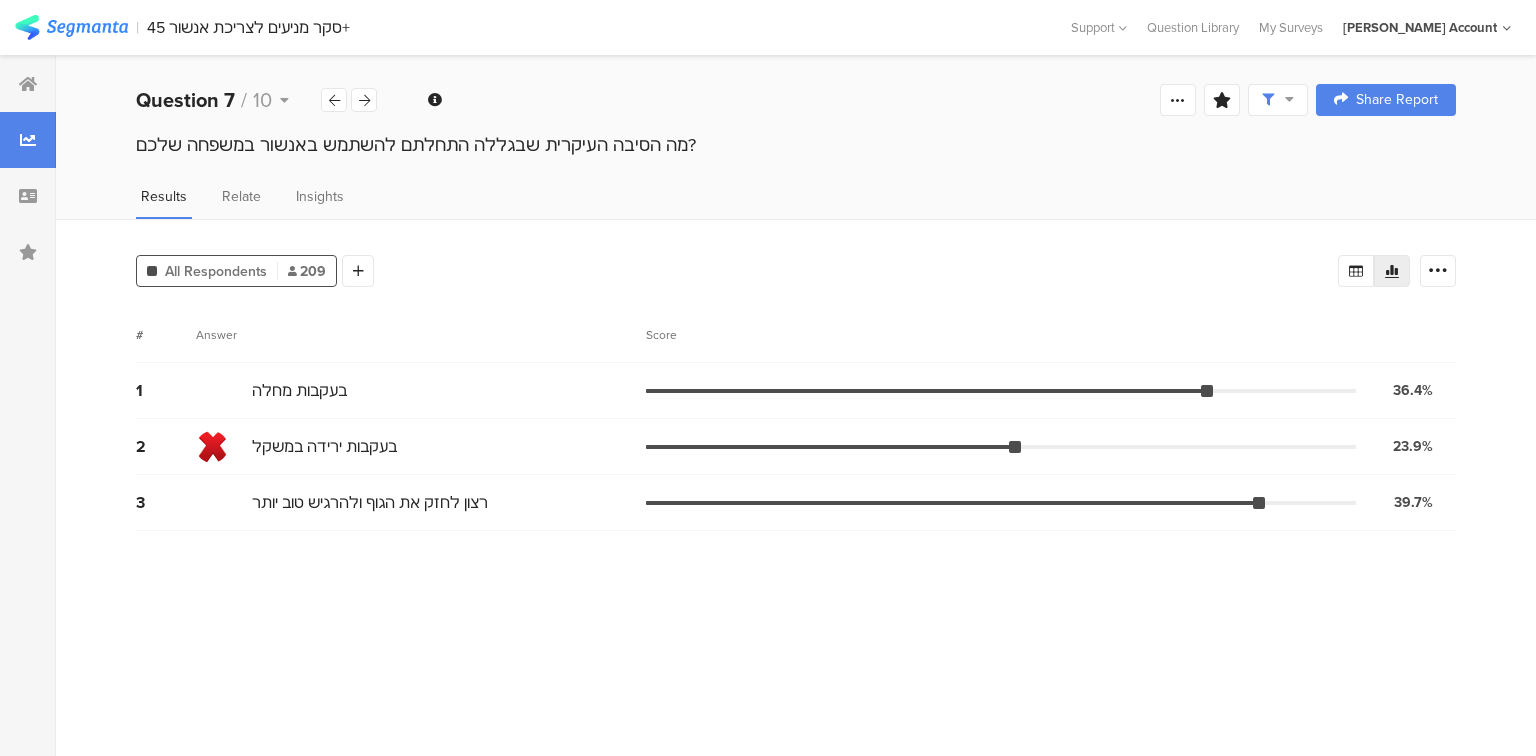 scroll, scrollTop: 0, scrollLeft: 0, axis: both 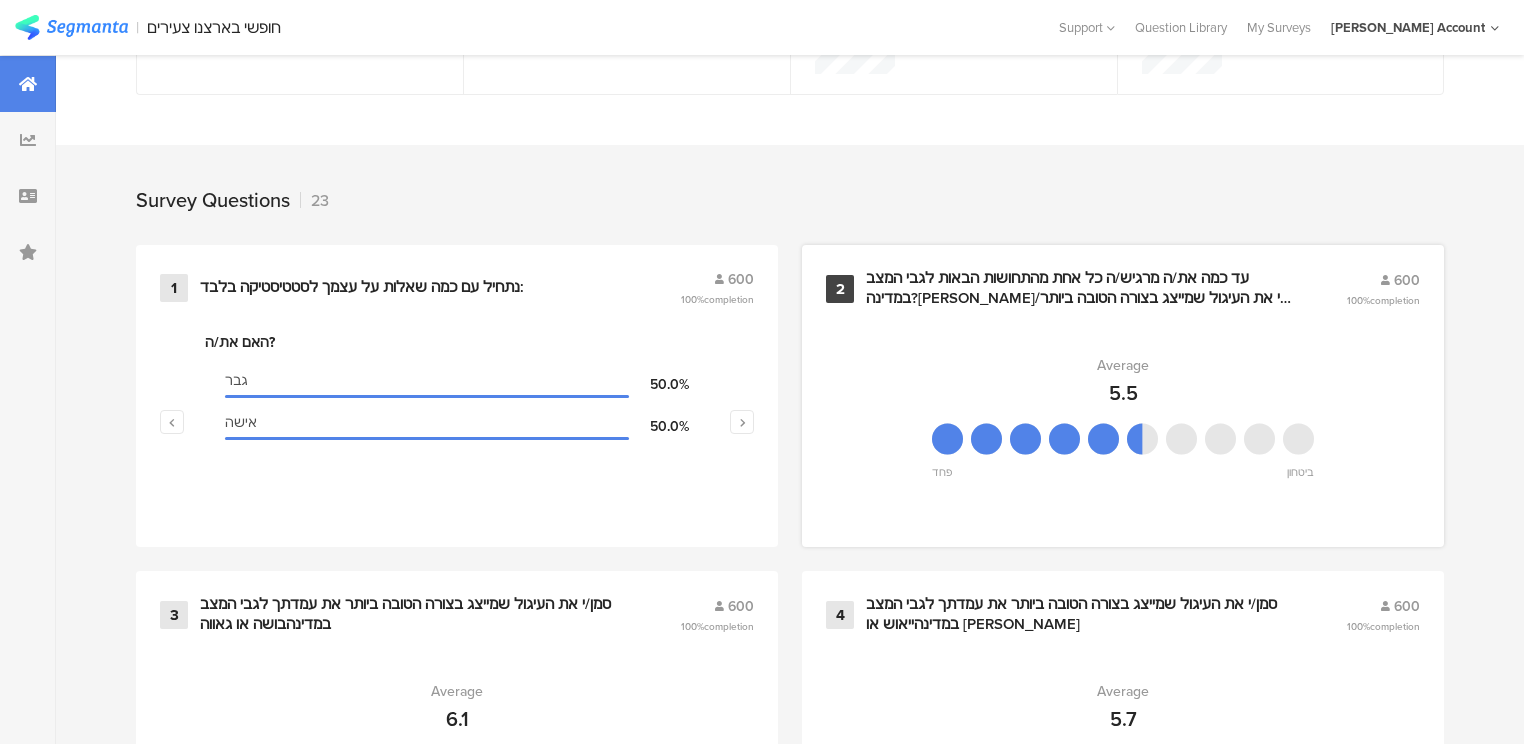 click on "עד כמה את/ה מרגיש/ה כל אחת מהתחושות הבאות לגבי המצב במדינה?סמן/י את העיגול שמייצג בצורה הטובה ביותר את עמדתך על העיגולים - פחד או ביטחון" at bounding box center [1082, 288] 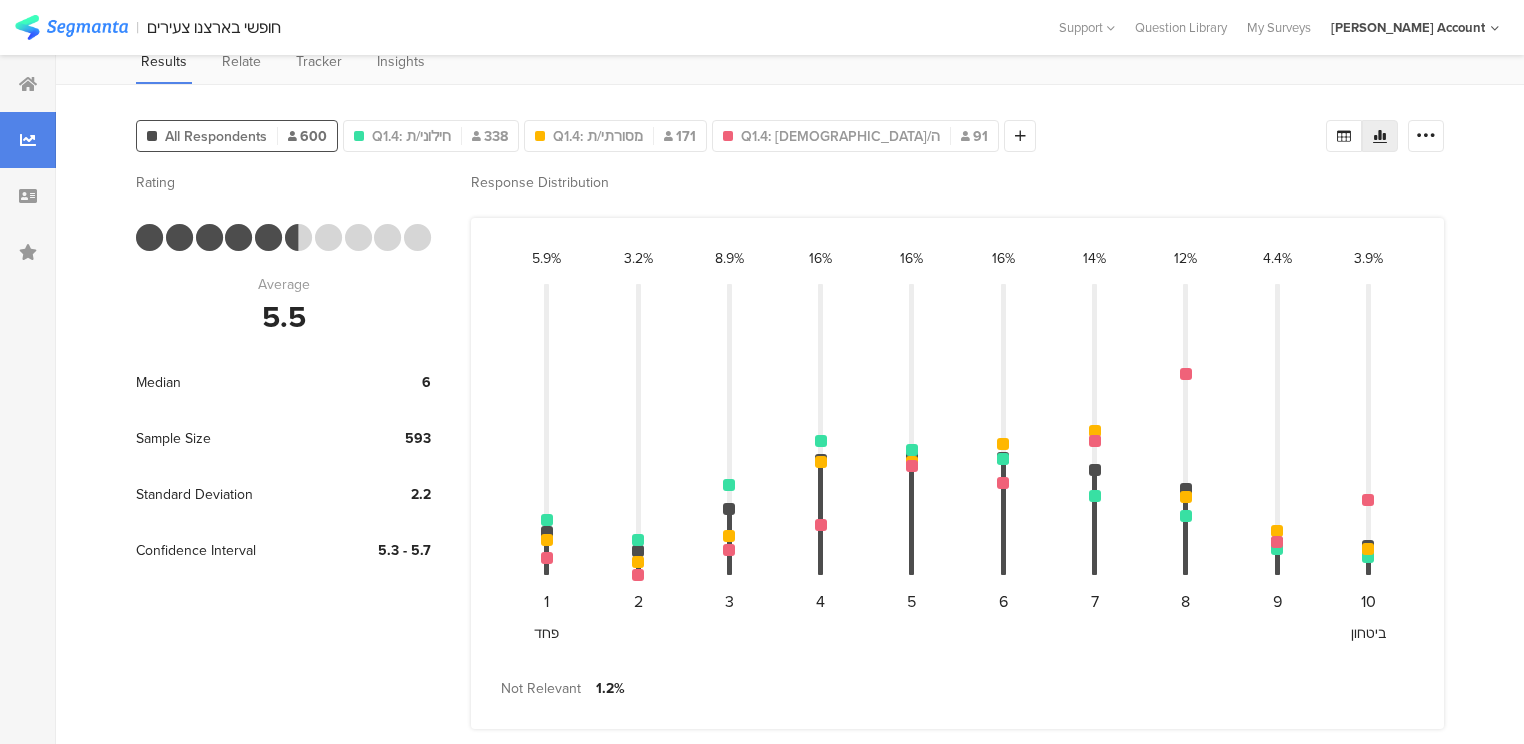 scroll, scrollTop: 0, scrollLeft: 0, axis: both 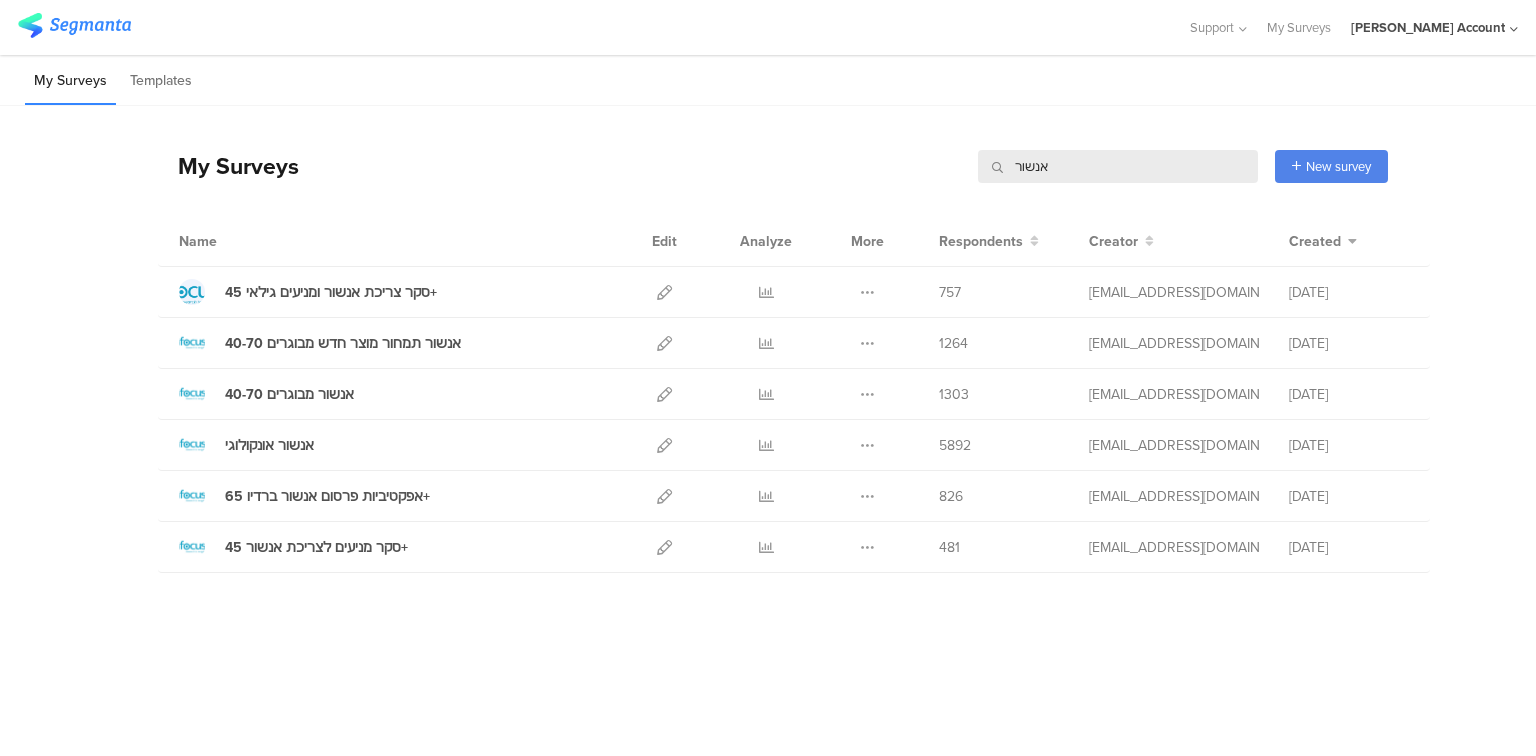 click on "אנשור" at bounding box center (1118, 166) 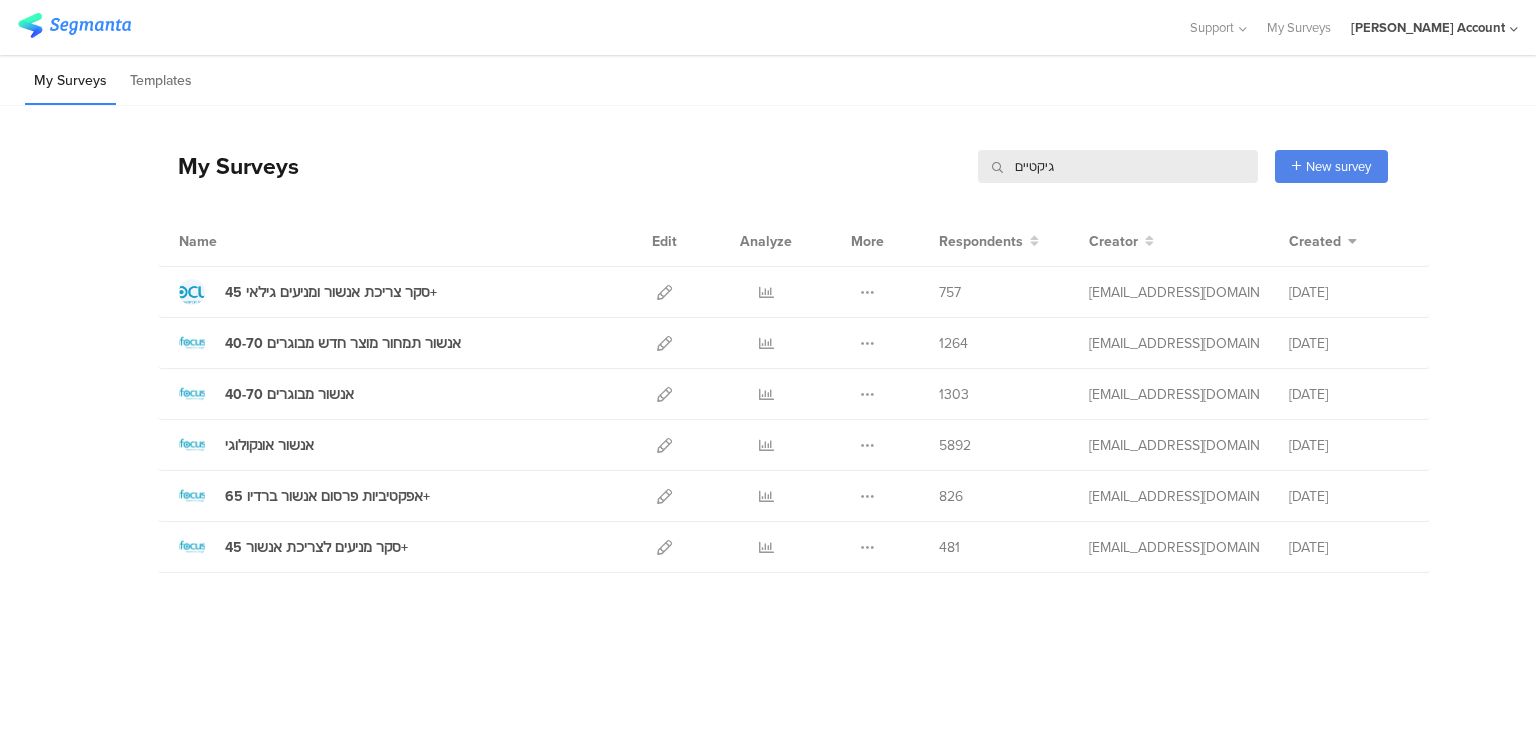 type on "גיקטיים" 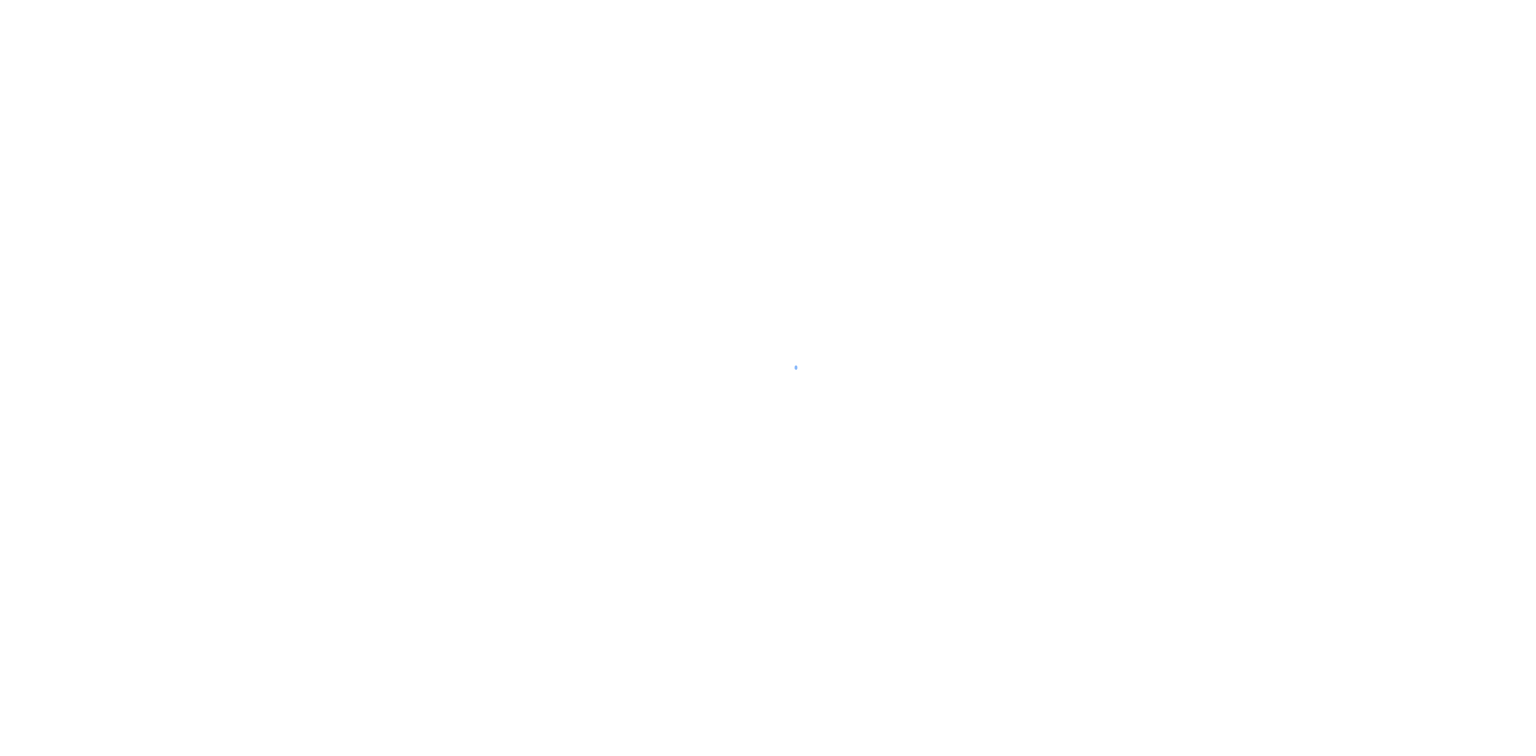 scroll, scrollTop: 0, scrollLeft: 0, axis: both 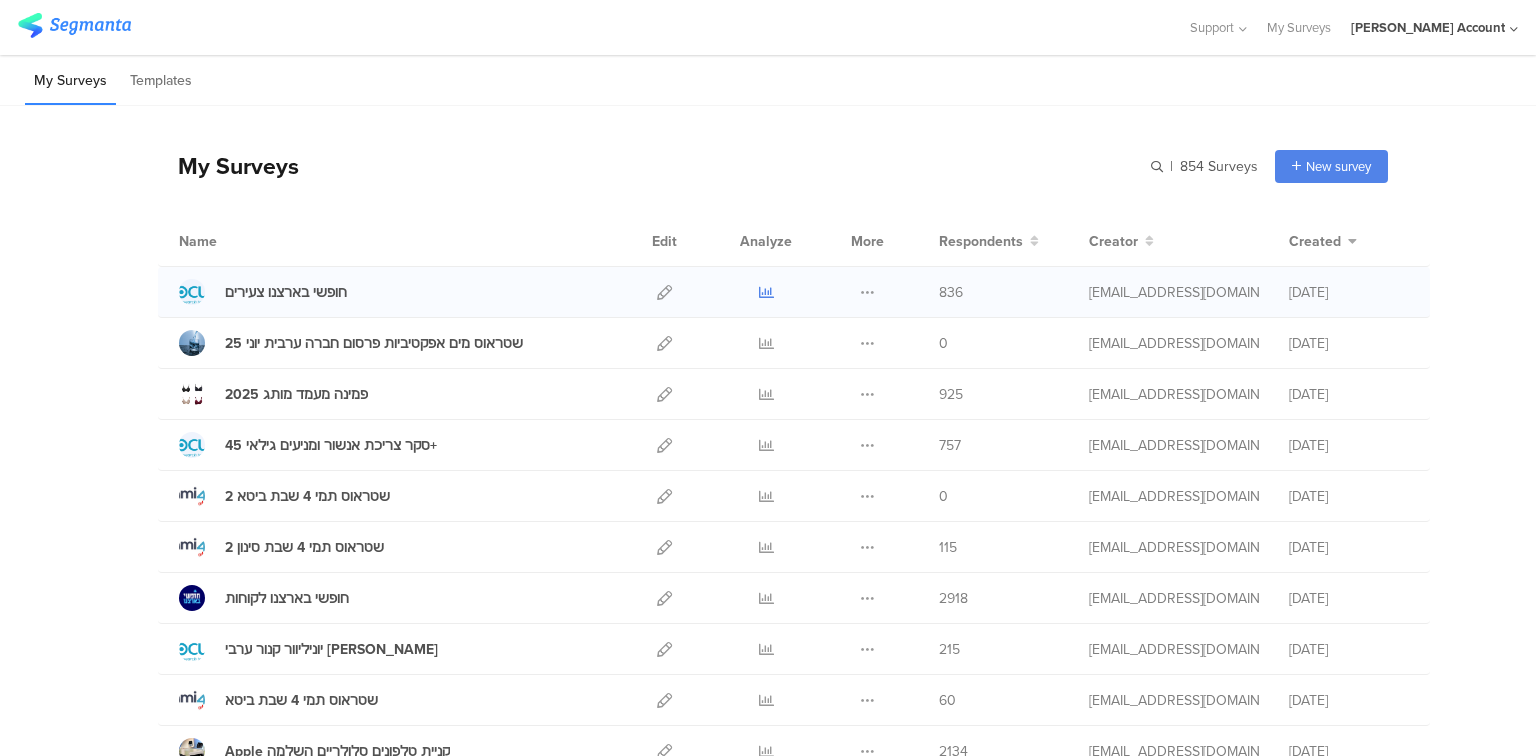 click at bounding box center [766, 292] 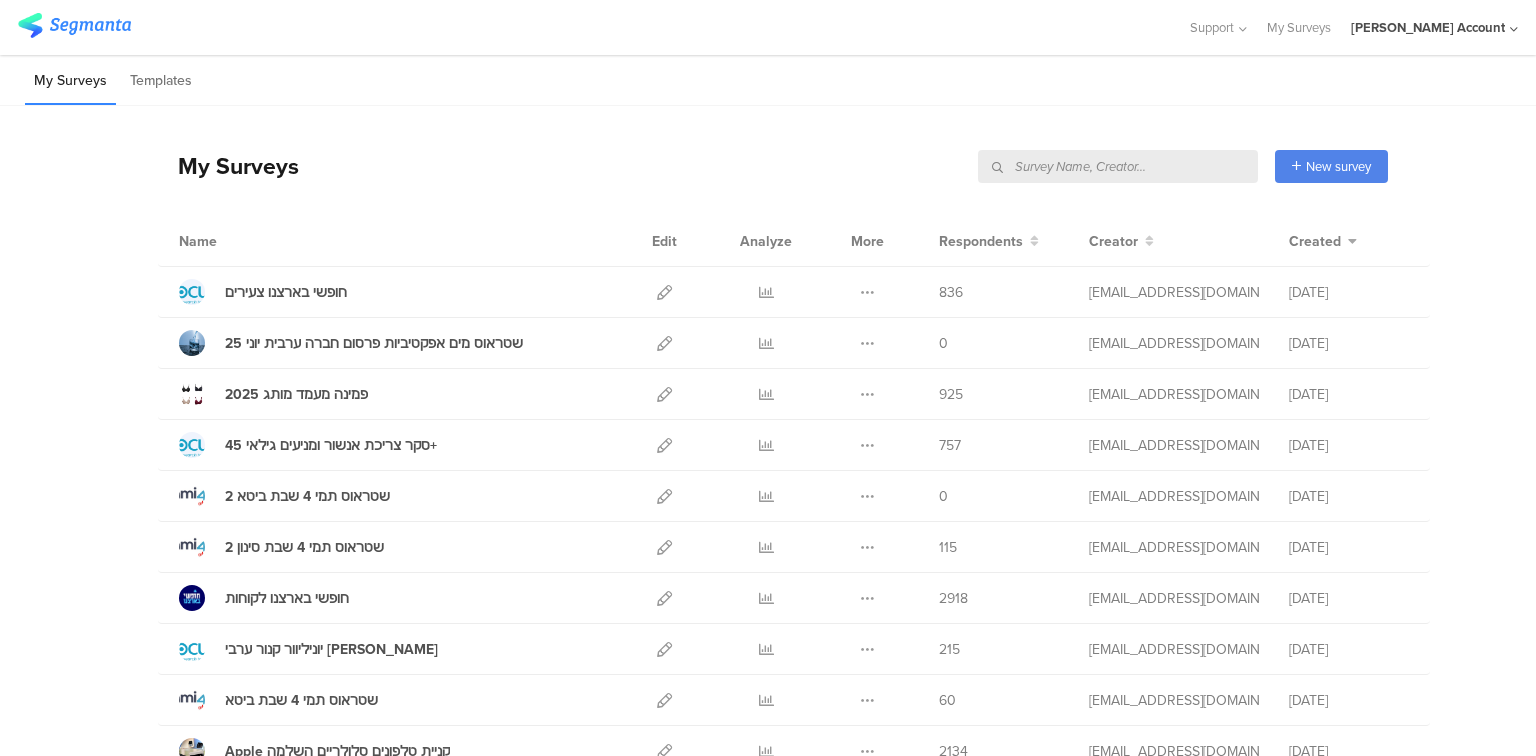 click at bounding box center (1118, 166) 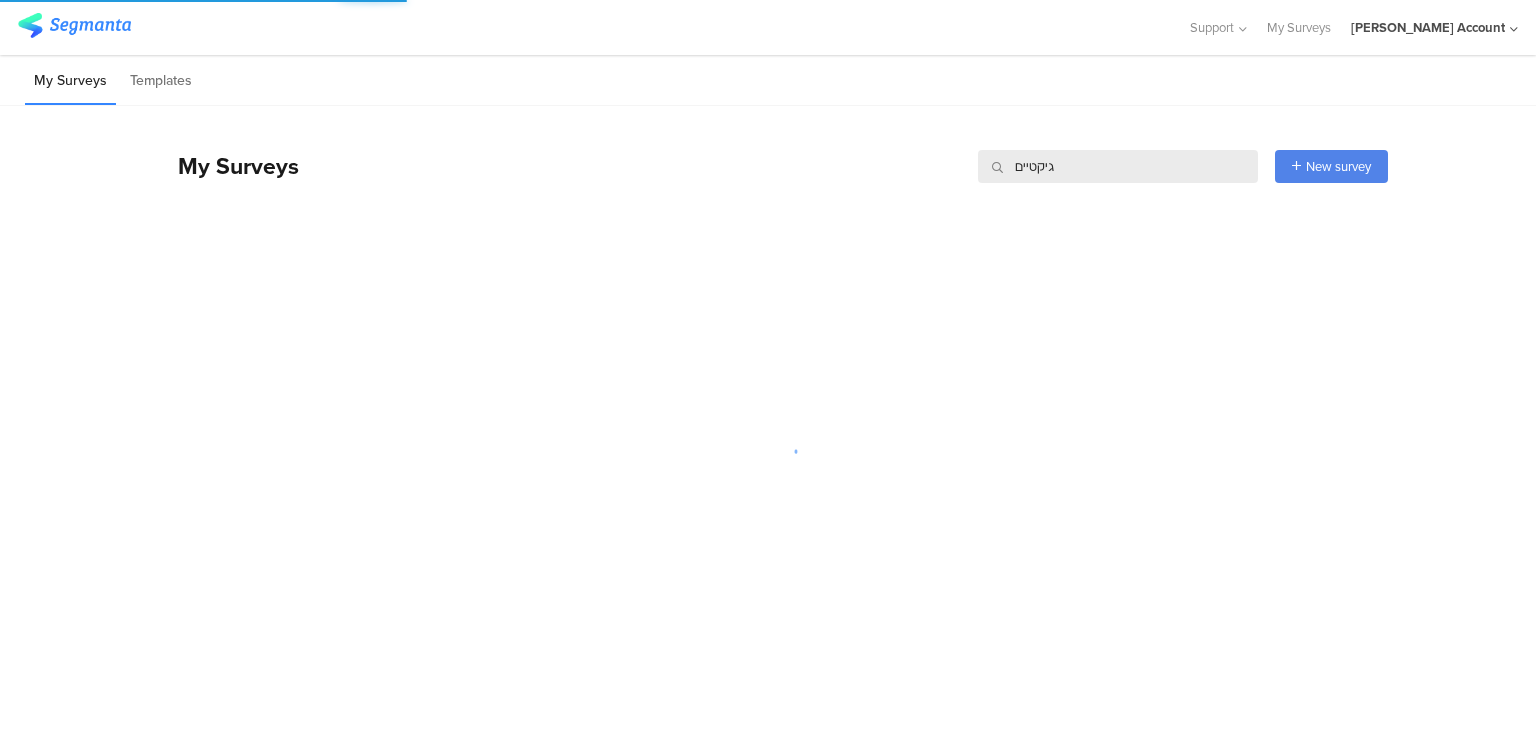 type on "גיקטיים" 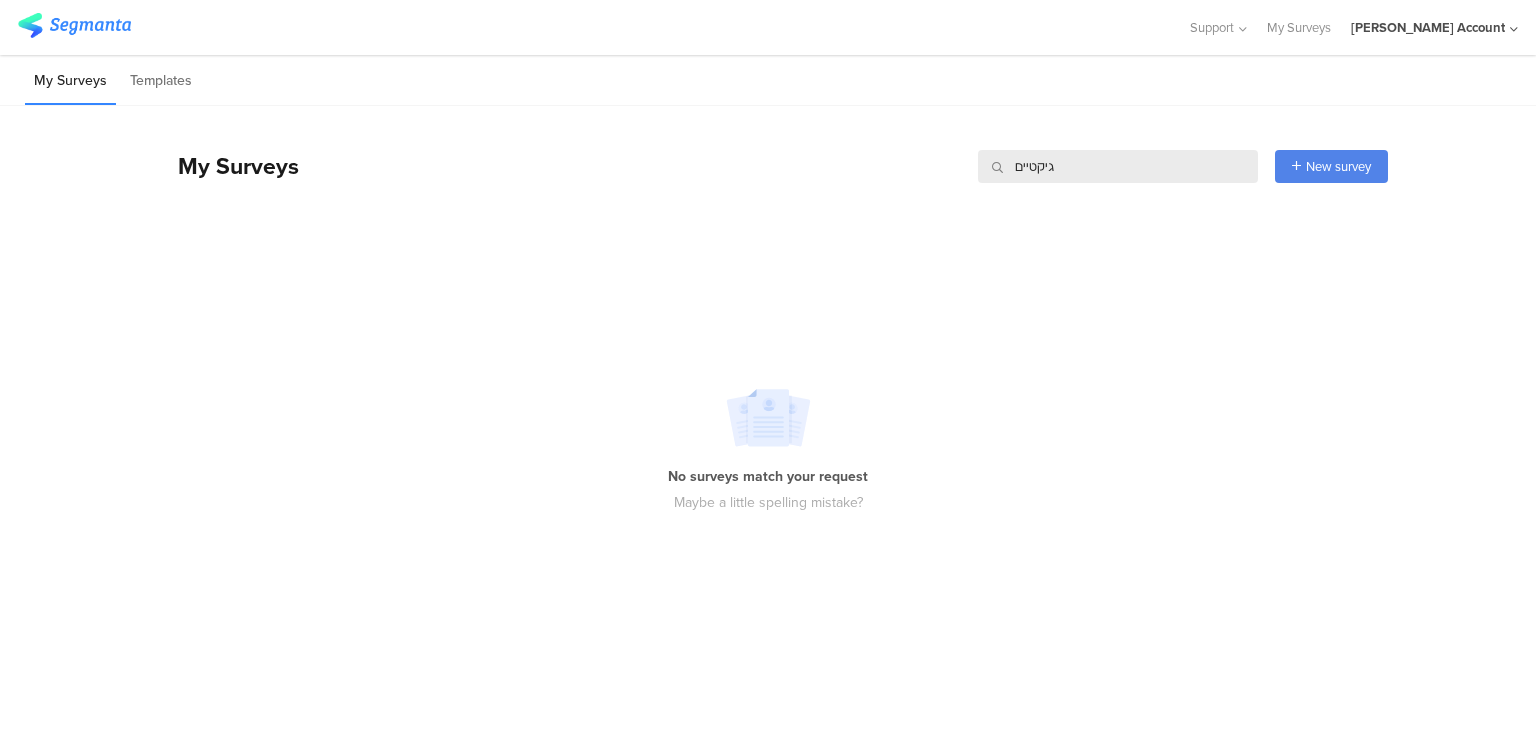 click on "גיקטיים" at bounding box center (1118, 166) 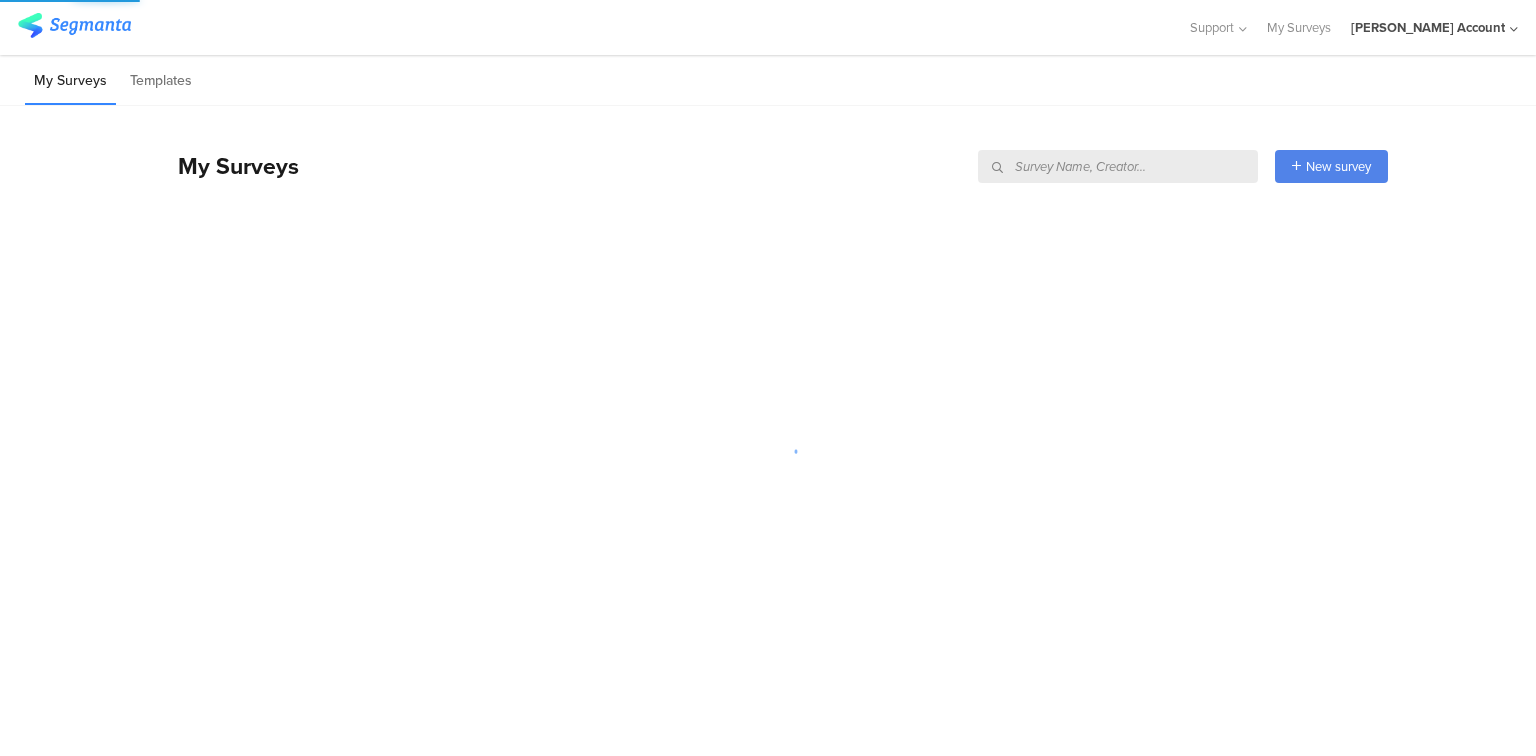 type 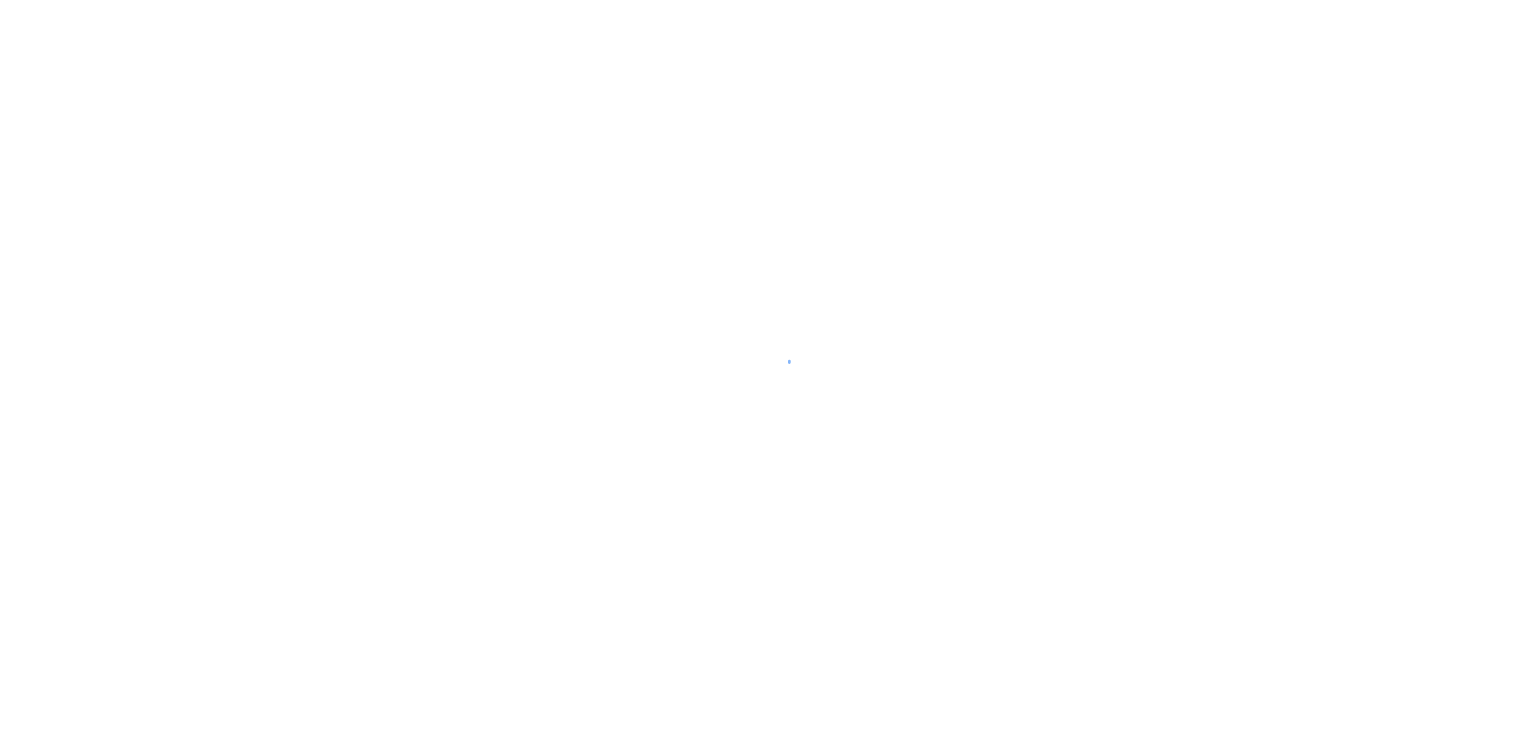 scroll, scrollTop: 0, scrollLeft: 0, axis: both 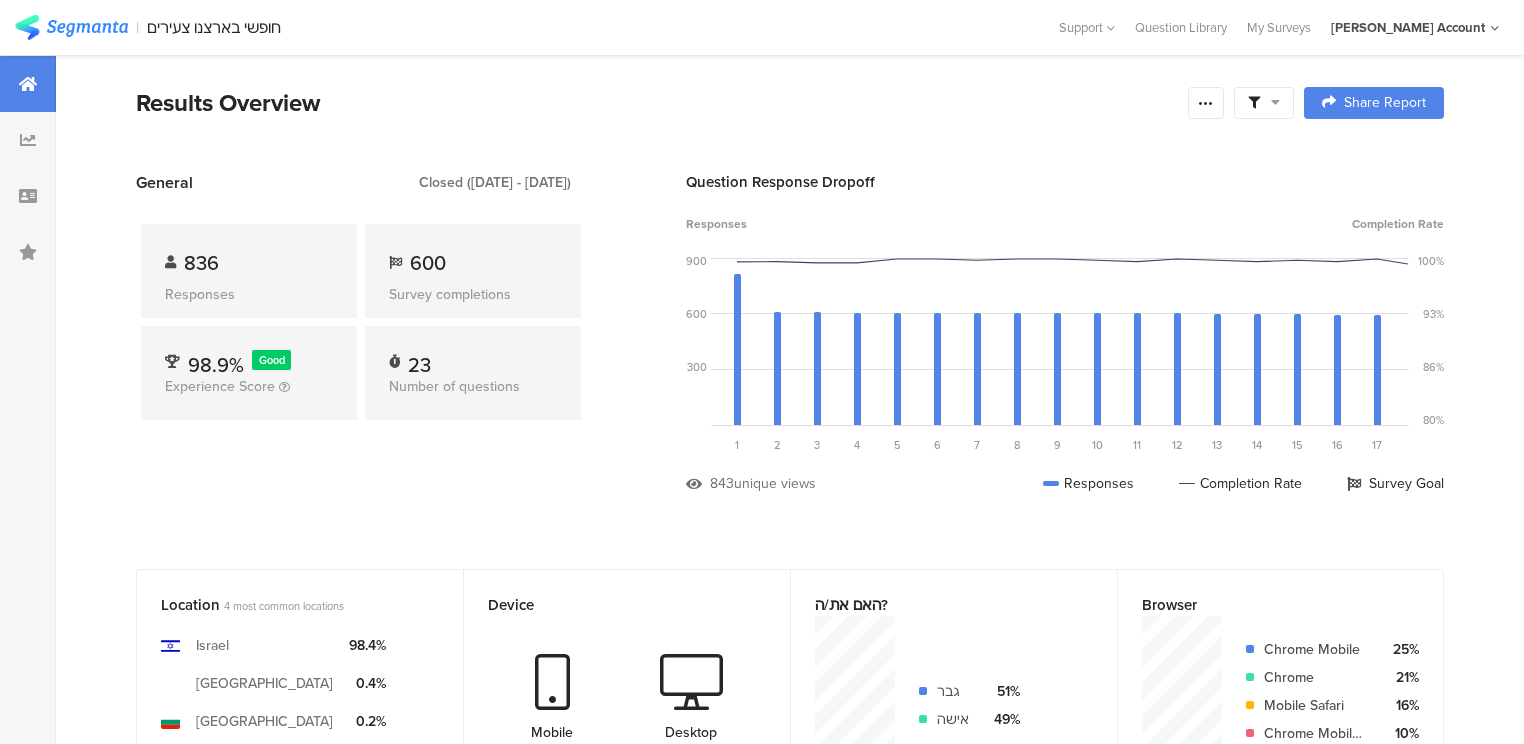 click on "General     Closed (Jul 15 2025 - Jul 16 2025)     836   Responses     600   Survey completions     98.9%   Good   Experience Score
23
Number of questions" at bounding box center (361, 347) 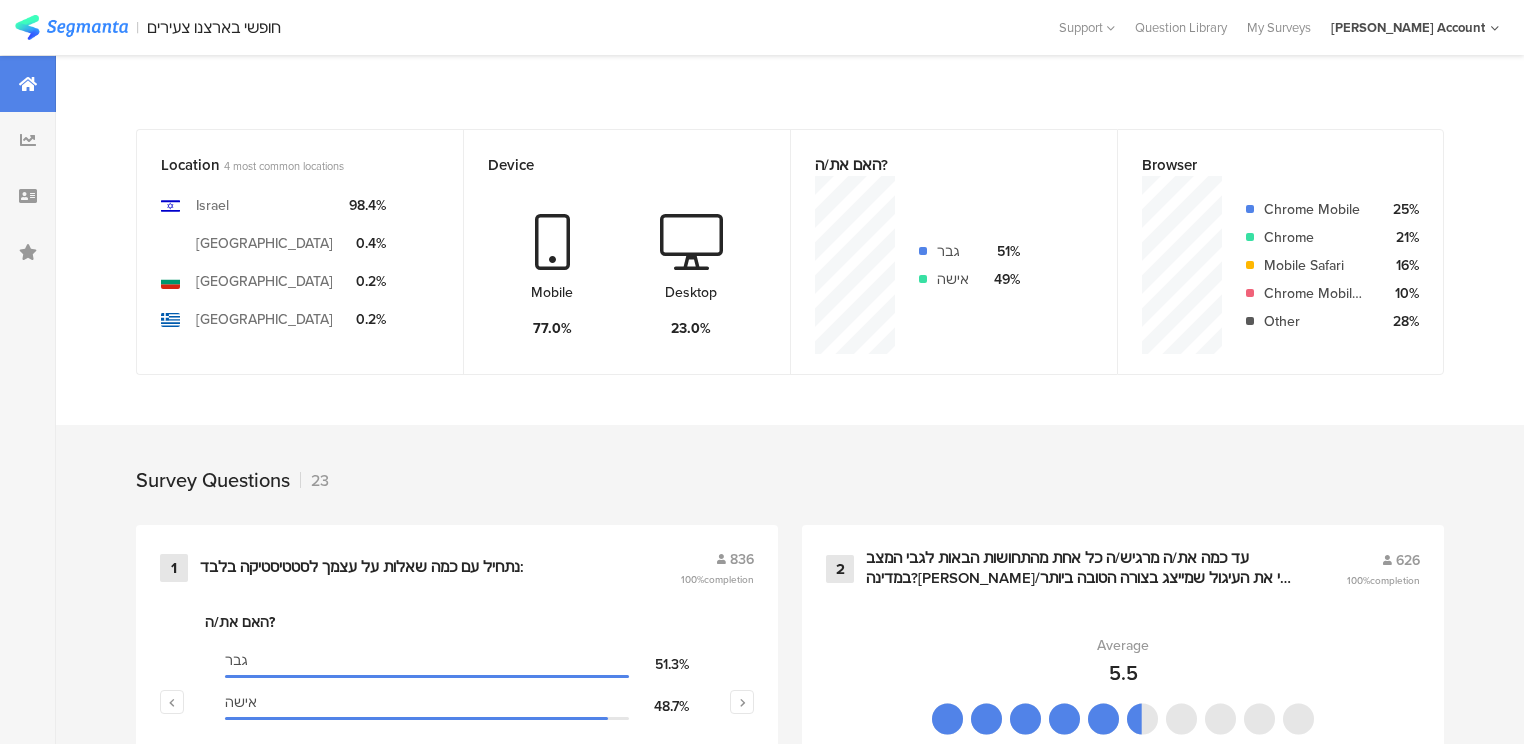 scroll, scrollTop: 640, scrollLeft: 0, axis: vertical 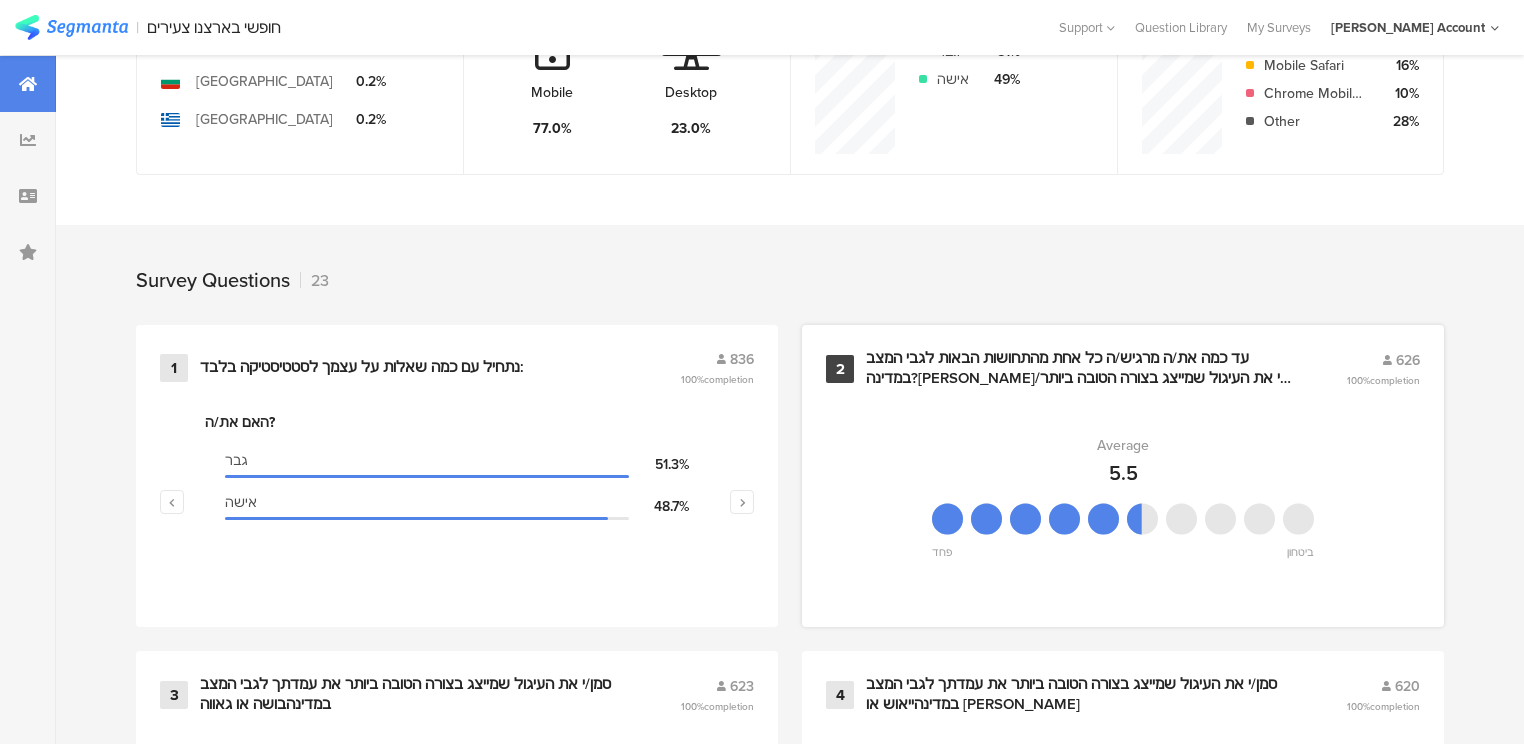 click on "עד כמה את/ה מרגיש/ה כל אחת מהתחושות הבאות לגבי המצב במדינה?[PERSON_NAME]/י את העיגול שמייצג בצורה הטובה ביותר את עמדתך על העיגולים - פחד או ביטחון" at bounding box center (1082, 368) 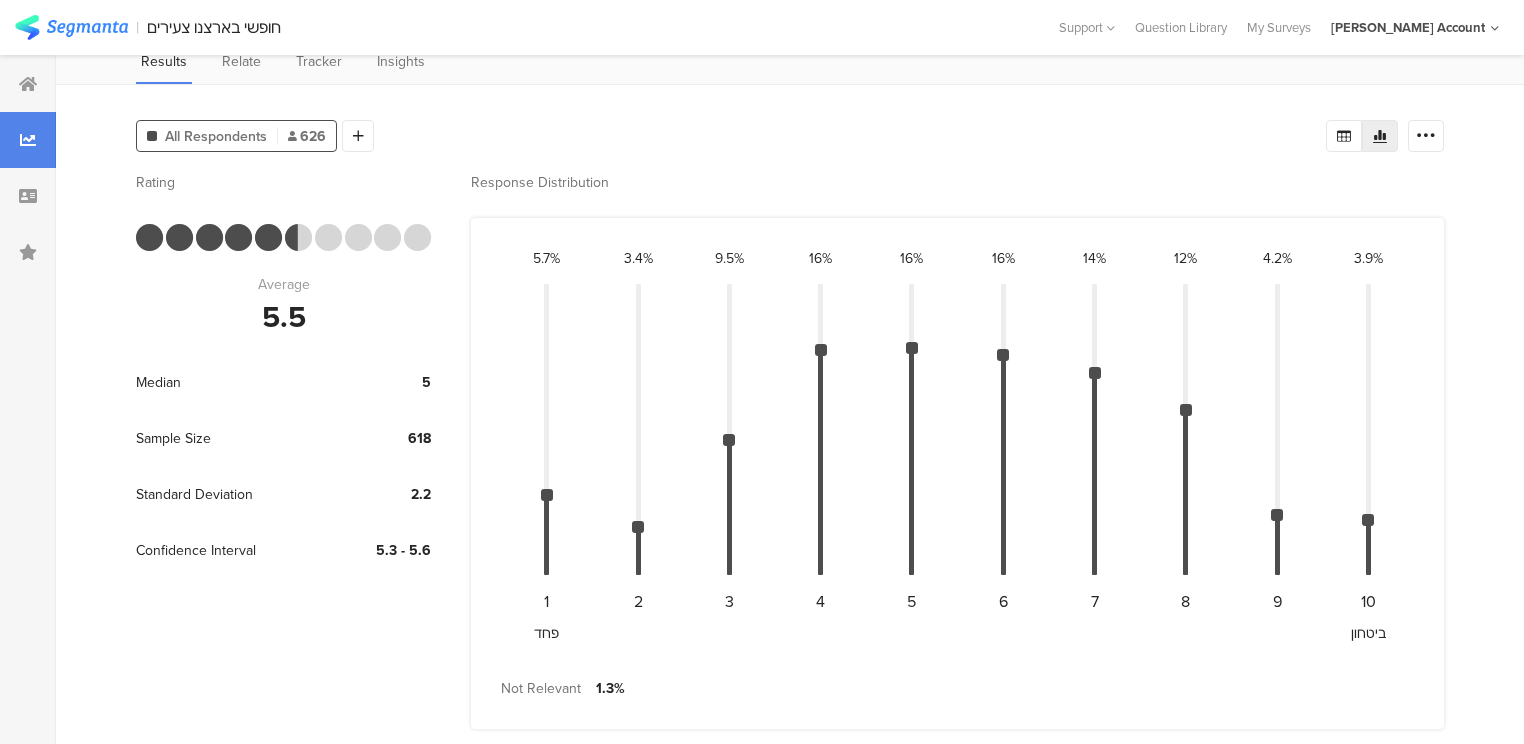 scroll, scrollTop: 0, scrollLeft: 0, axis: both 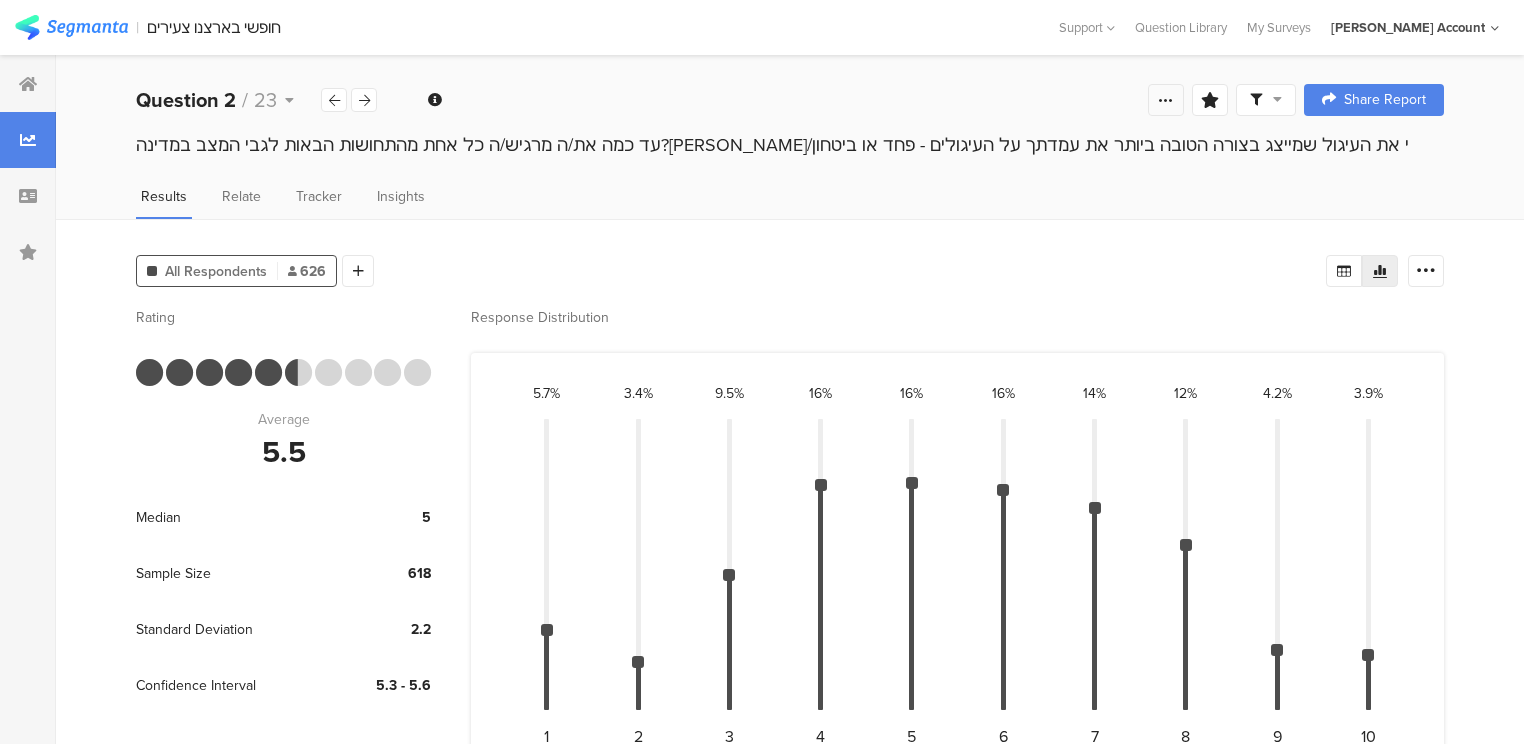 click at bounding box center [1166, 100] 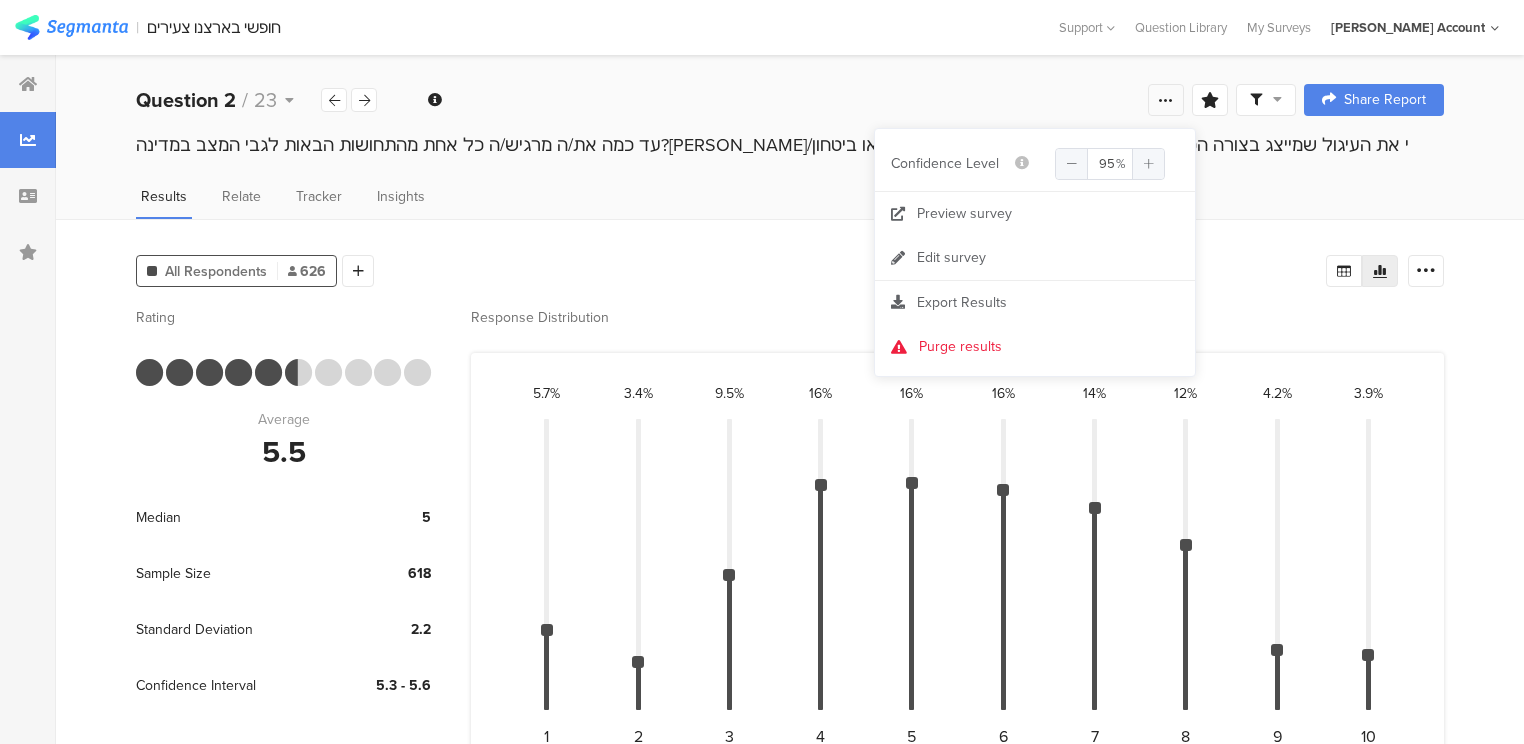 click at bounding box center (1166, 100) 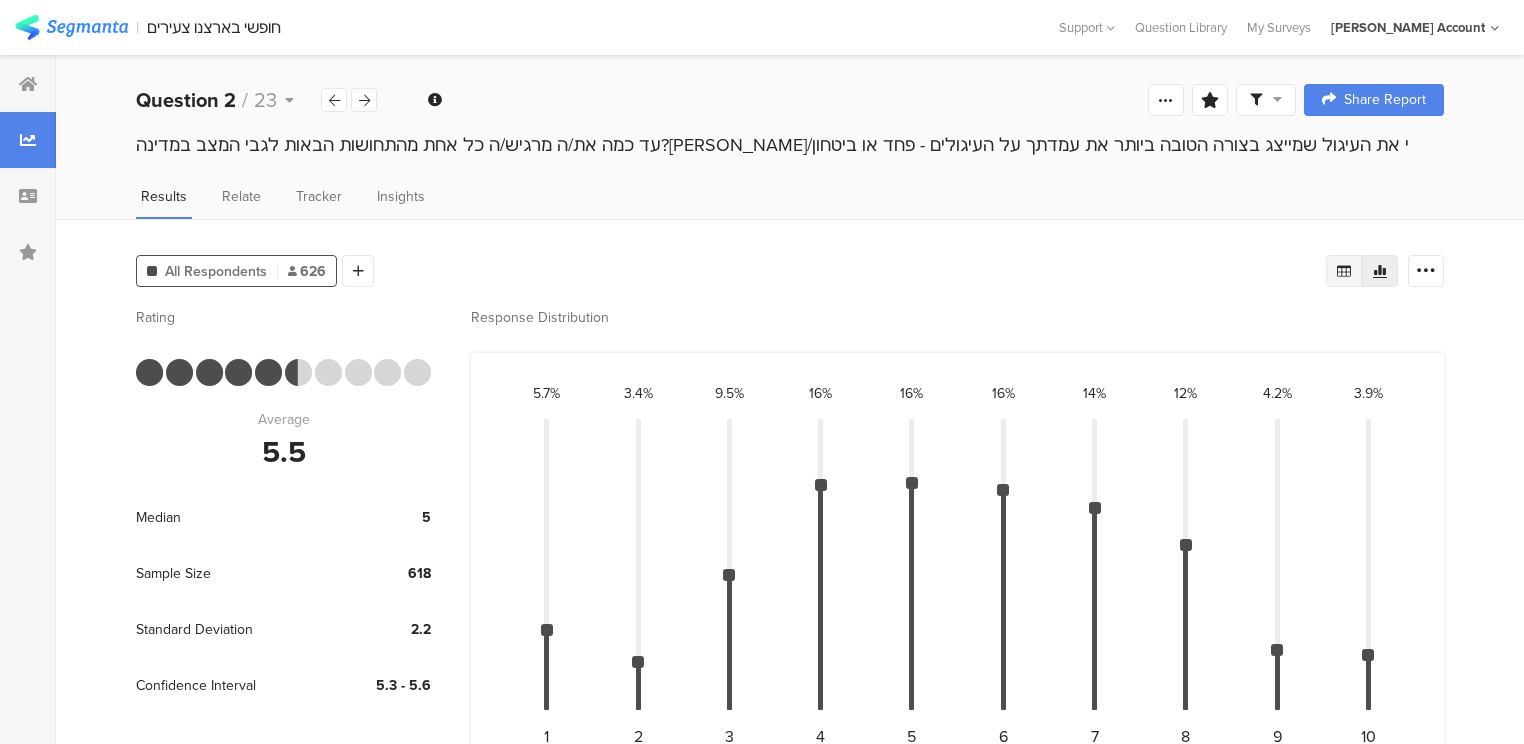 click 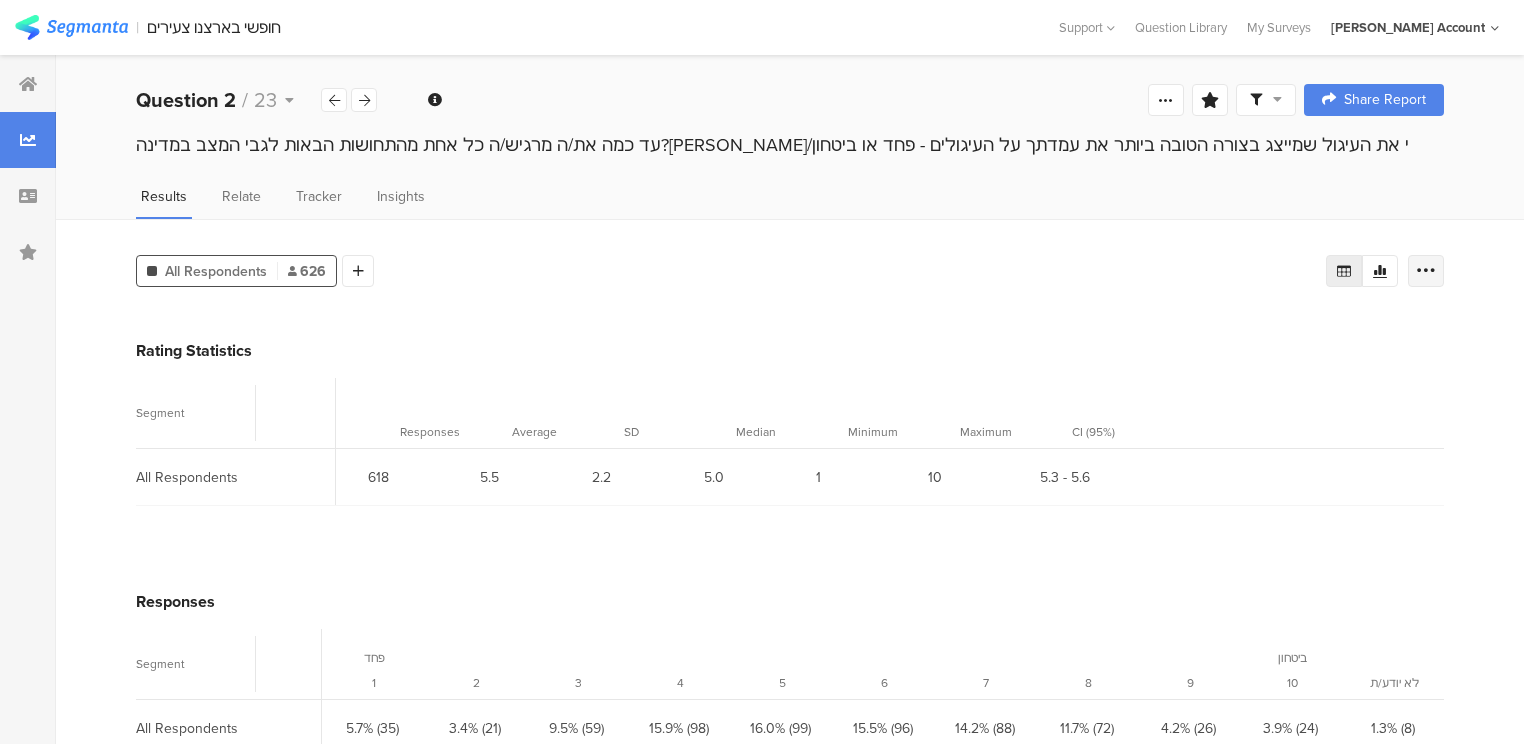 click at bounding box center [1426, 271] 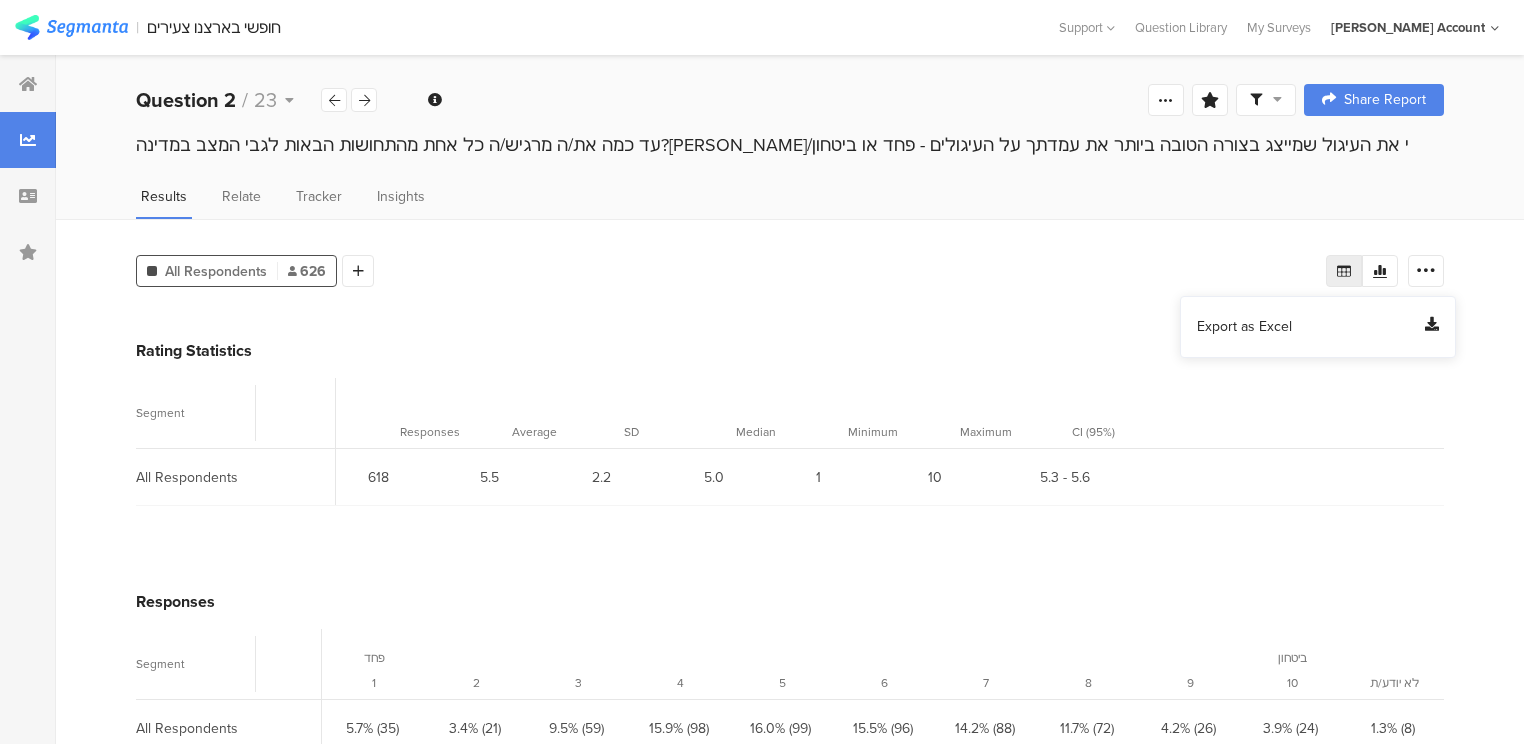 click on "Export as Excel" at bounding box center [1244, 327] 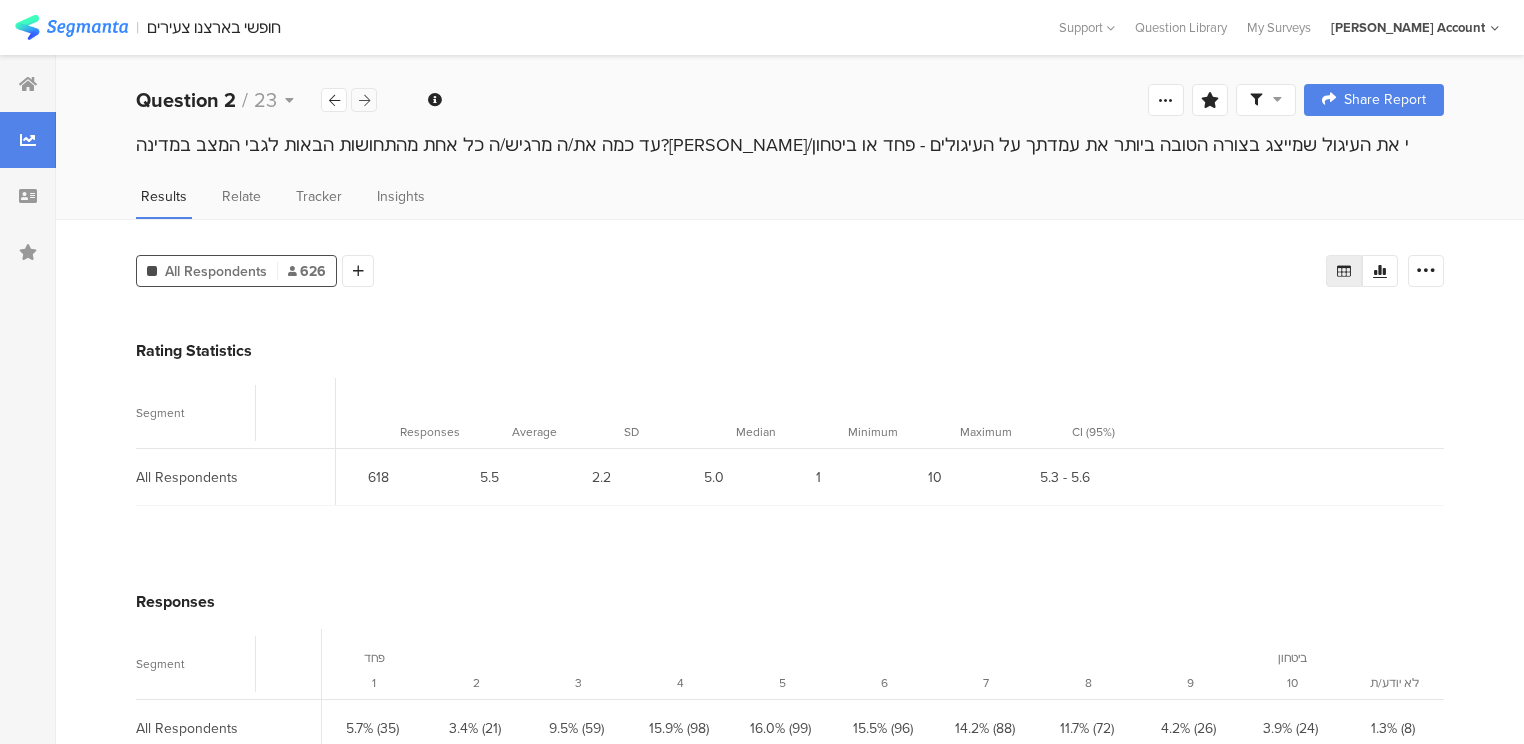 click at bounding box center (364, 100) 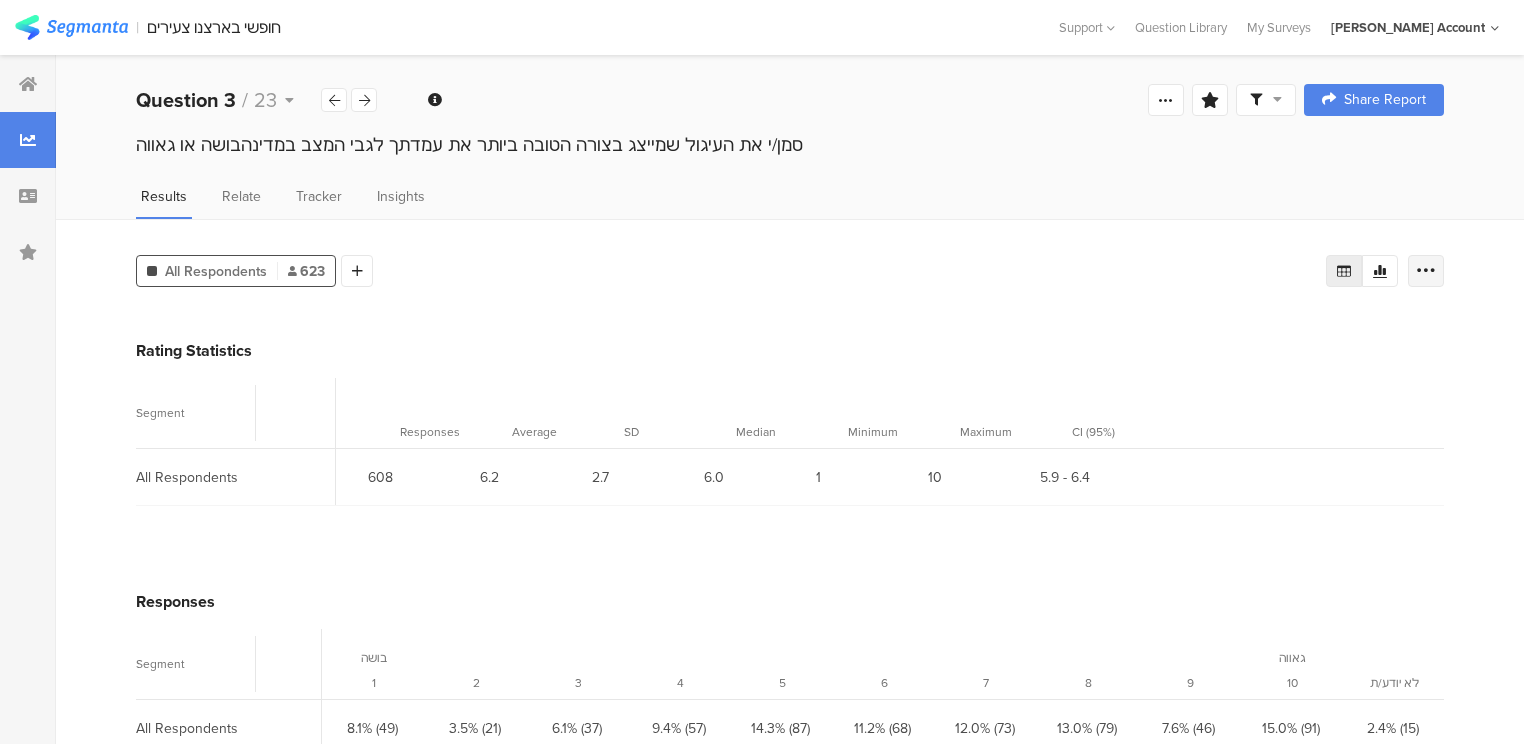 click at bounding box center (1426, 271) 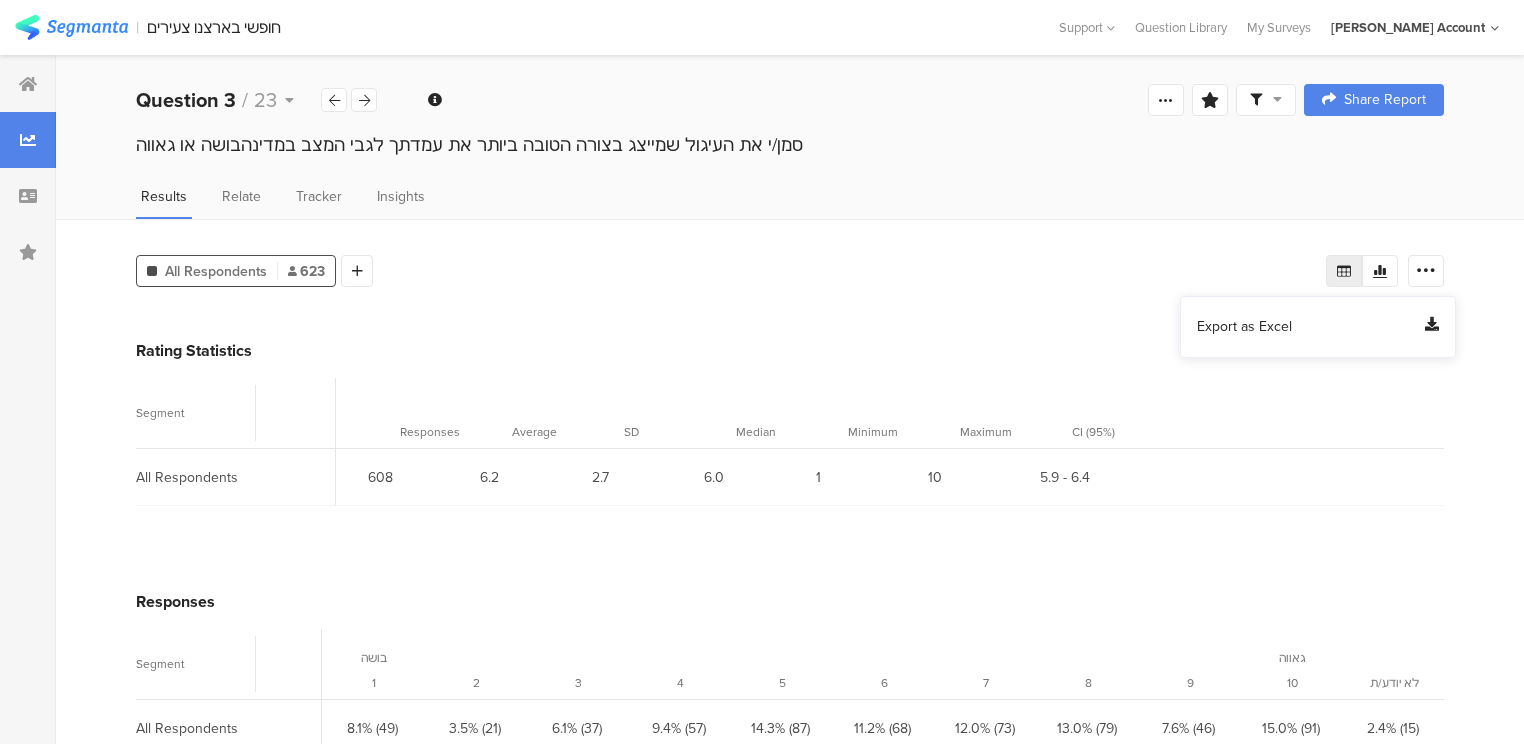 click on "Export as Excel" at bounding box center (1244, 327) 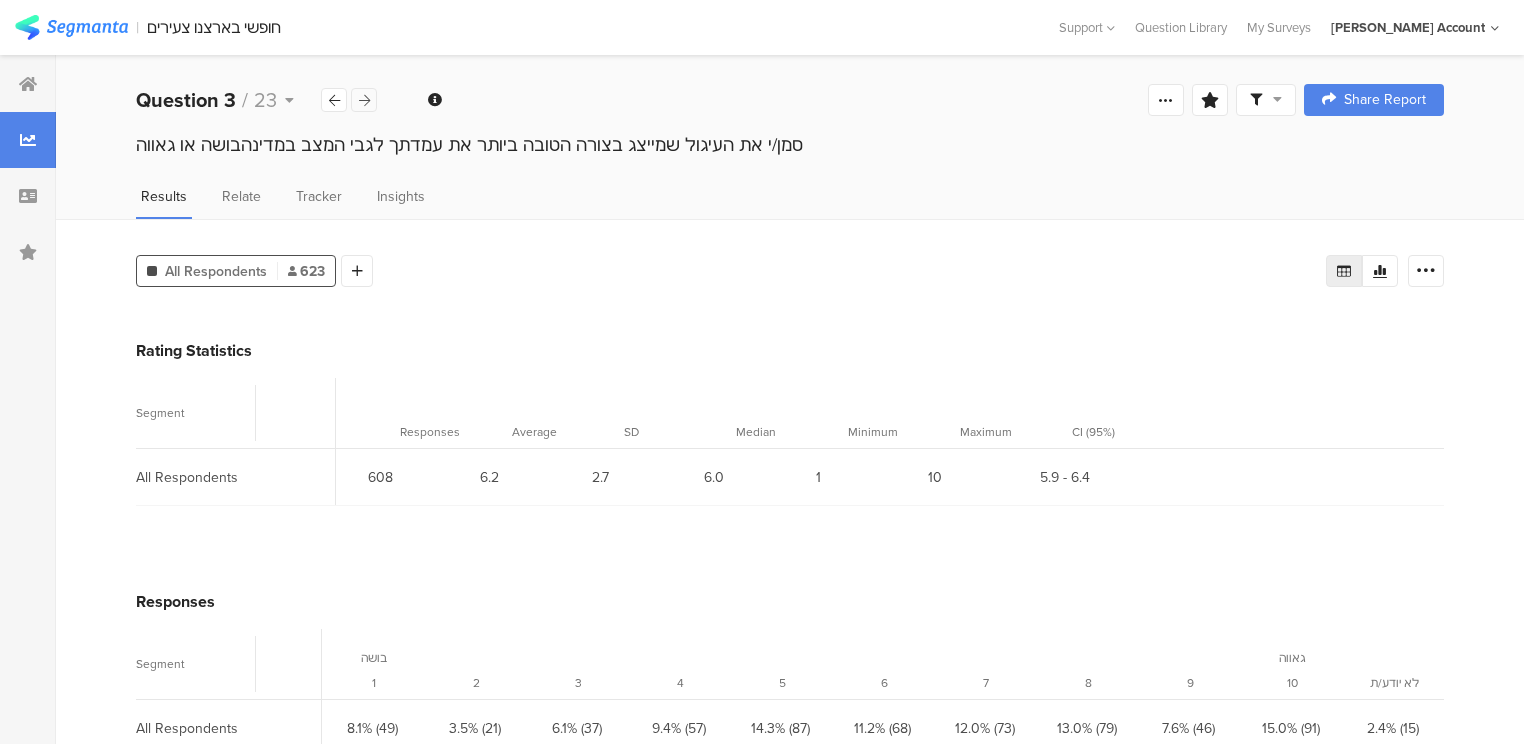 click at bounding box center [364, 100] 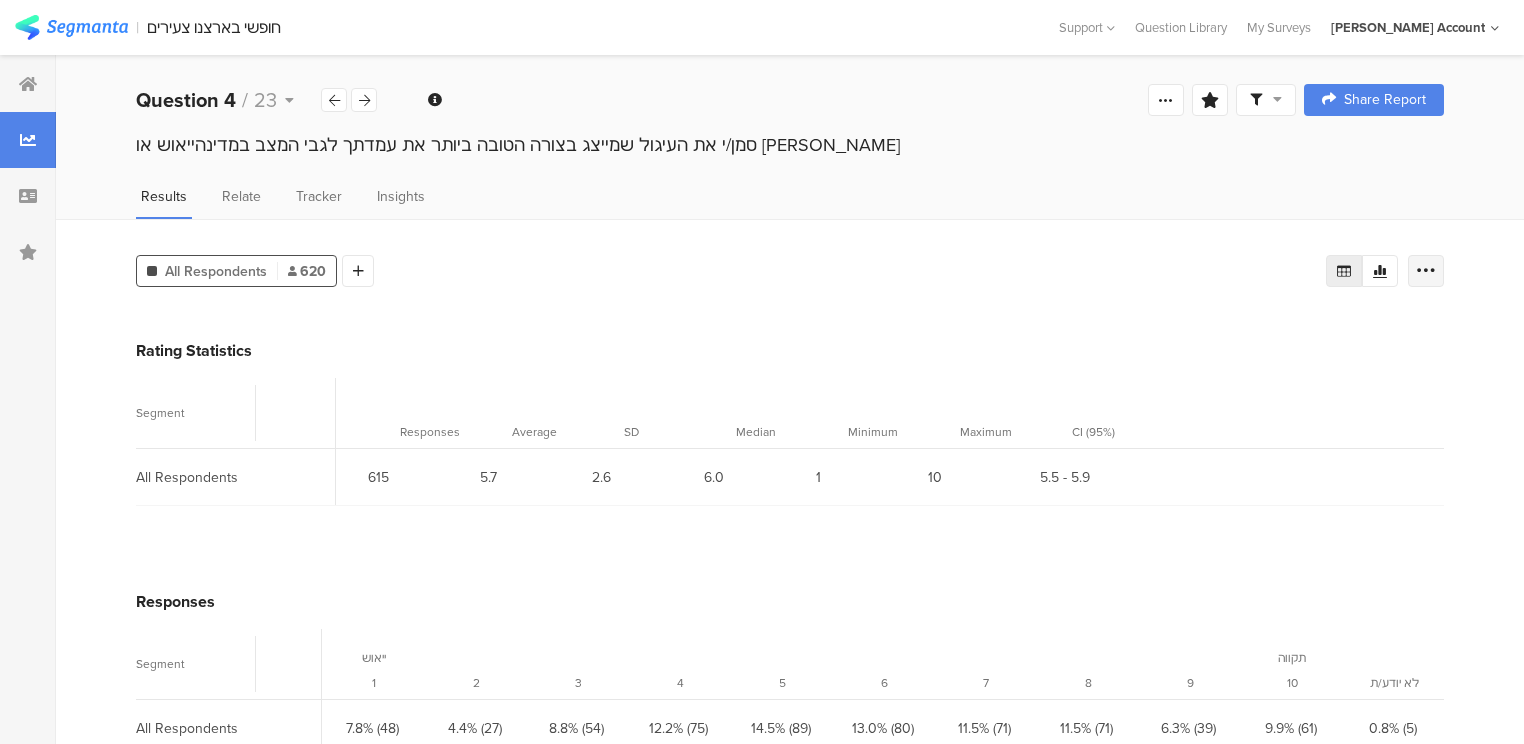 click at bounding box center (1426, 271) 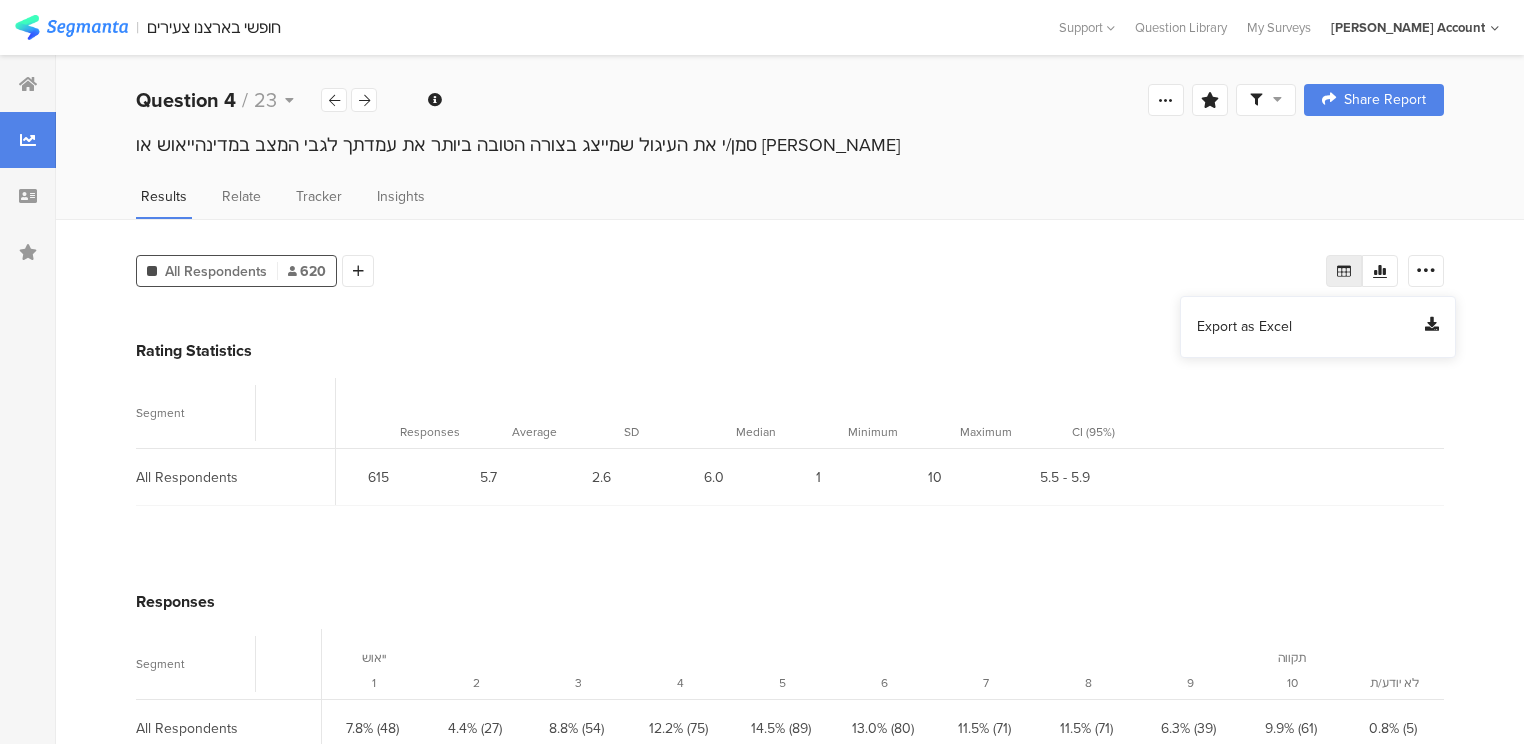 click on "Export as Excel" at bounding box center (1244, 327) 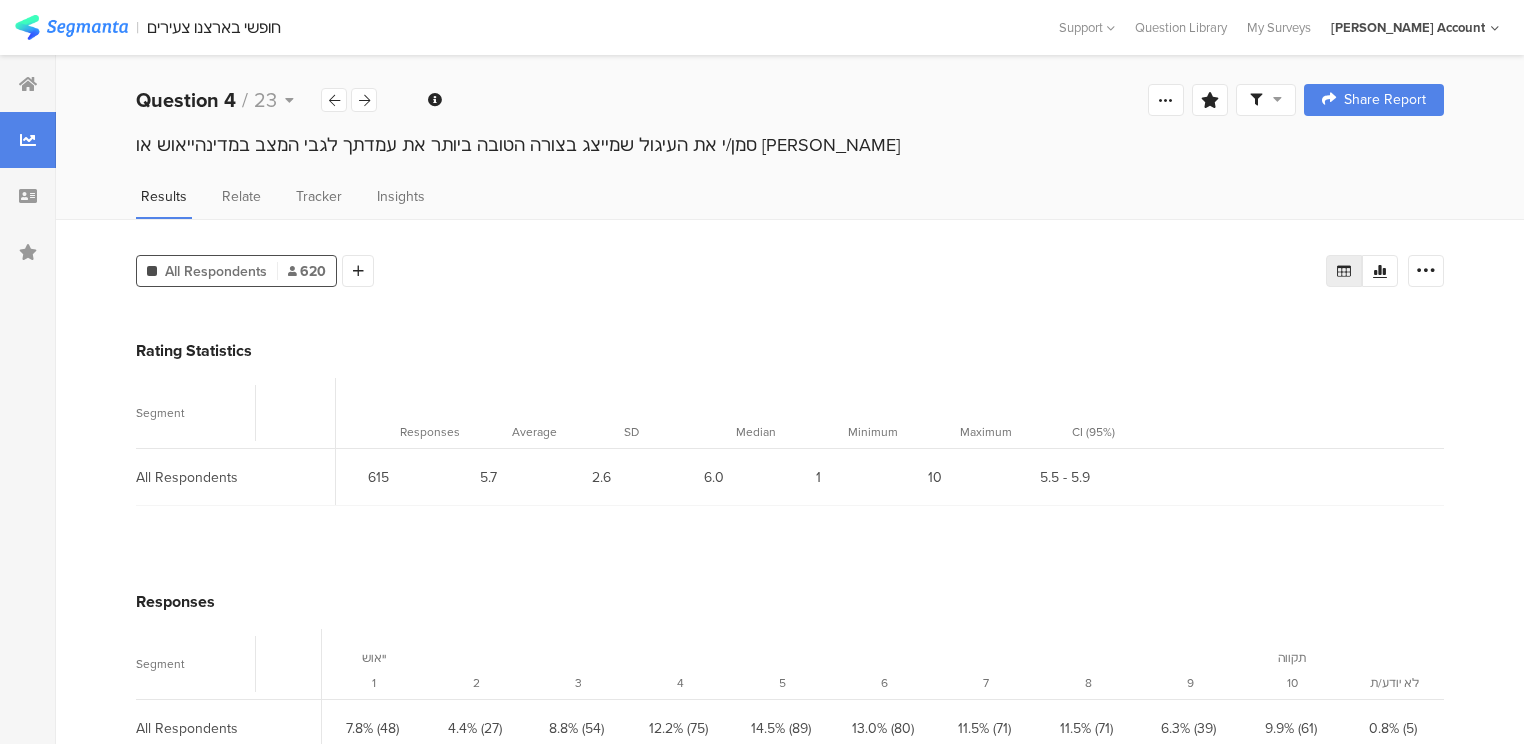 click on "All Respondents       620
Add Segment                 Rating Statistics       Segment     Responses     Average     SD     Median     Minimum     Maximum     CI (95%)         All Respondents 615 5.7 2.6 6.0 1 10 5.5 - 5.9   Responses       Segment     ייאוש   1       2       3       4       5       6       7       8       9     תקווה   10     לא יודע/ת         All Respondents 7.8% (48) 4.4% (27) 8.8% (54) 12.2% (75) 14.5% (89) 13.0% (80) 11.5% (71) 11.5% (71) 6.3% (39) 9.9% (61) 0.8% (5)" at bounding box center [790, 521] 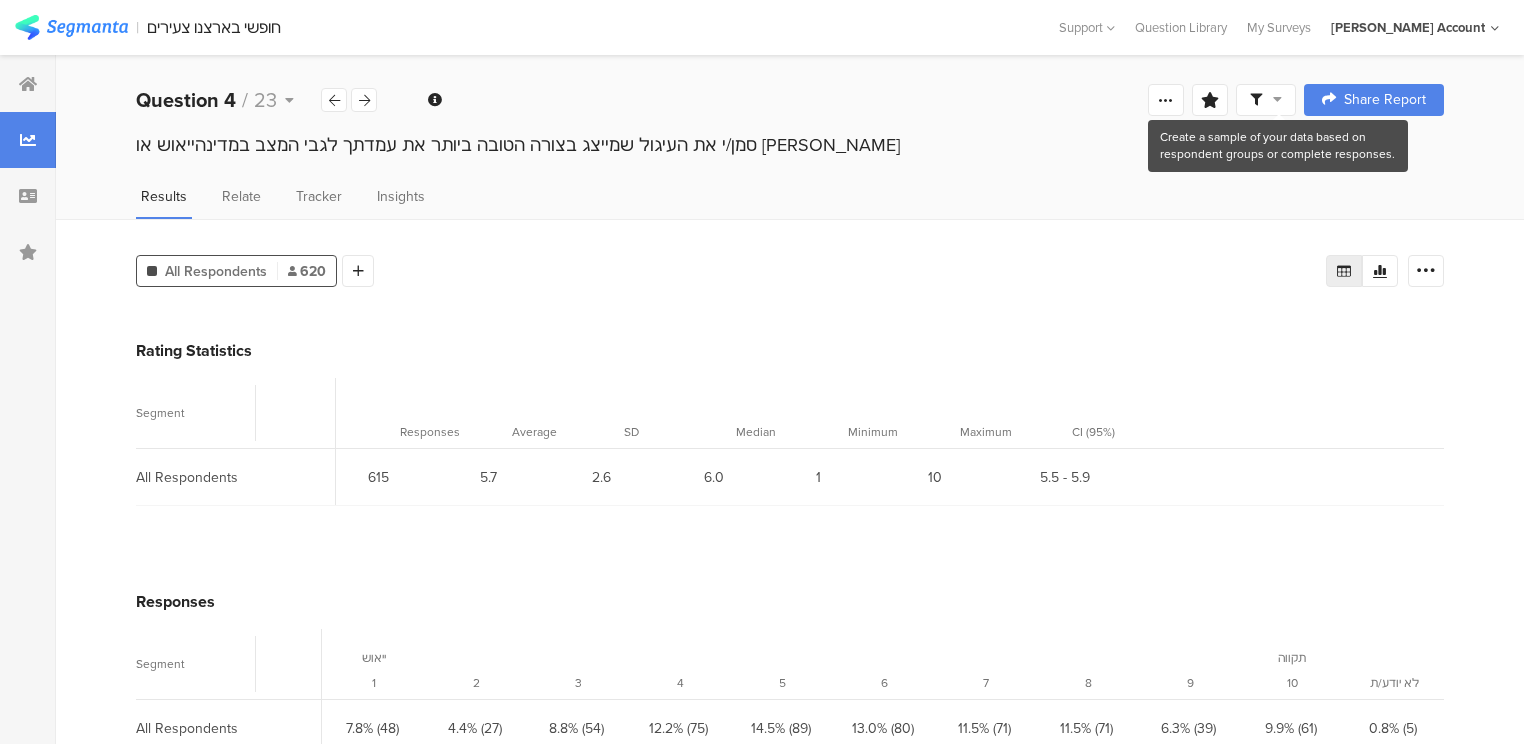 click at bounding box center (1277, 99) 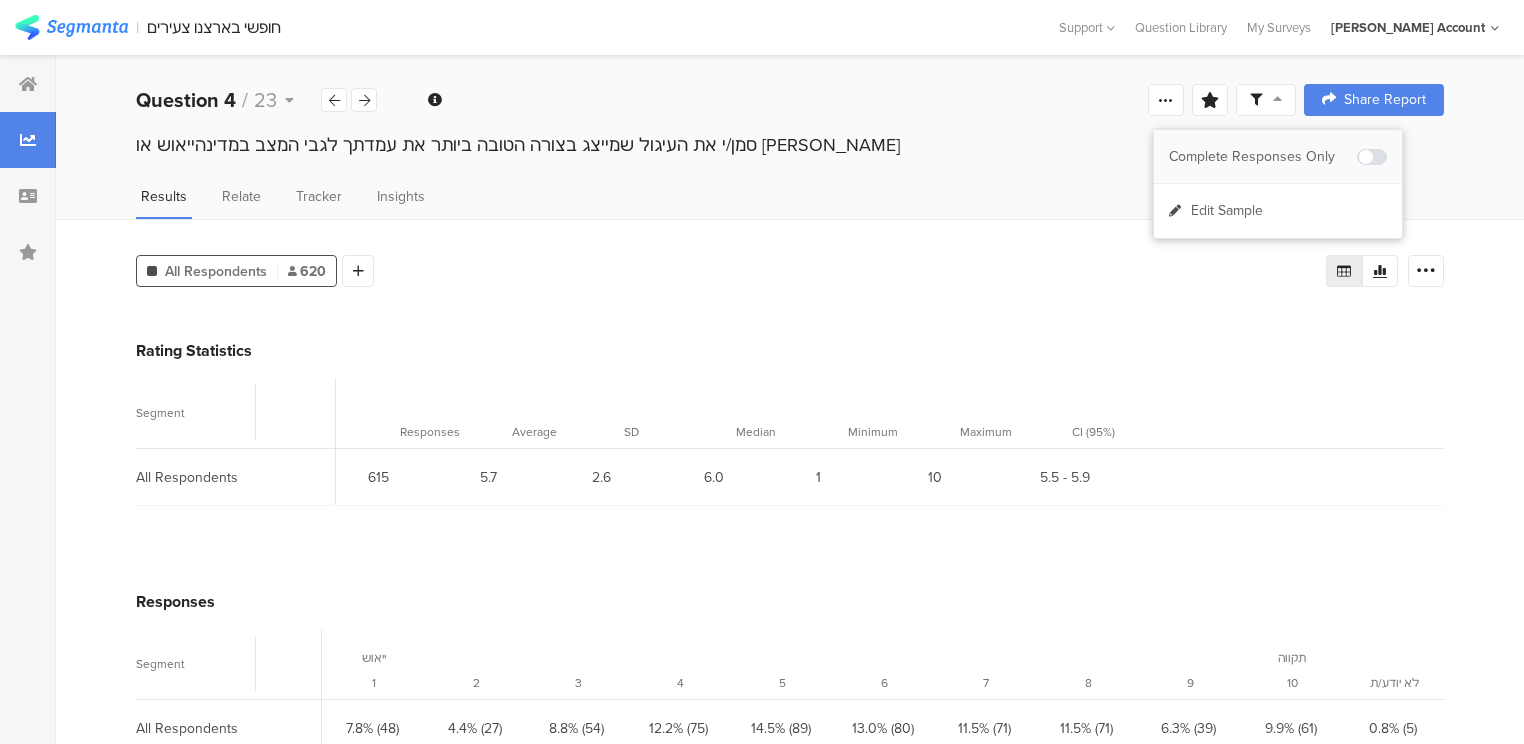 click at bounding box center (1372, 157) 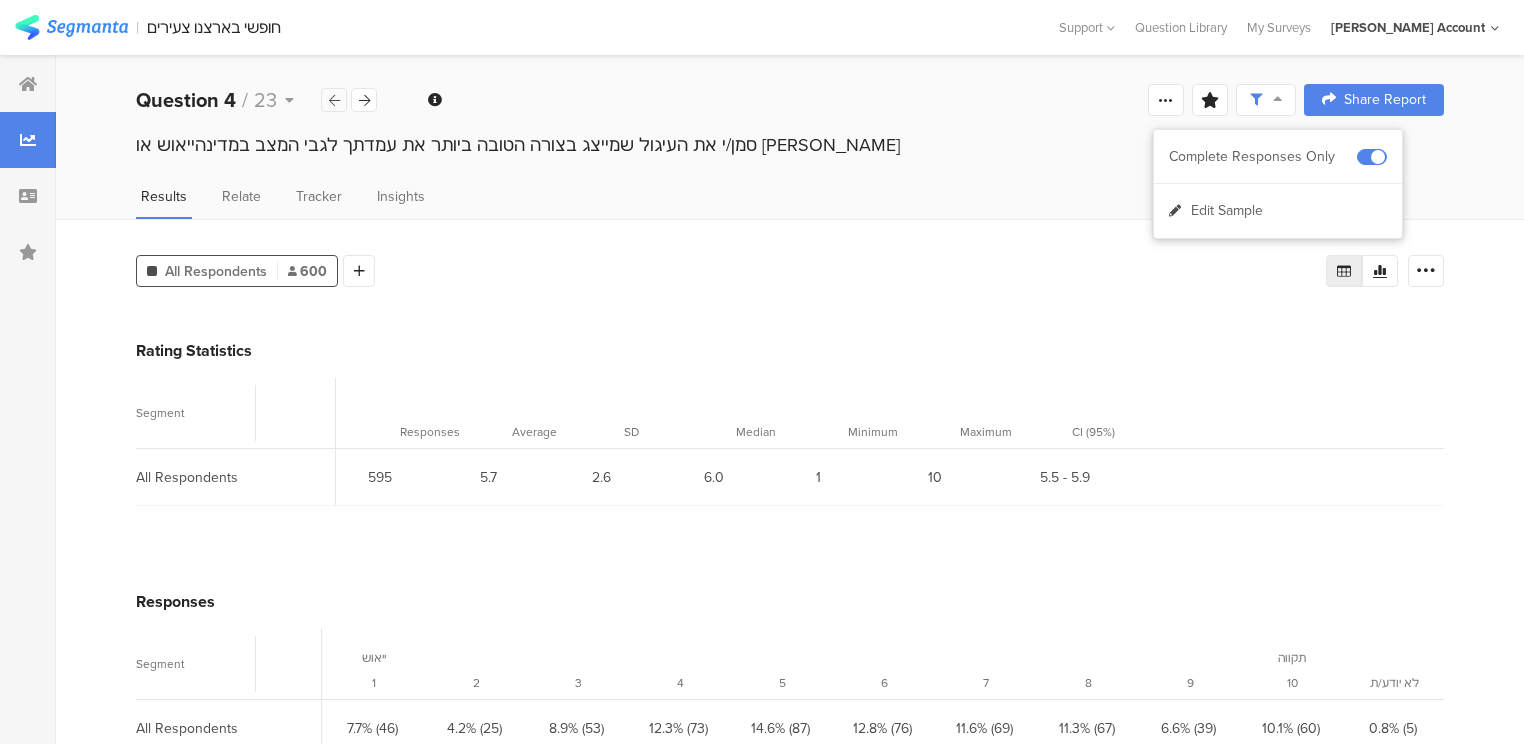 click at bounding box center (334, 100) 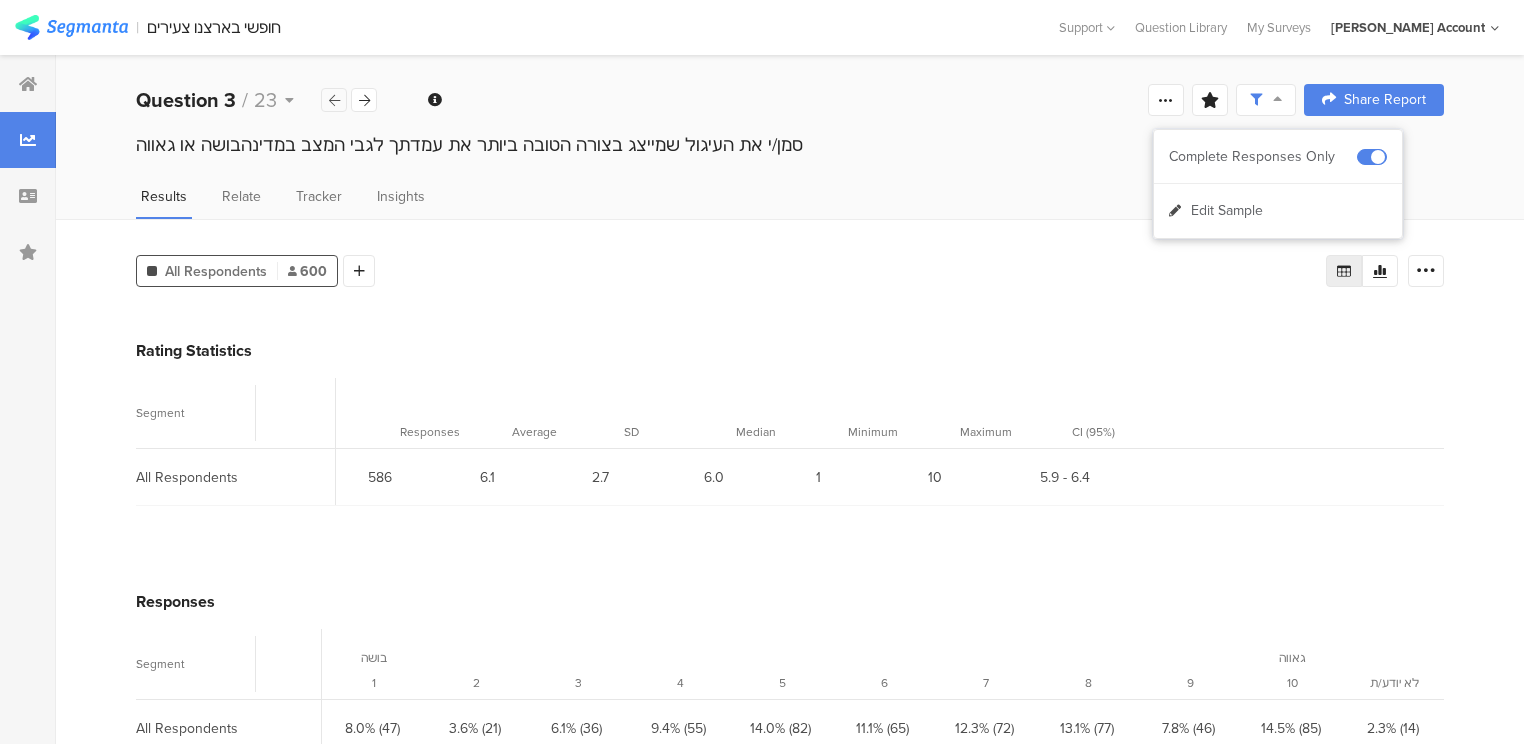 click at bounding box center [334, 100] 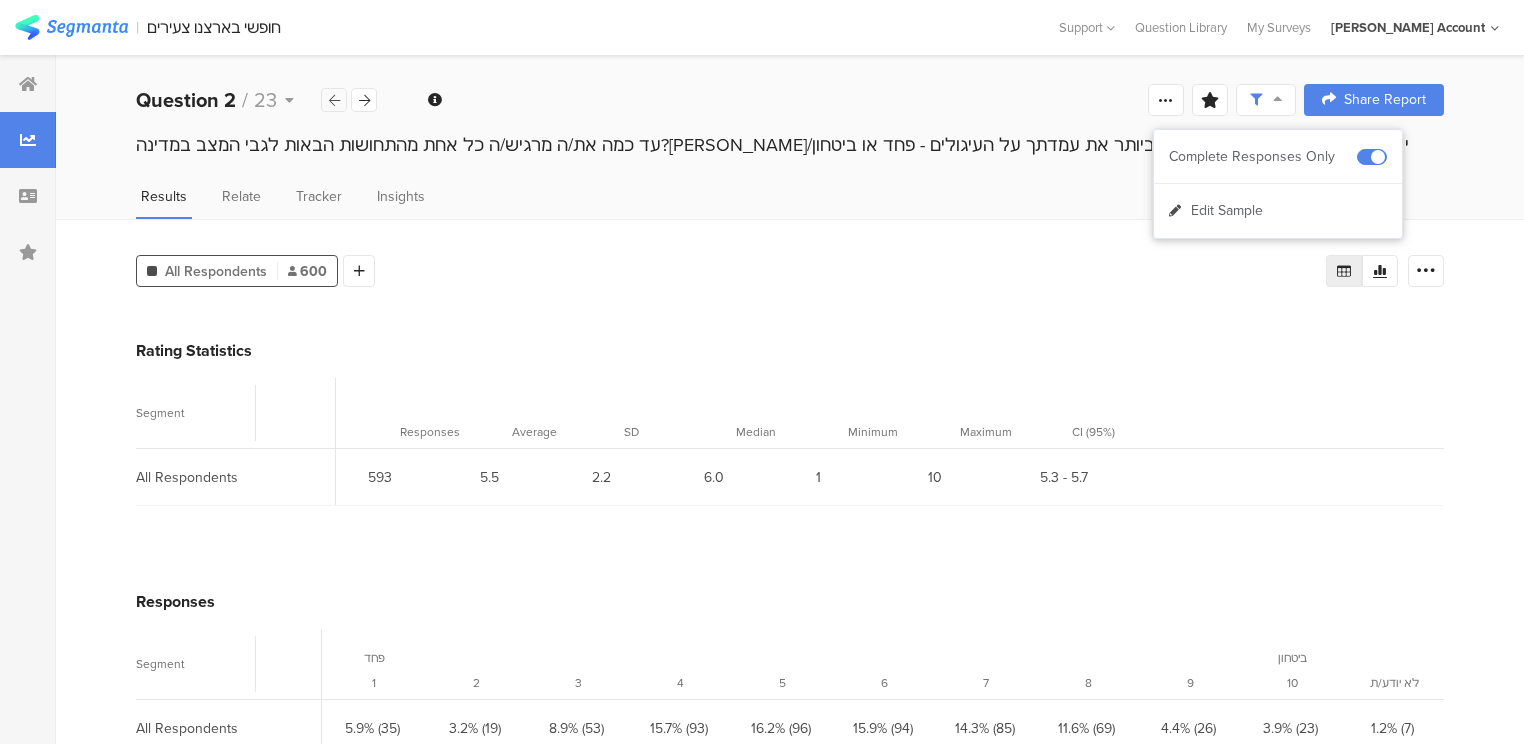 click at bounding box center [334, 100] 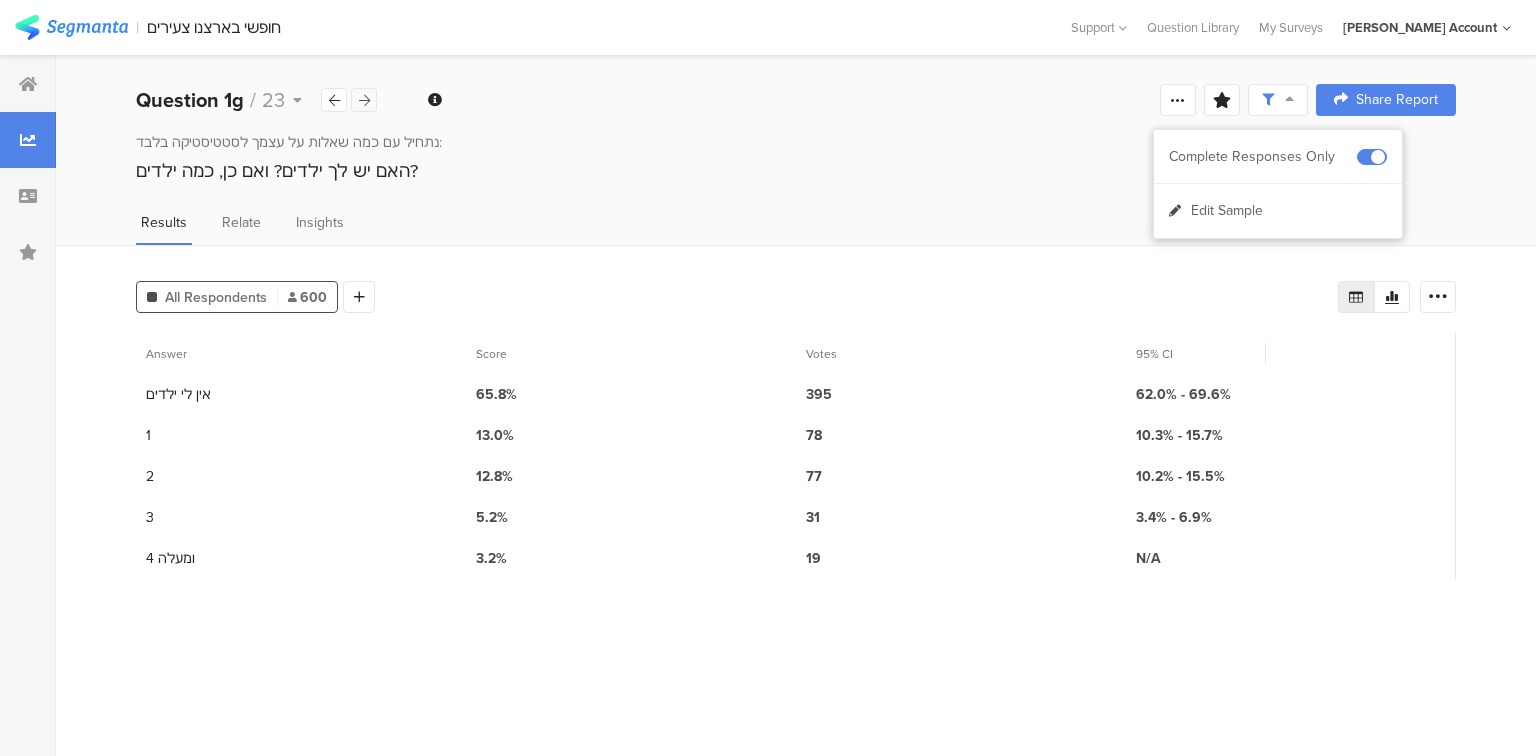 click at bounding box center [364, 100] 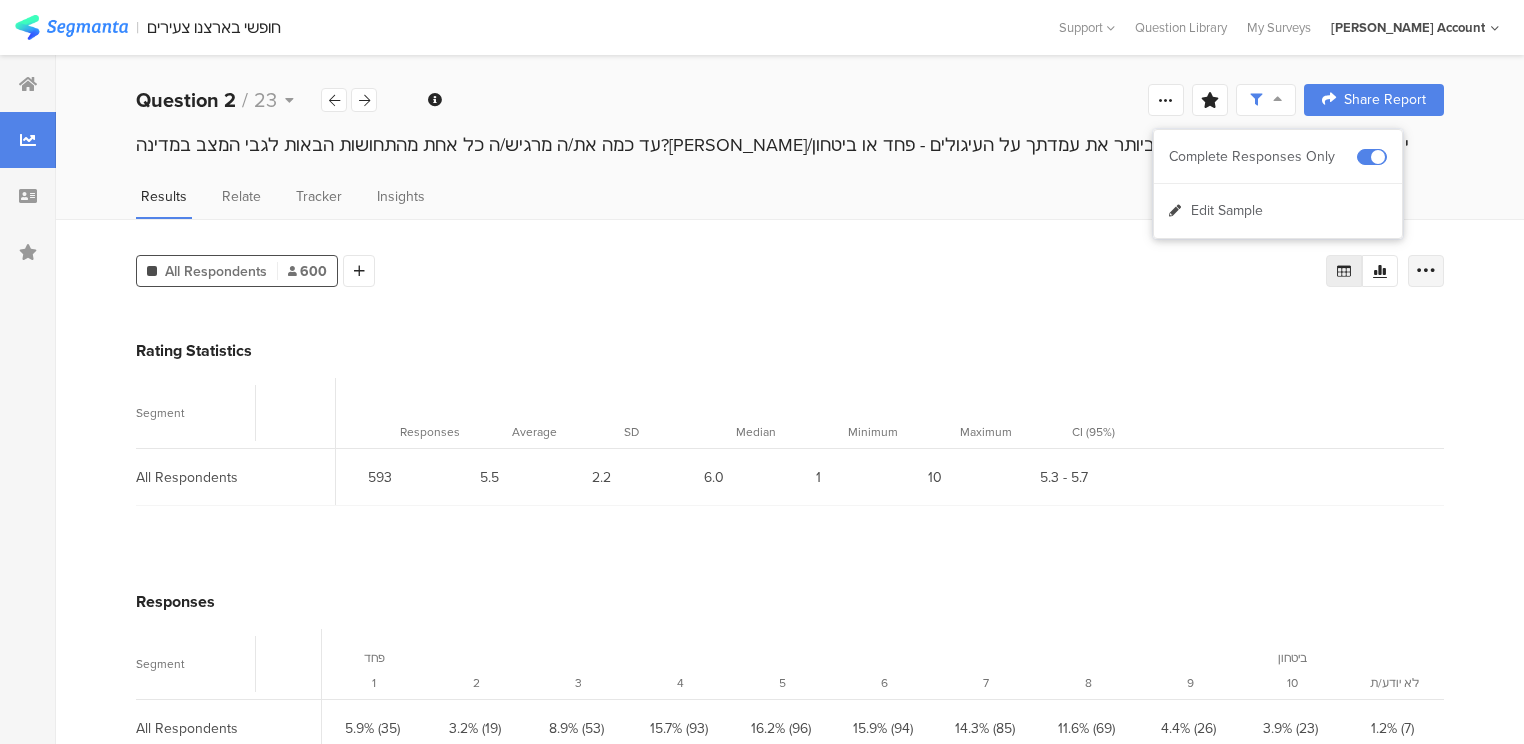 click at bounding box center (1426, 271) 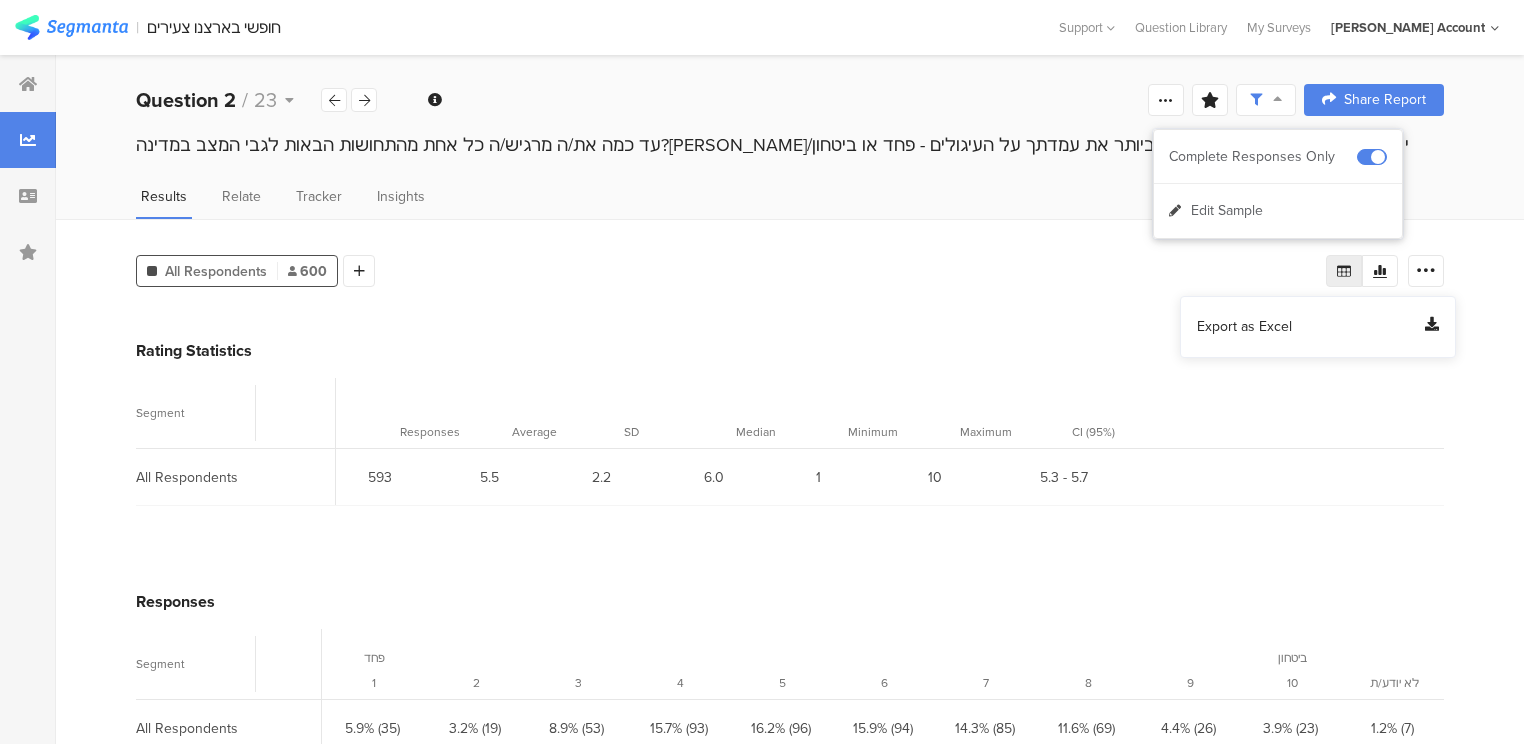 click on "Export as Excel" at bounding box center [1244, 327] 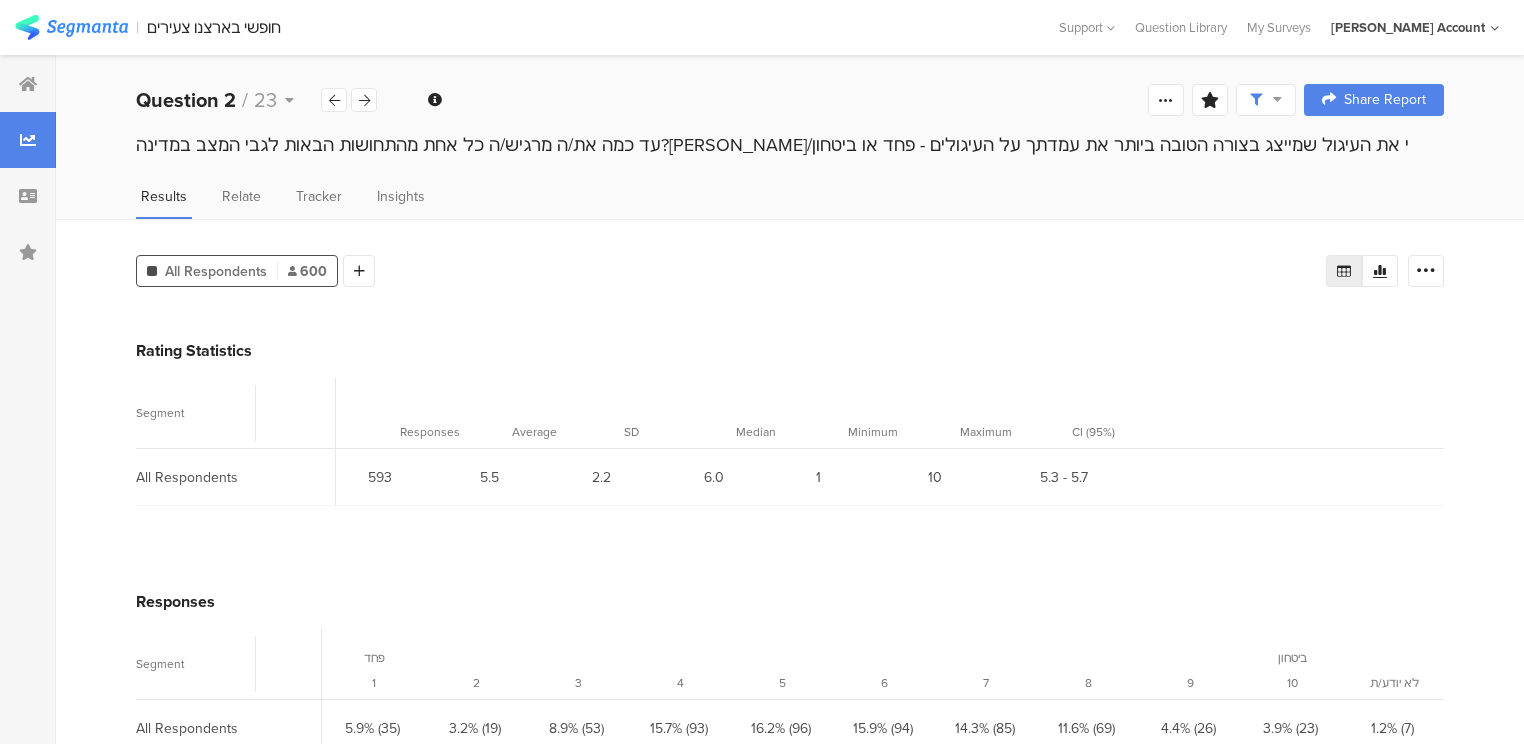 click on "Results Relate Tracker Insights" at bounding box center (790, 202) 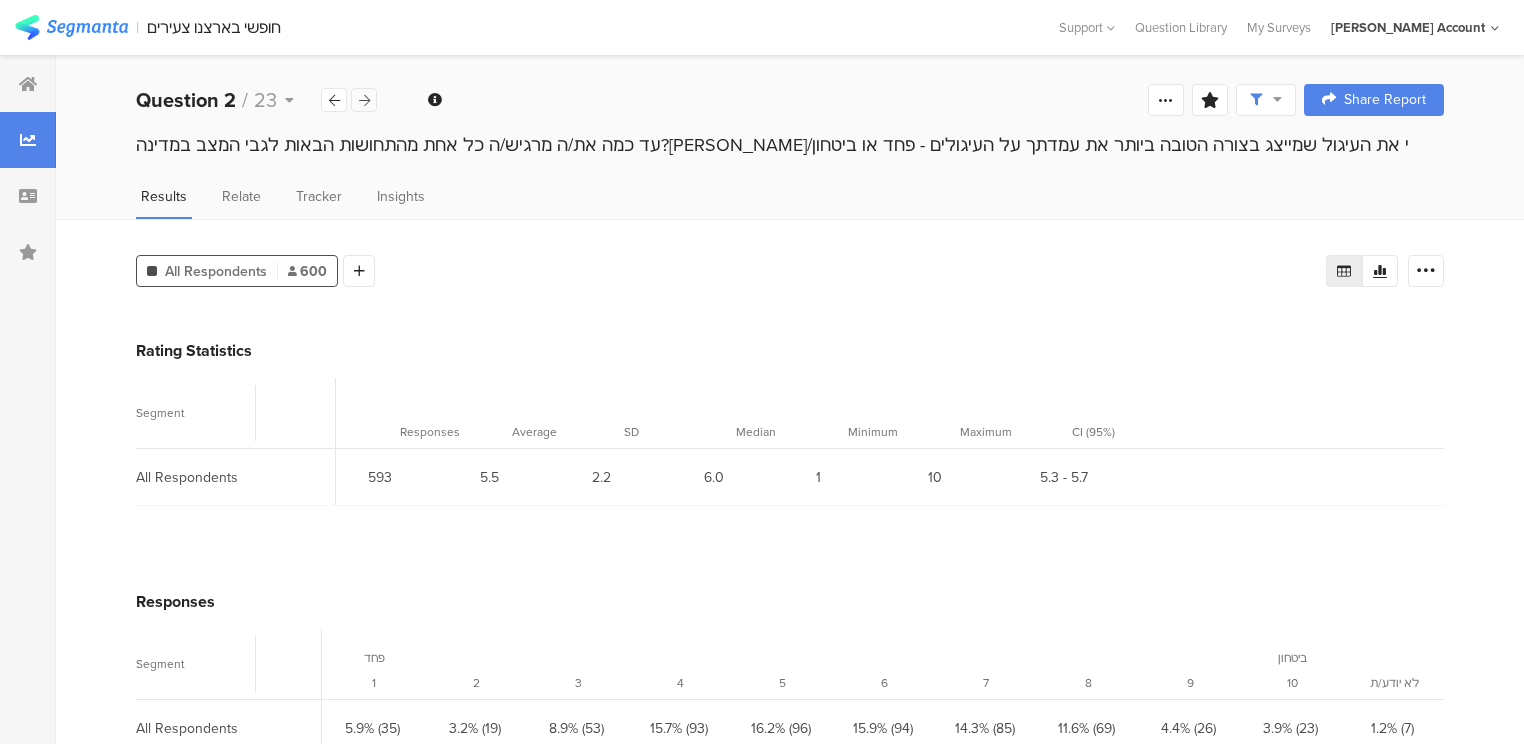 click at bounding box center [364, 100] 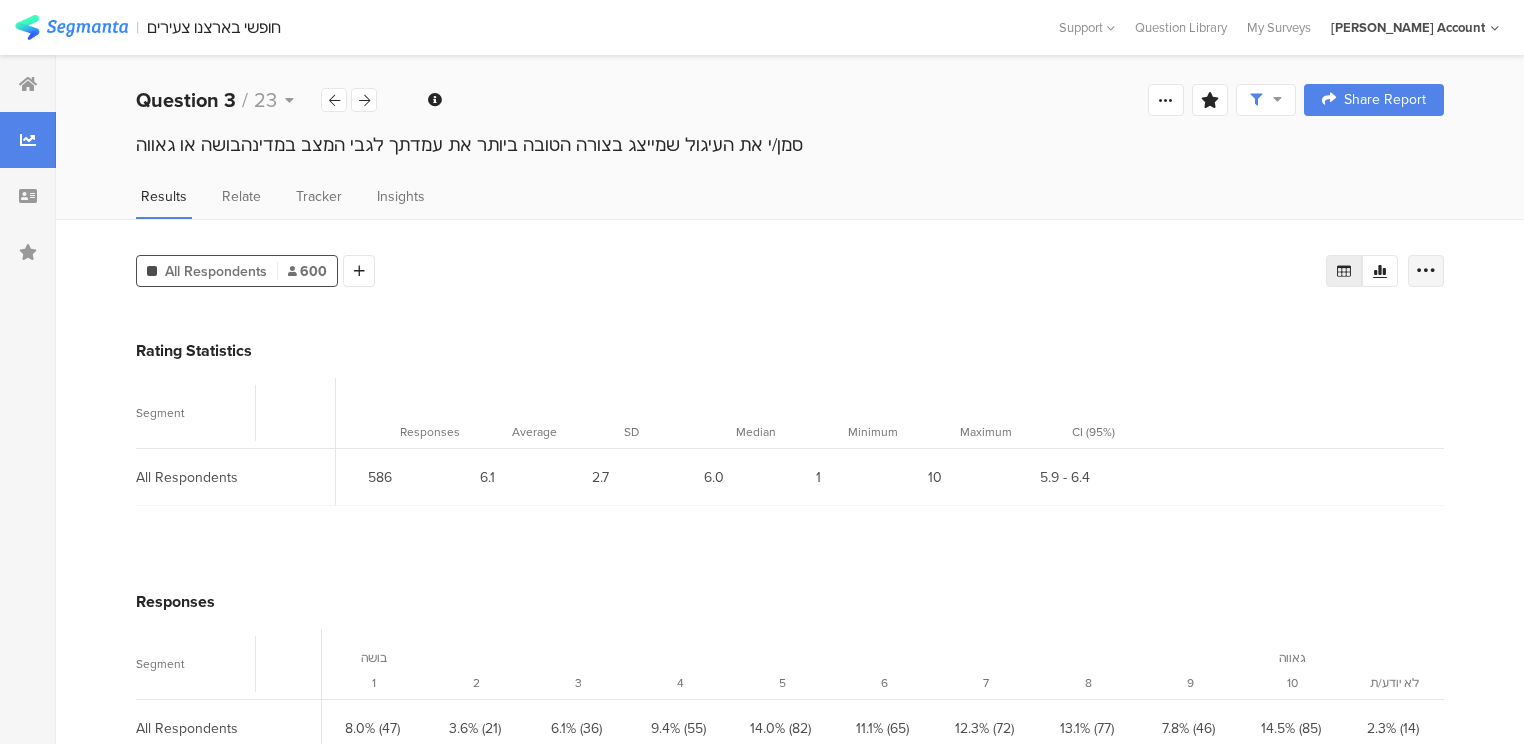 click at bounding box center [1426, 271] 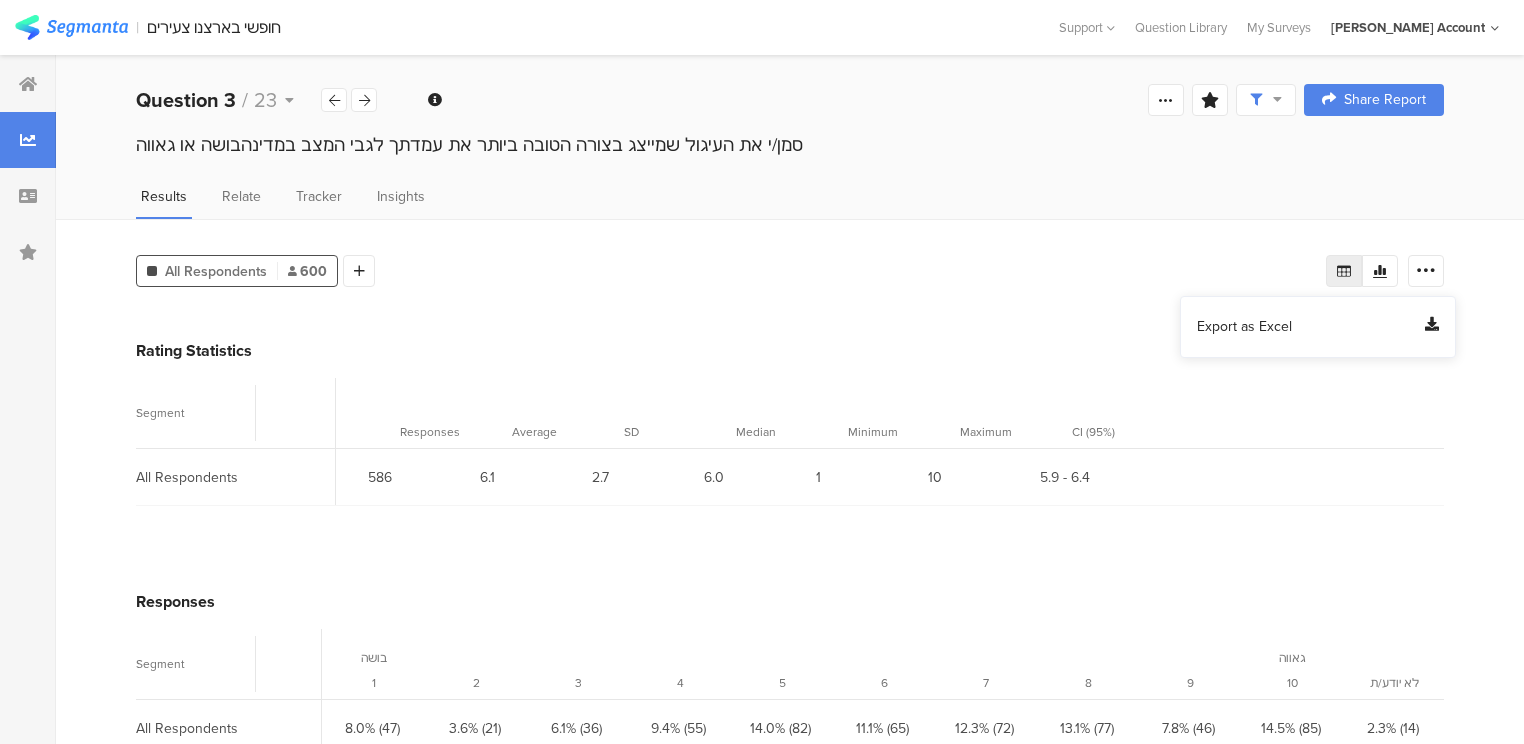 click on "Export as Excel" at bounding box center [1244, 327] 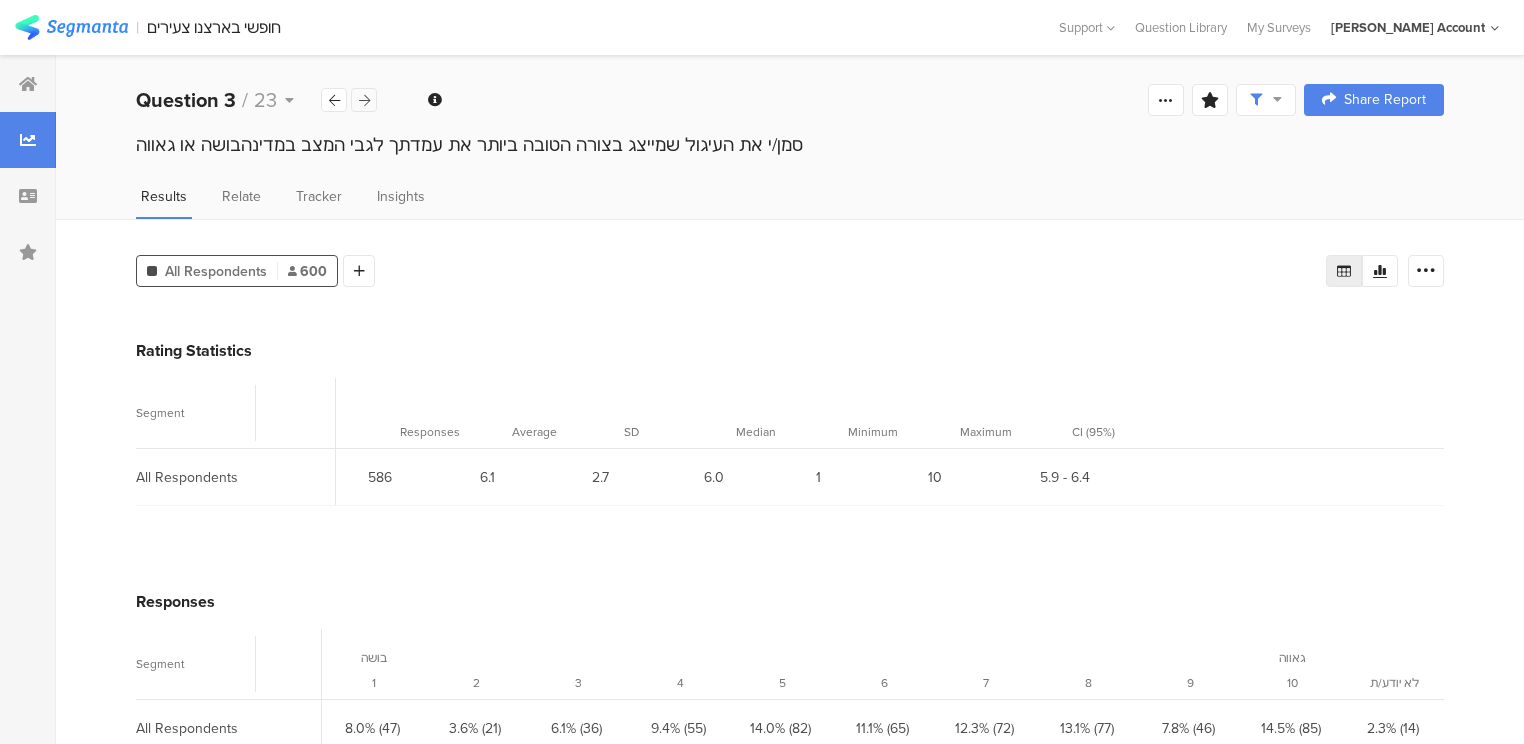 click at bounding box center [364, 100] 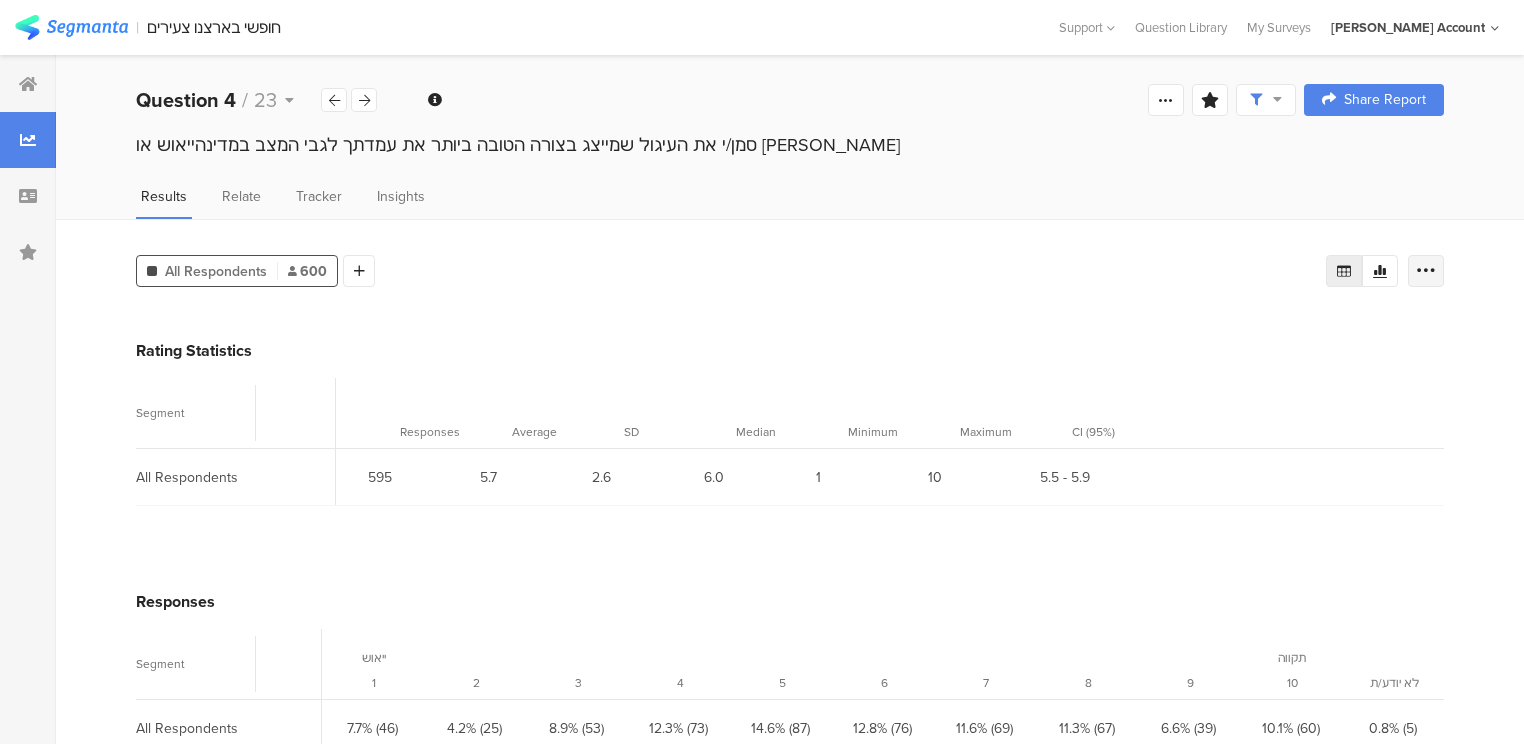 click at bounding box center (1426, 271) 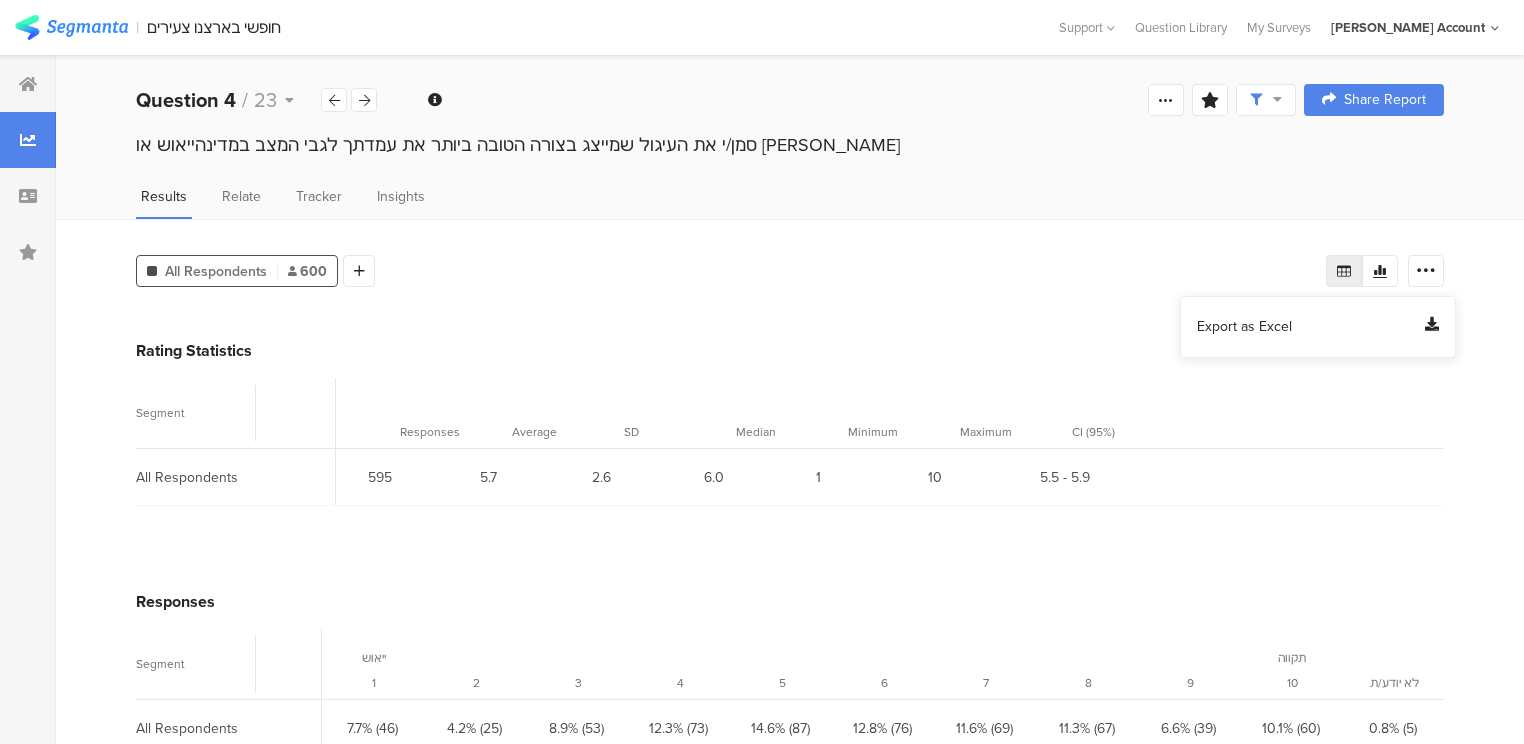 click on "Export as Excel" at bounding box center (1244, 327) 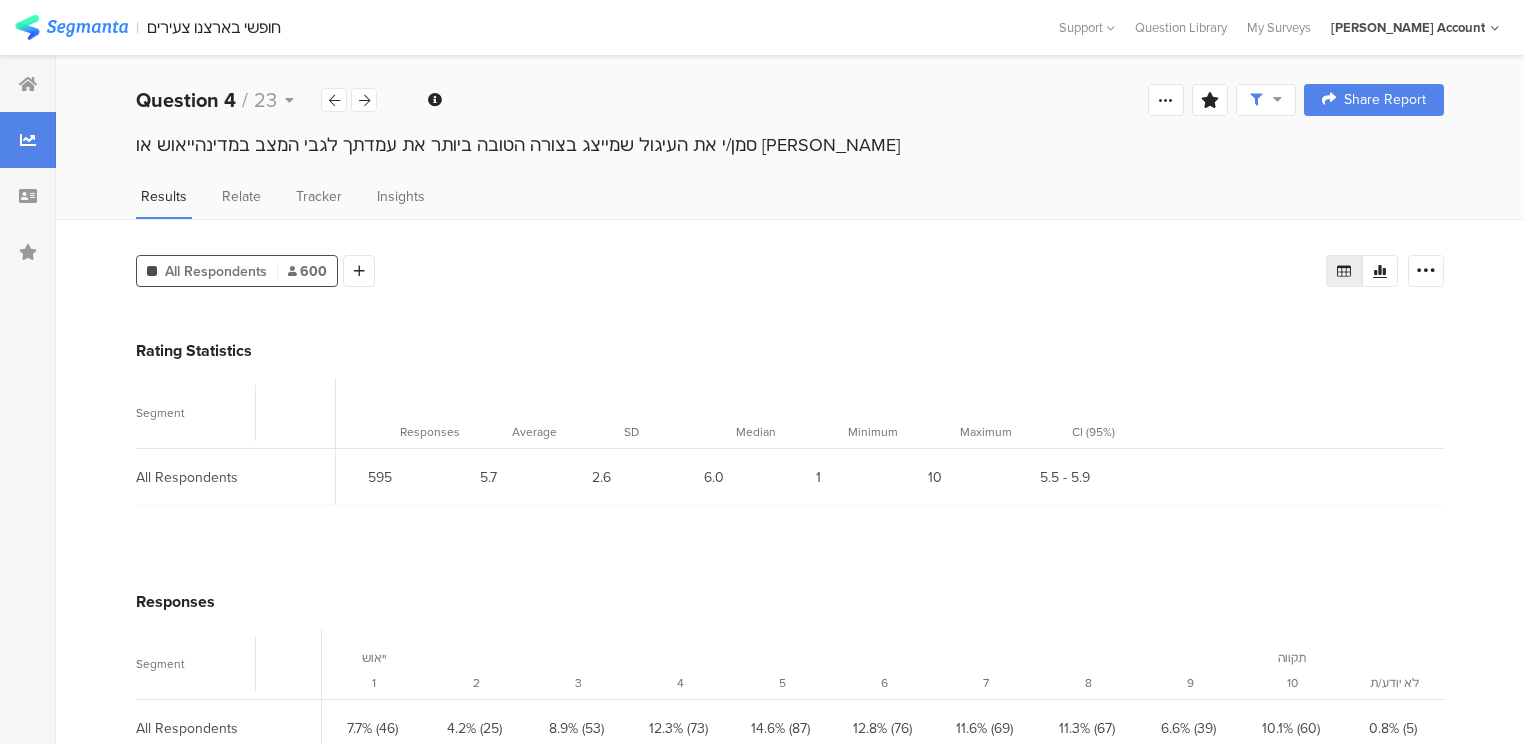 drag, startPoint x: 368, startPoint y: 103, endPoint x: 396, endPoint y: 116, distance: 30.870699 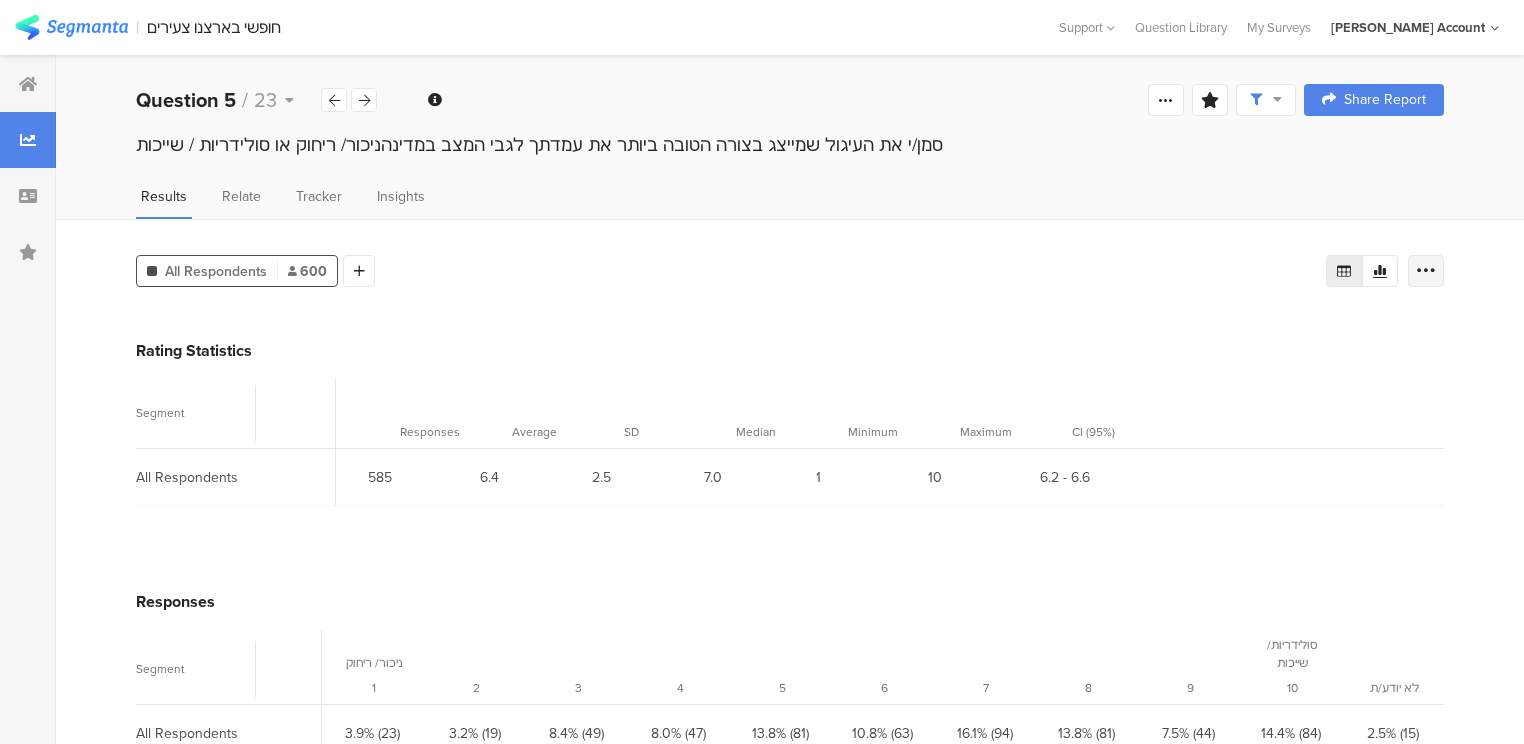click at bounding box center [1426, 271] 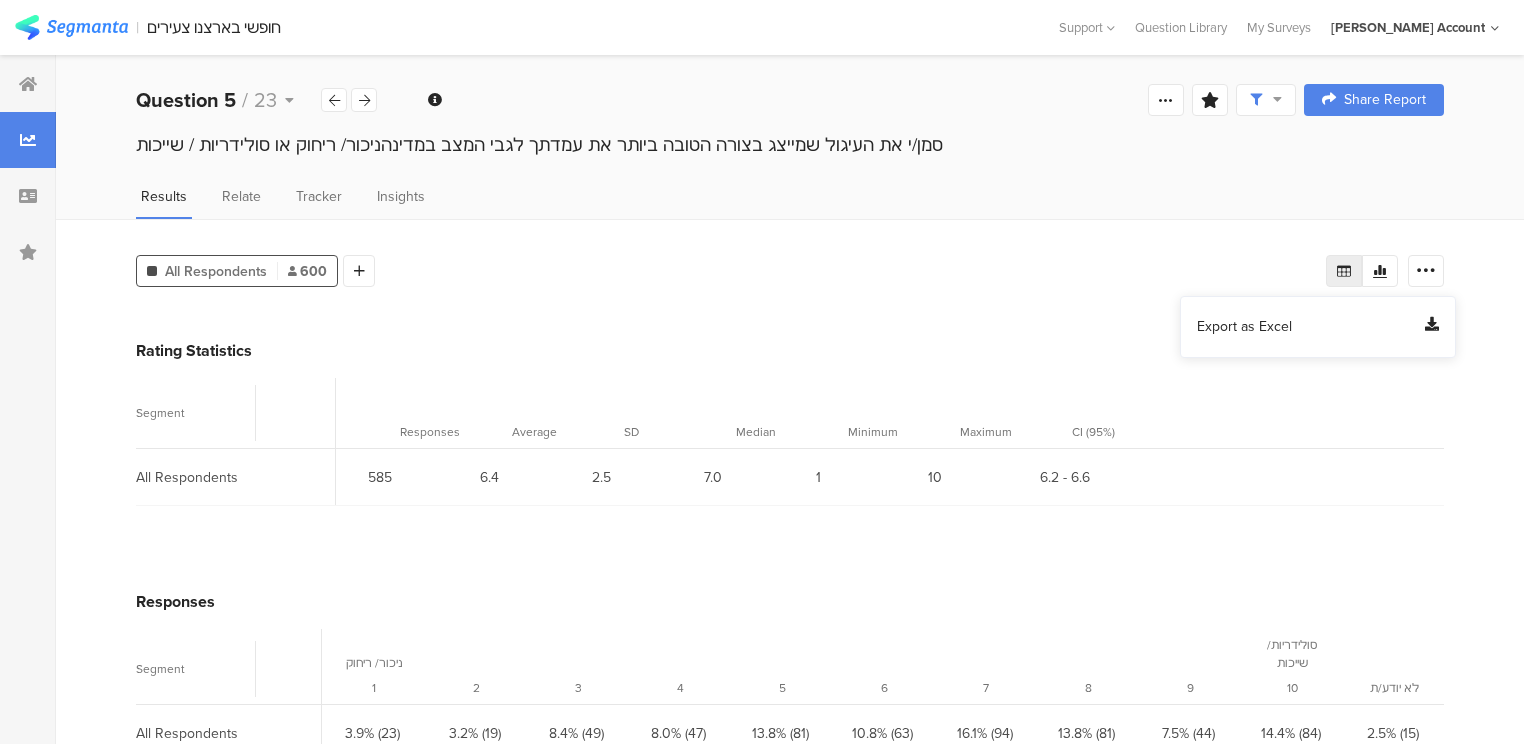 click on "Export as Excel" at bounding box center [1244, 327] 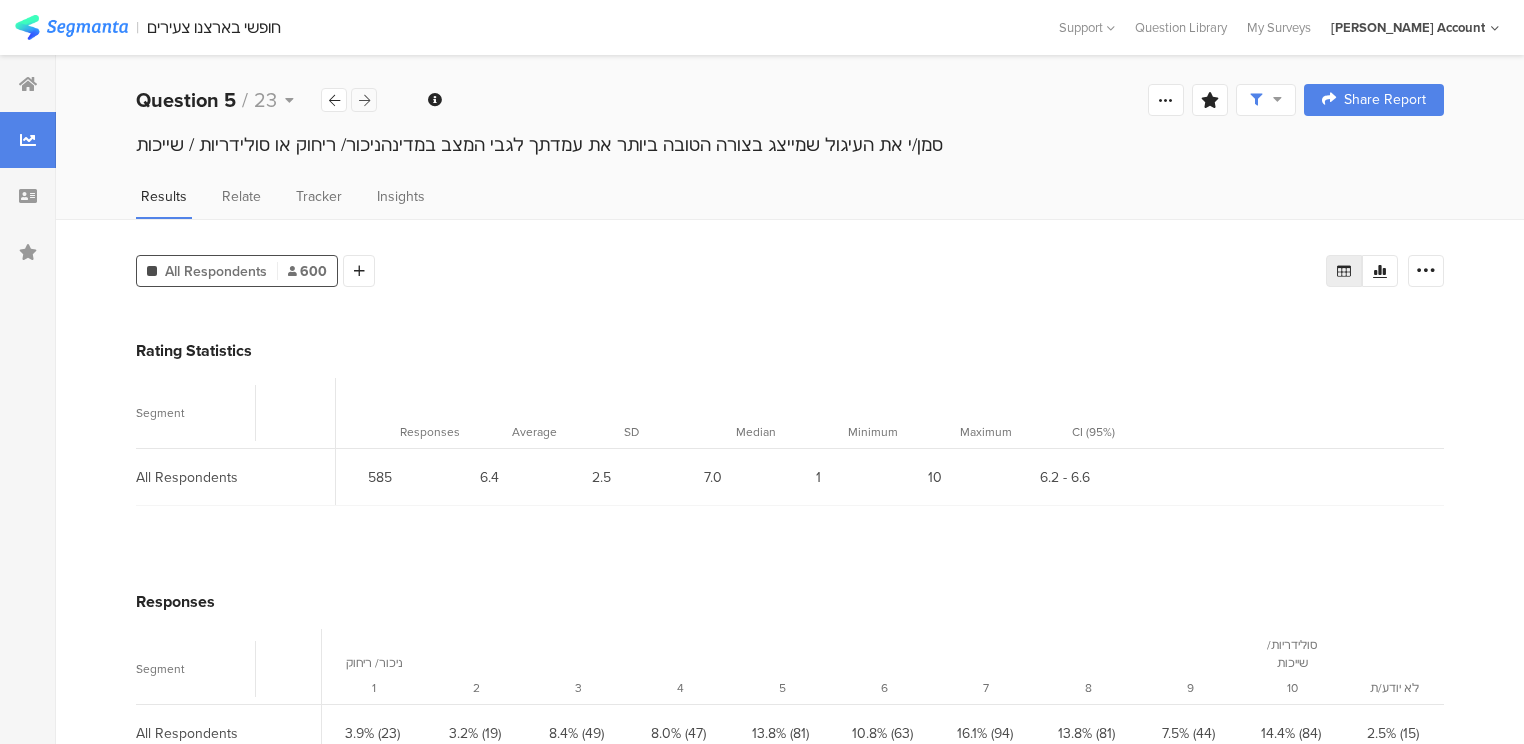 click at bounding box center (364, 100) 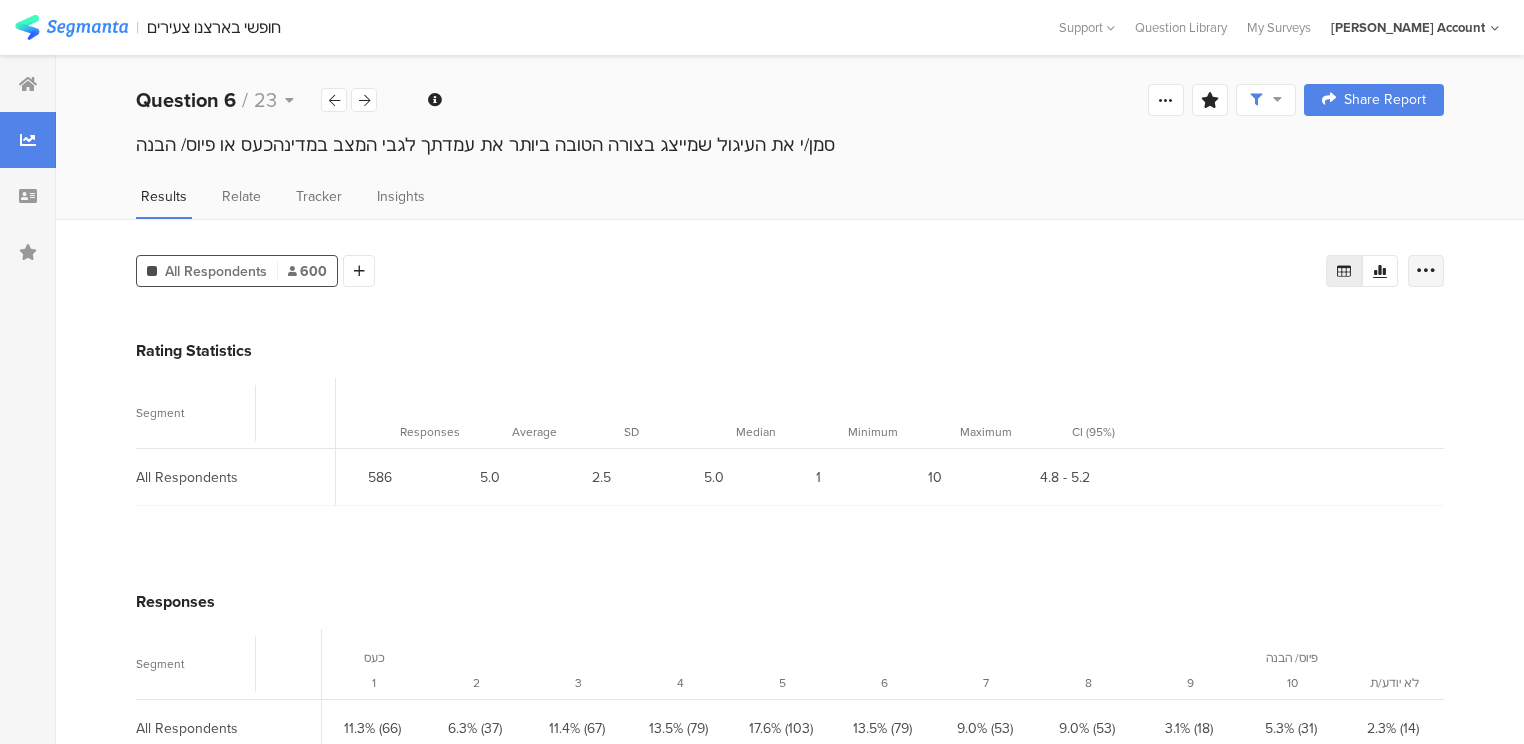 click at bounding box center [1426, 271] 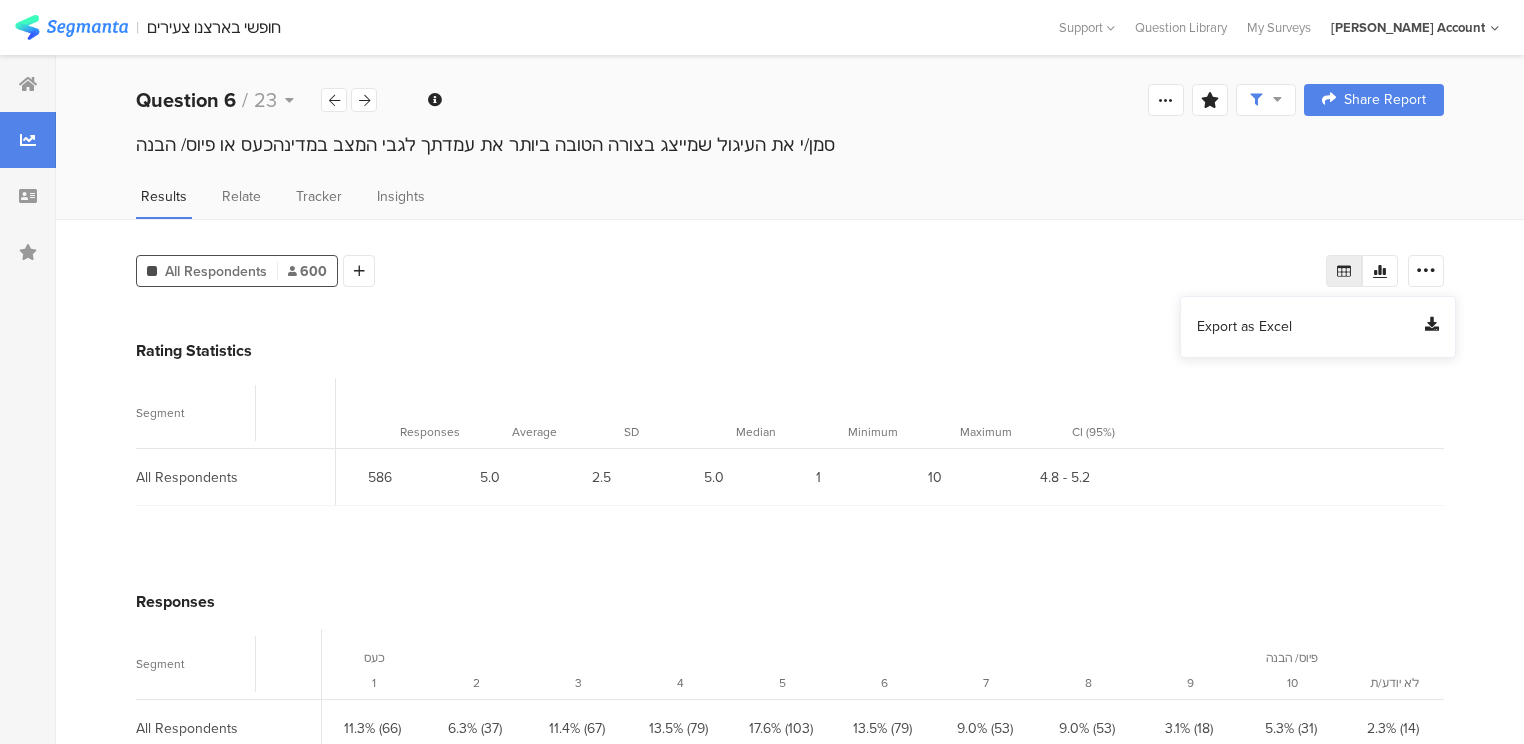 click on "Export as Excel" at bounding box center [1244, 327] 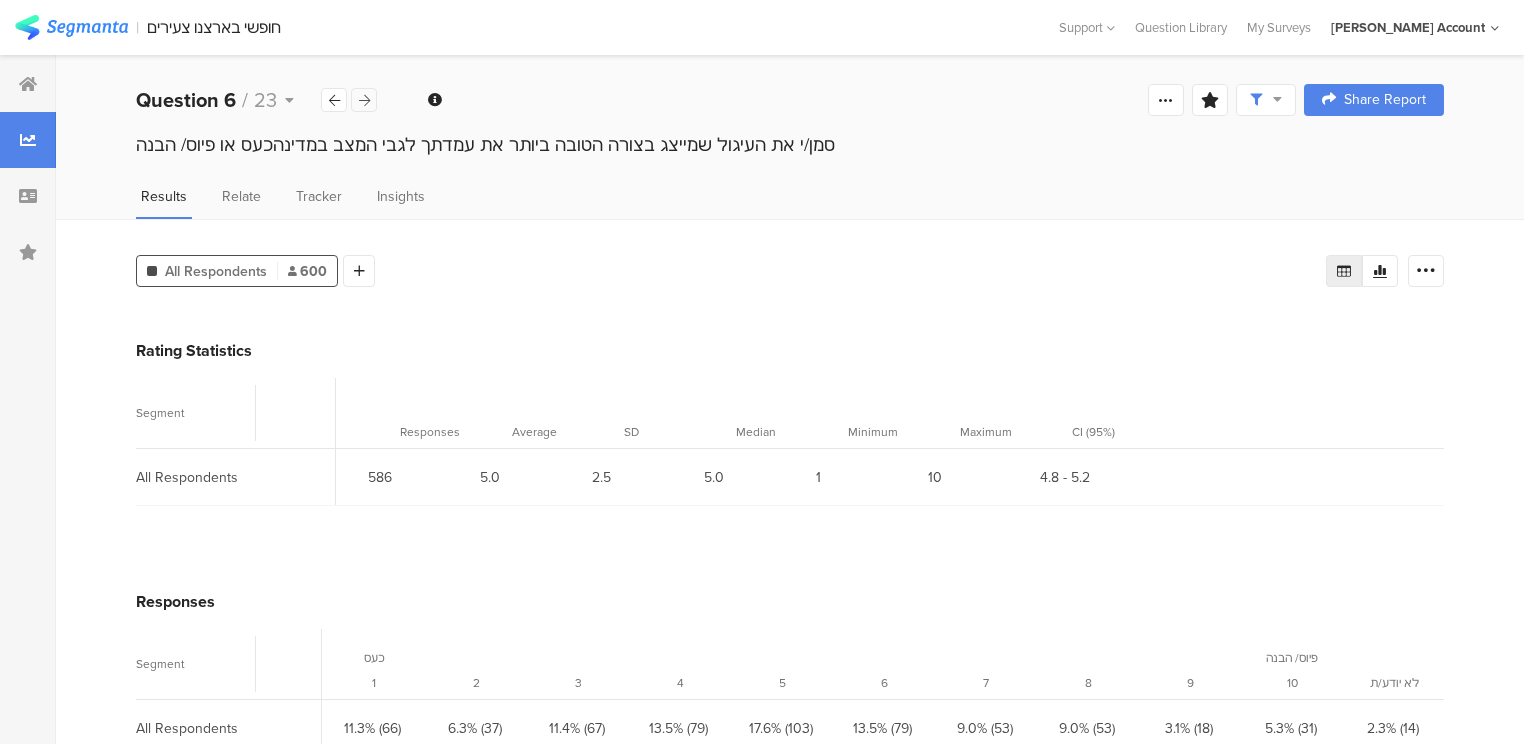 click at bounding box center (364, 100) 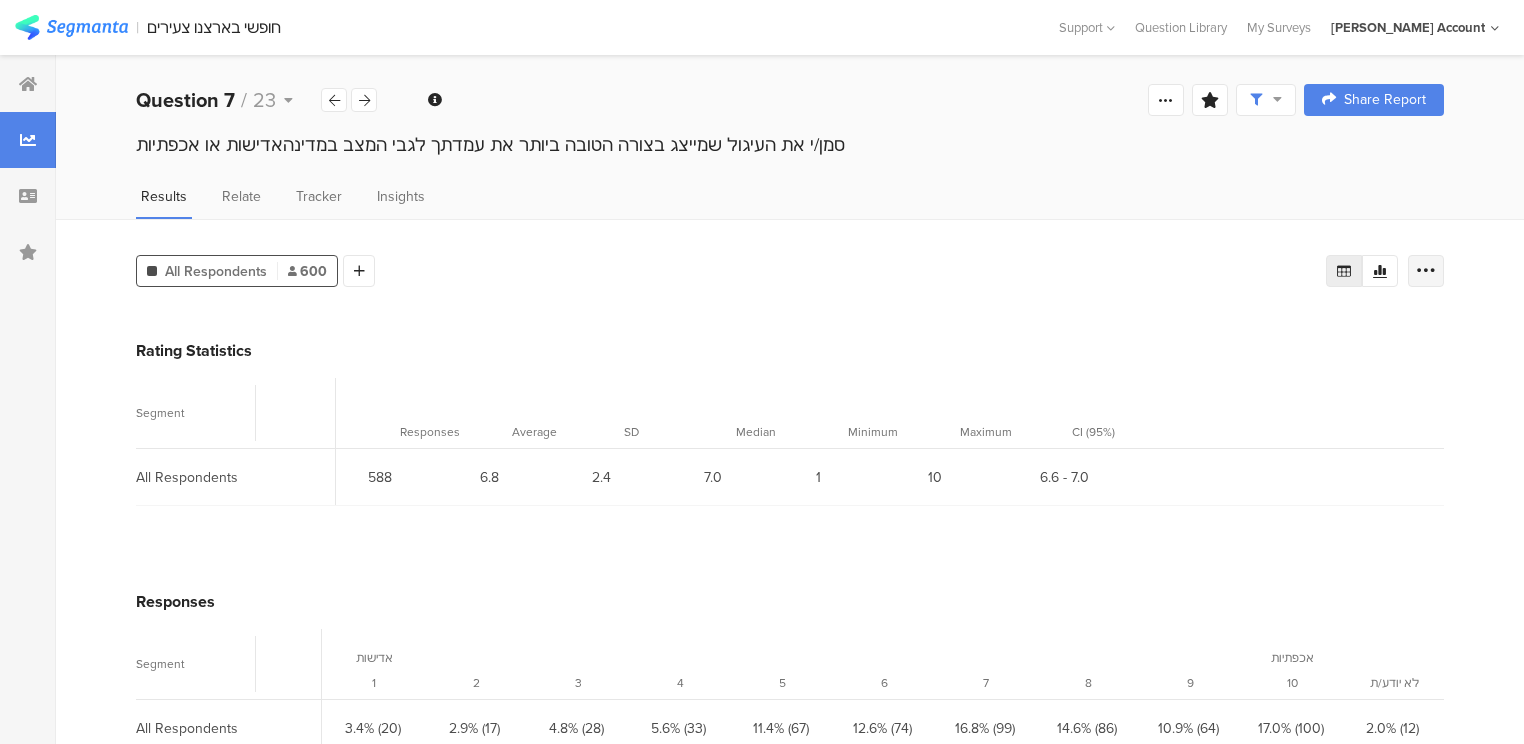 click at bounding box center (1426, 271) 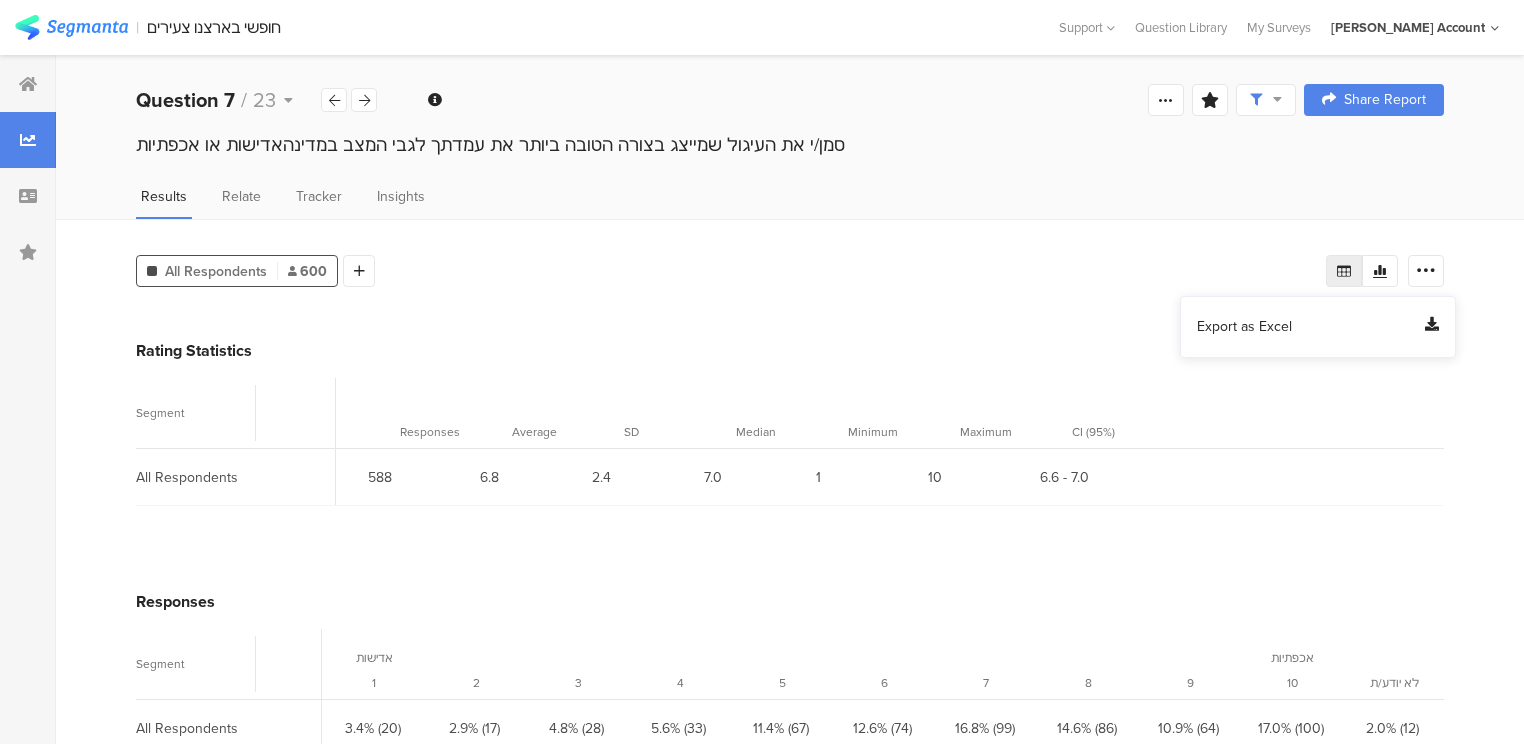 click on "Export as Excel" at bounding box center (1244, 327) 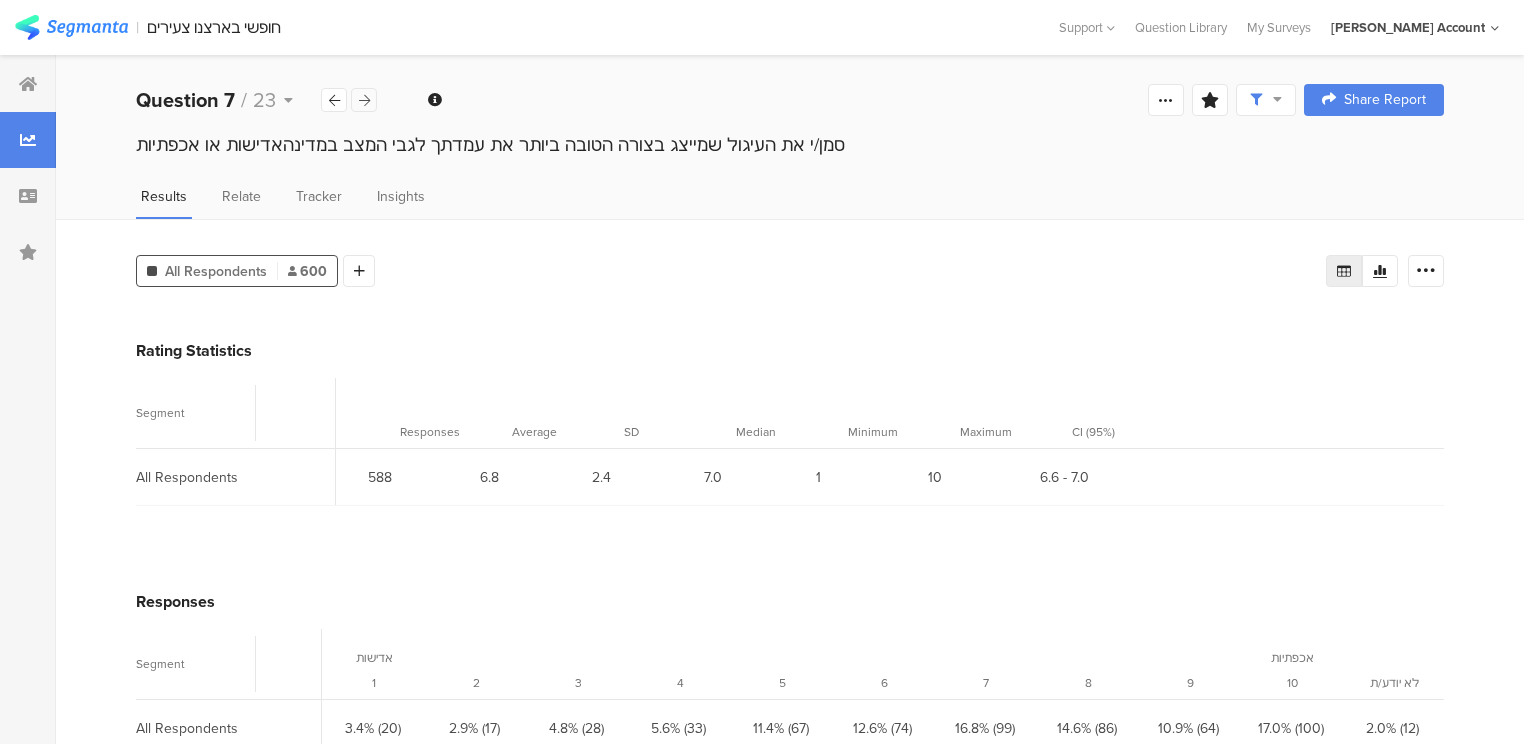 click at bounding box center [364, 100] 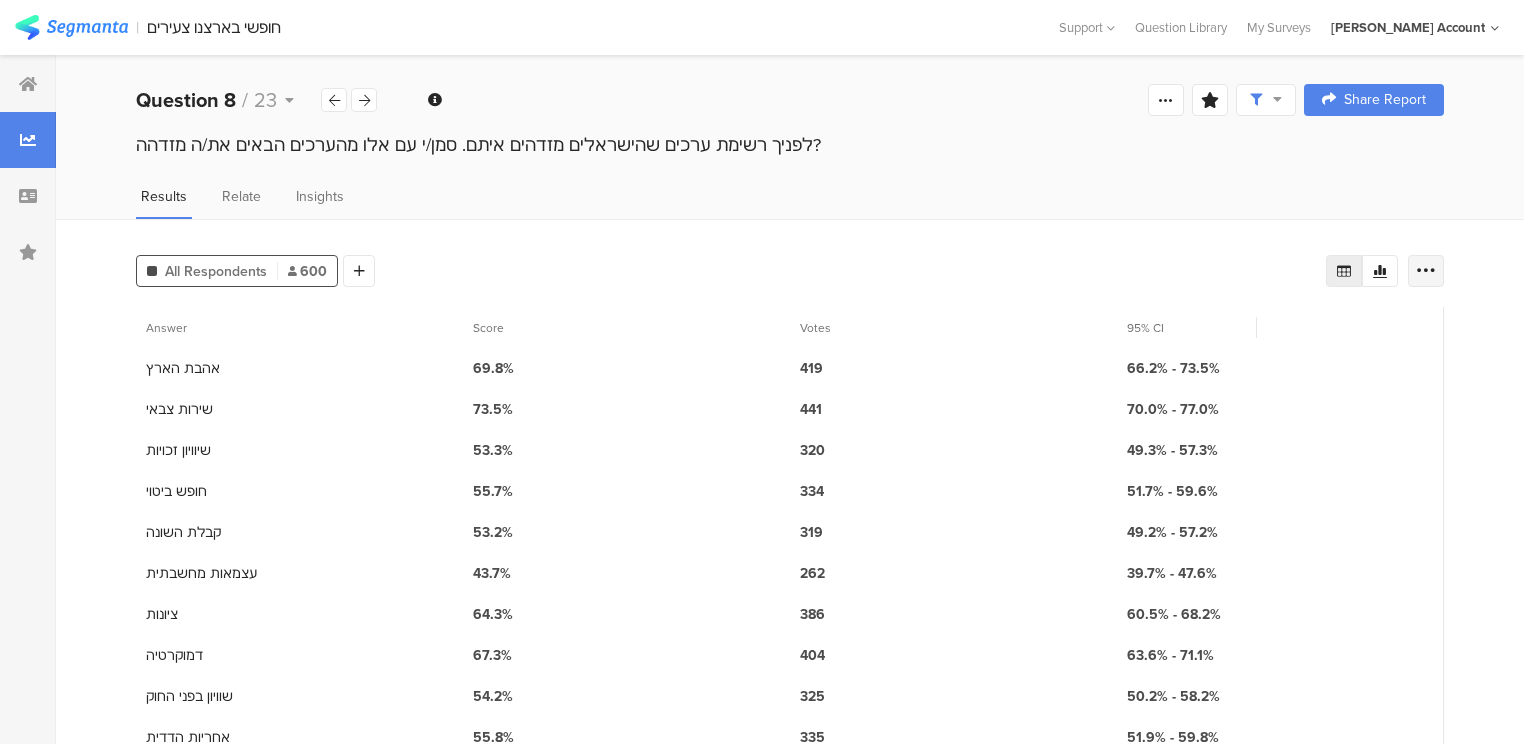 click at bounding box center (1426, 271) 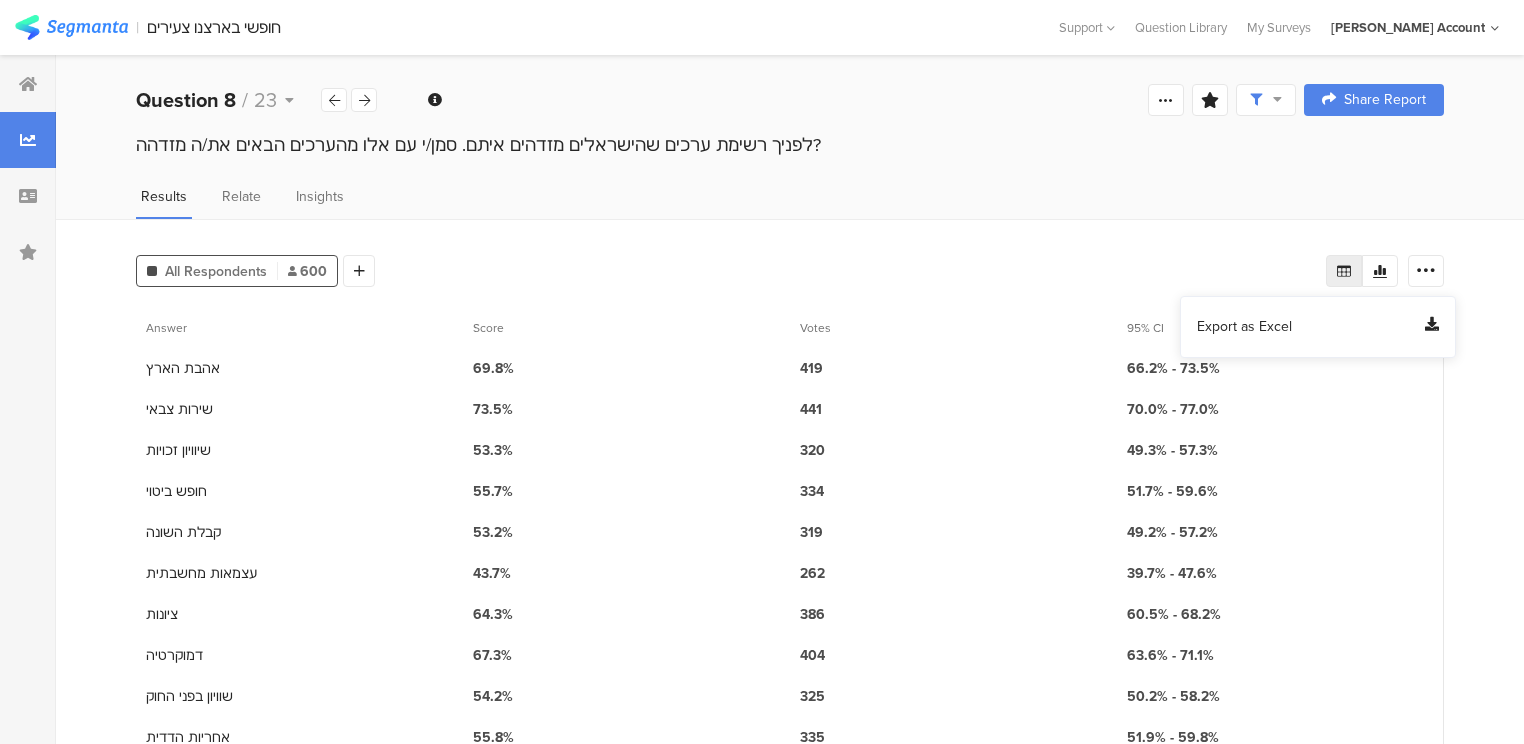 click on "Export as Excel" at bounding box center (1244, 327) 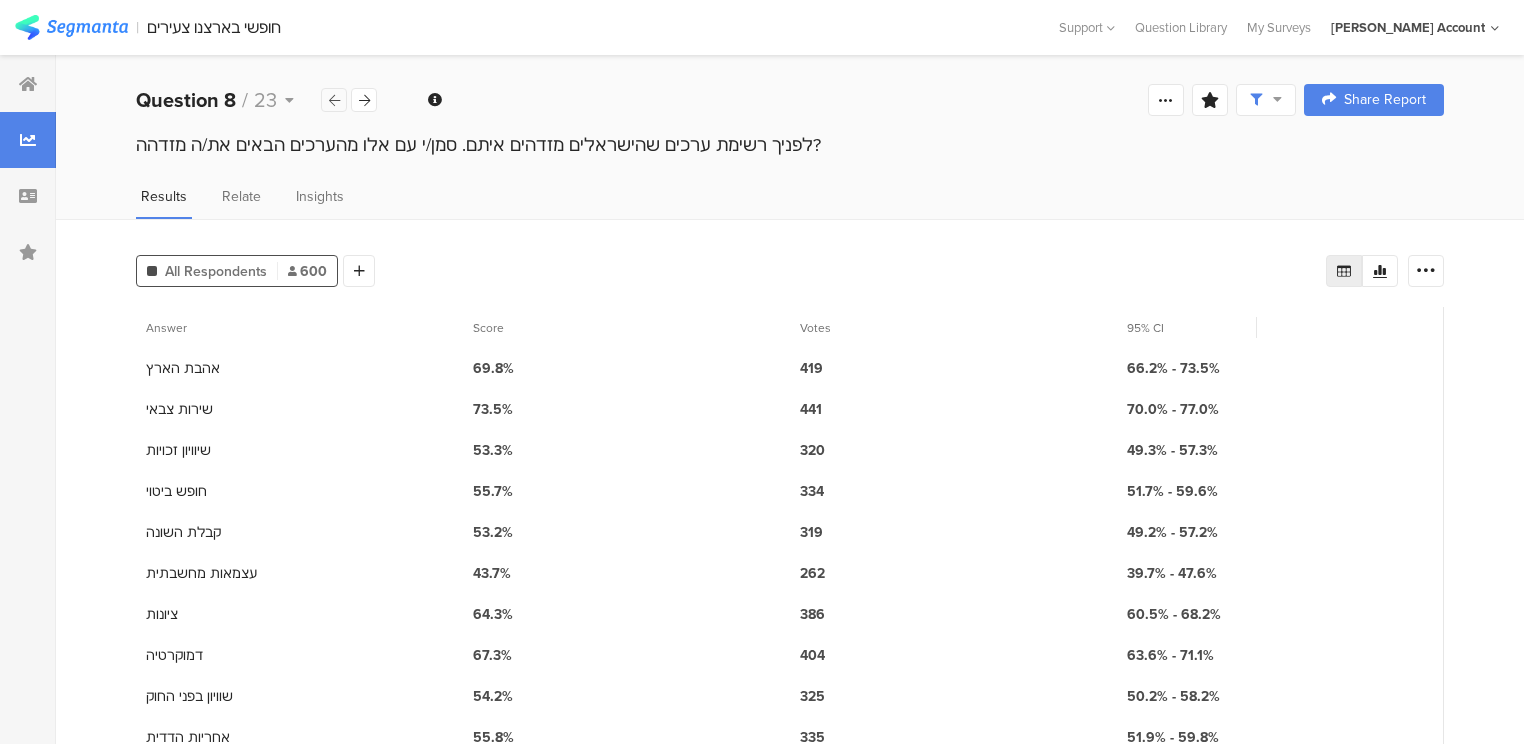 click at bounding box center [334, 100] 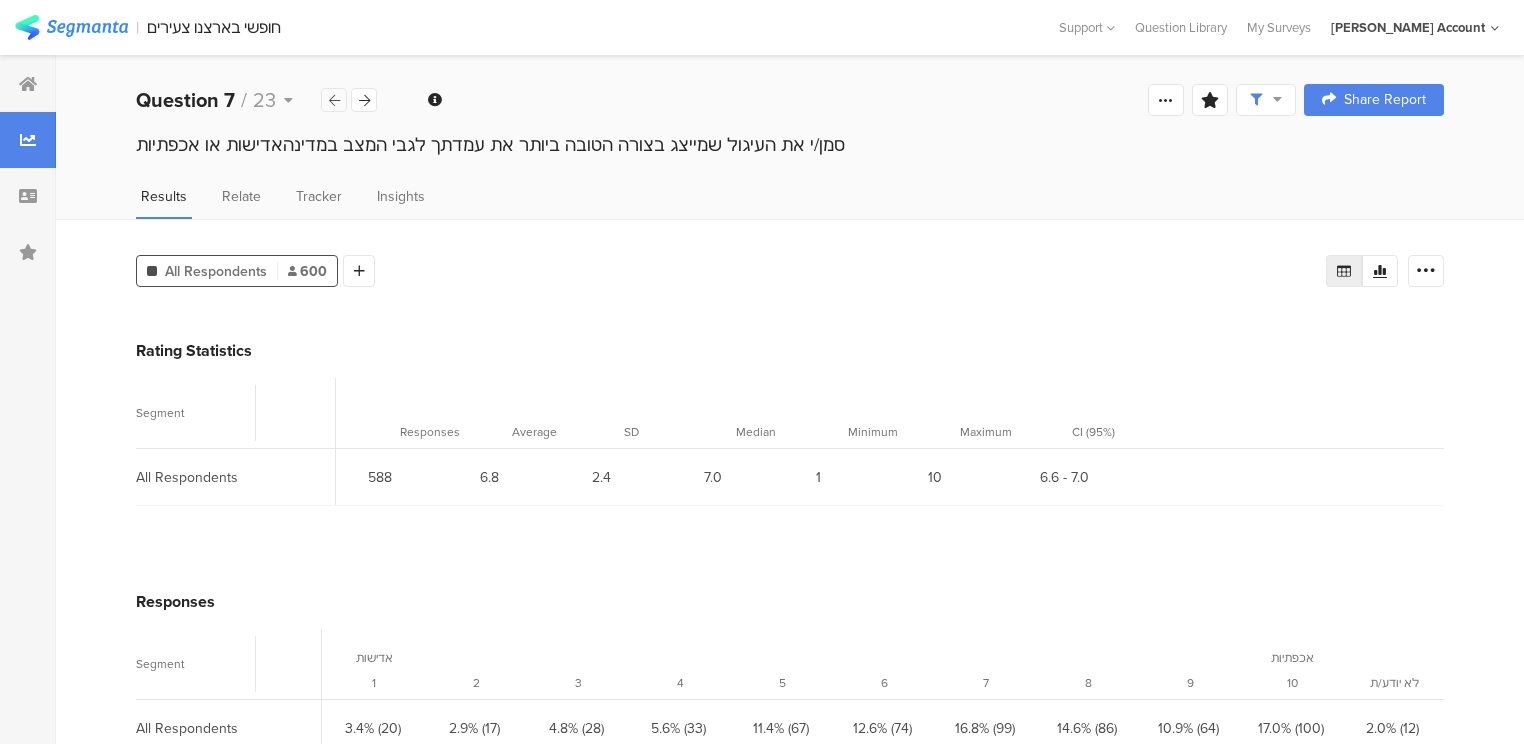 click at bounding box center (334, 100) 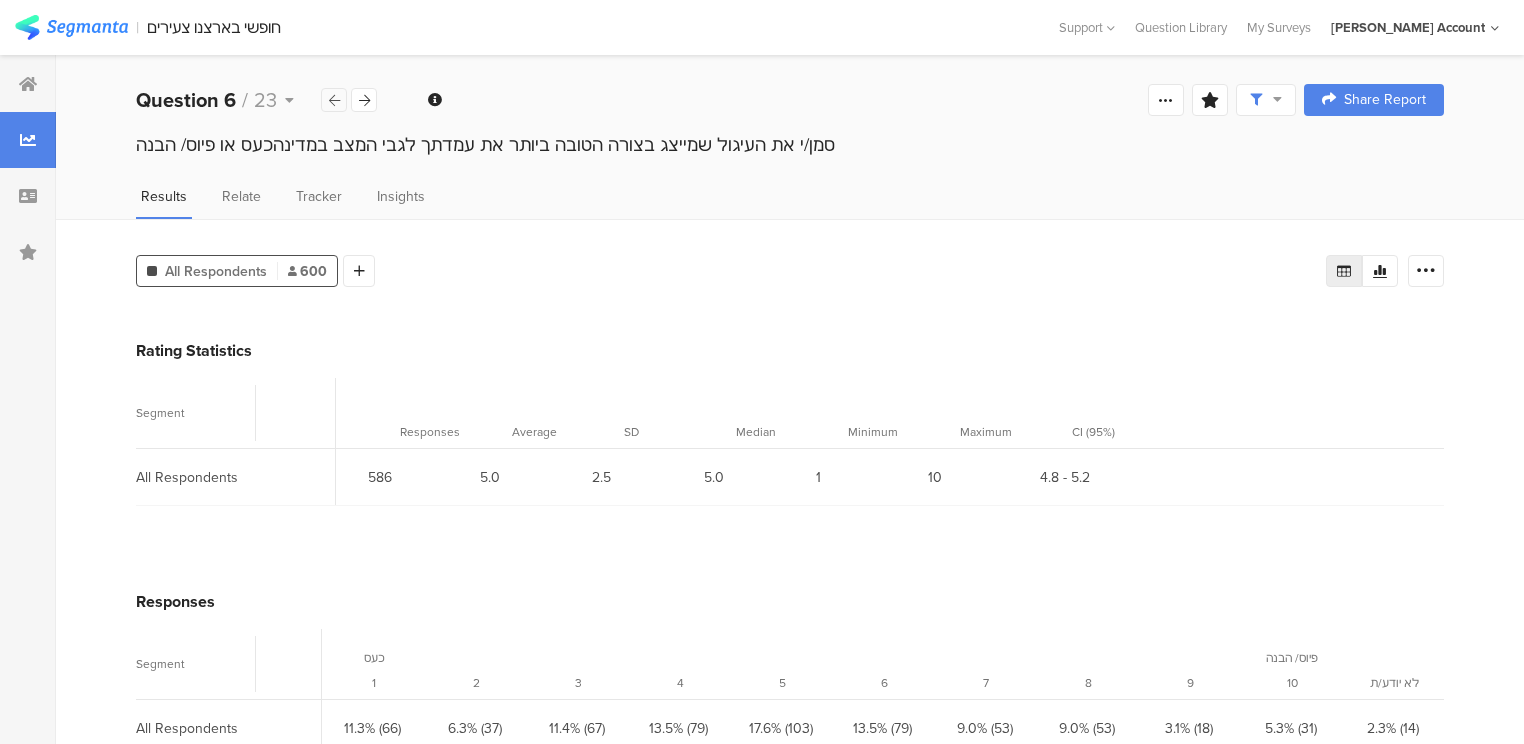 click at bounding box center (334, 100) 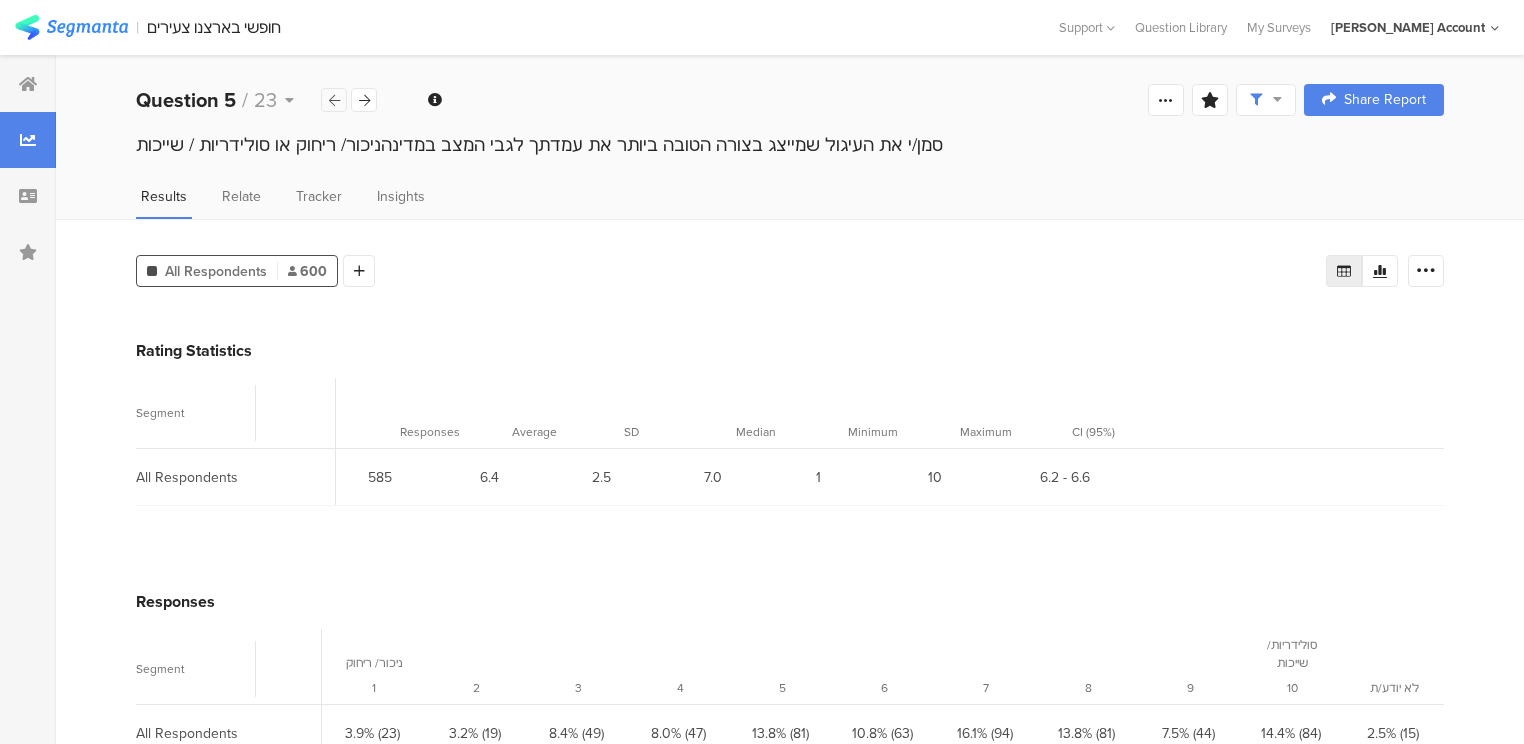 click at bounding box center (334, 100) 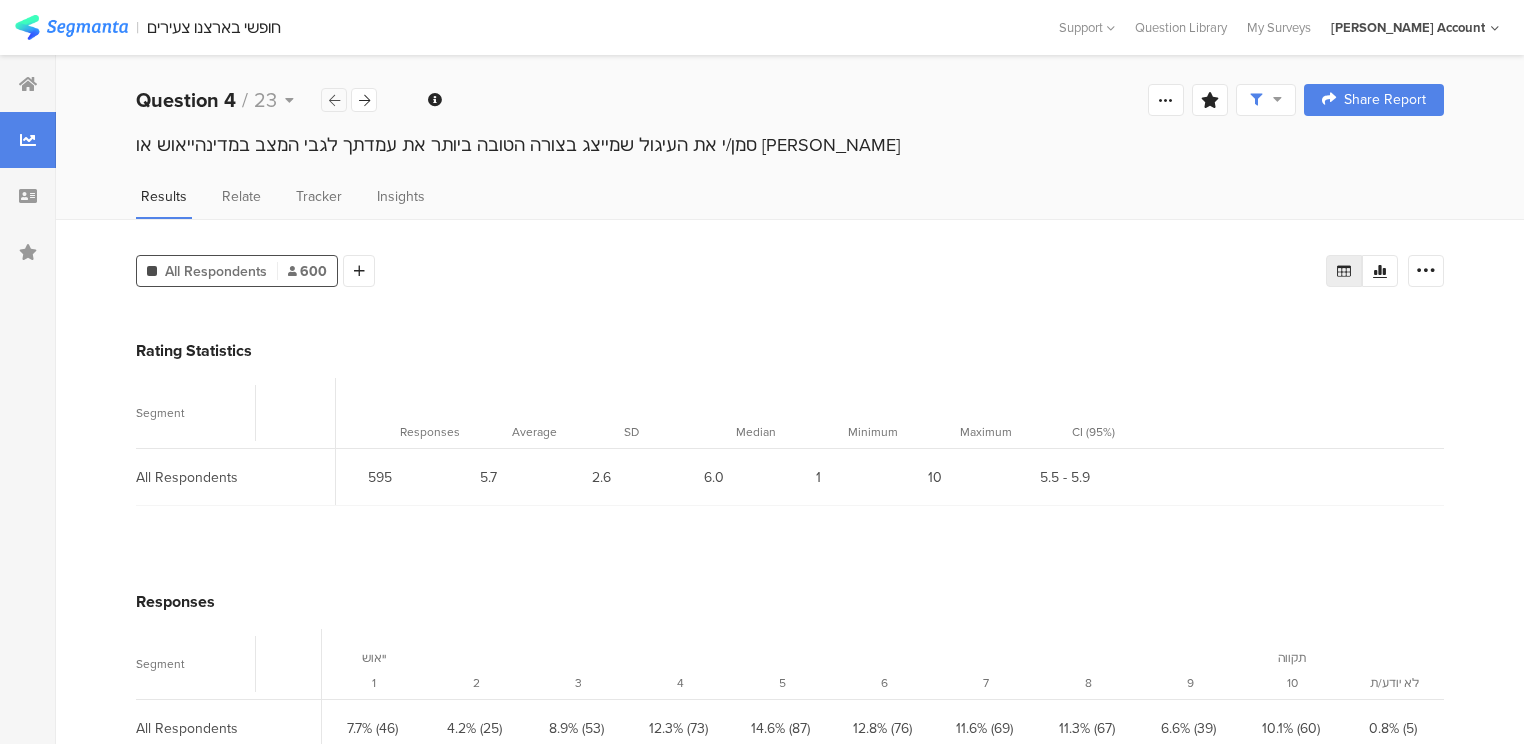 click at bounding box center [334, 100] 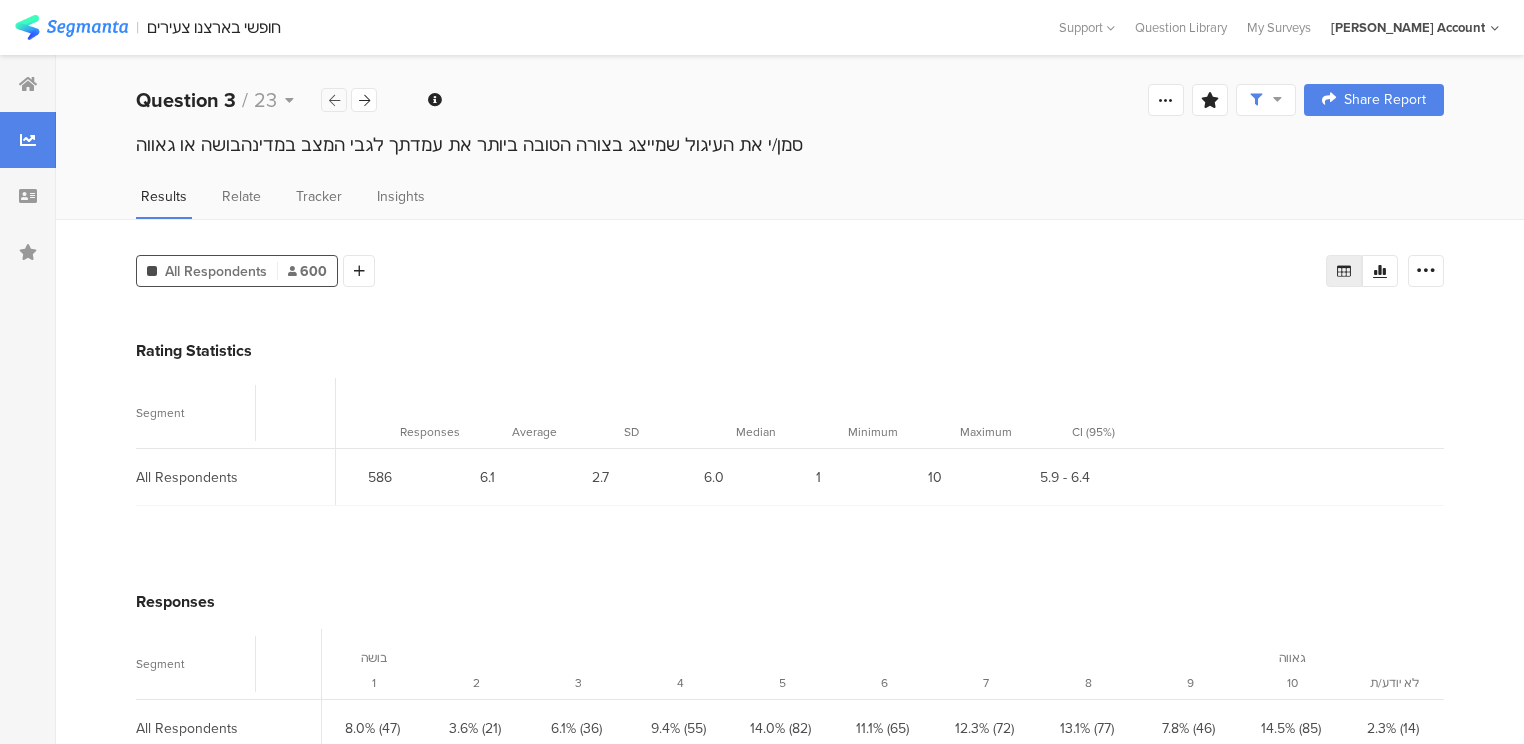 click at bounding box center (334, 100) 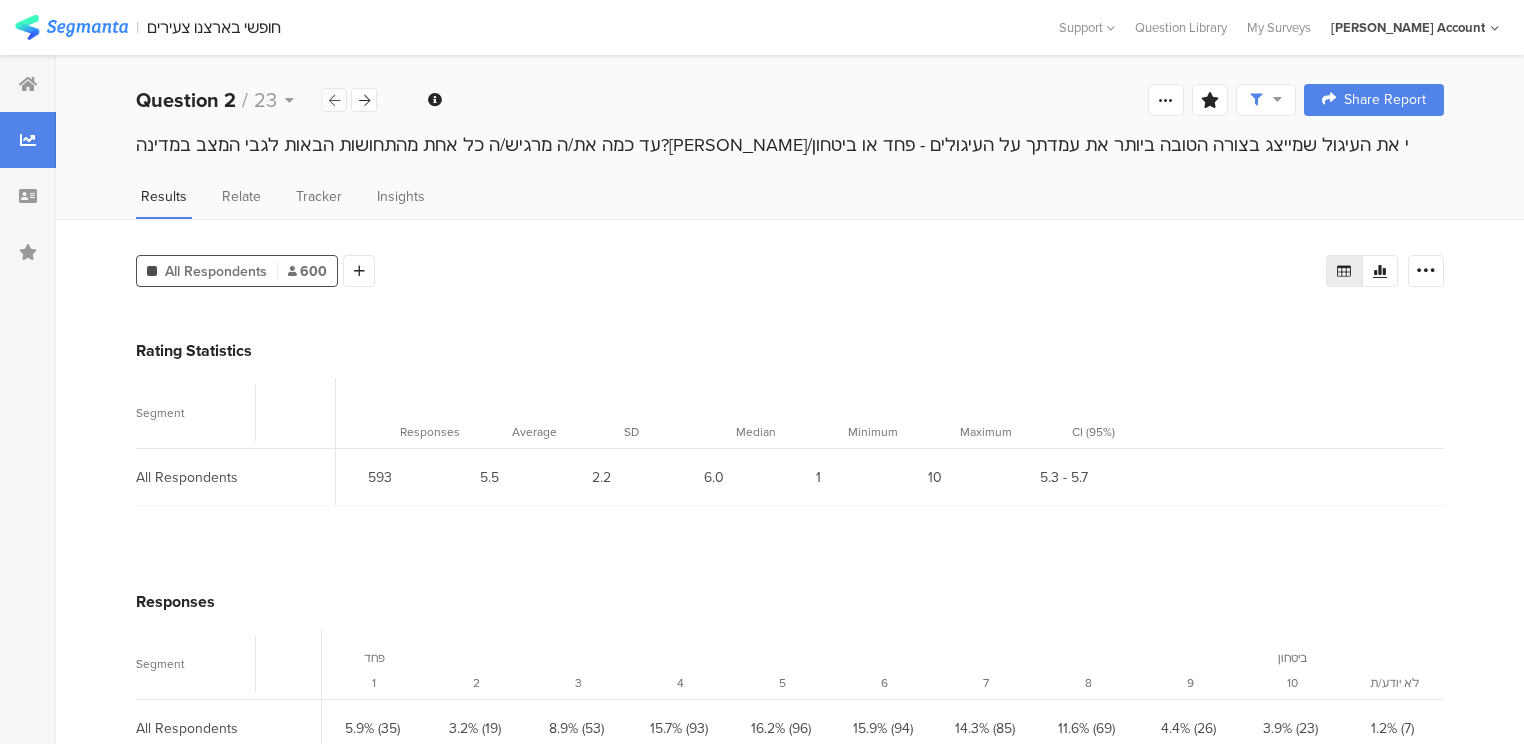 click at bounding box center (334, 100) 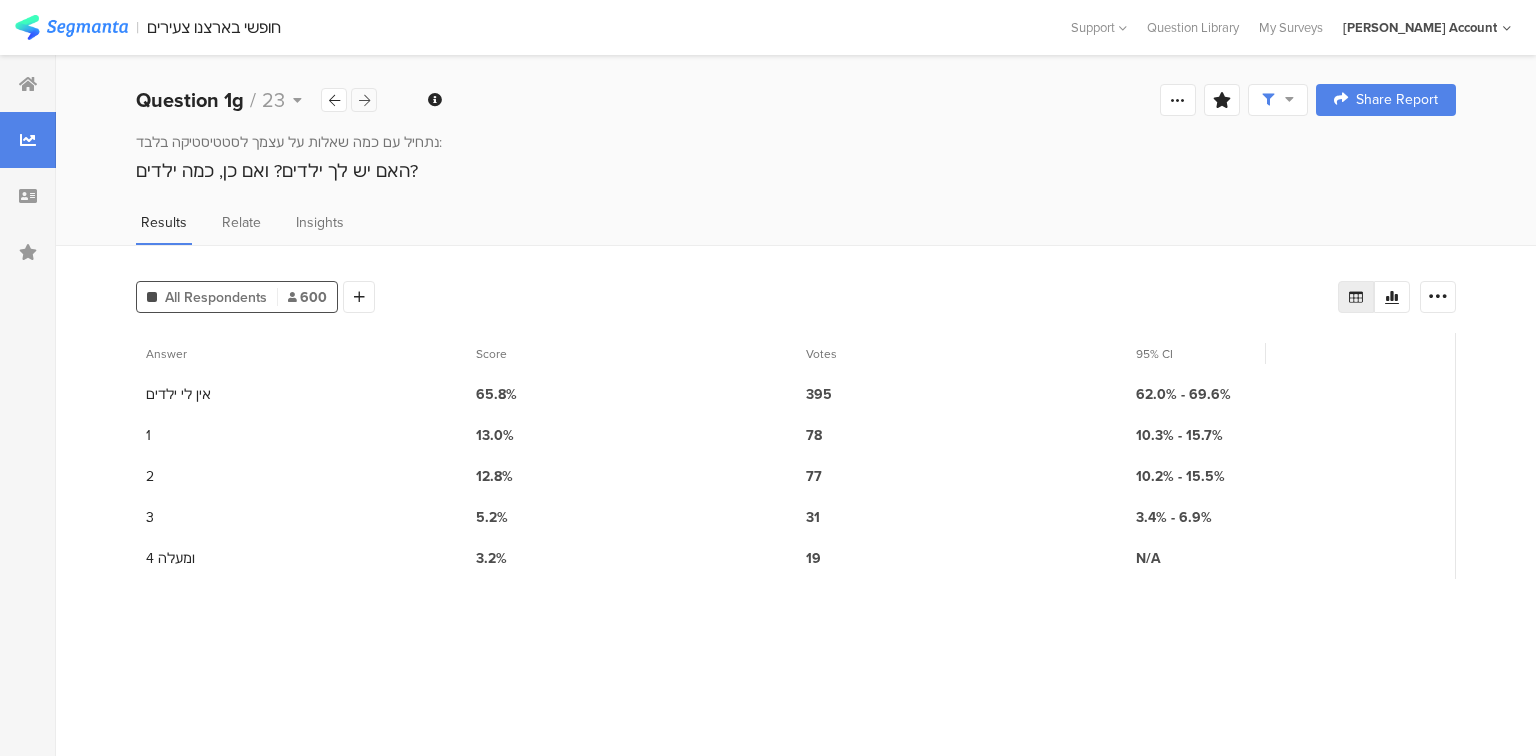 click at bounding box center [364, 100] 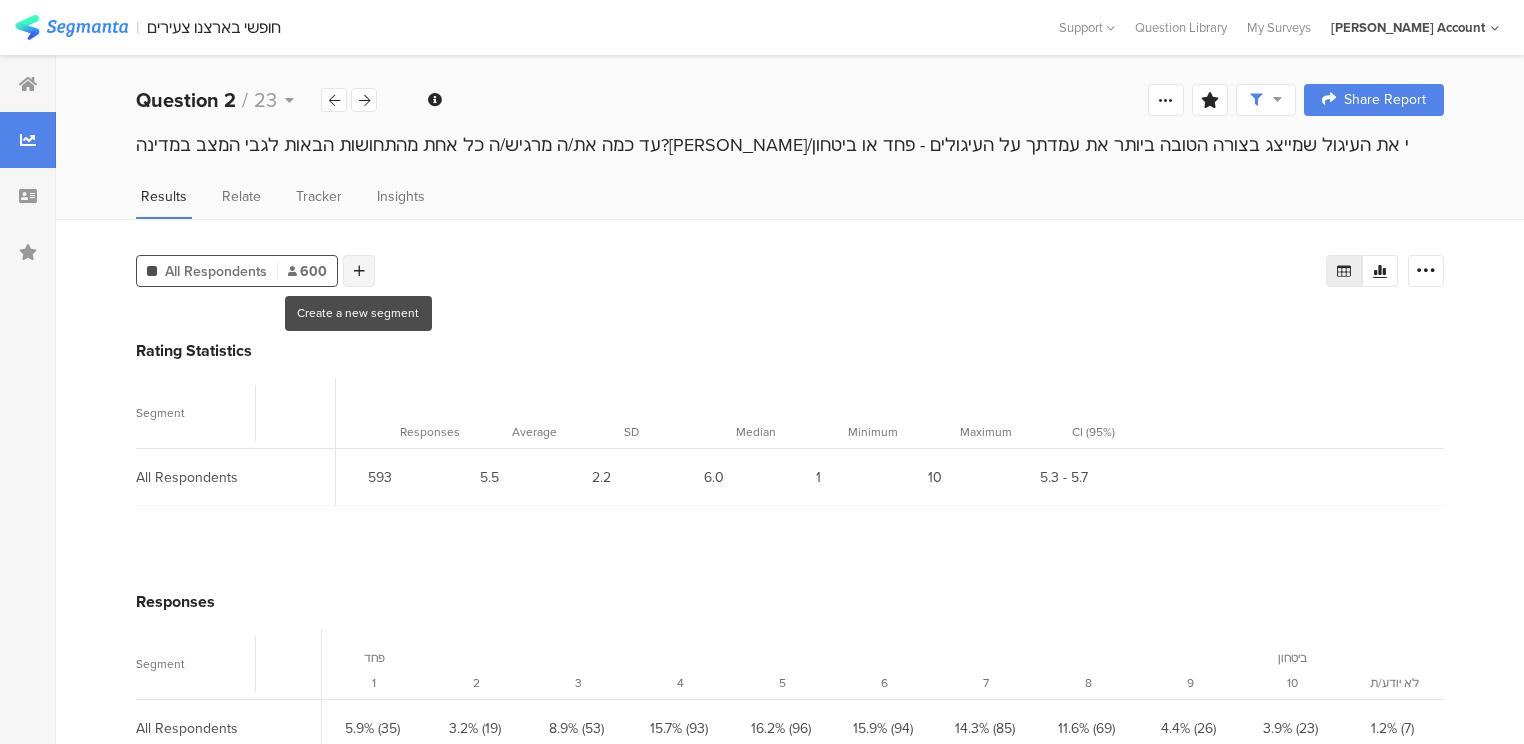 click at bounding box center (359, 271) 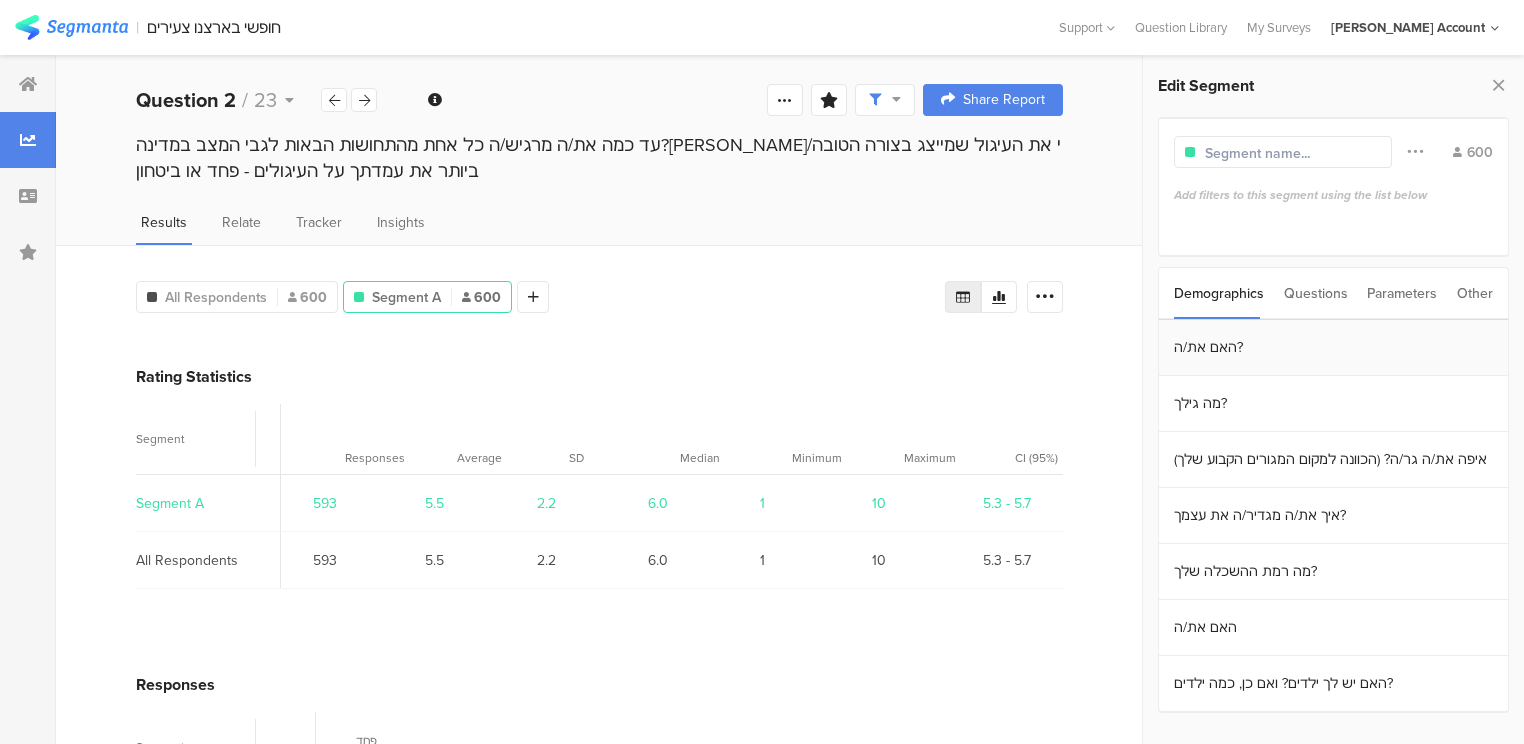 click on "האם את/ה?" at bounding box center [1333, 348] 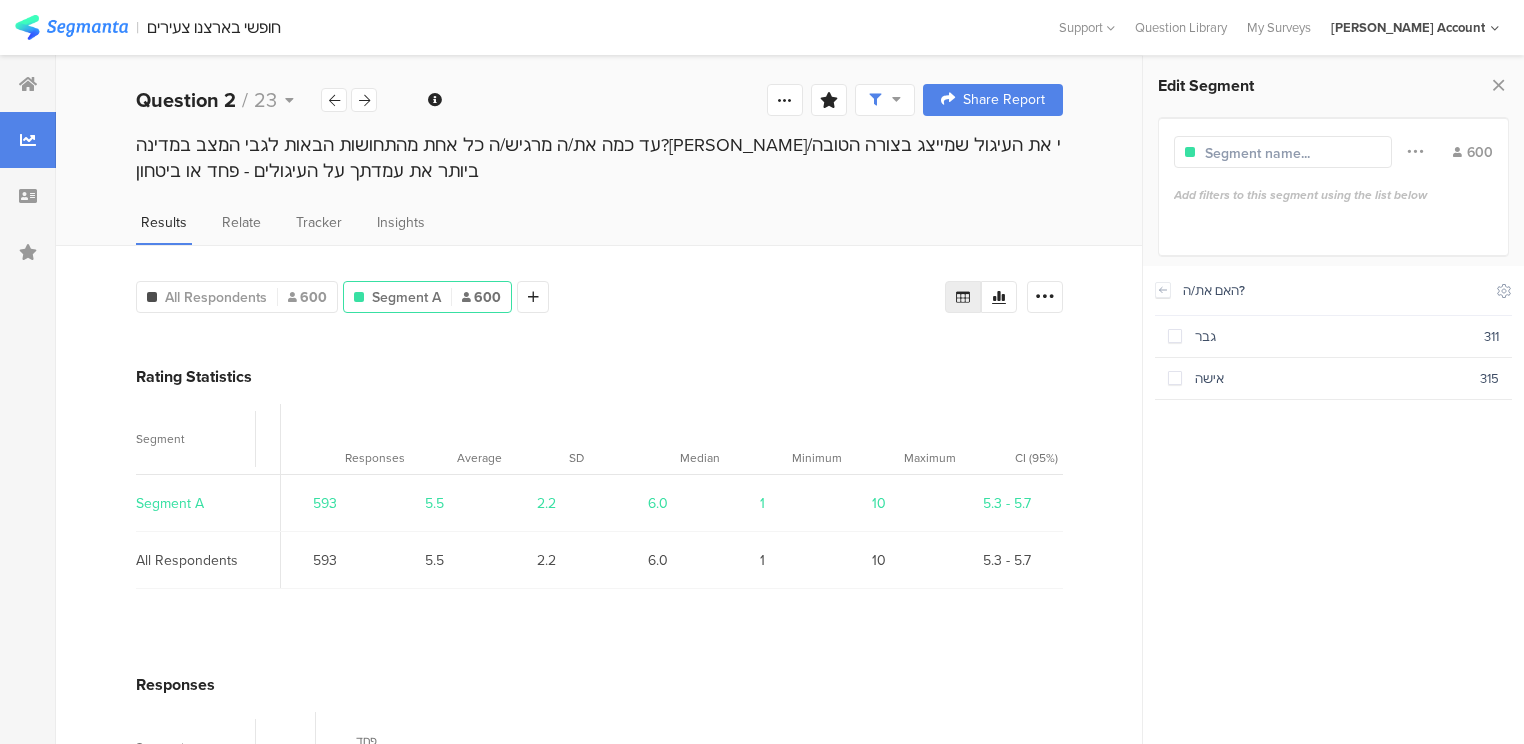click on "גבר" at bounding box center (1333, 336) 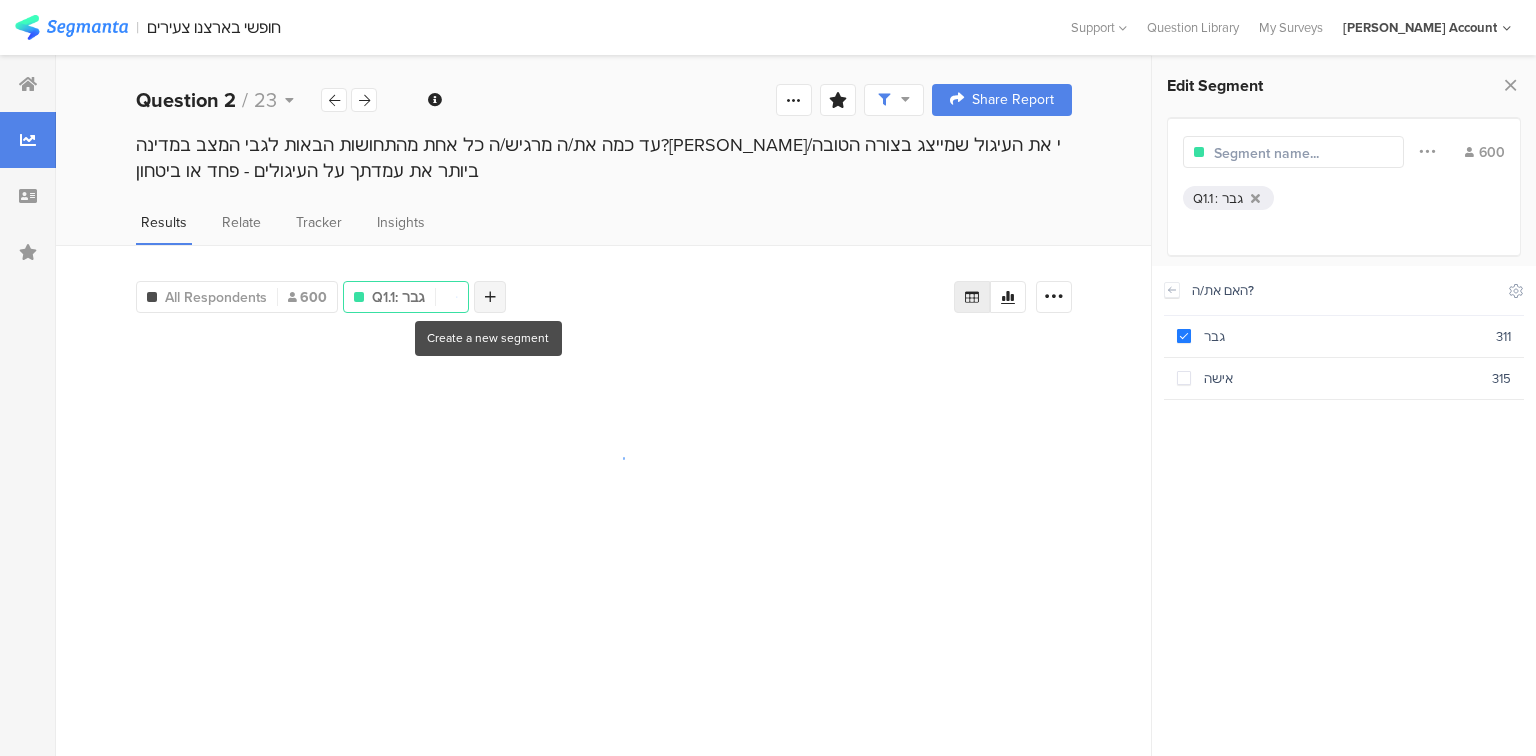 click at bounding box center [490, 297] 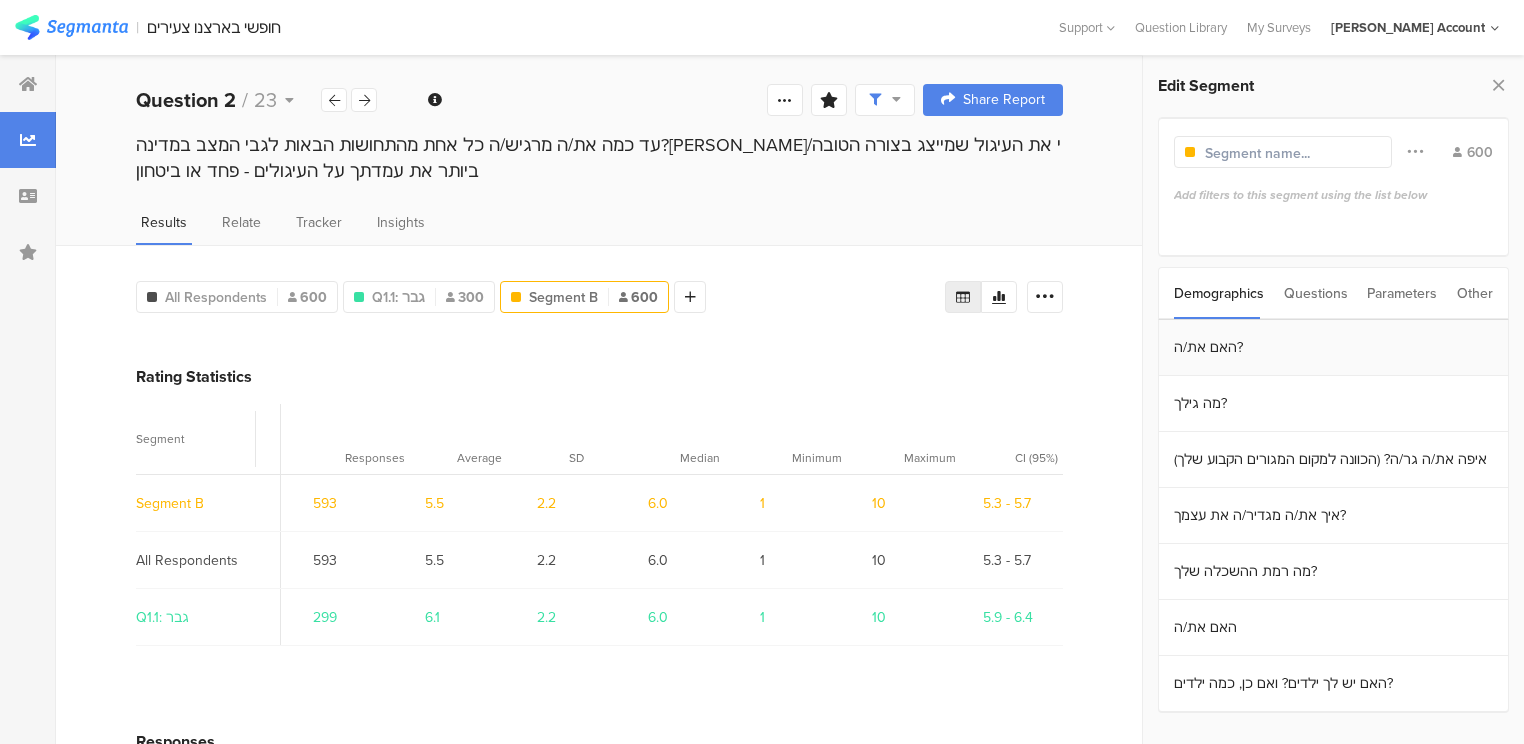 click on "האם את/ה?" at bounding box center [1333, 348] 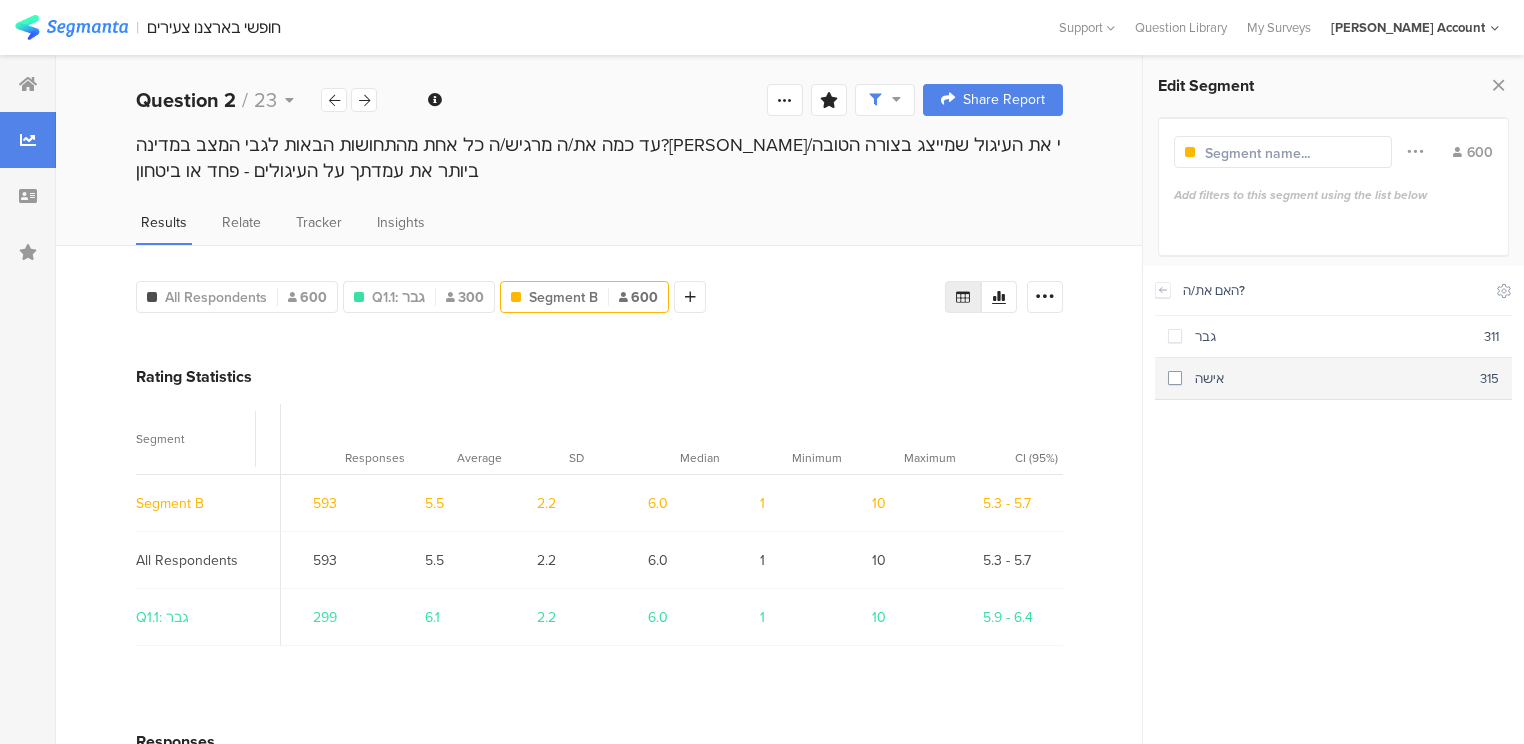 click on "אישה" at bounding box center (1331, 378) 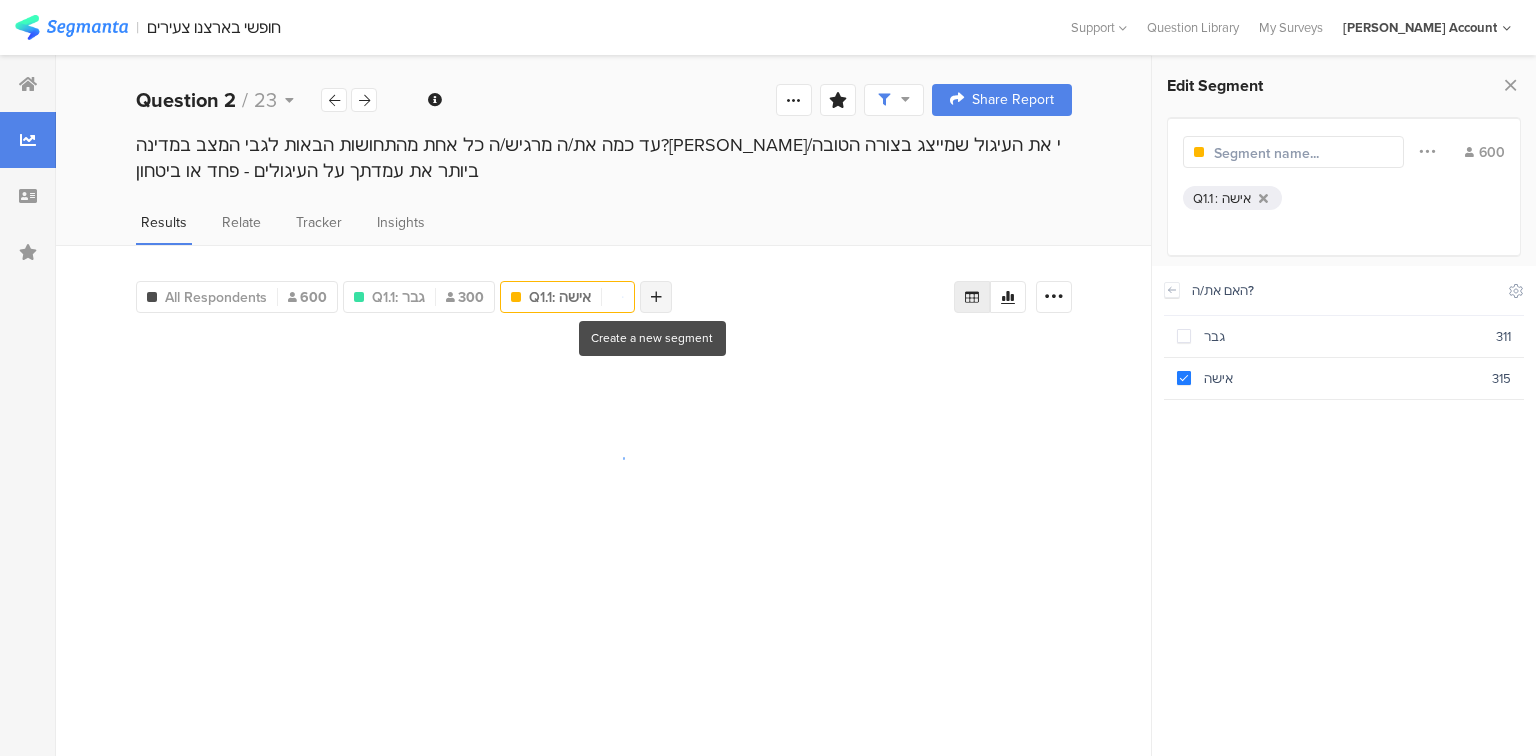 click at bounding box center [656, 297] 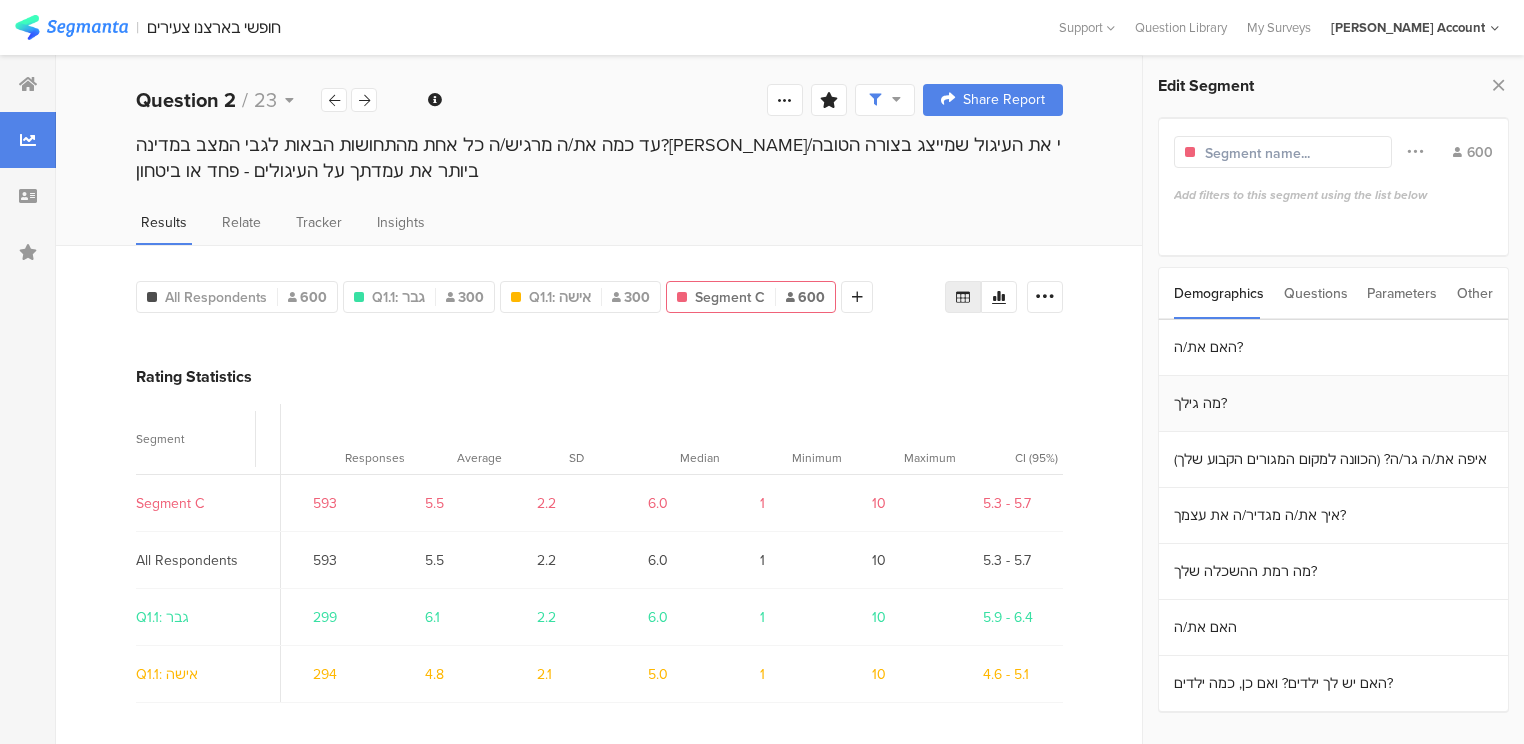 click on "מה גילך?" at bounding box center (1333, 404) 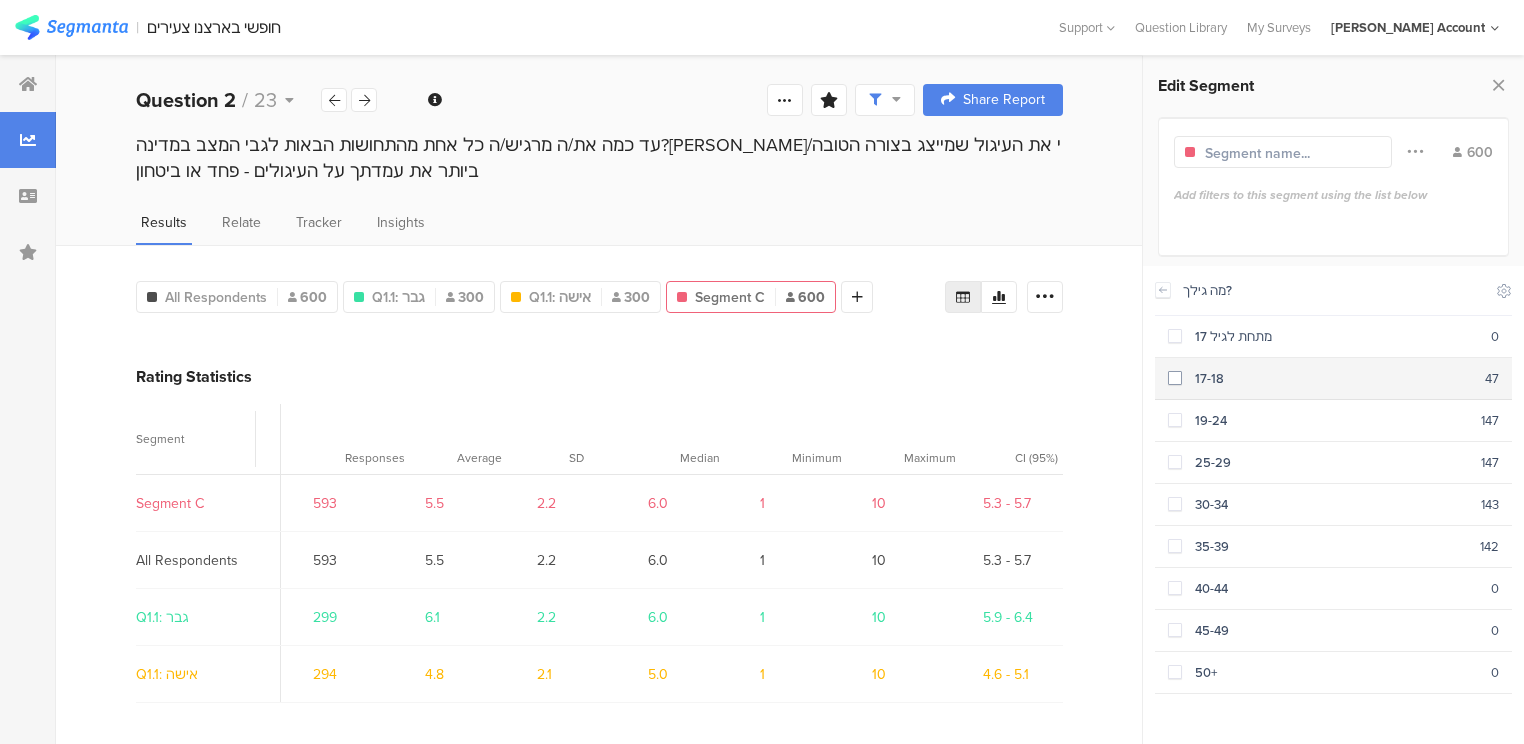 click on "17-18
47" at bounding box center (1333, 379) 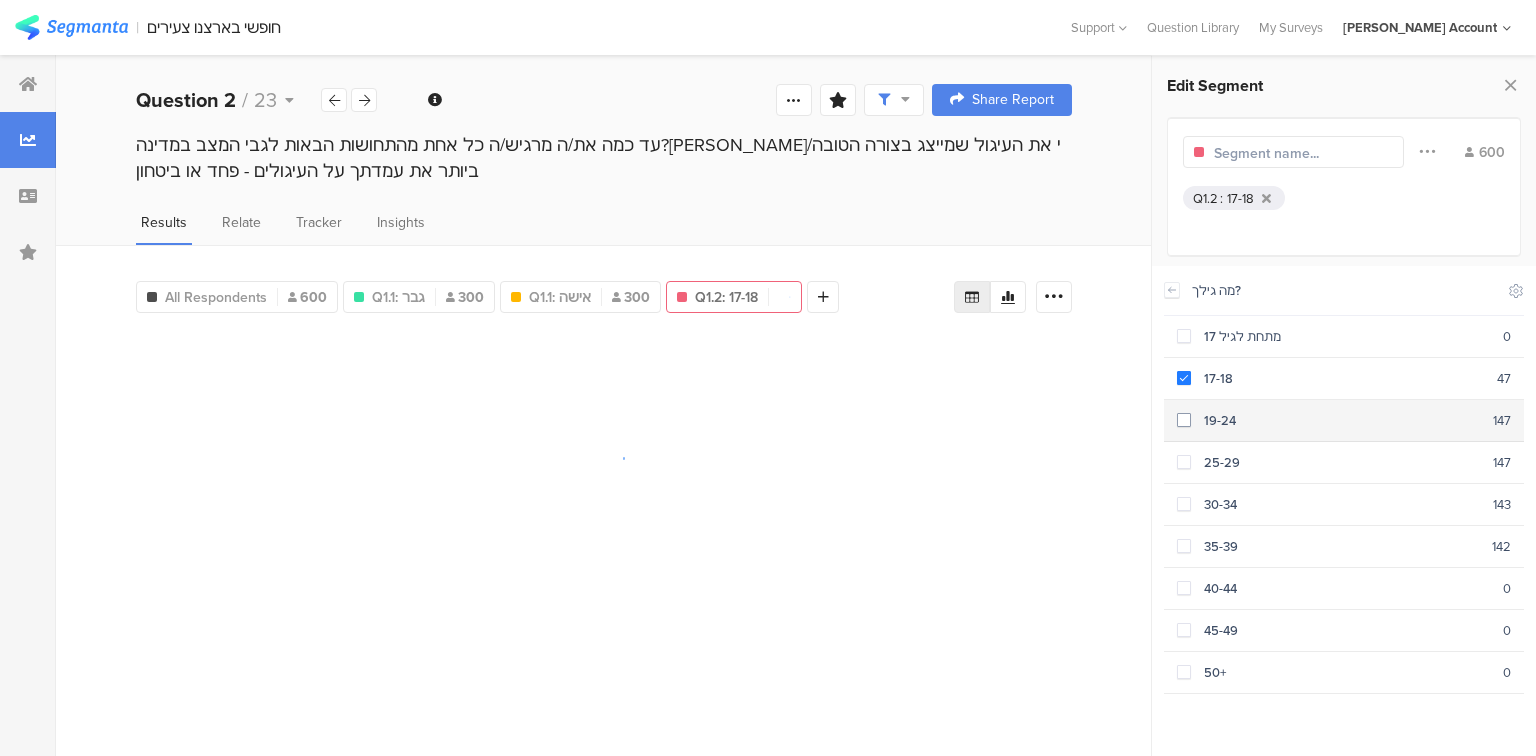 click on "19-24" at bounding box center [1342, 420] 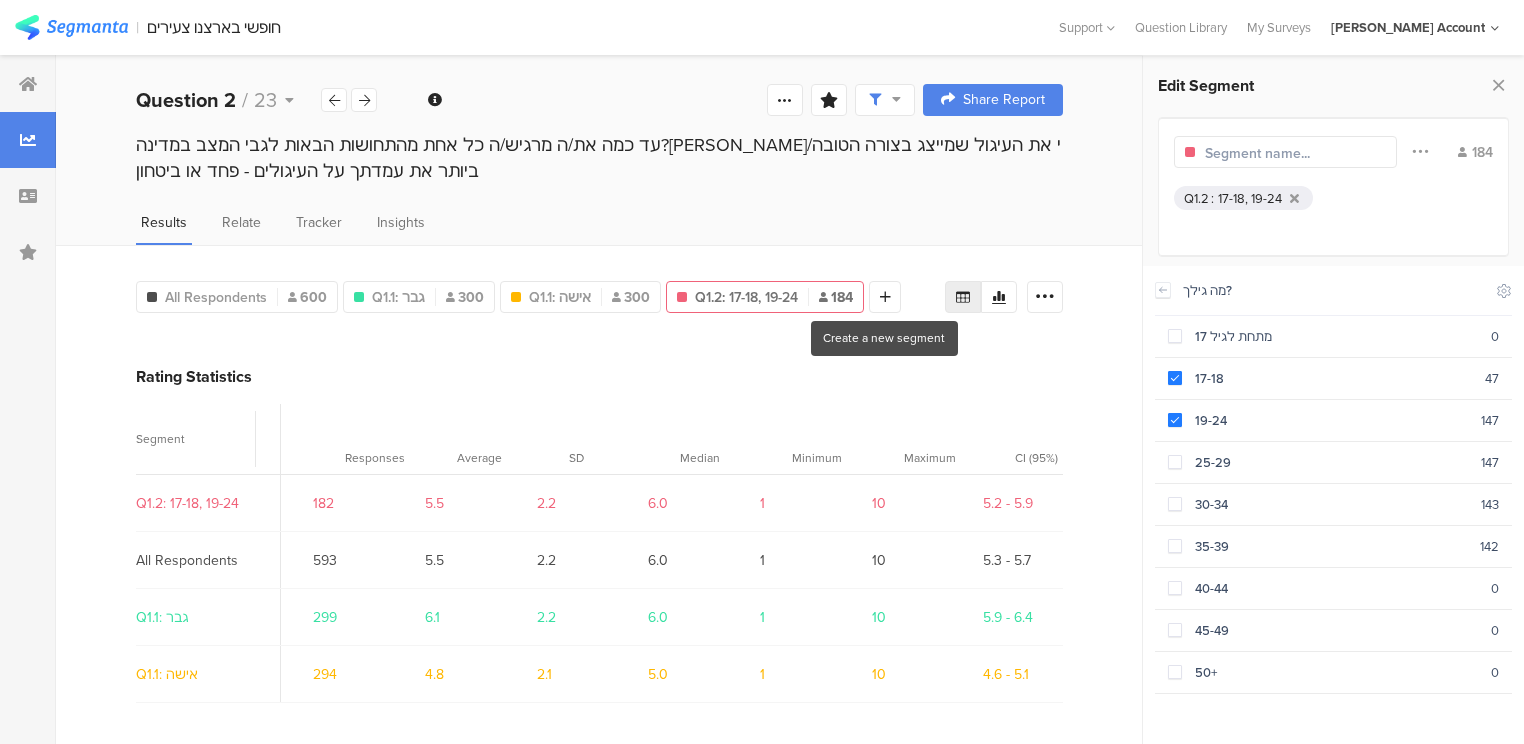 drag, startPoint x: 884, startPoint y: 292, endPoint x: 900, endPoint y: 312, distance: 25.612497 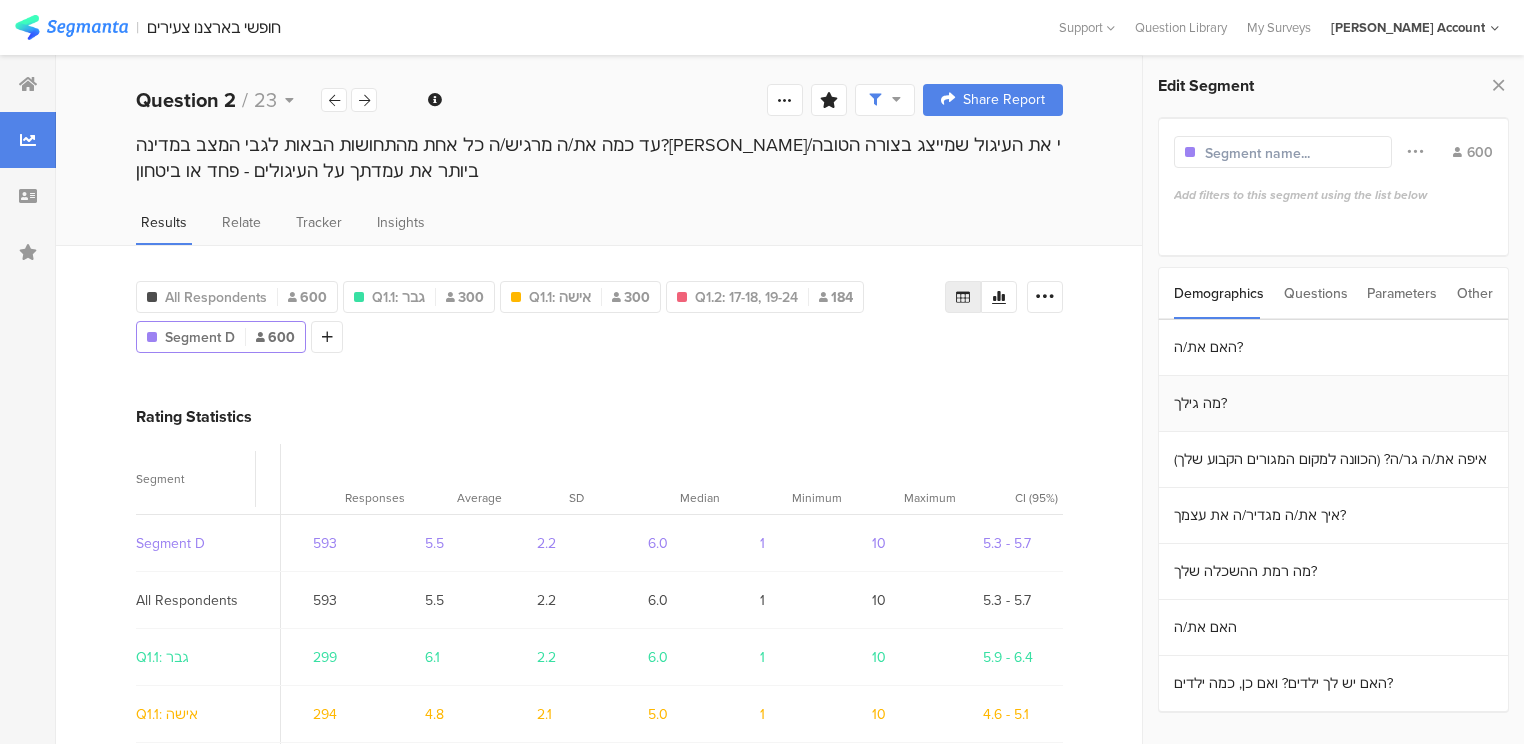 click on "מה גילך?" at bounding box center [1333, 404] 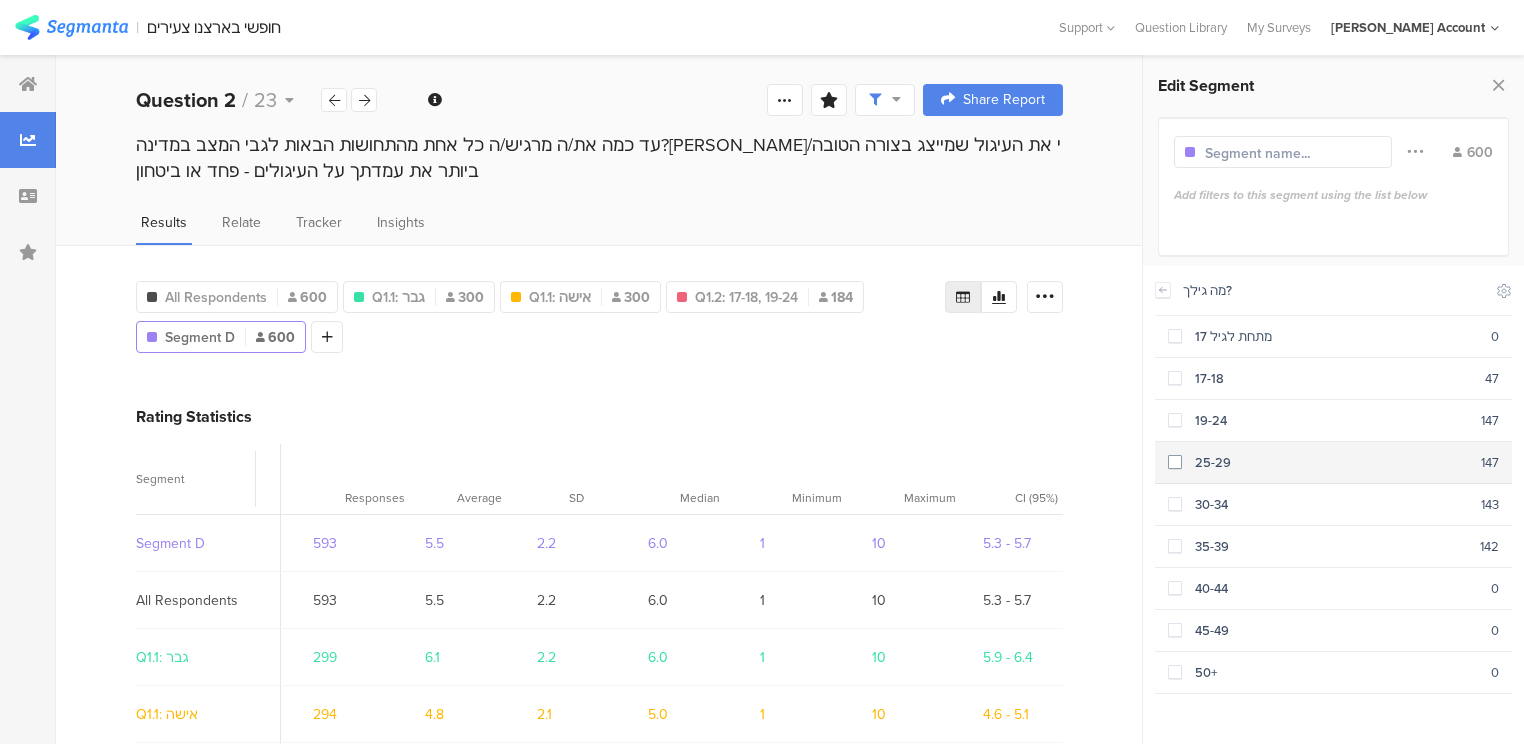click on "25-29" at bounding box center (1331, 462) 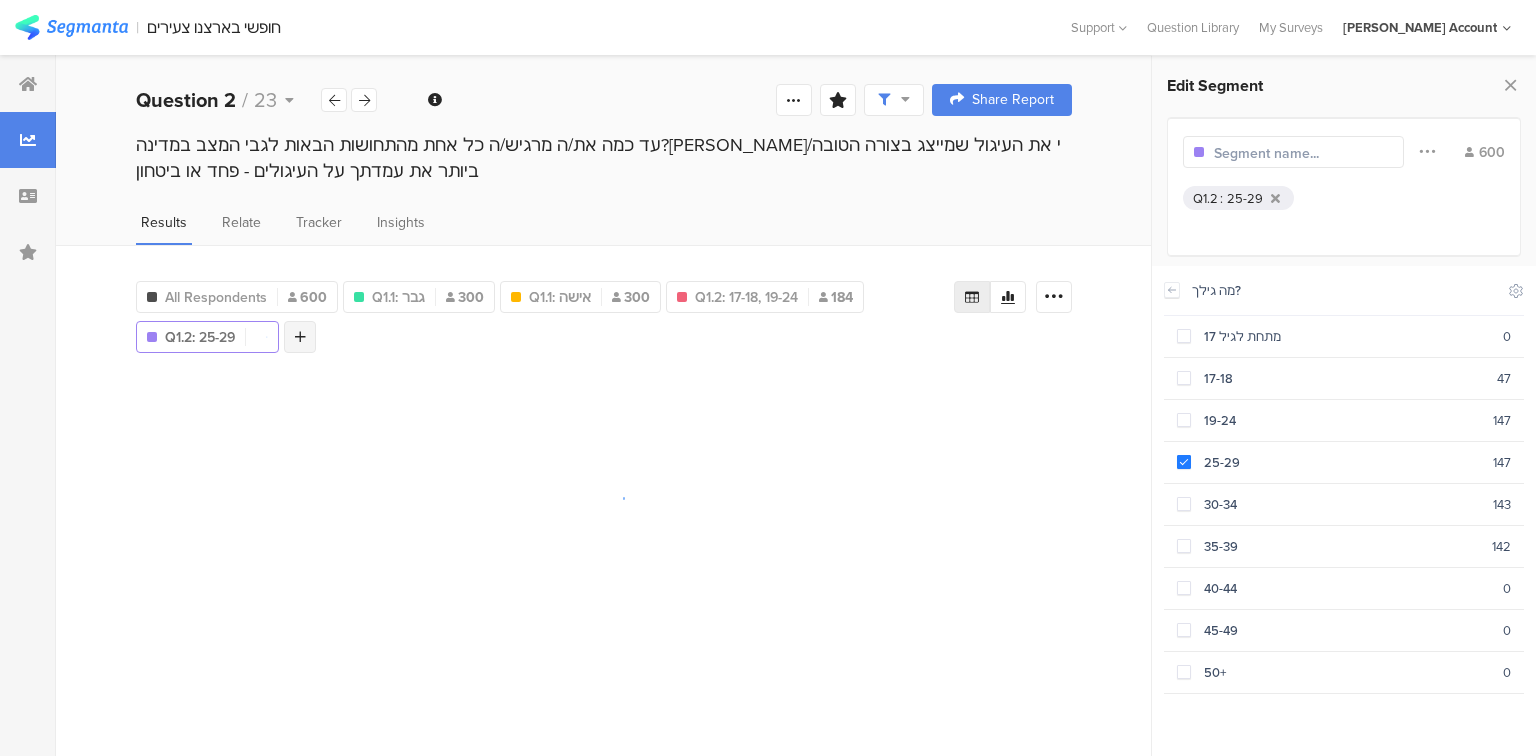 click at bounding box center (300, 337) 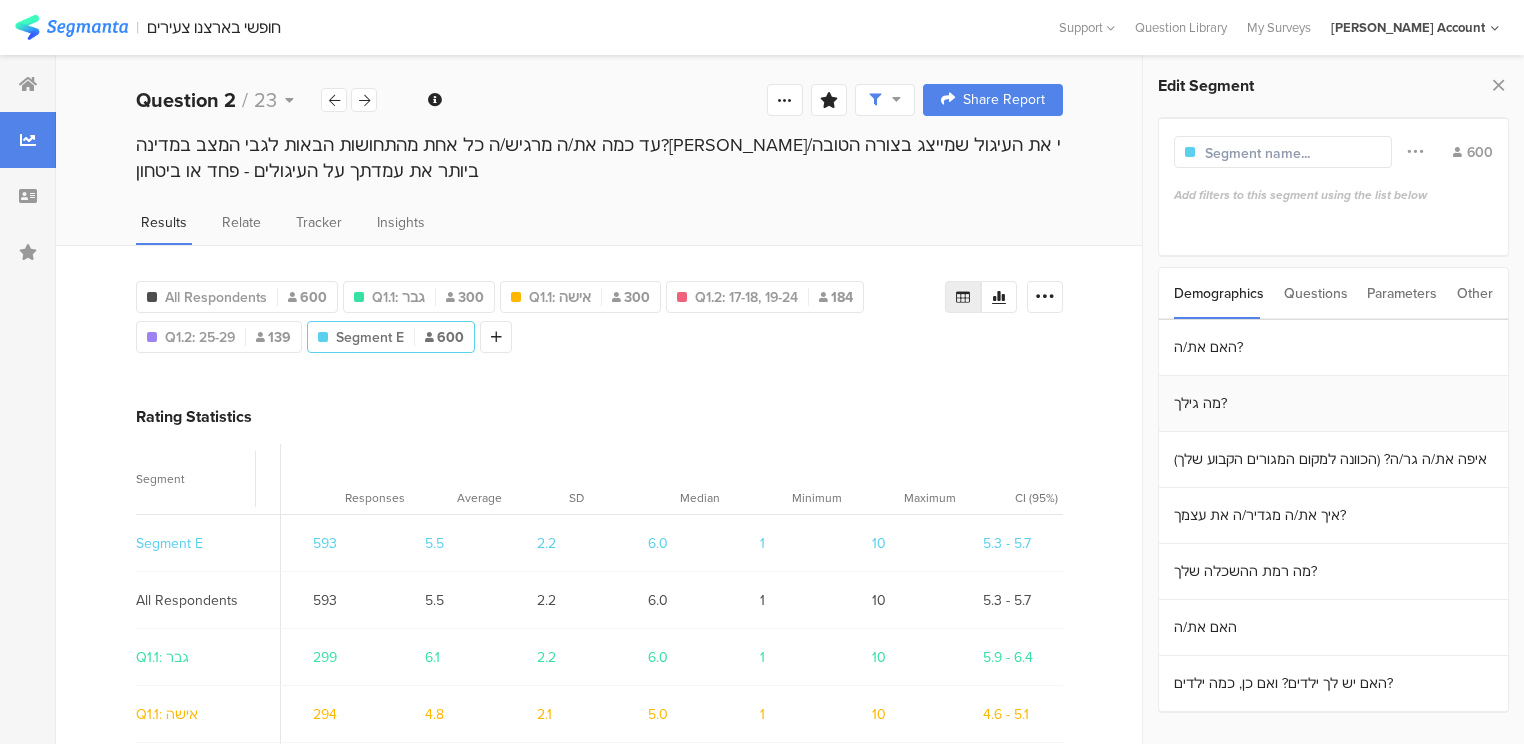 click on "מה גילך?" at bounding box center [1333, 404] 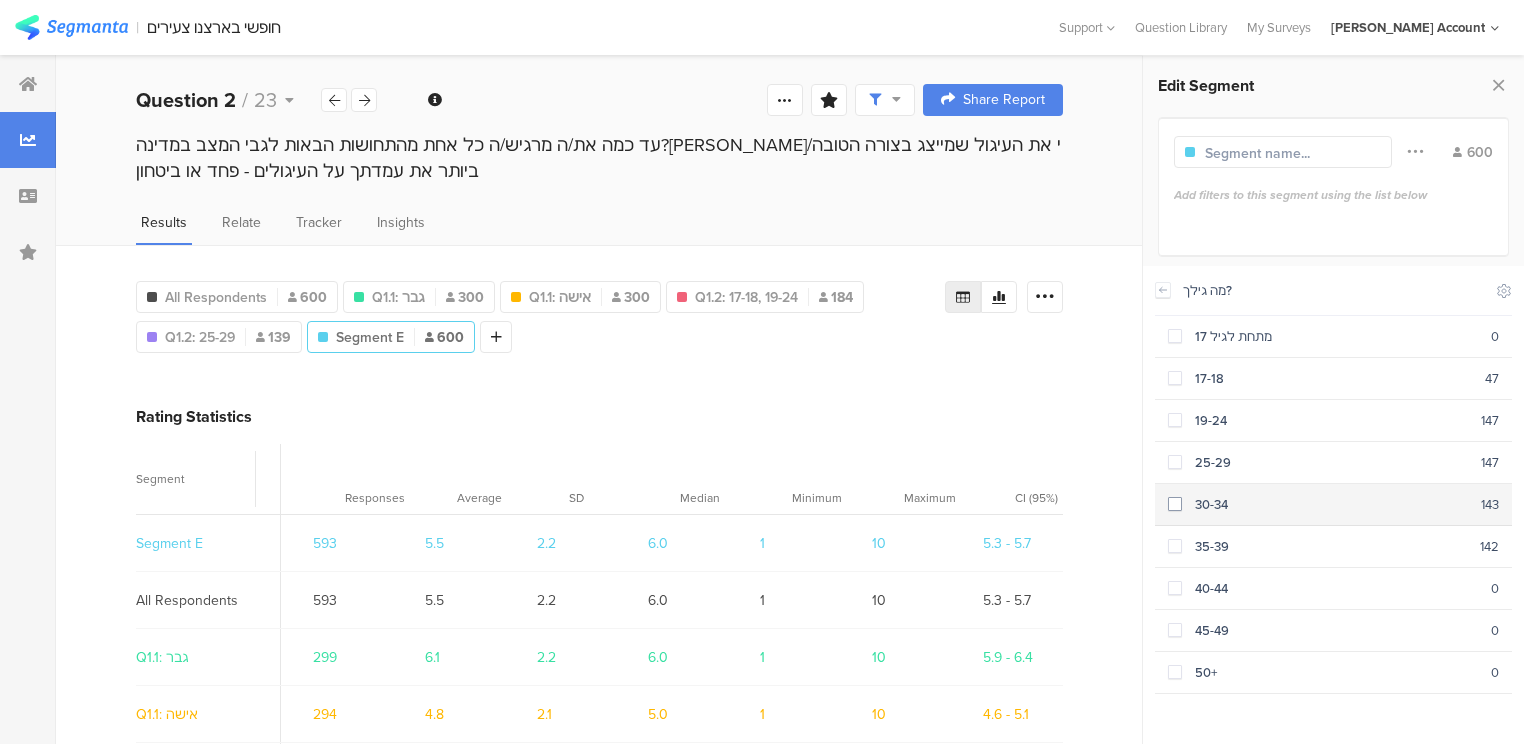 click on "30-34
143" at bounding box center [1333, 505] 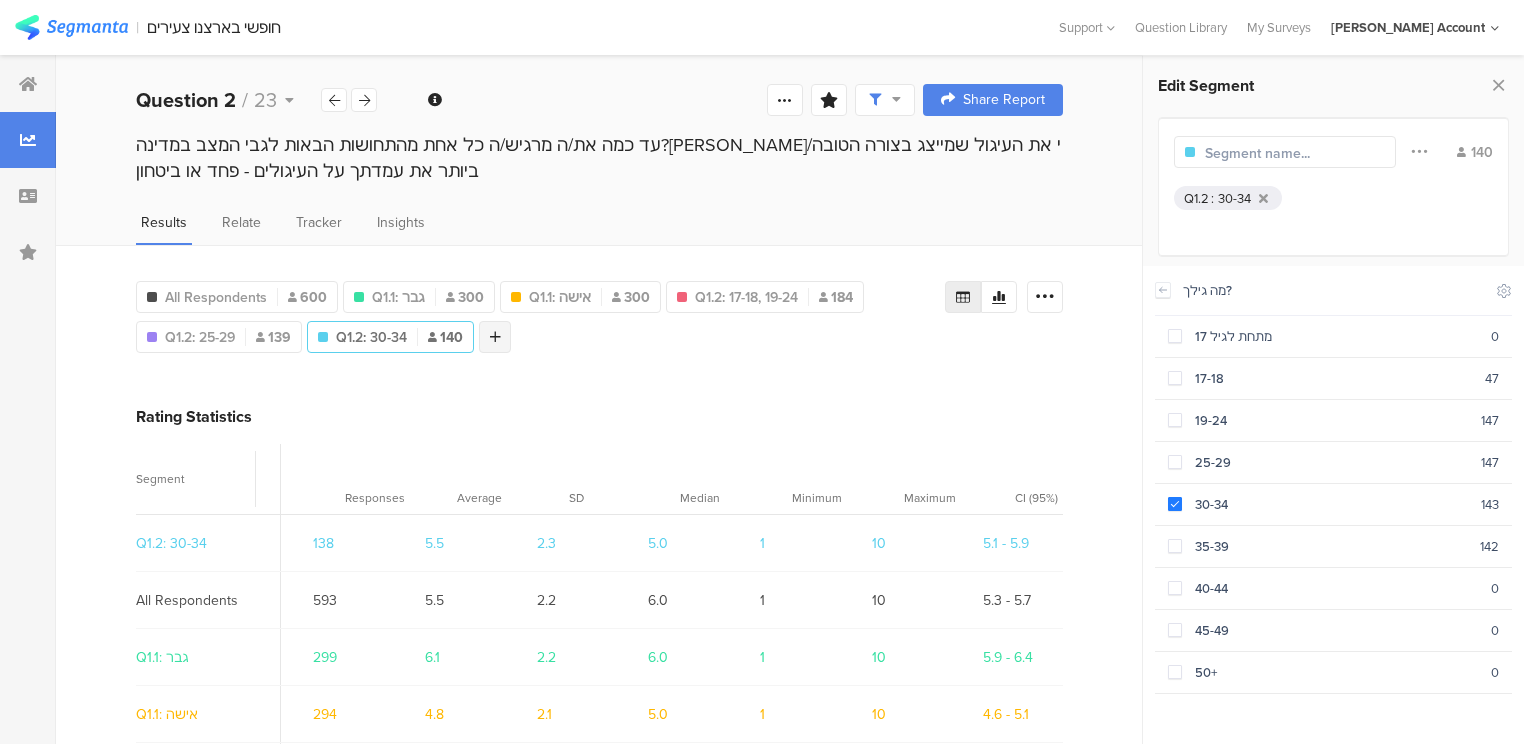 click at bounding box center (495, 337) 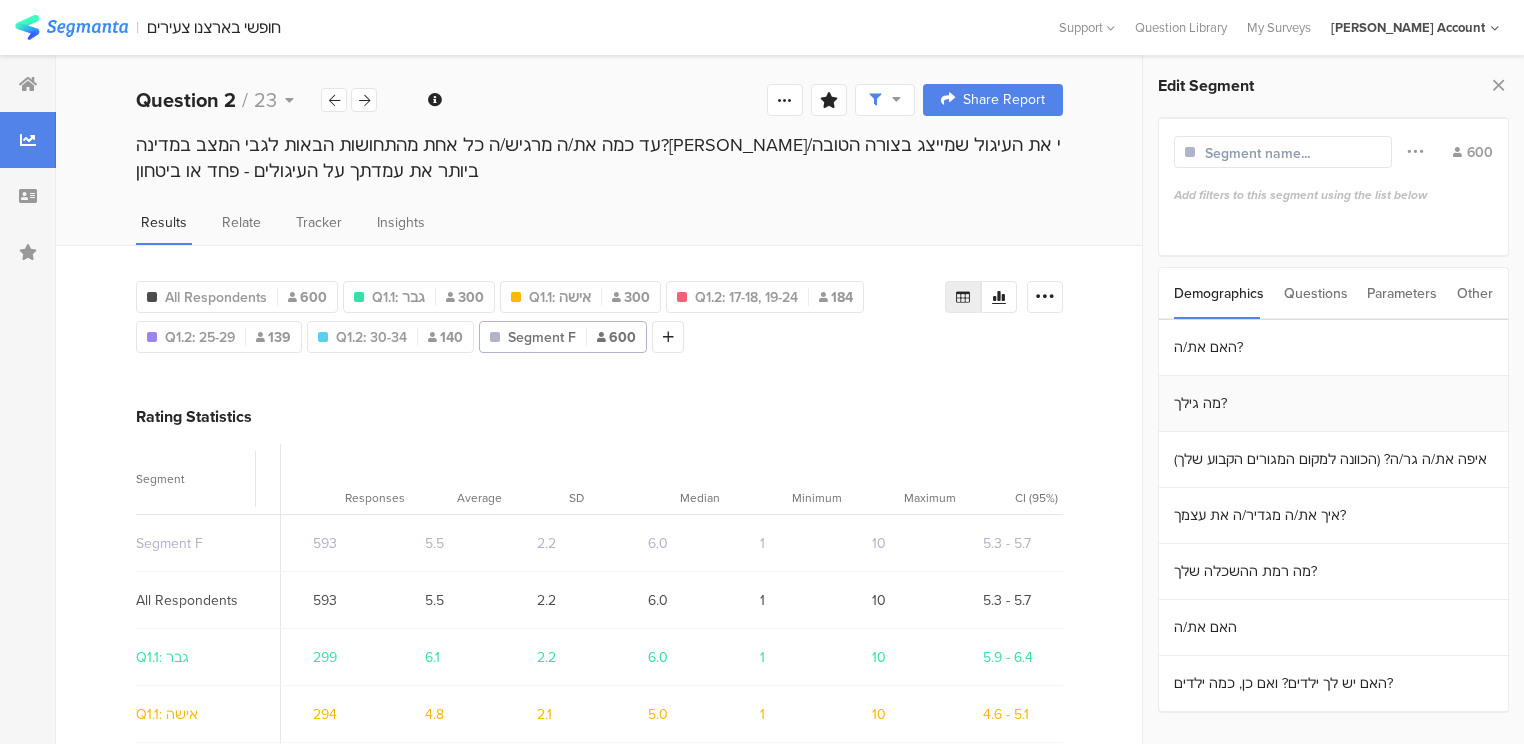 click on "מה גילך?" at bounding box center (1333, 404) 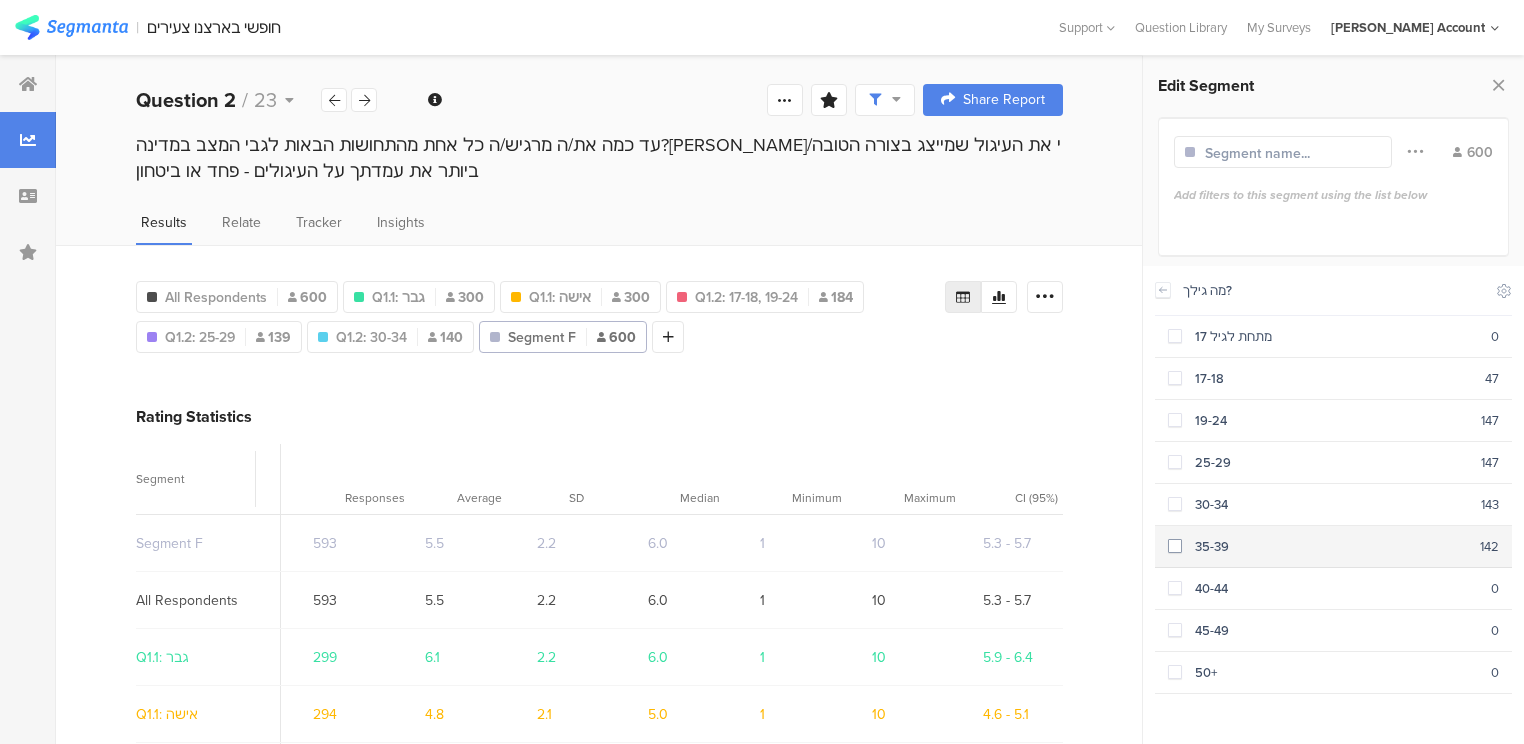 click on "35-39" at bounding box center (1331, 546) 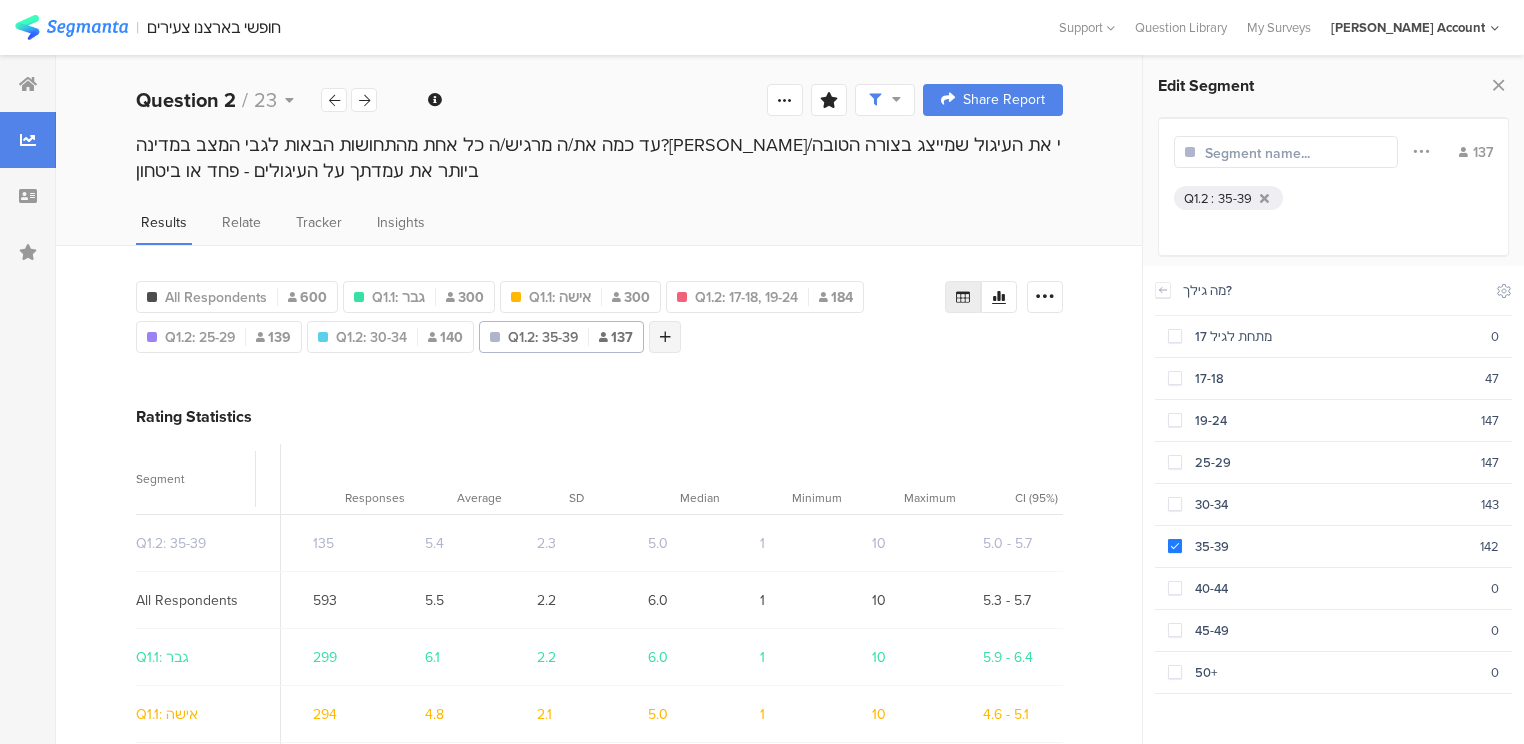 click at bounding box center (665, 337) 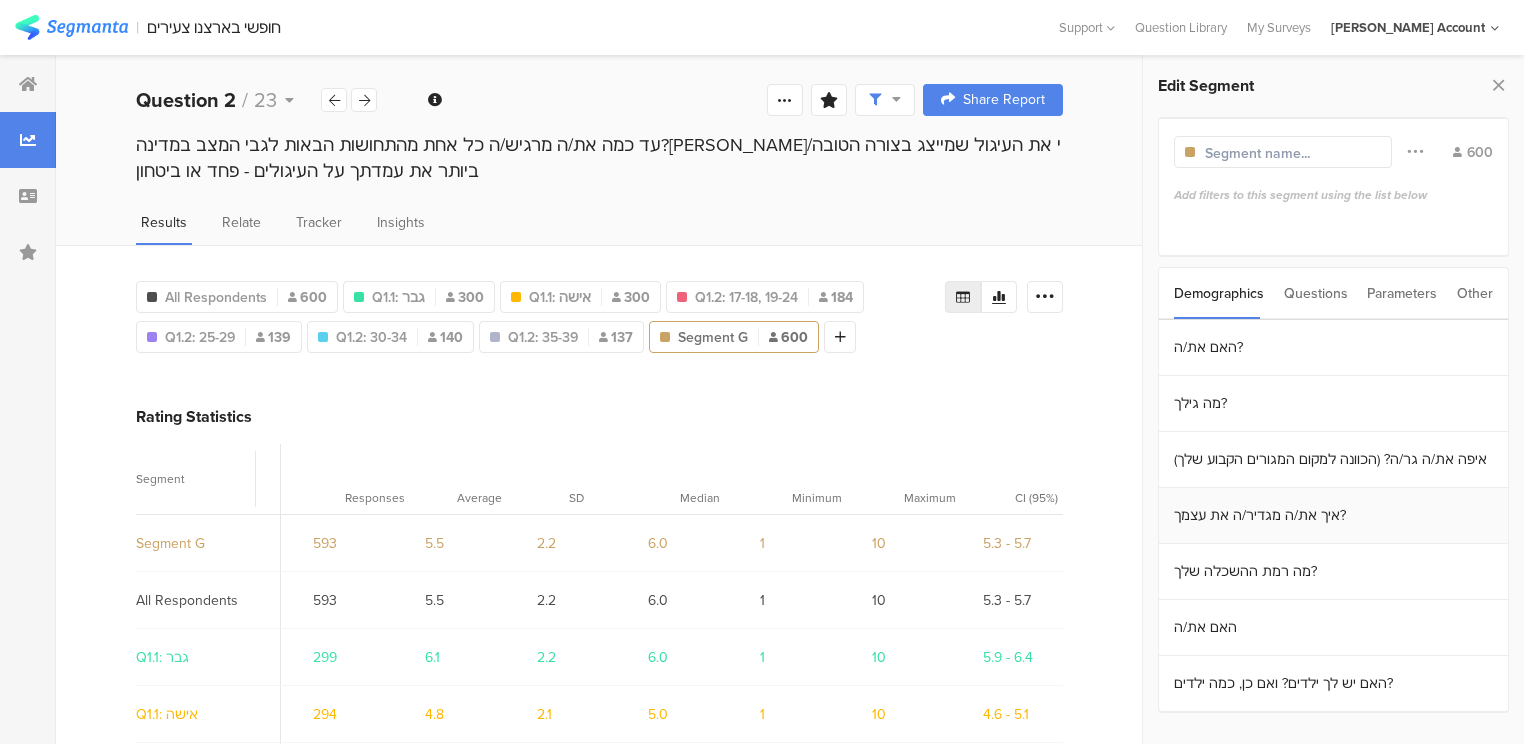 click on "איך את/ה מגדיר/ה את עצמך?" at bounding box center [1333, 516] 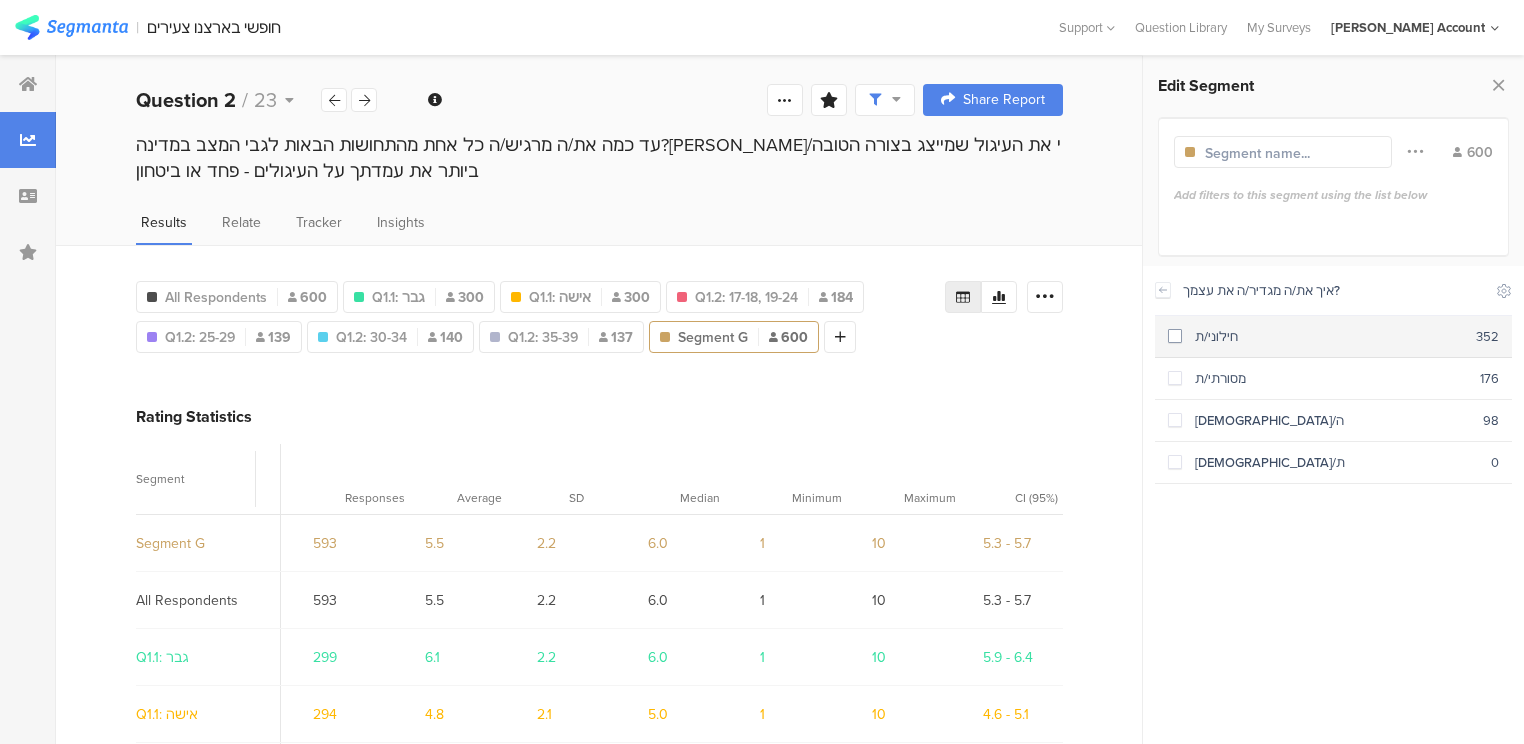 click on "חילוני/ת" at bounding box center [1329, 336] 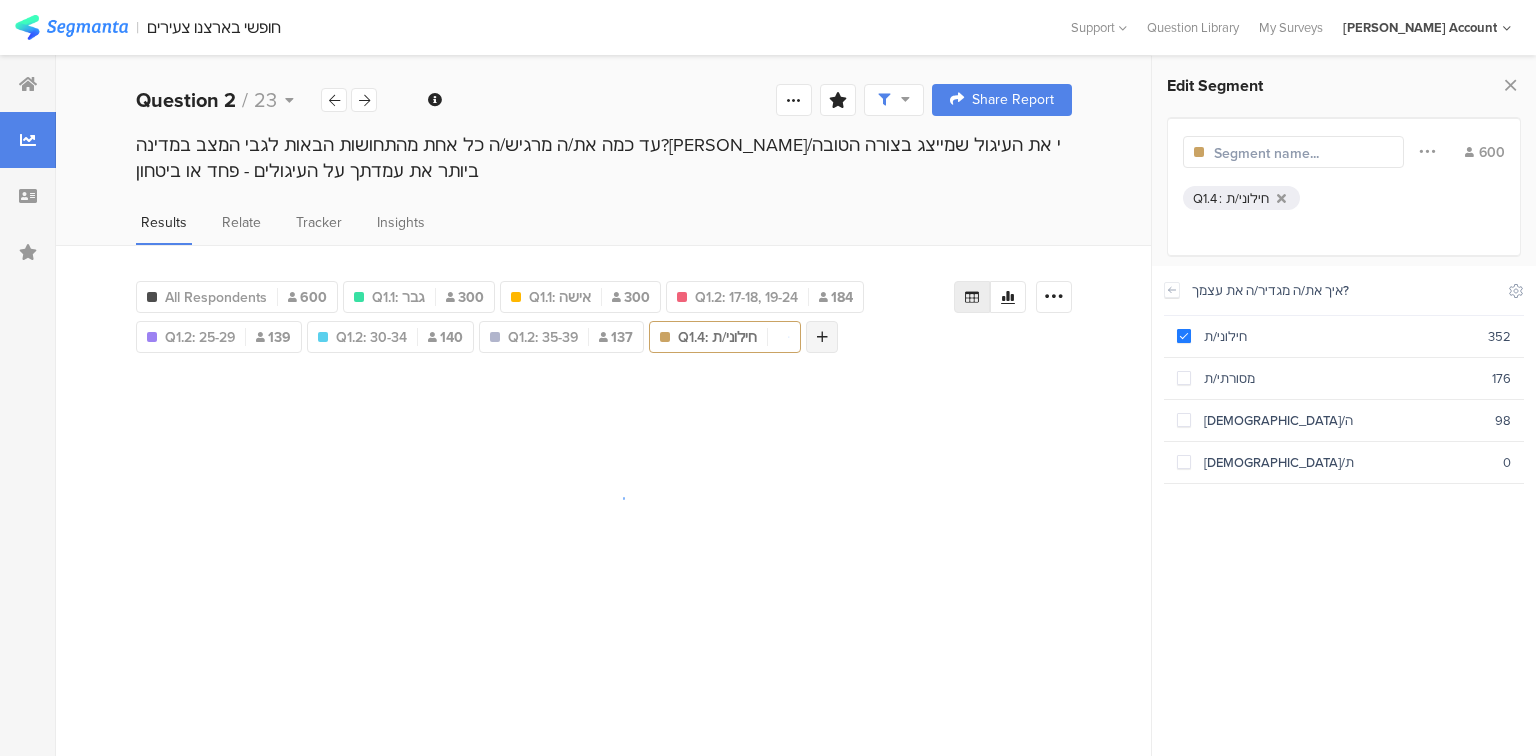 click at bounding box center [822, 337] 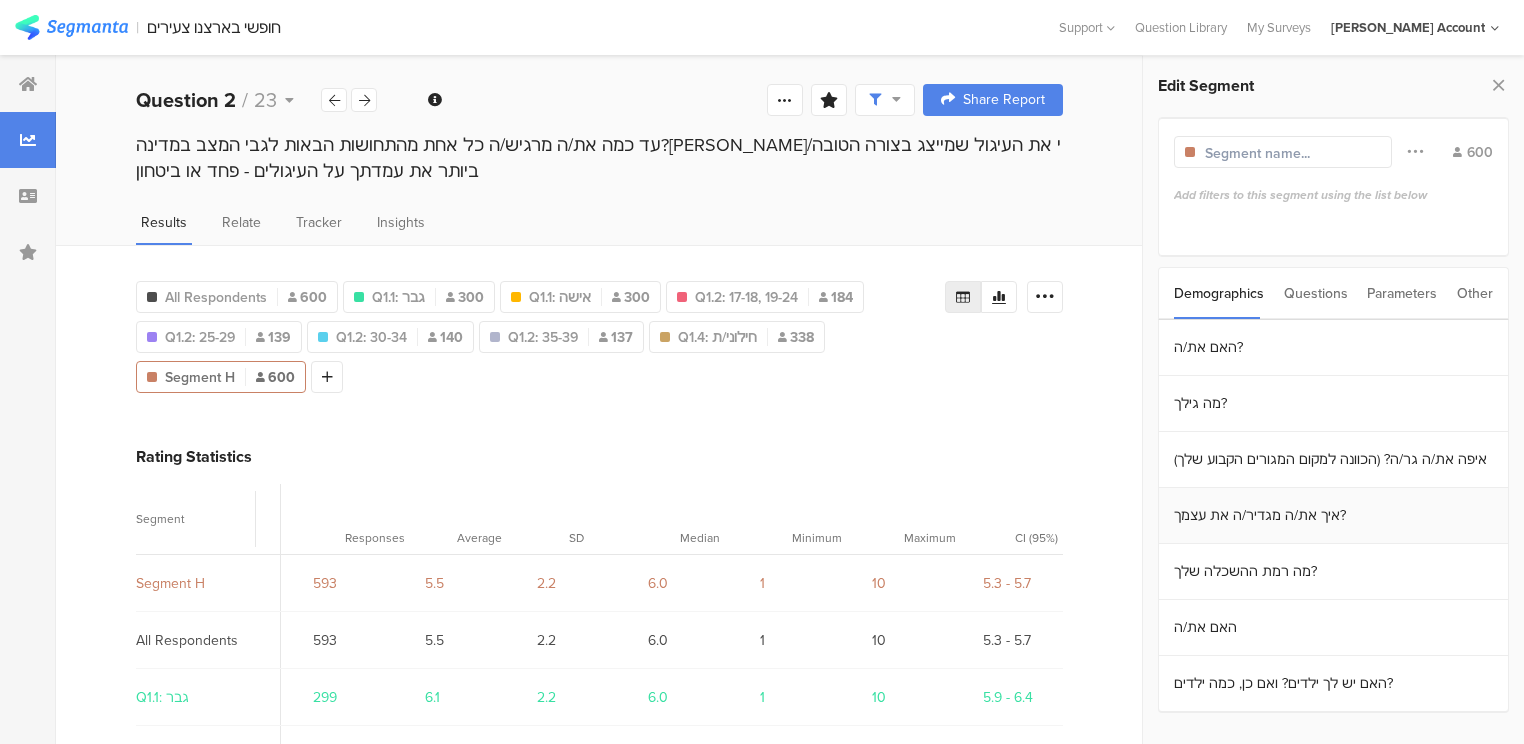 click on "איך את/ה מגדיר/ה את עצמך?" at bounding box center [1333, 516] 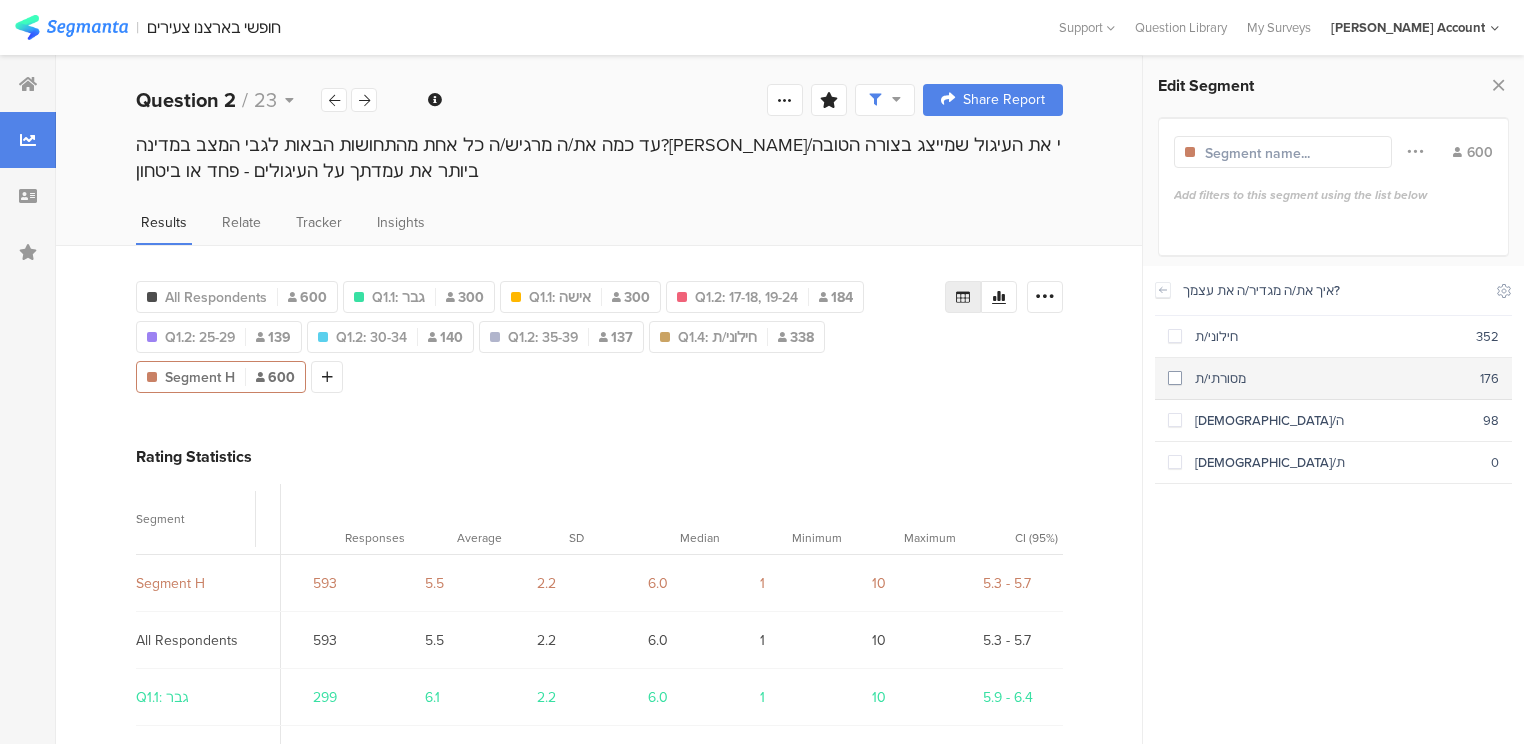 click on "מסורתי/ת" at bounding box center [1331, 378] 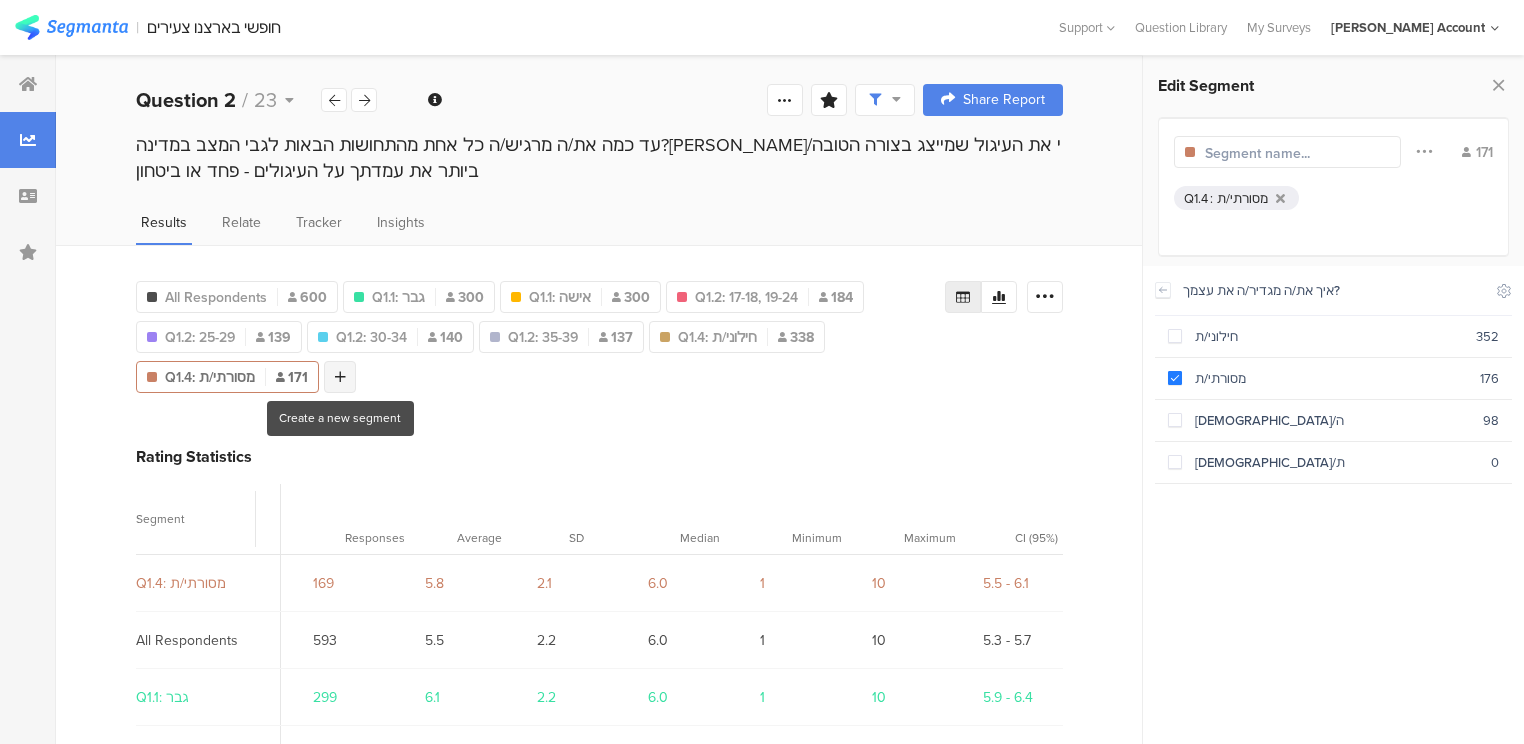 click at bounding box center [340, 377] 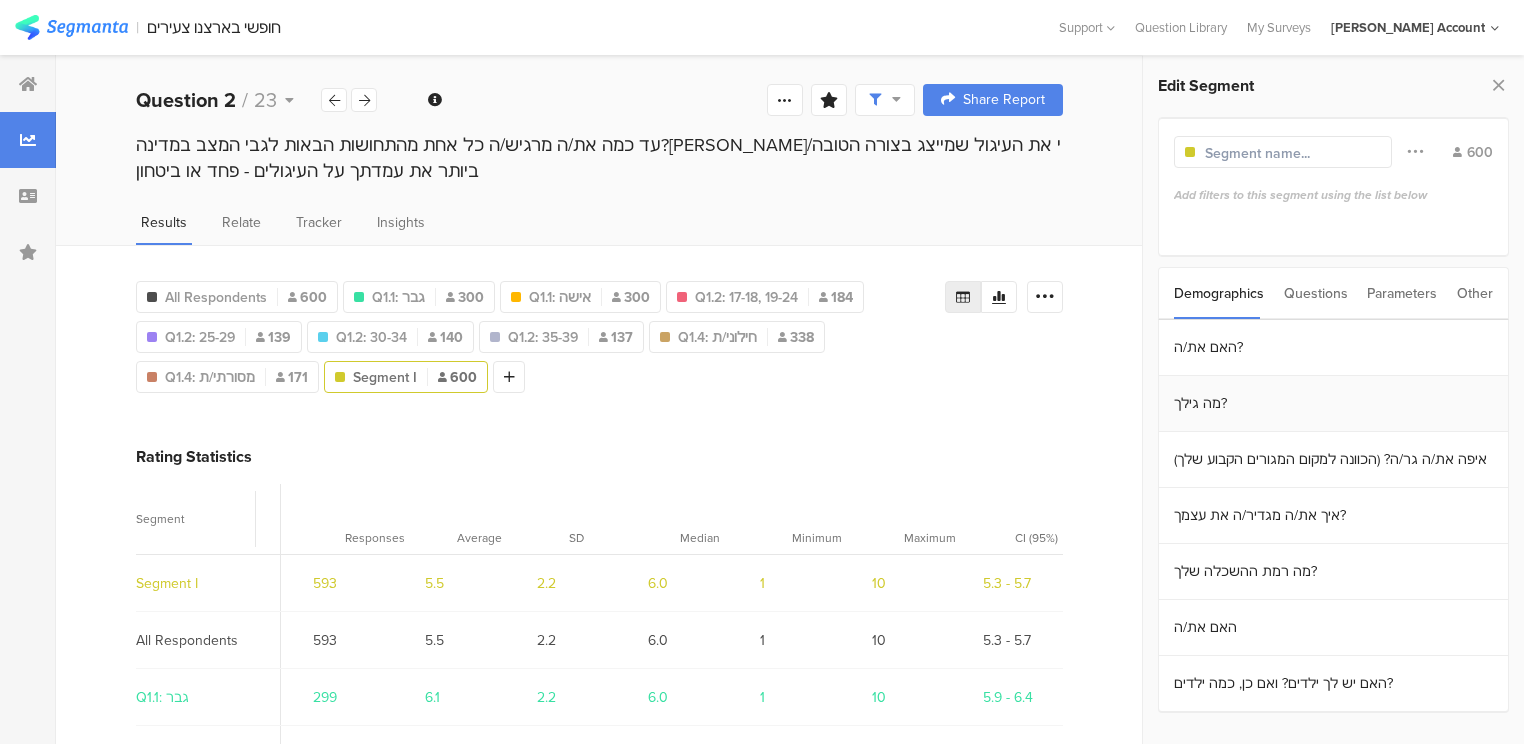 click on "מה גילך?" at bounding box center [1333, 404] 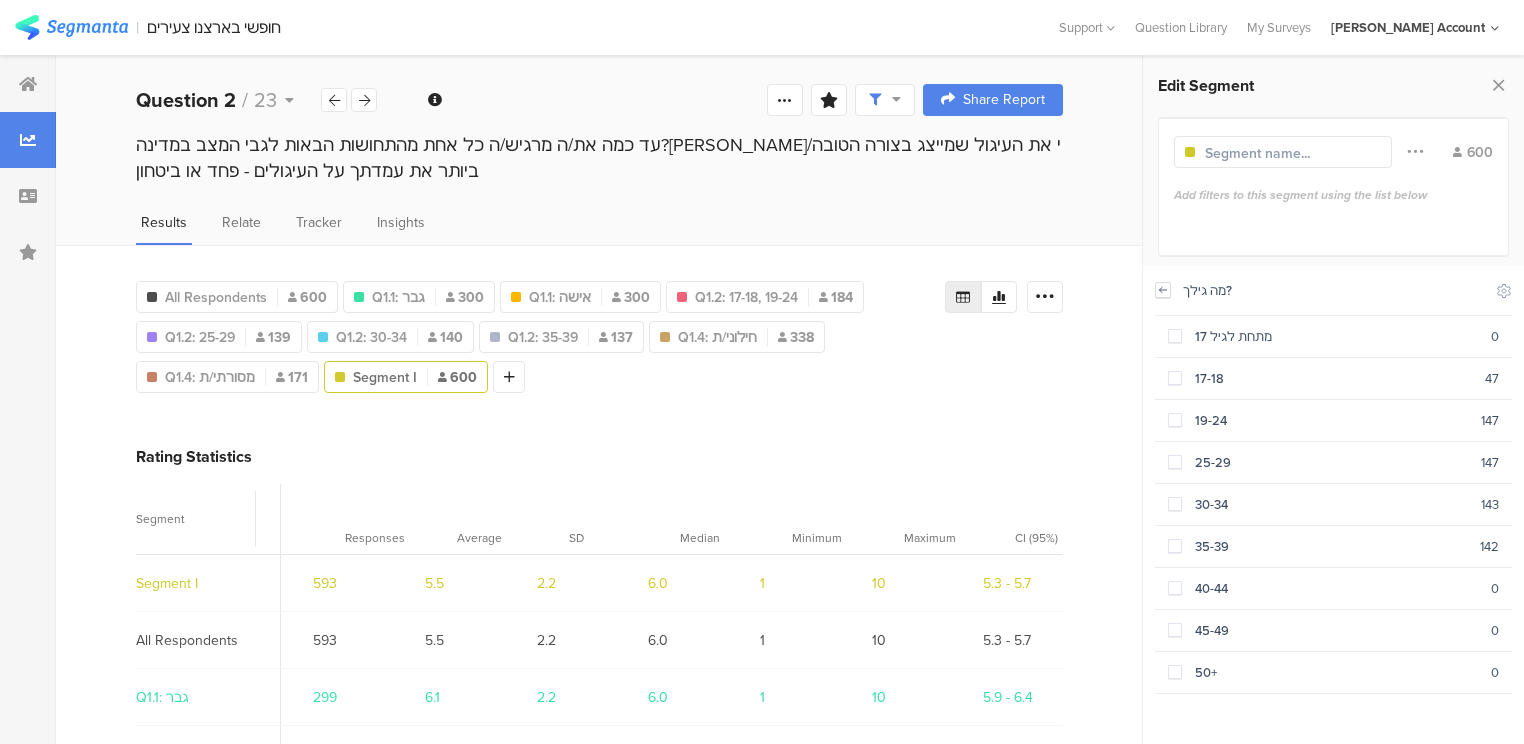 click 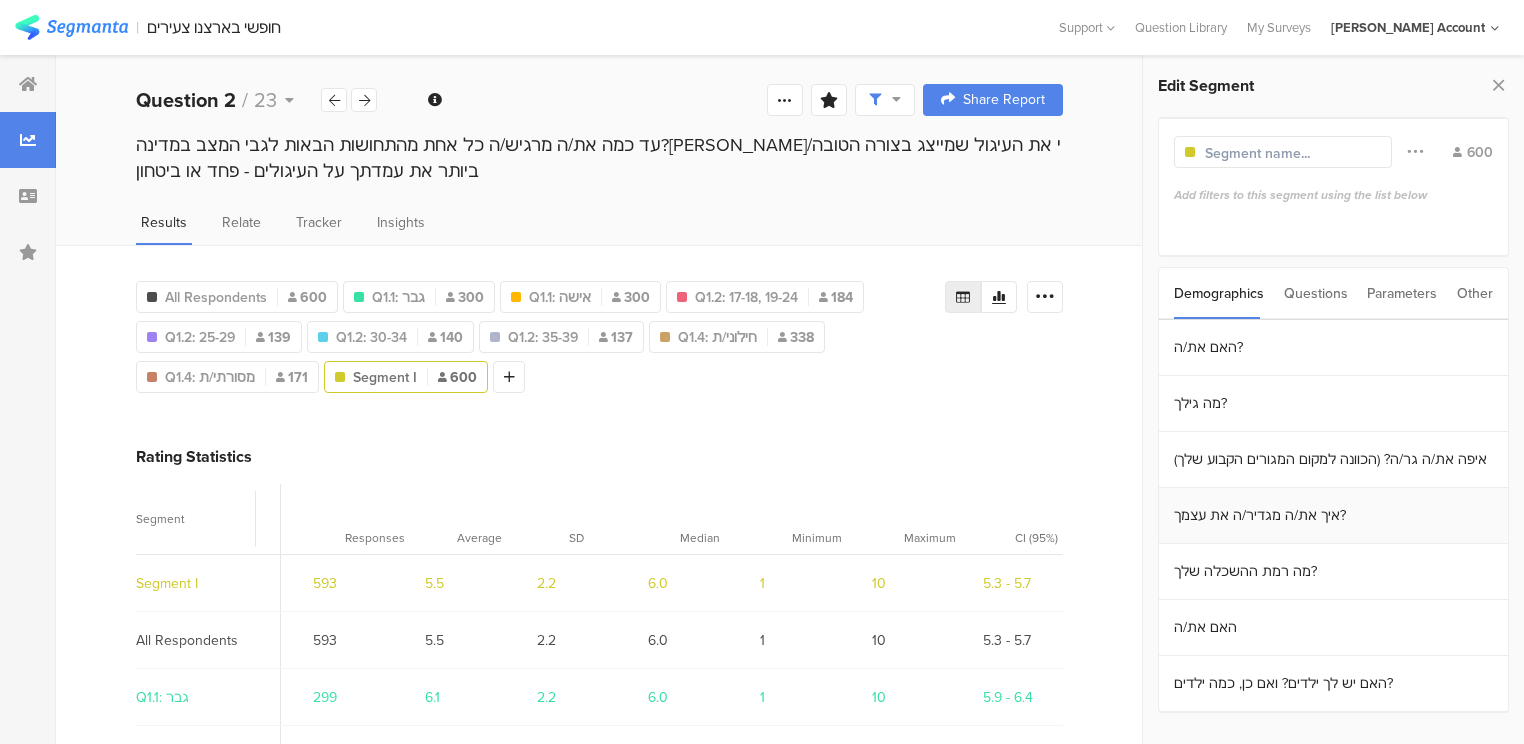 click on "איך את/ה מגדיר/ה את עצמך?" at bounding box center [1333, 516] 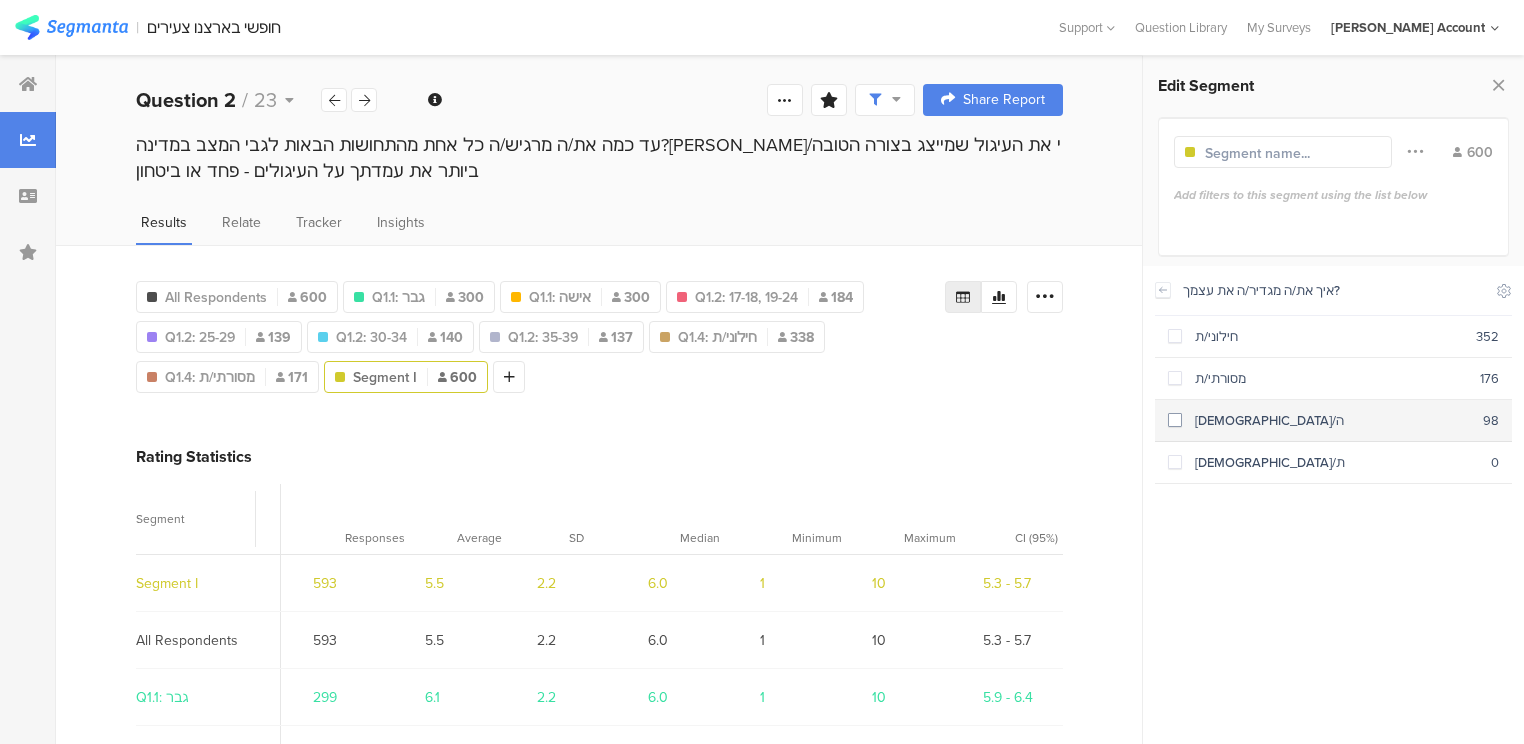 click on "דתי/ה
98" at bounding box center [1333, 421] 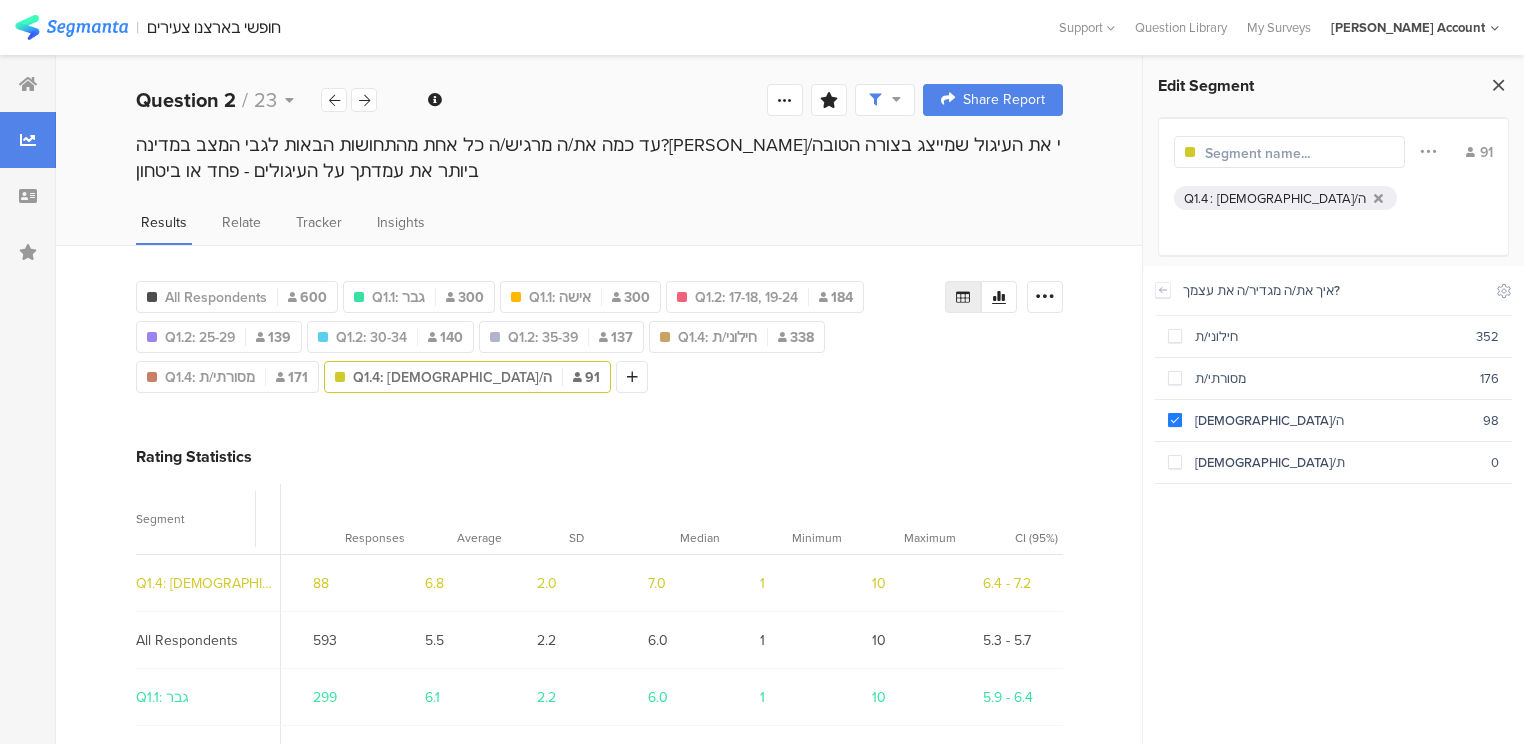 click at bounding box center [1498, 85] 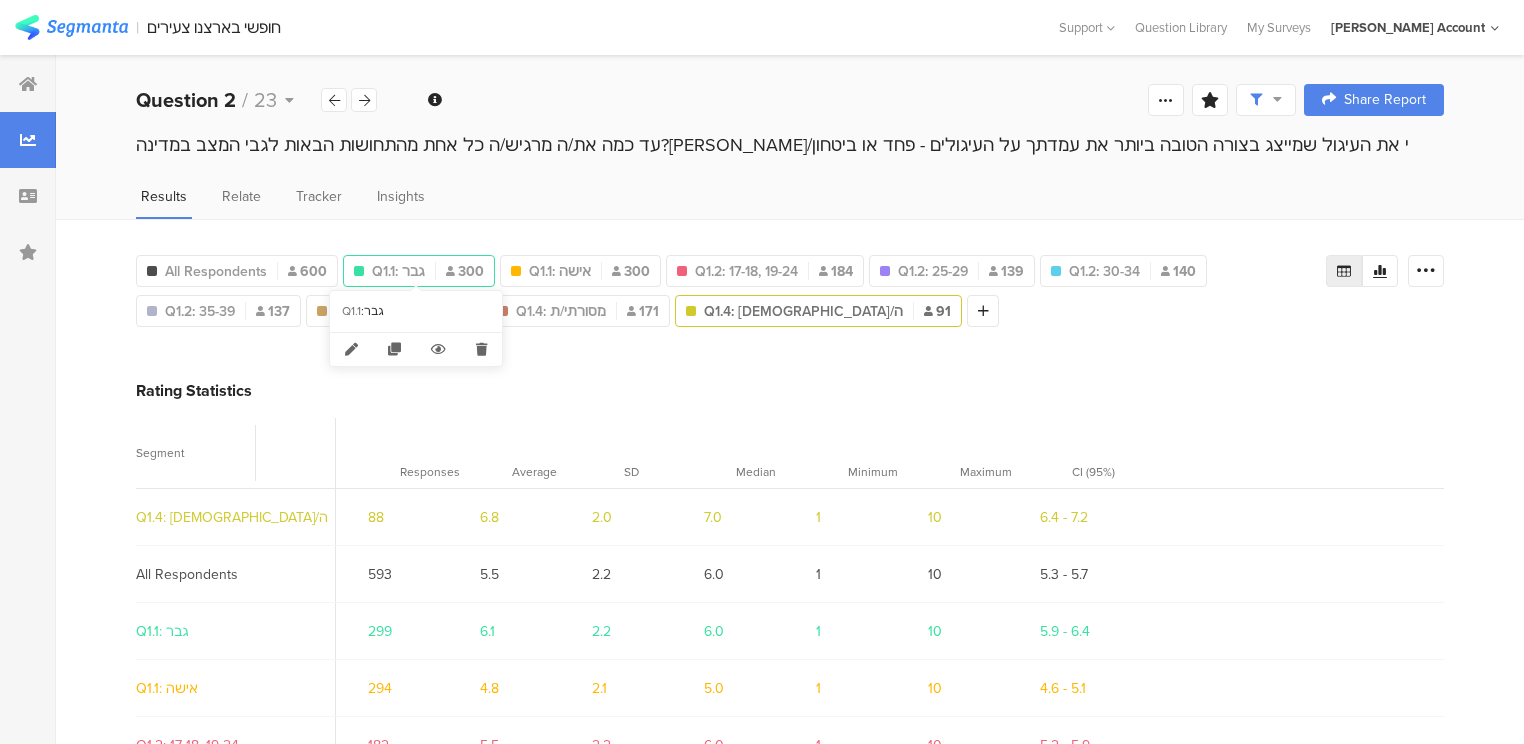 click on "Q1.1: גבר       300" at bounding box center [419, 271] 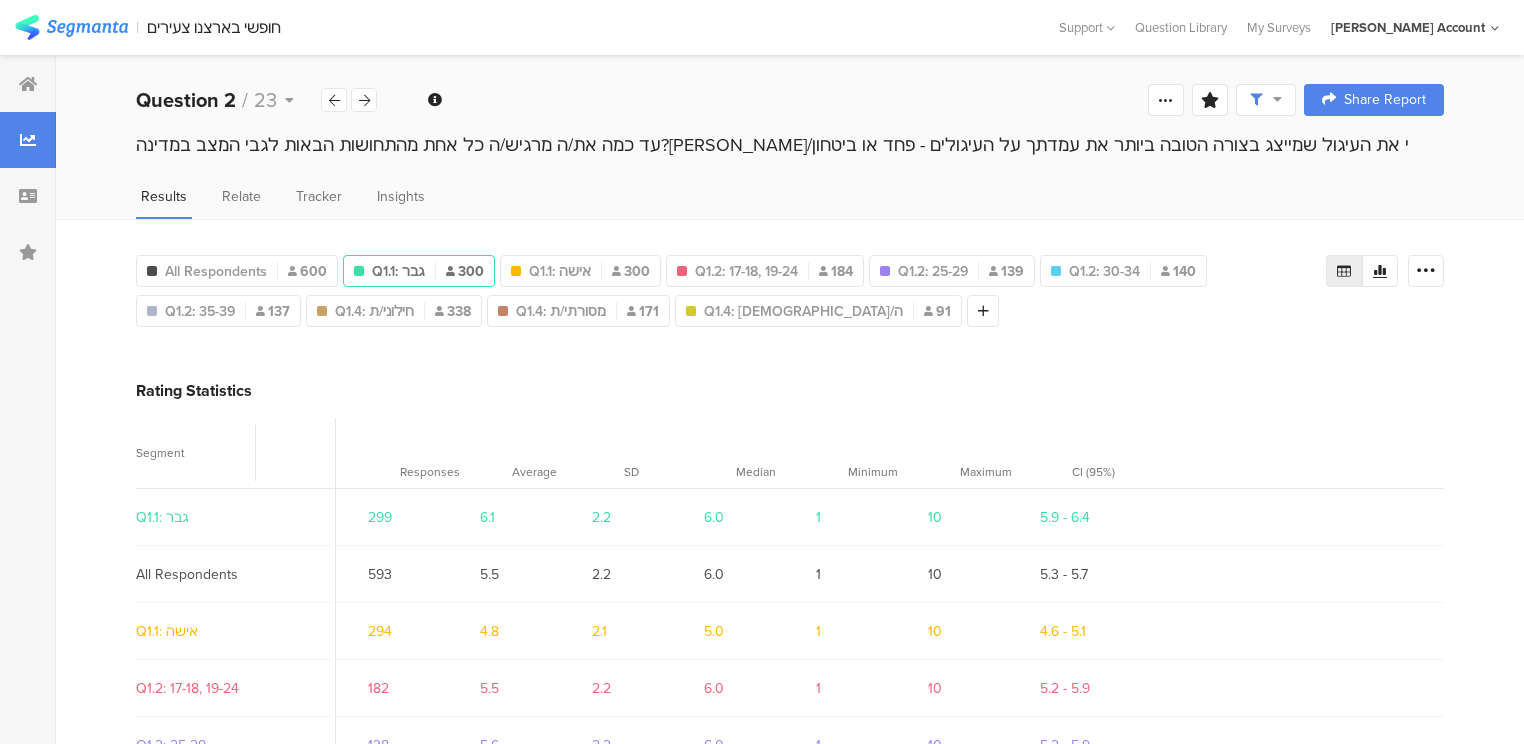 click on "Q1.1: גבר       300" at bounding box center [419, 271] 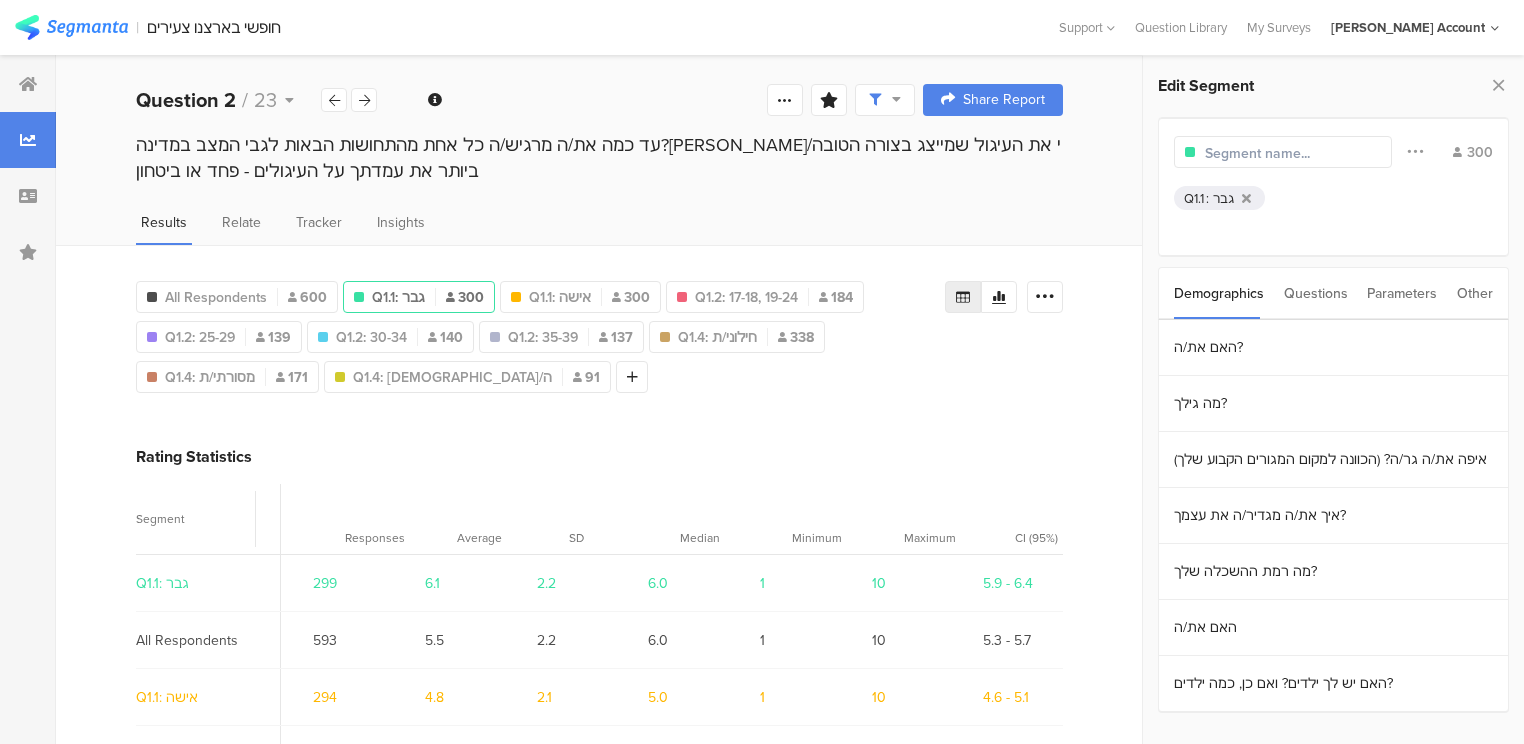 click at bounding box center (1292, 153) 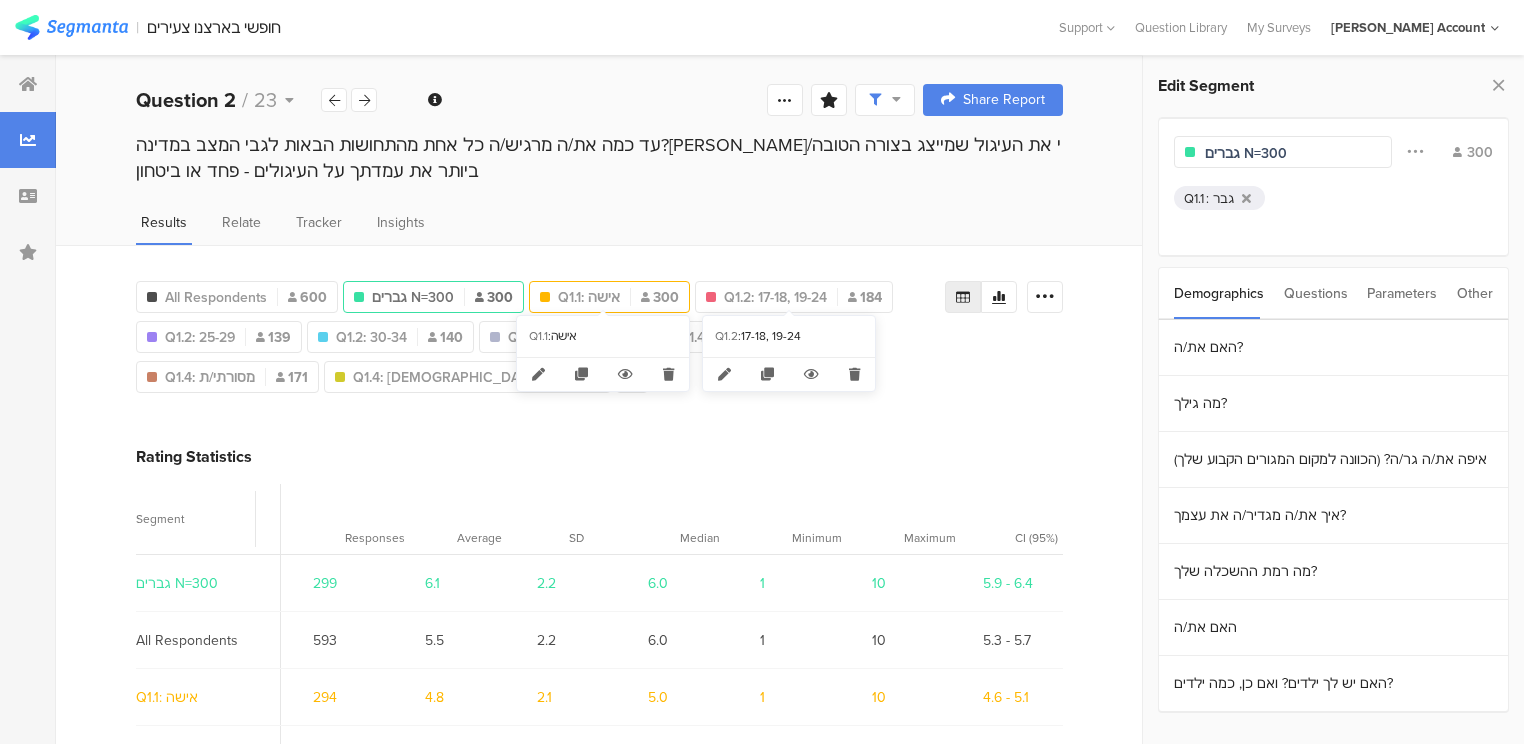type on "גברים N=300" 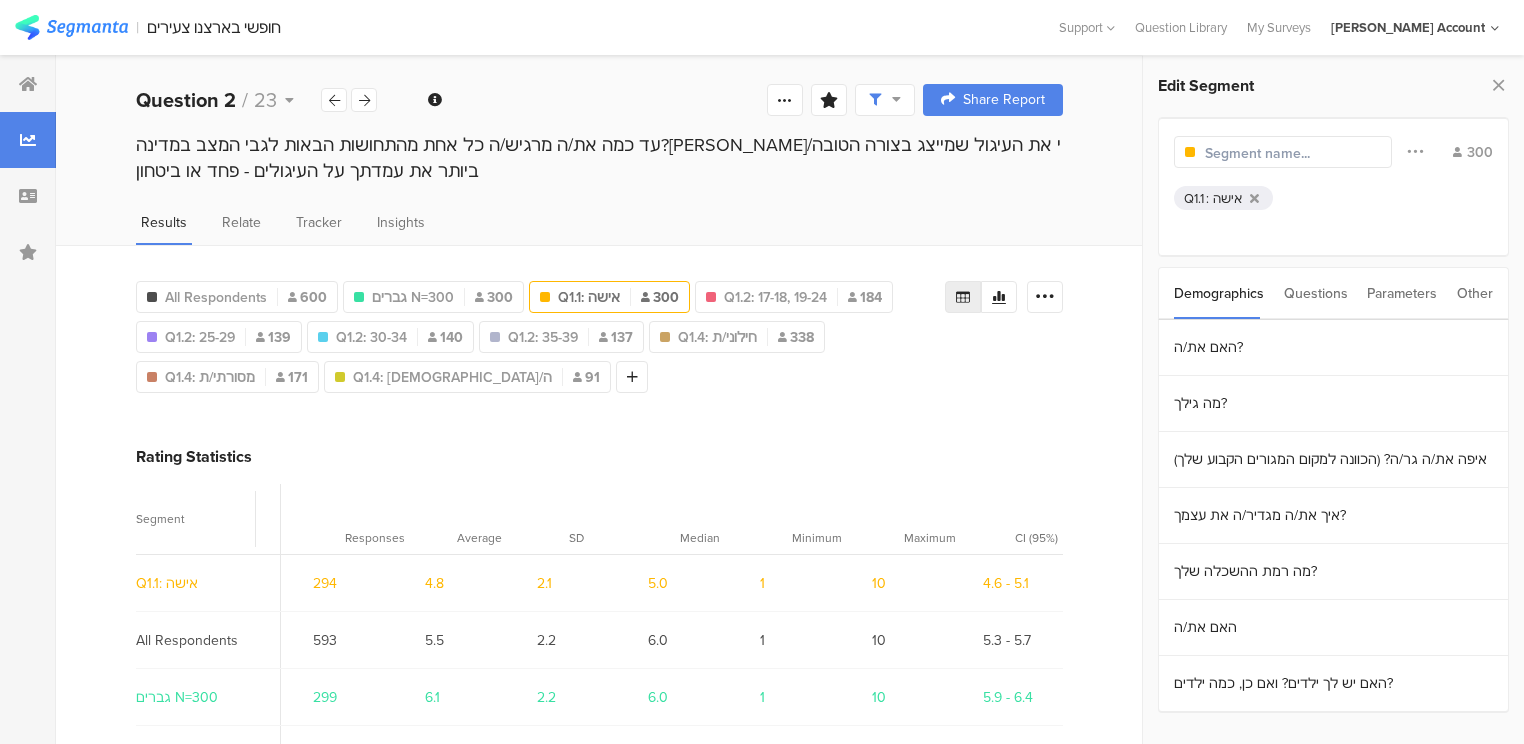click at bounding box center [1292, 153] 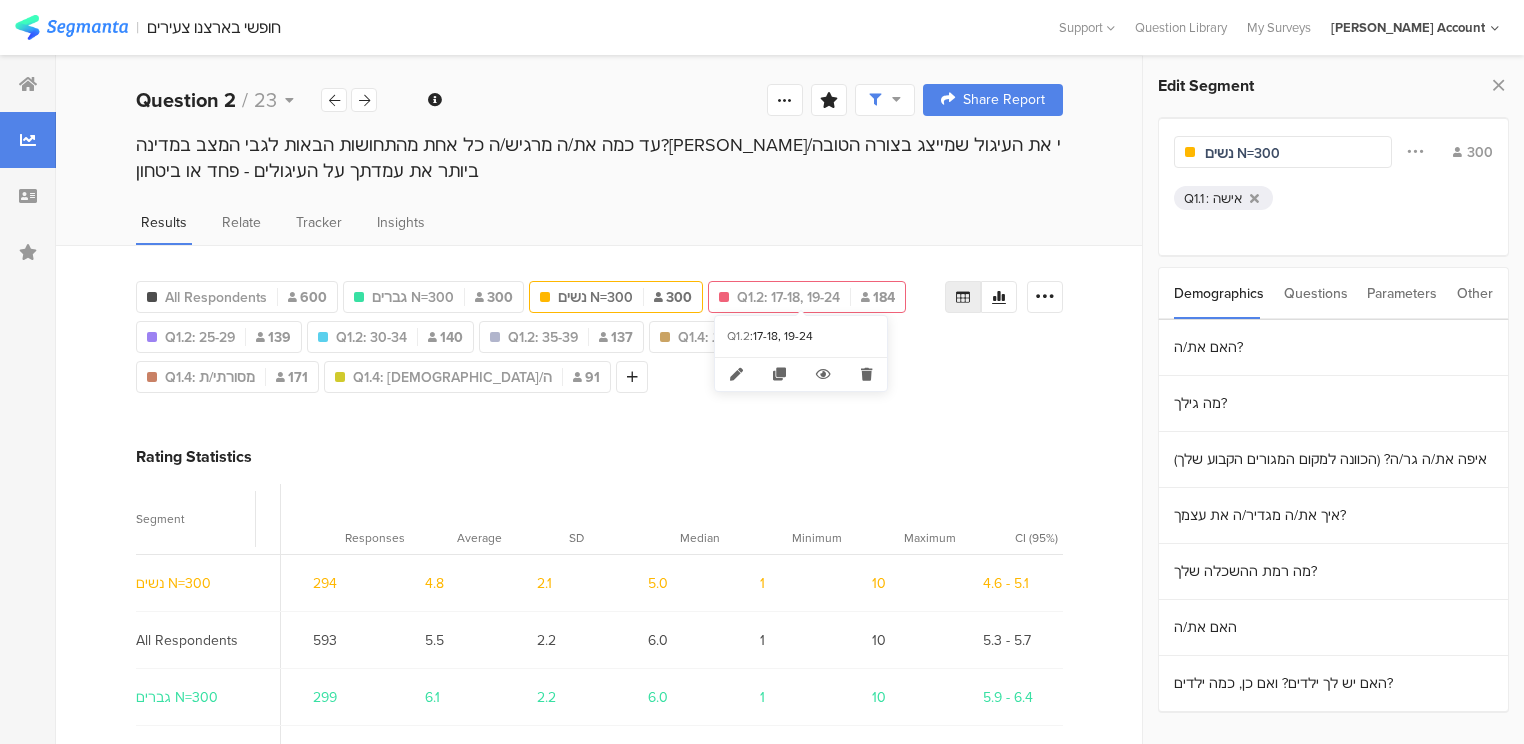 type on "נשים N=300" 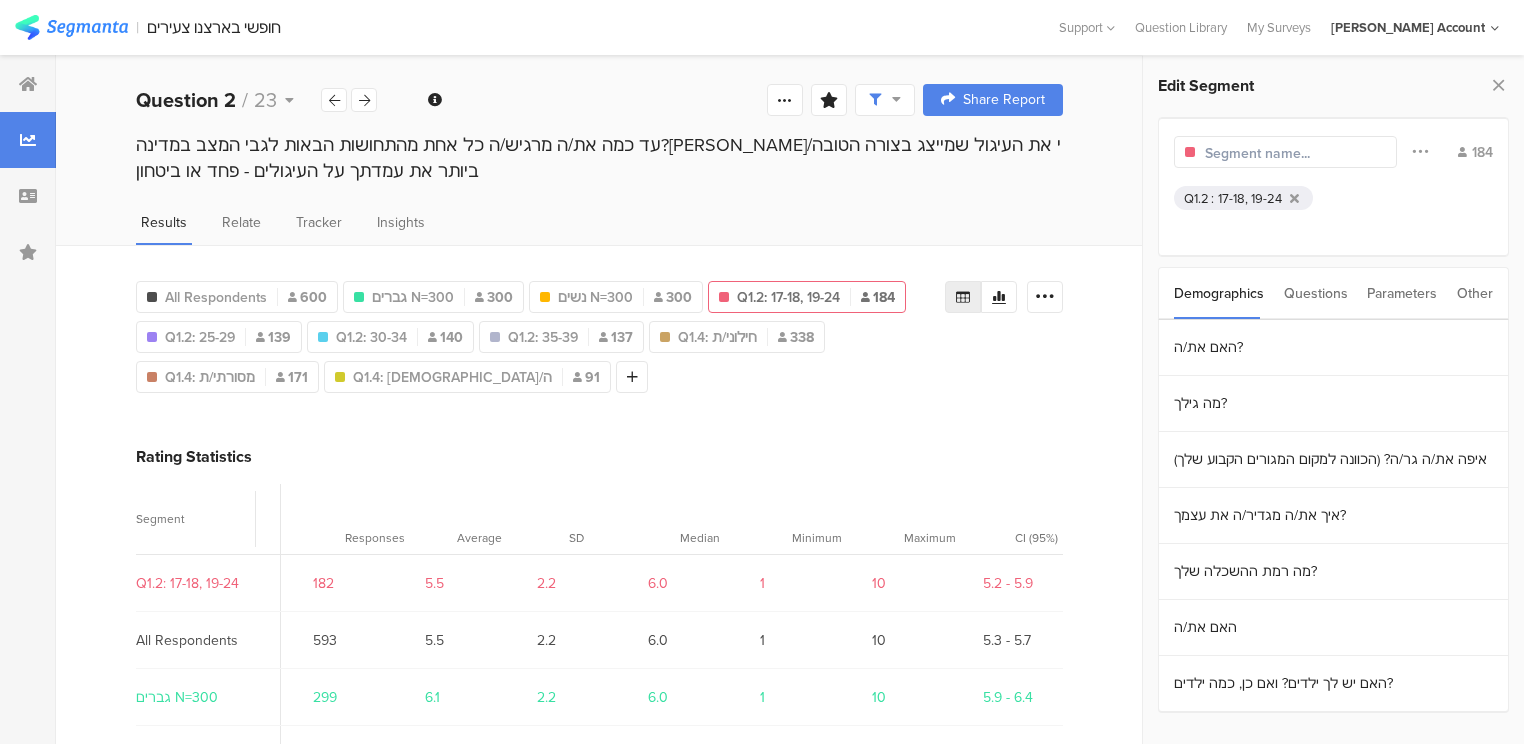 click at bounding box center [1292, 153] 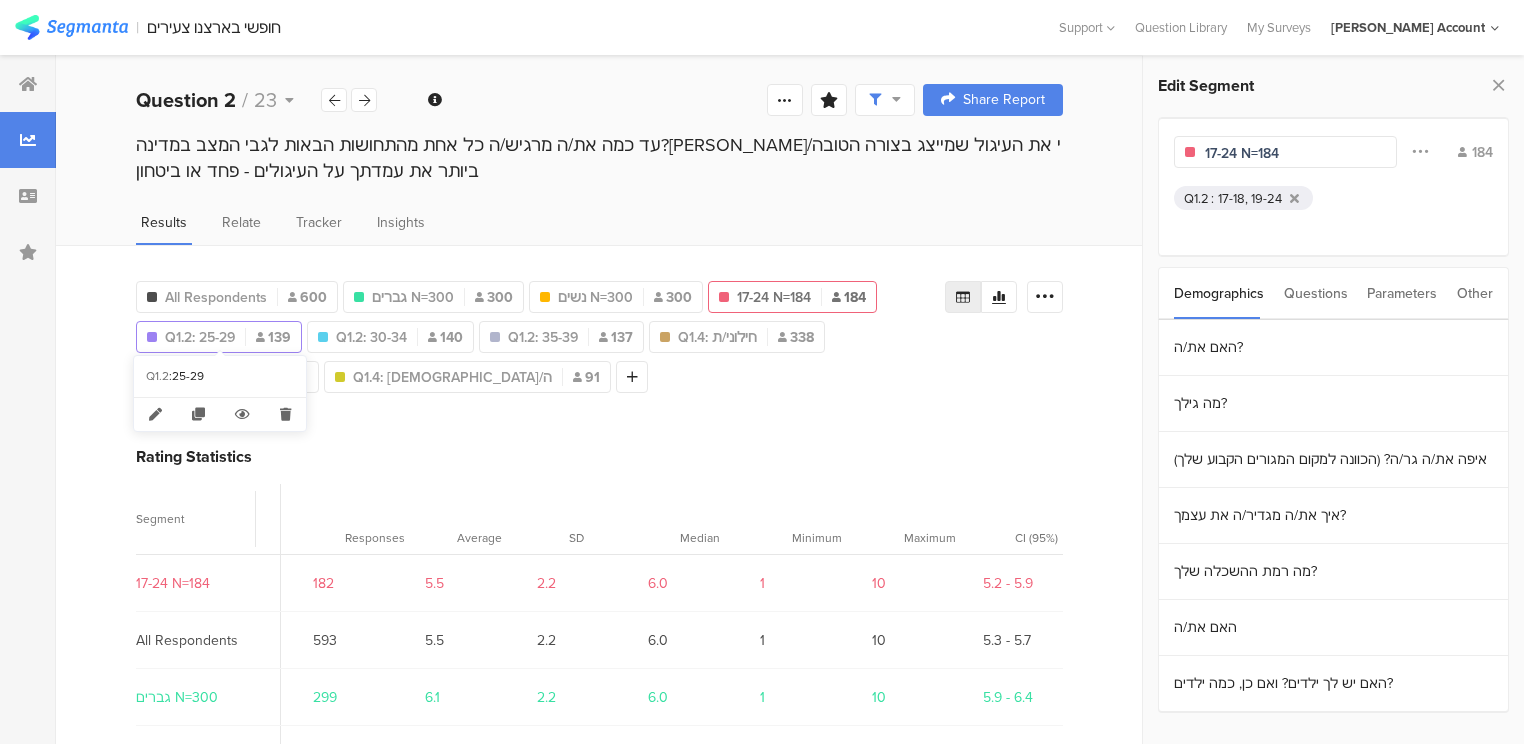 type on "17-24 N=184" 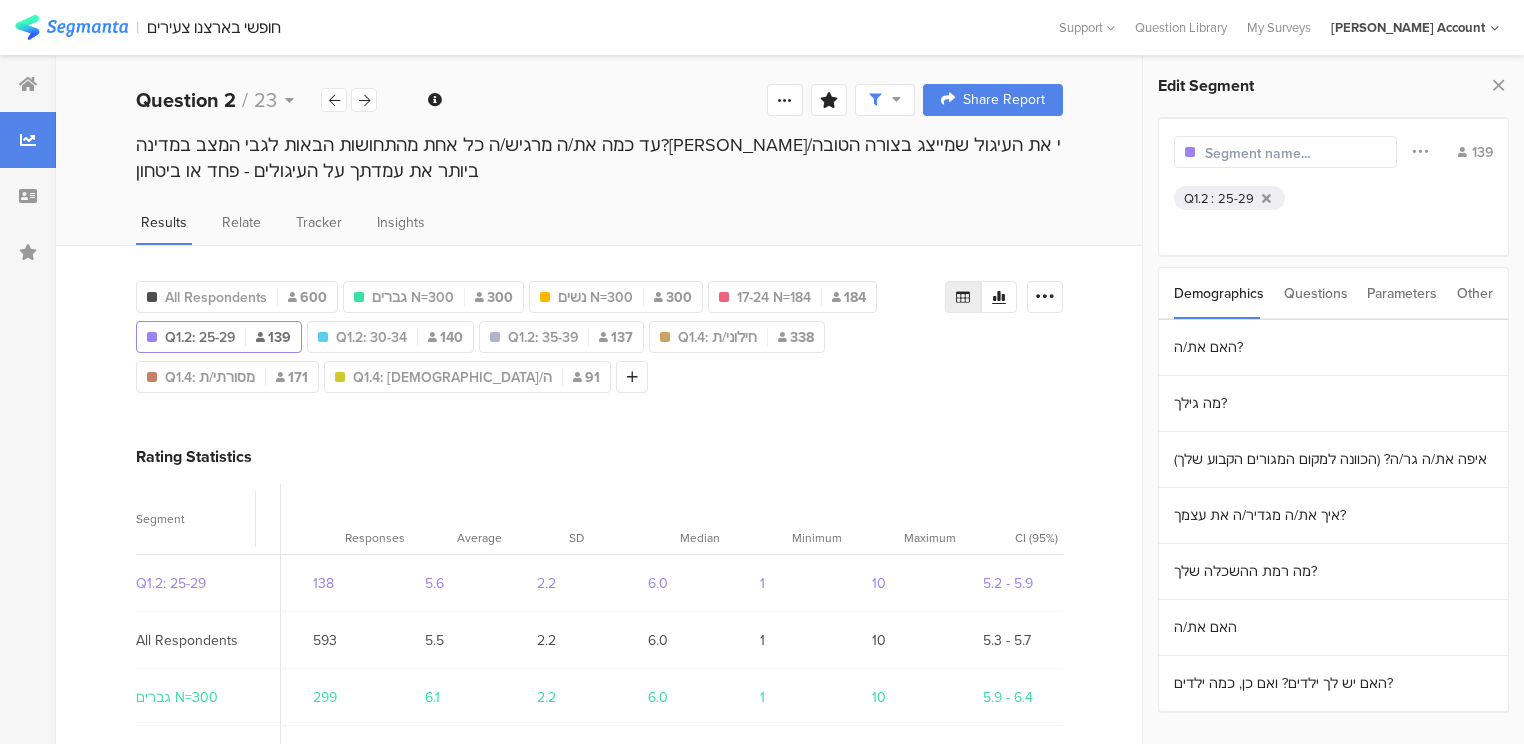 click at bounding box center [1292, 153] 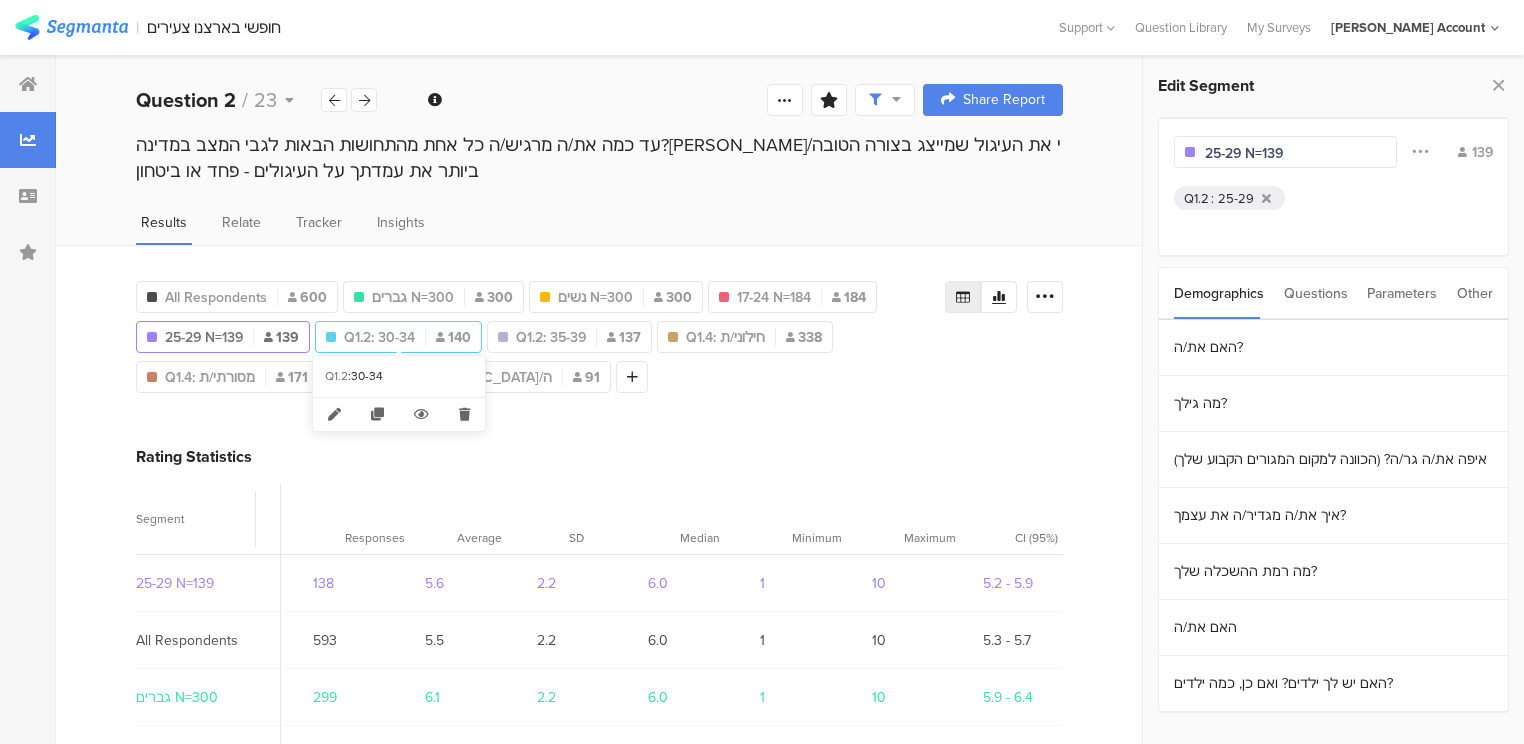 type on "25-29 N=139" 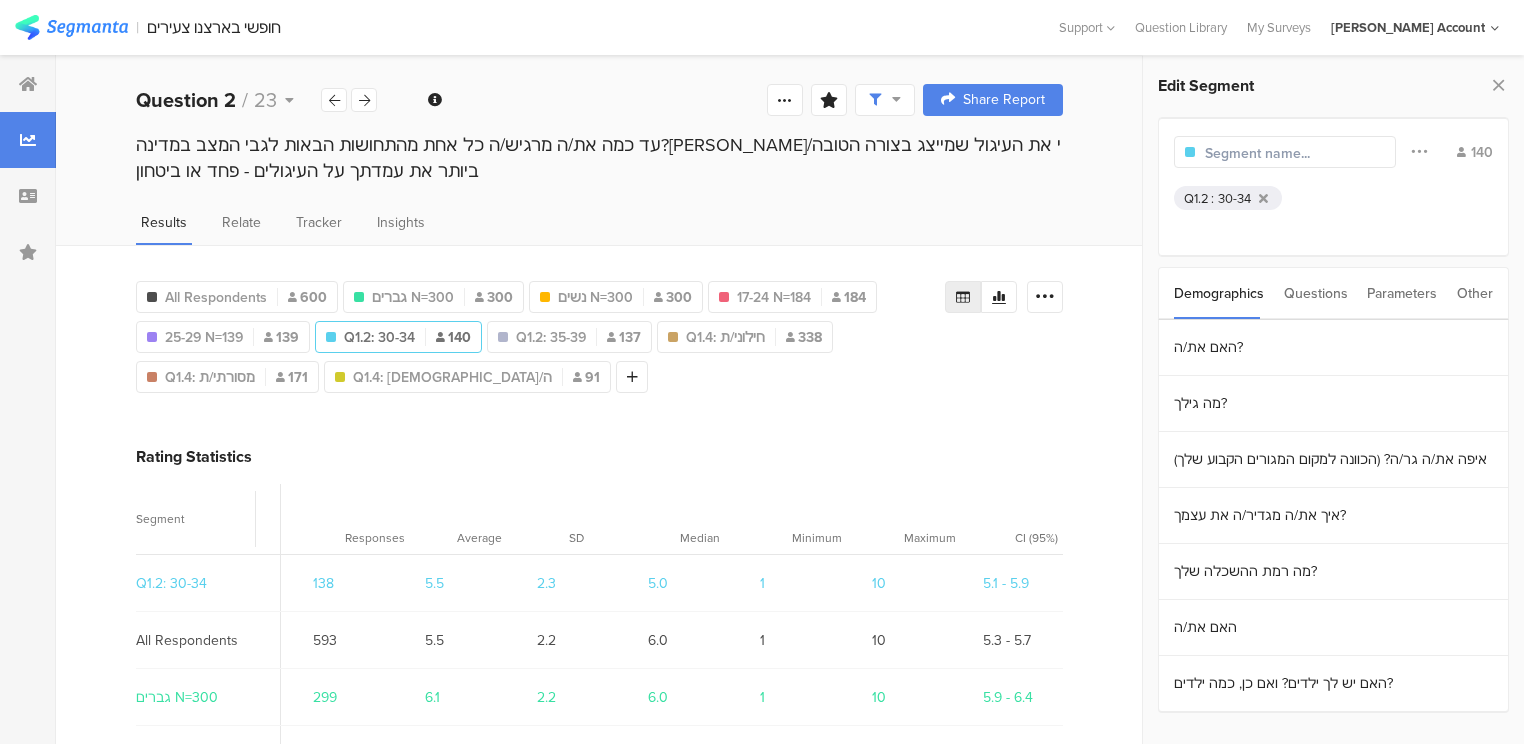 click at bounding box center (1285, 152) 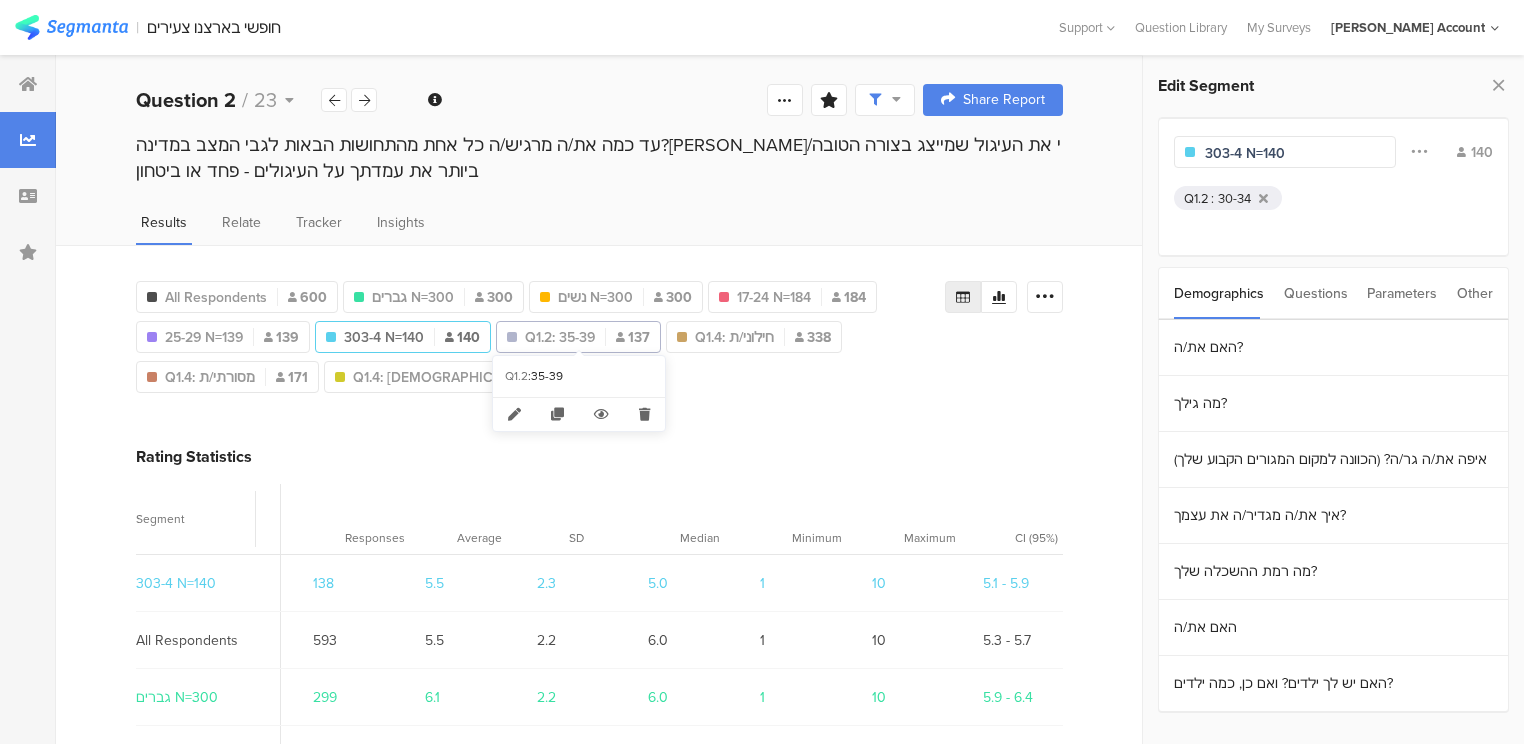 type on "303-4 N=140" 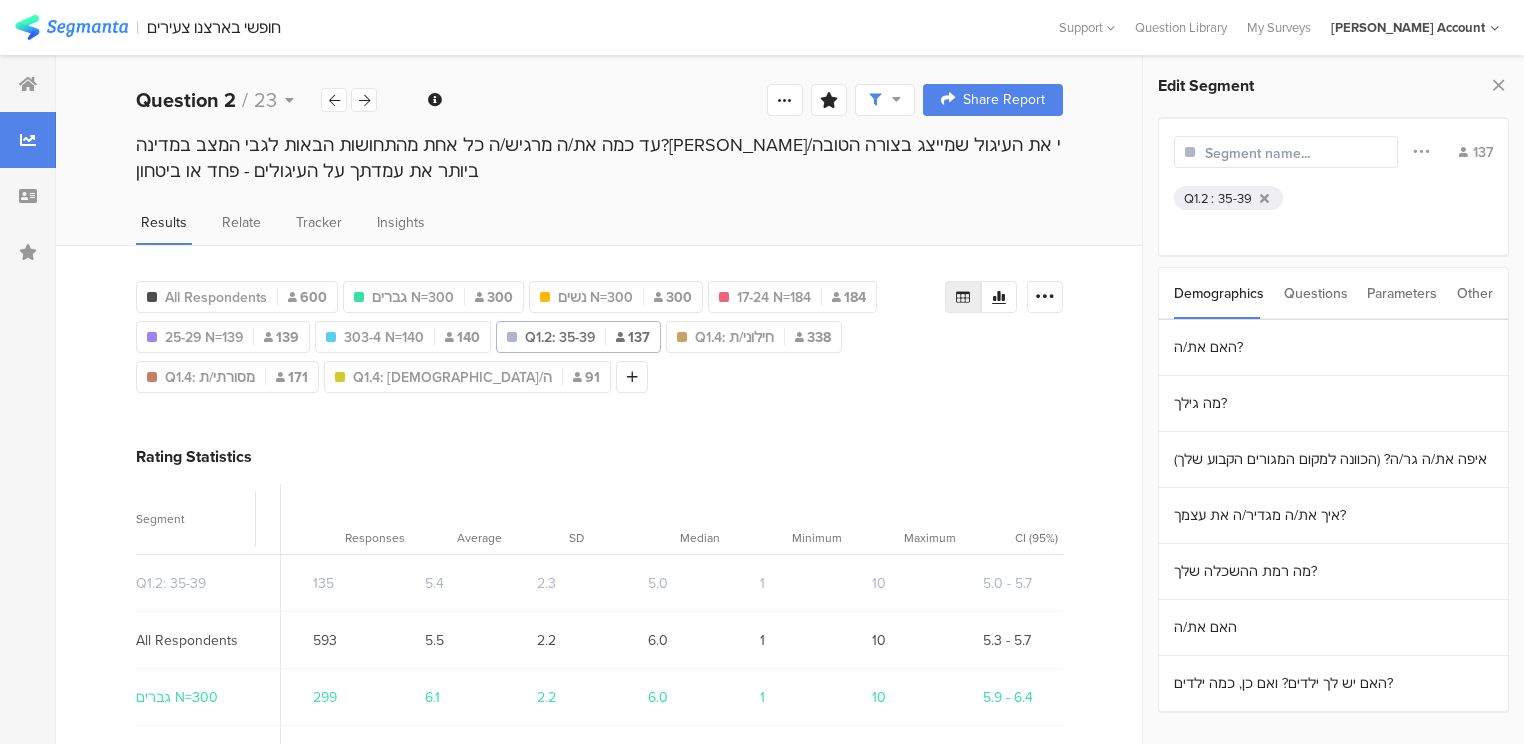 click at bounding box center (1286, 152) 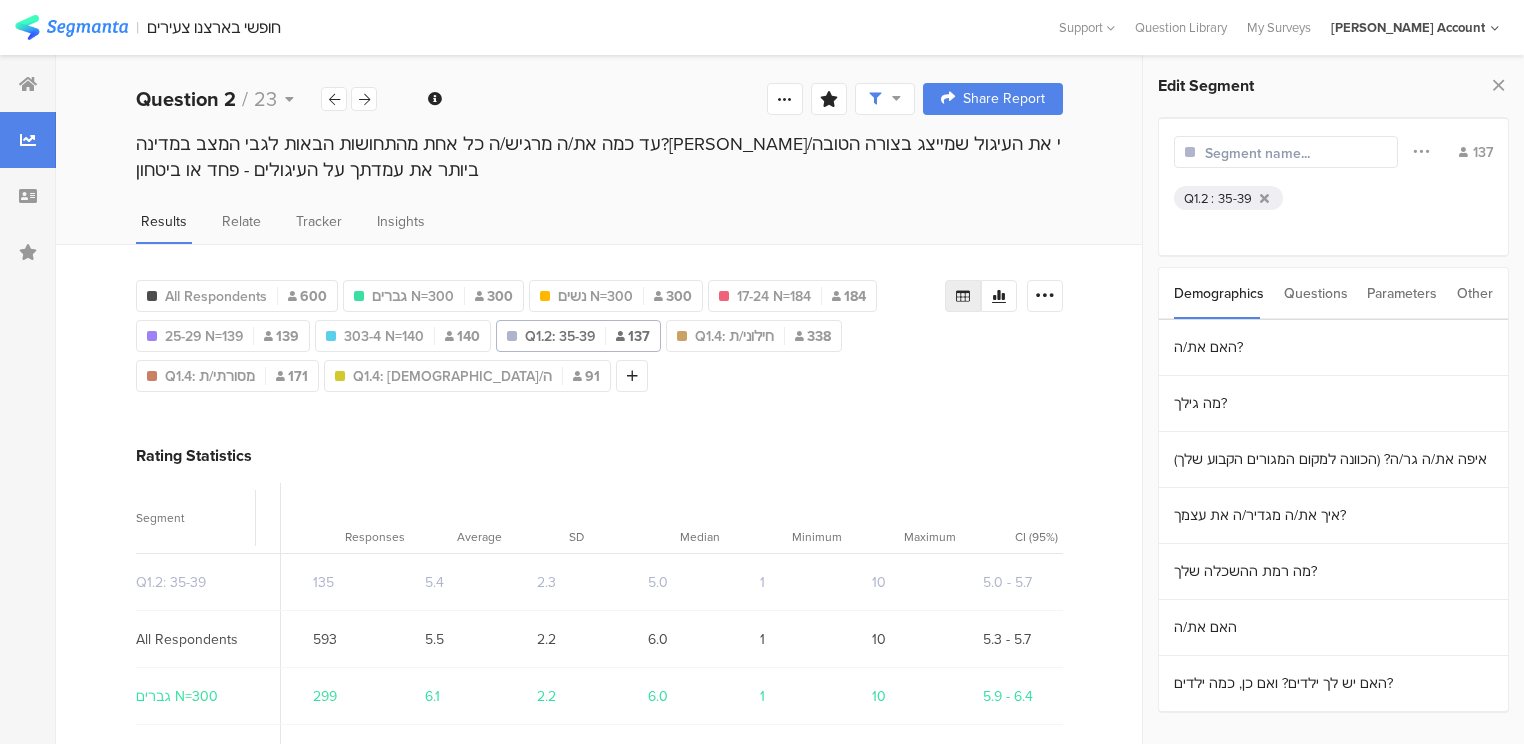 scroll, scrollTop: 0, scrollLeft: 0, axis: both 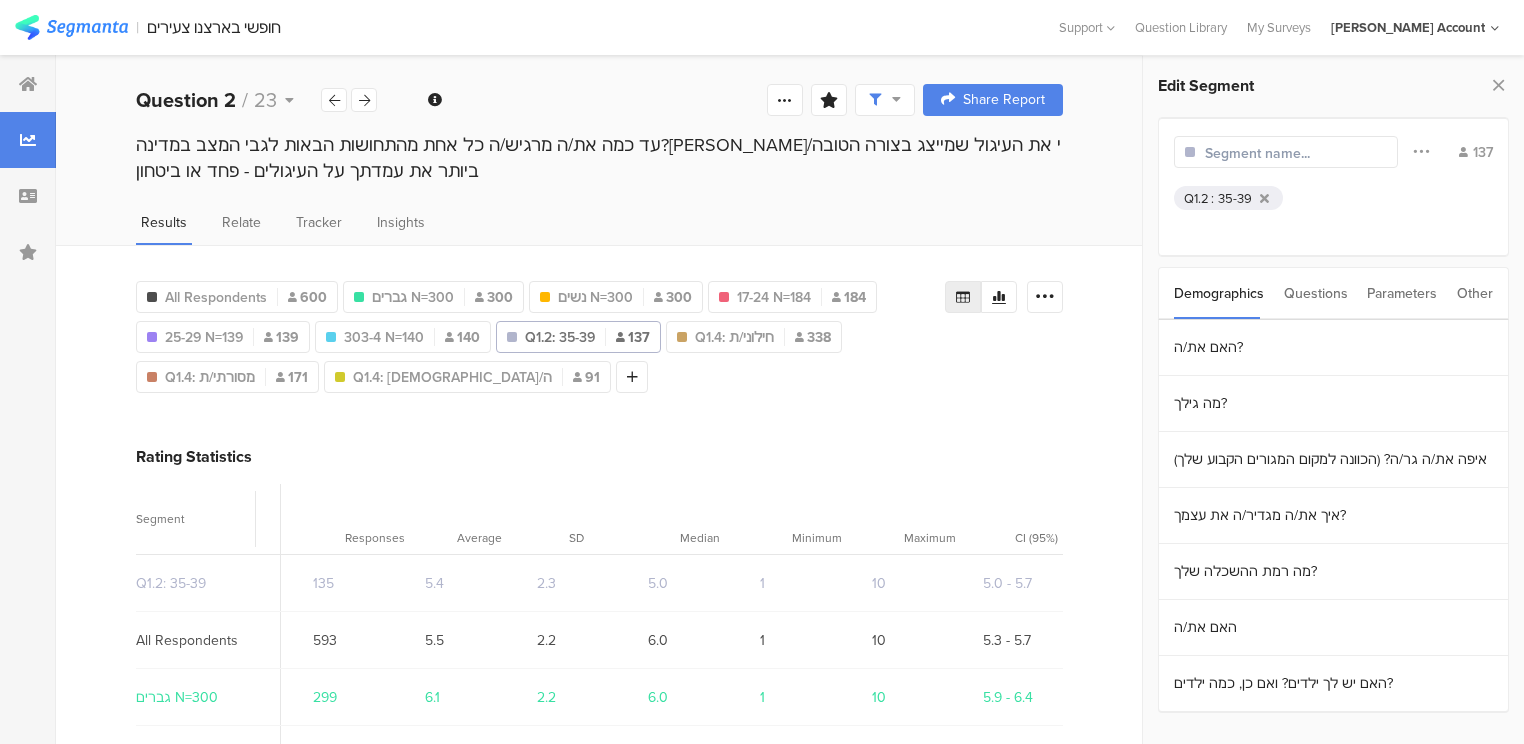 click at bounding box center (1292, 153) 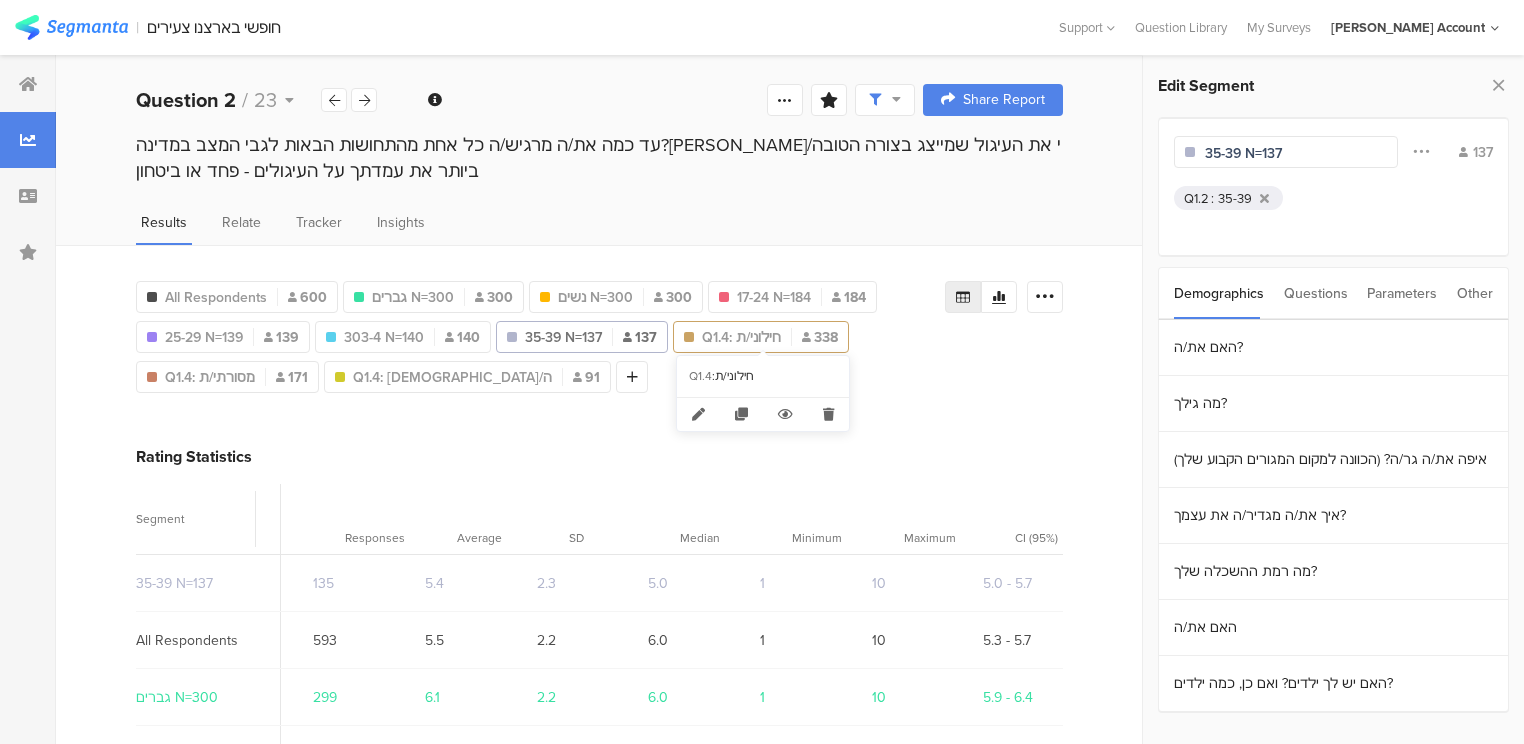 type on "35-39 N=137" 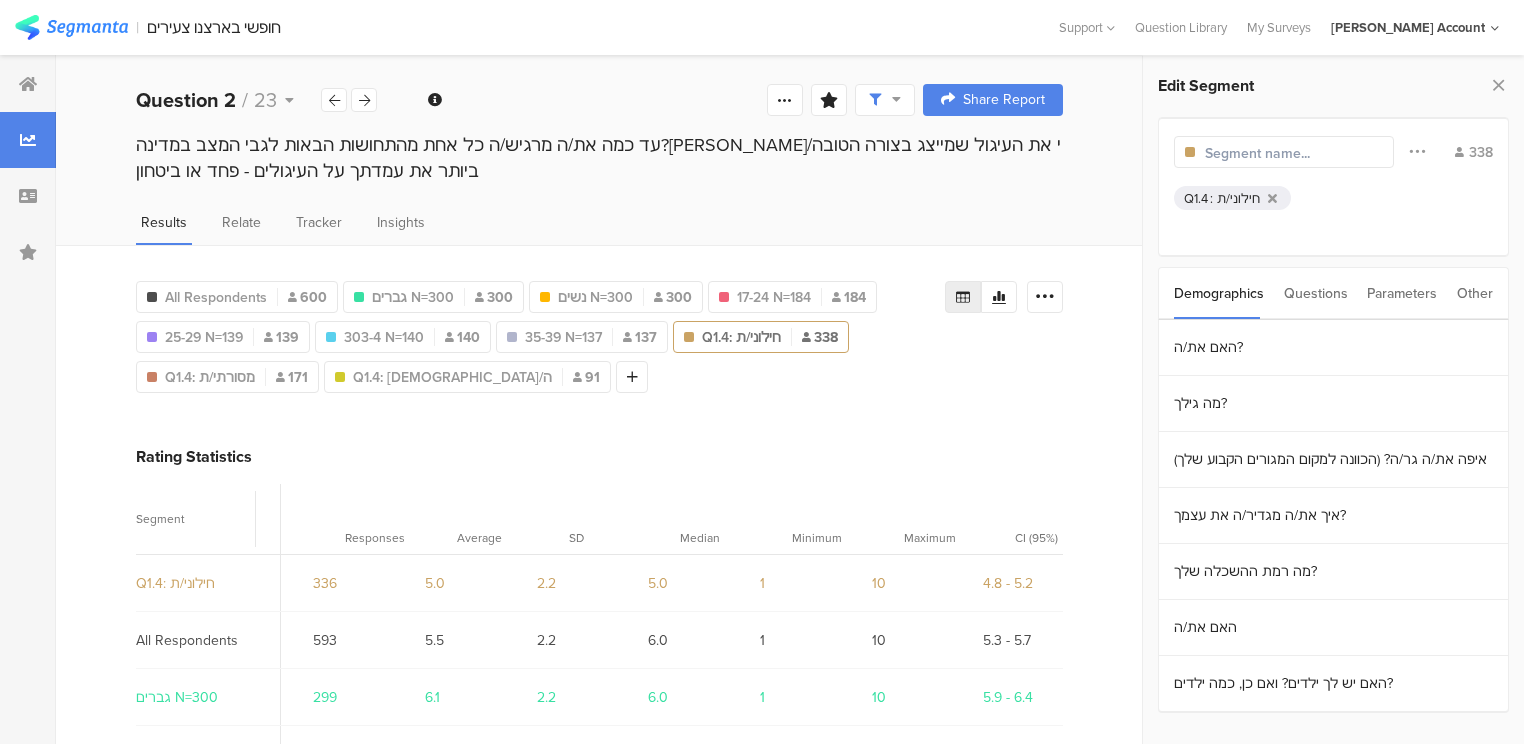 click at bounding box center (1292, 153) 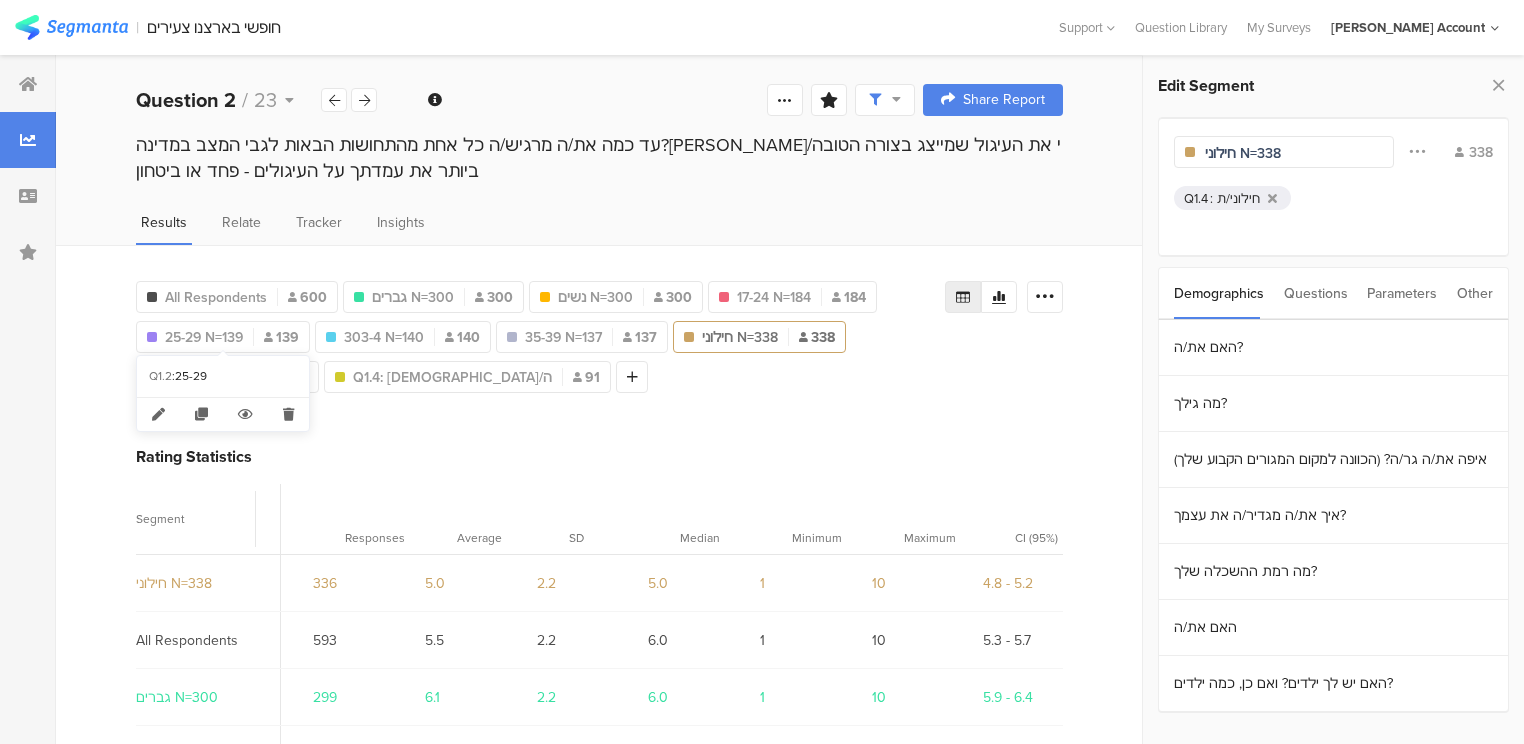 type on "חילוני N=338" 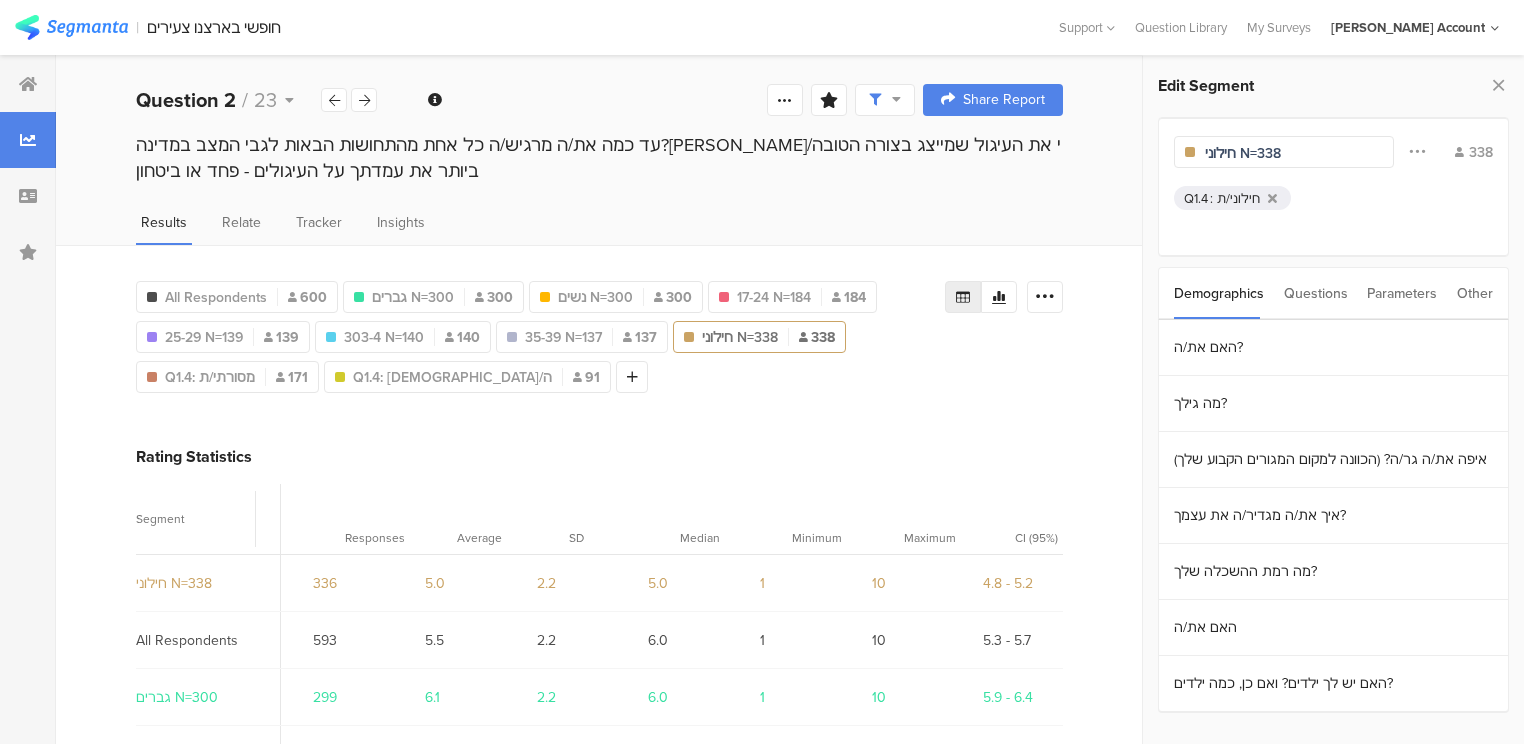 click on "All Respondents       600
גברים N=300       300
נשים N=300       300
17-24 N=184       184
25-29 N=139       139
303-4 N=140       140
35-39 N=137       137
חילוני N=338       338
Q1.4: מסורתי/ת       171
Q1.4: דתי/ה       91
Add Segment                 Rating Statistics       Segment     Responses     Average     SD     Median     Minimum     Maximum     CI (95%)         חילוני N=338 336 5.0 2.2 5.0 1 10 4.8 - 5.2 All Respondents 593 5.5 2.2 6.0 1 10 5.3 - 5.7 גברים N=300 299 6.1 2.2 6.0 1 10 5.9 - 6.4 נשים N=300 294 4.8 2.1 5.0 1 10 4.6 - 5.1 17-24 N=184 182 5.5 2.2 6.0 1 10 5.2 - 5.9 25-29 N=139 138 5.6 2.2 6.0 1 10 5.2 - 5.9 303-4 N=140 138 5.5 2.3 5.0 1 10 5.1 - 5.9 35-39 N=137 135 5.4 2.3 5.0 1 10 5.0 - 5.7 Q1.4: מסורתי/ת 169 5.8 2.1 6.0 1 10 5.5 - 6.1 88 1" at bounding box center (599, 1100) 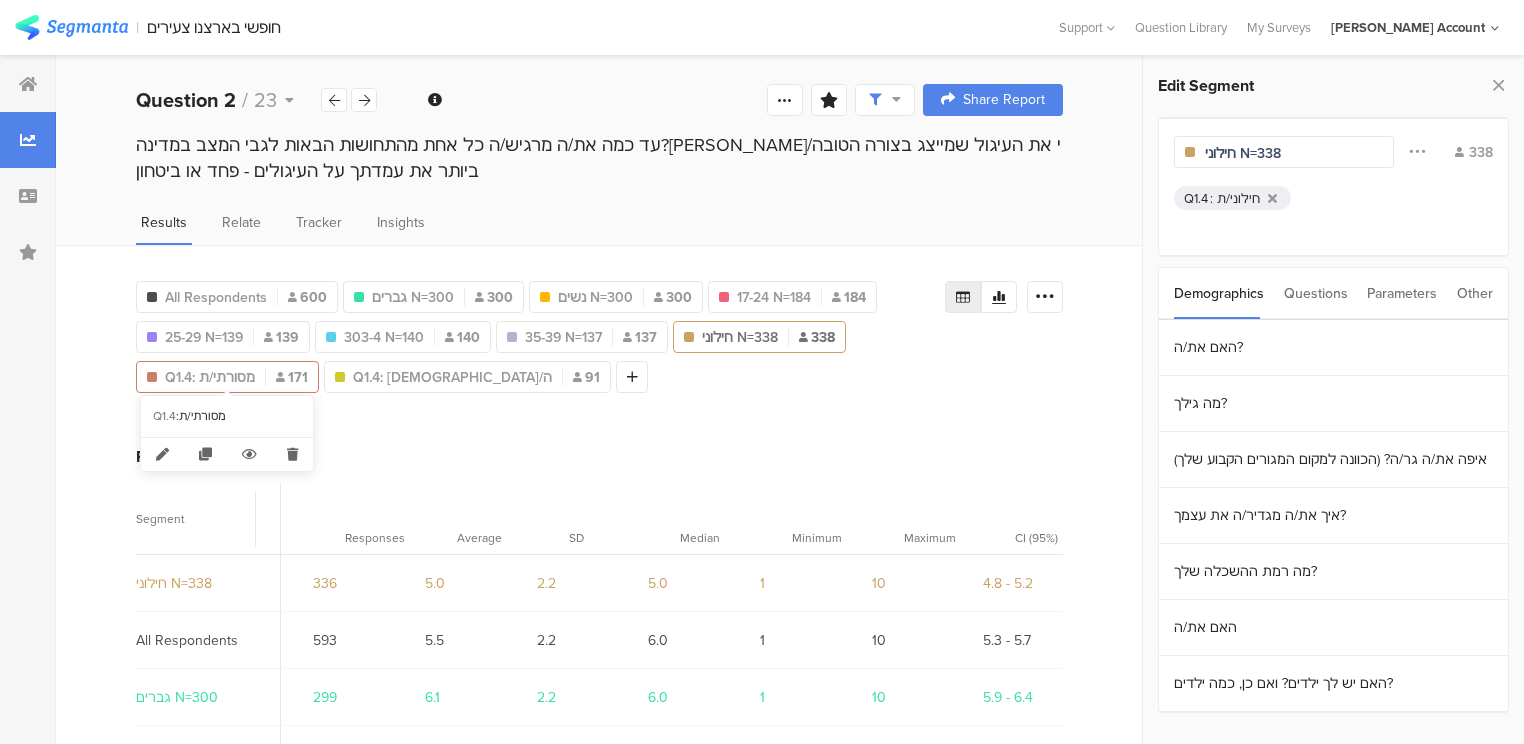 click on "Q1.4: מסורתי/ת" at bounding box center (210, 377) 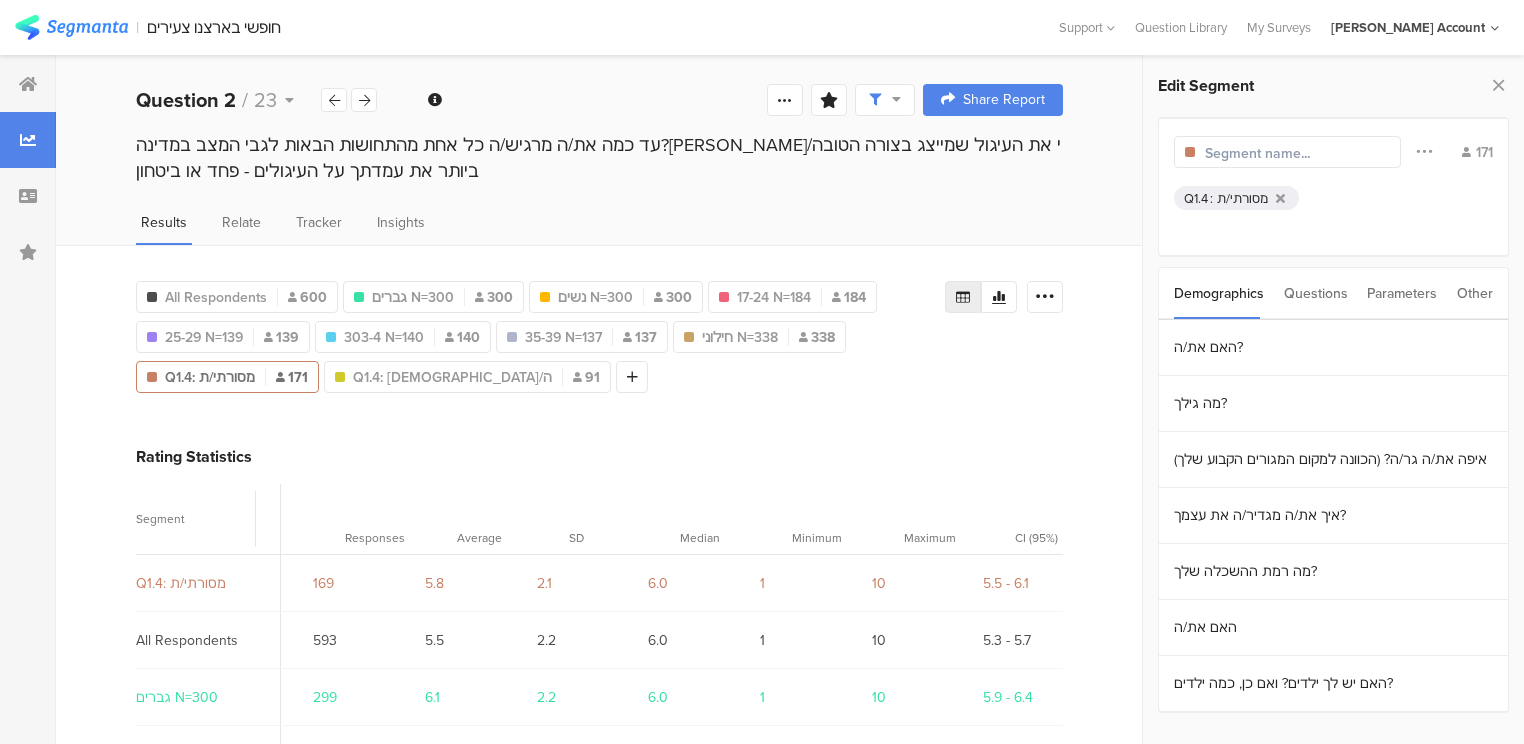 click at bounding box center [1292, 153] 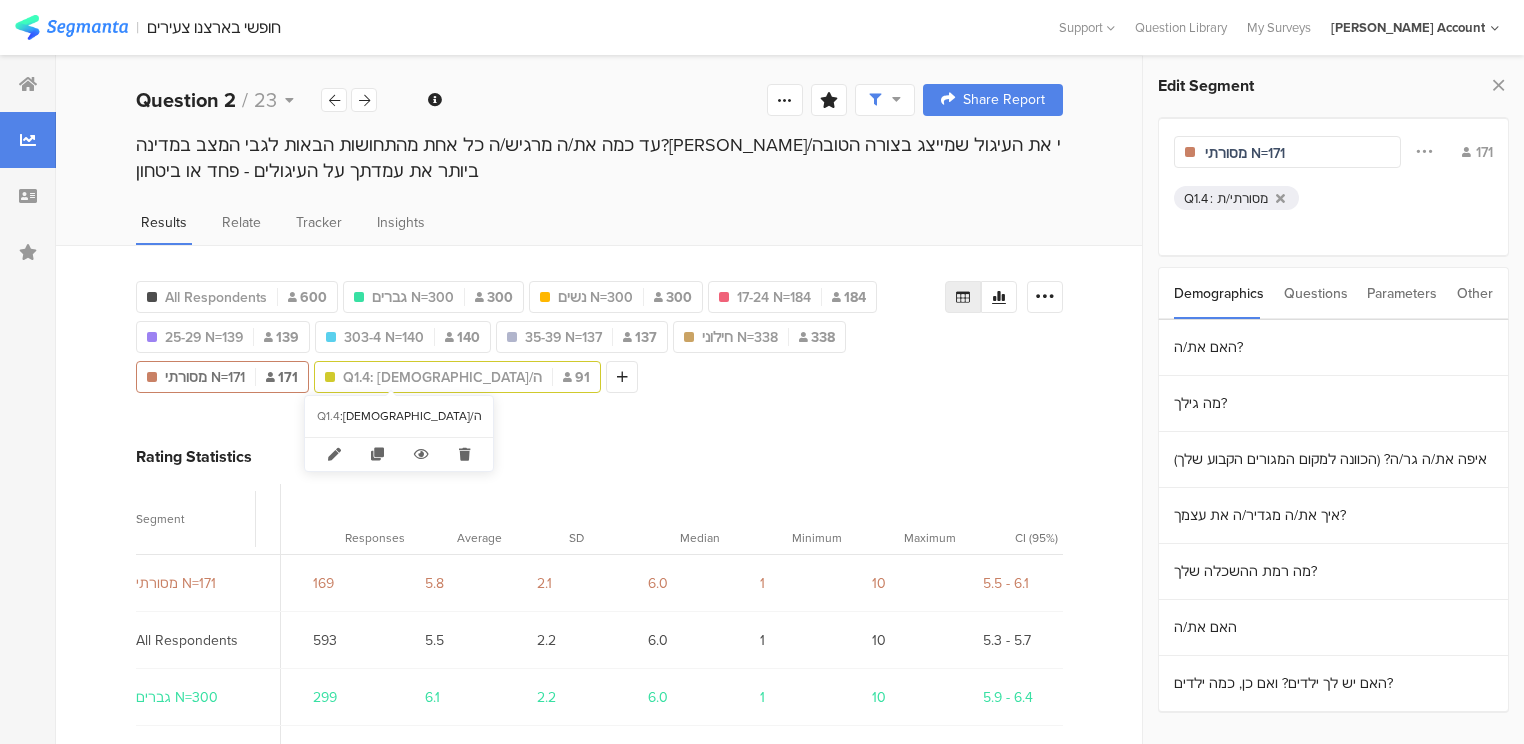 type on "מסורתי N=171" 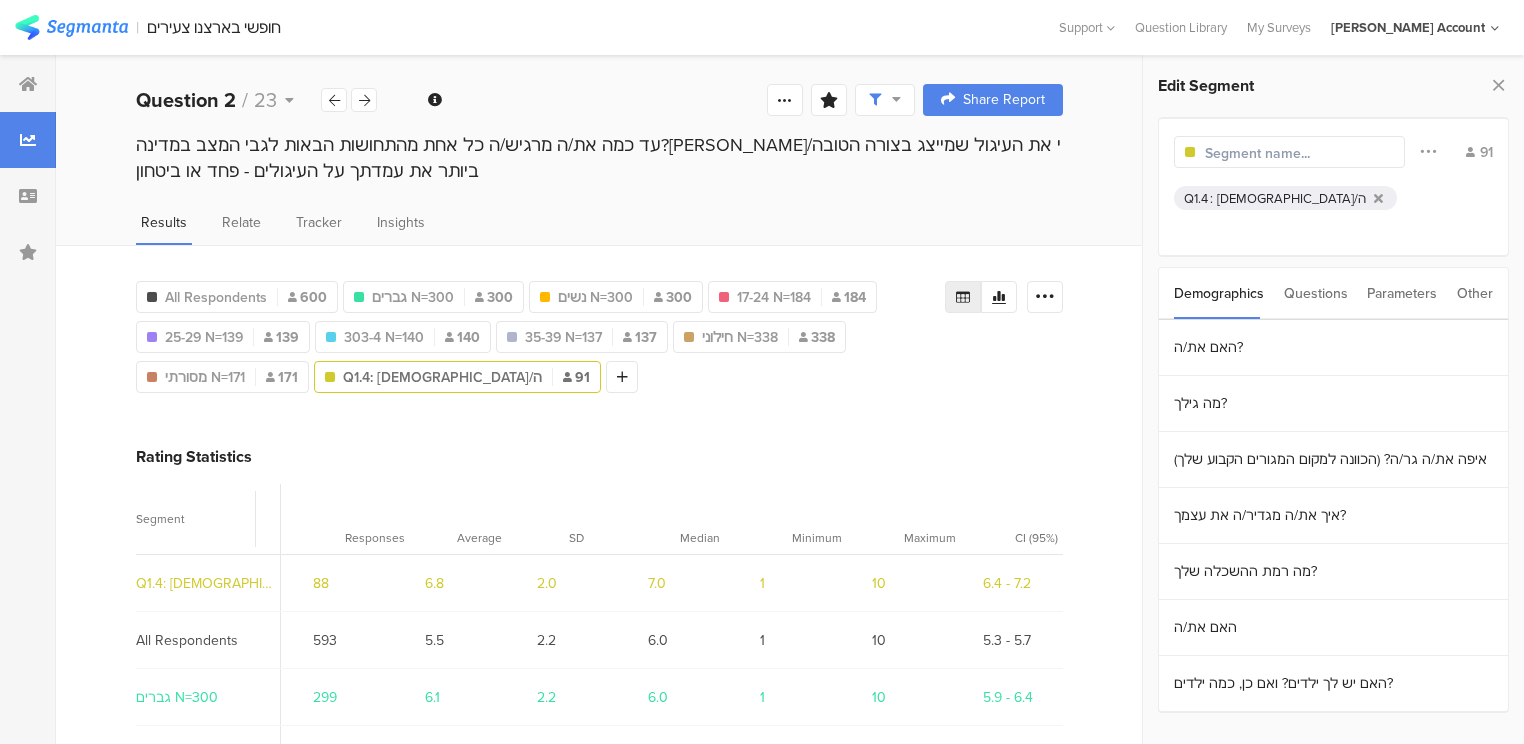 click at bounding box center (1292, 153) 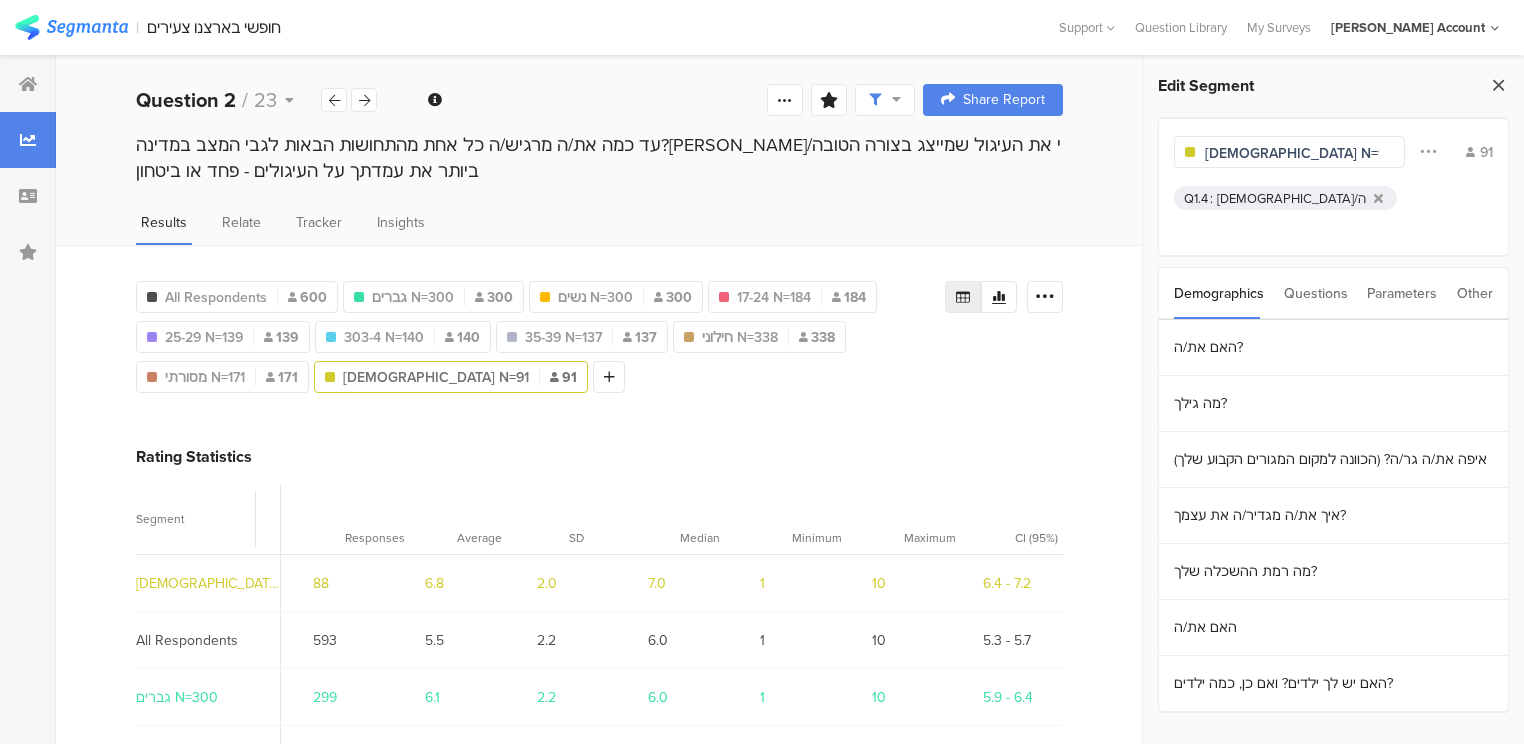 type on "דתי N=91" 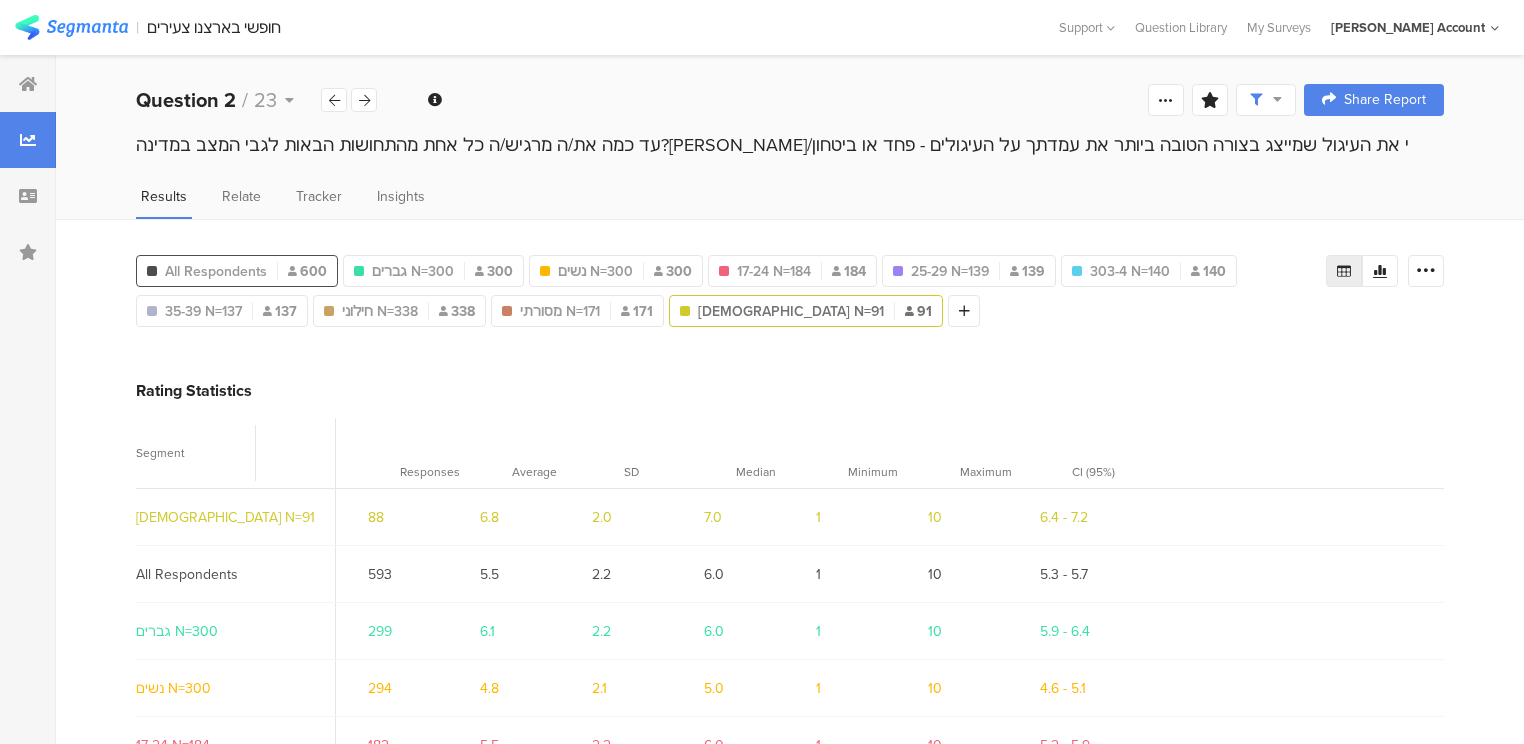 click on "All Respondents" at bounding box center (216, 271) 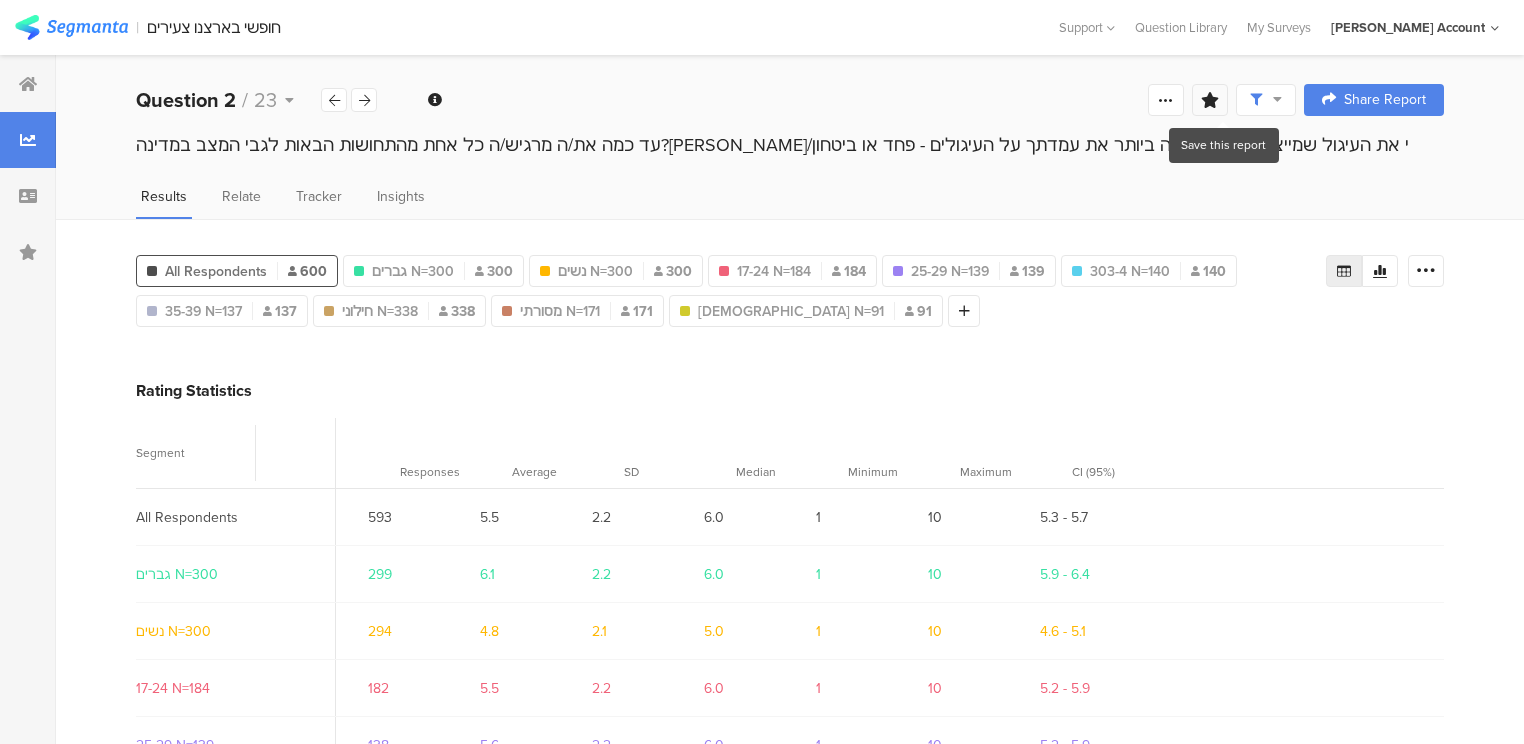 click at bounding box center [1210, 100] 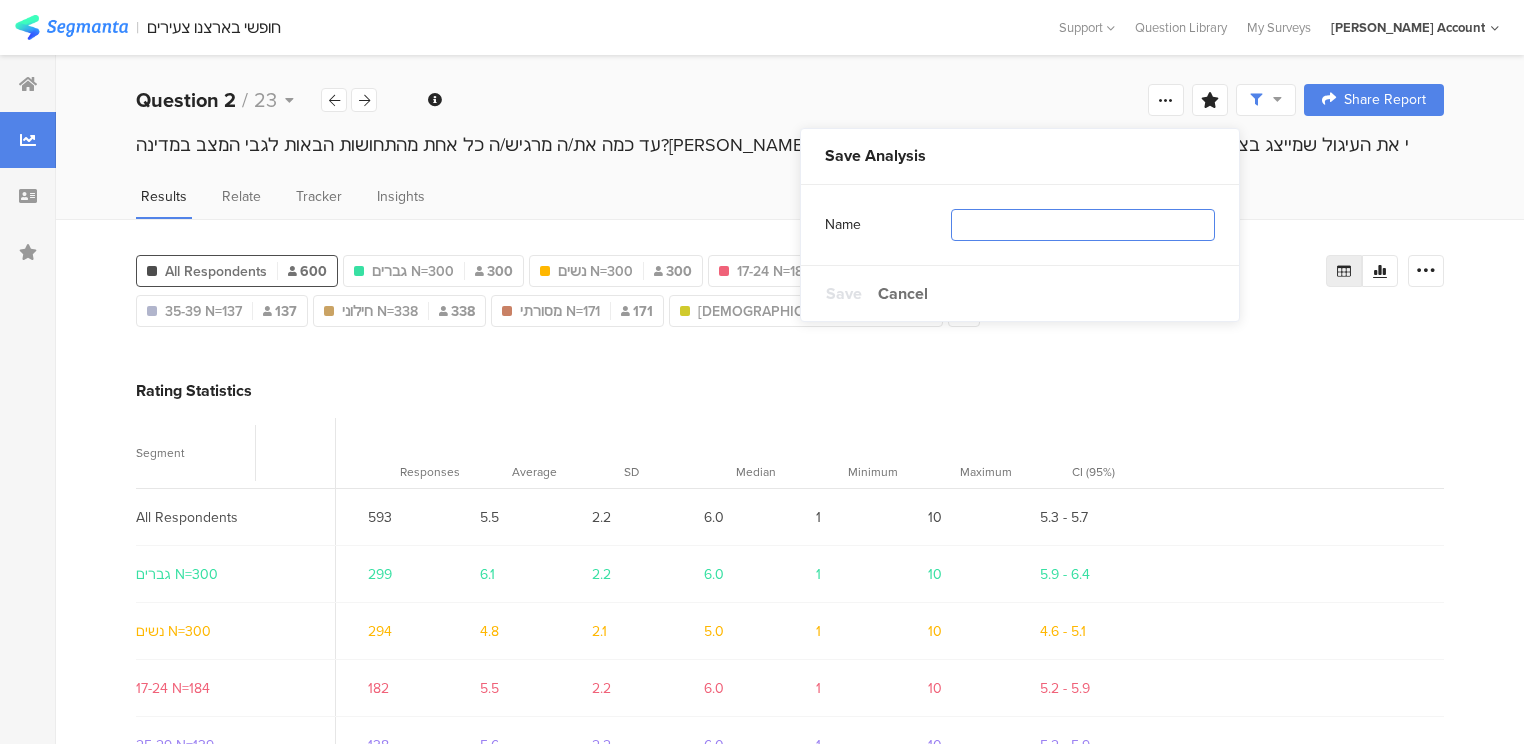 click at bounding box center (1083, 225) 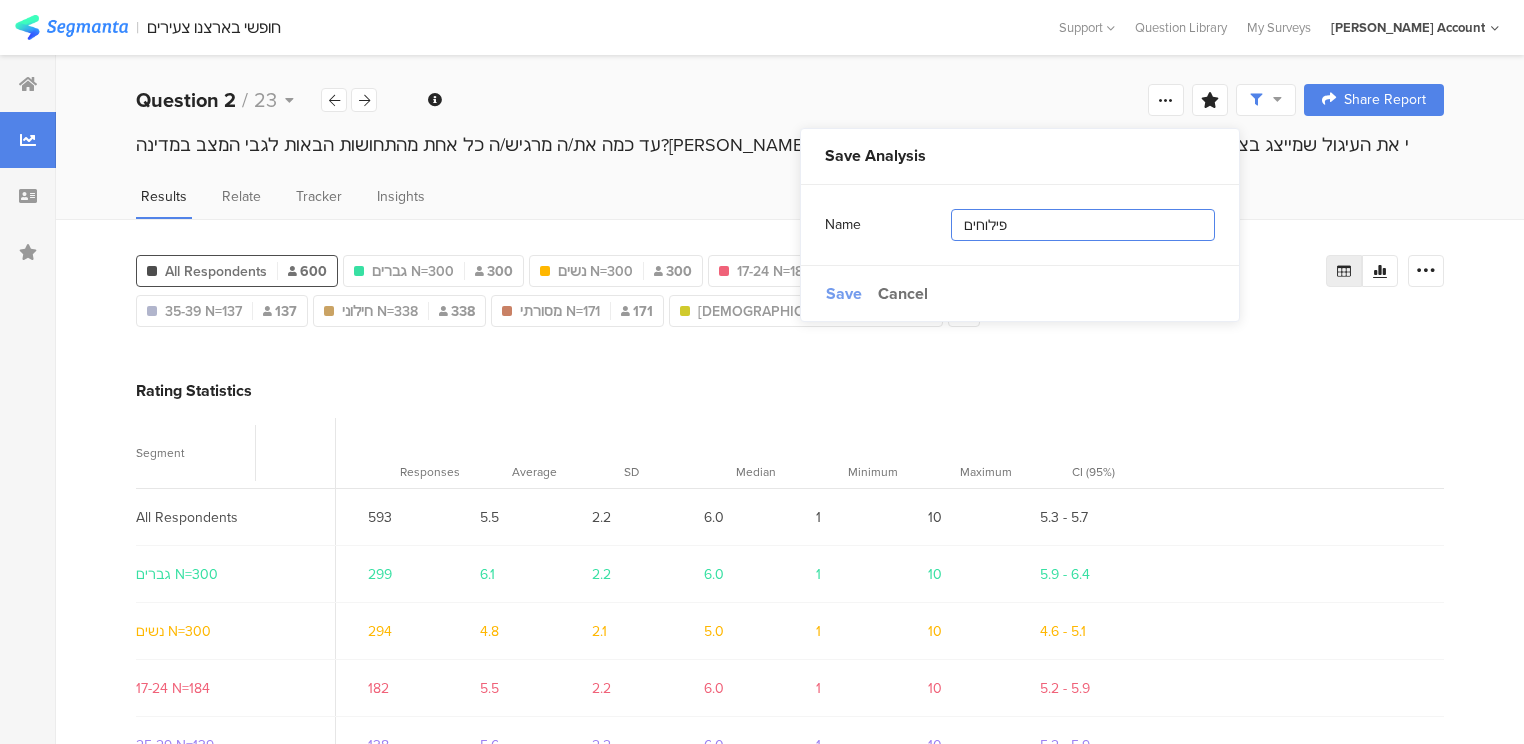type on "פילוחים" 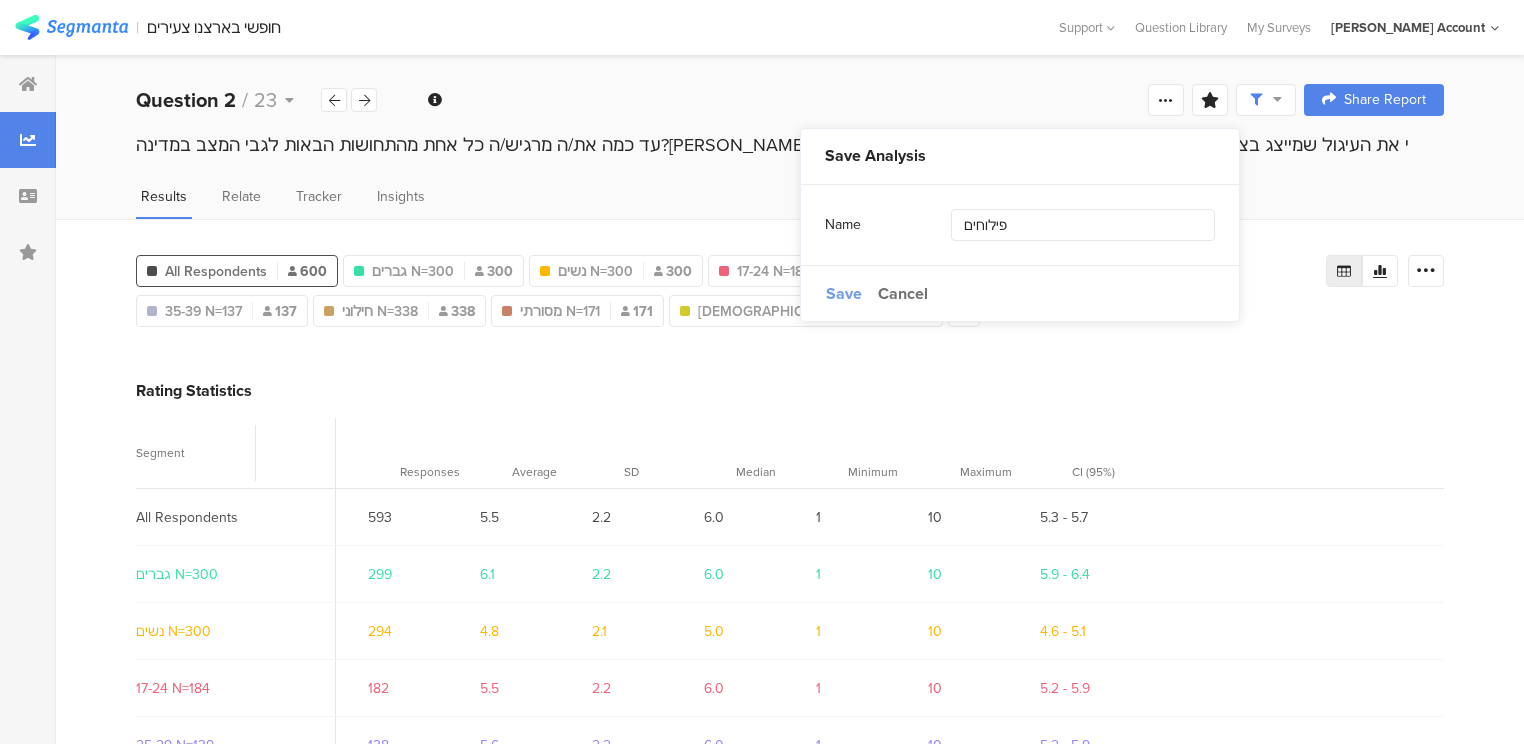click on "Save" at bounding box center [844, 293] 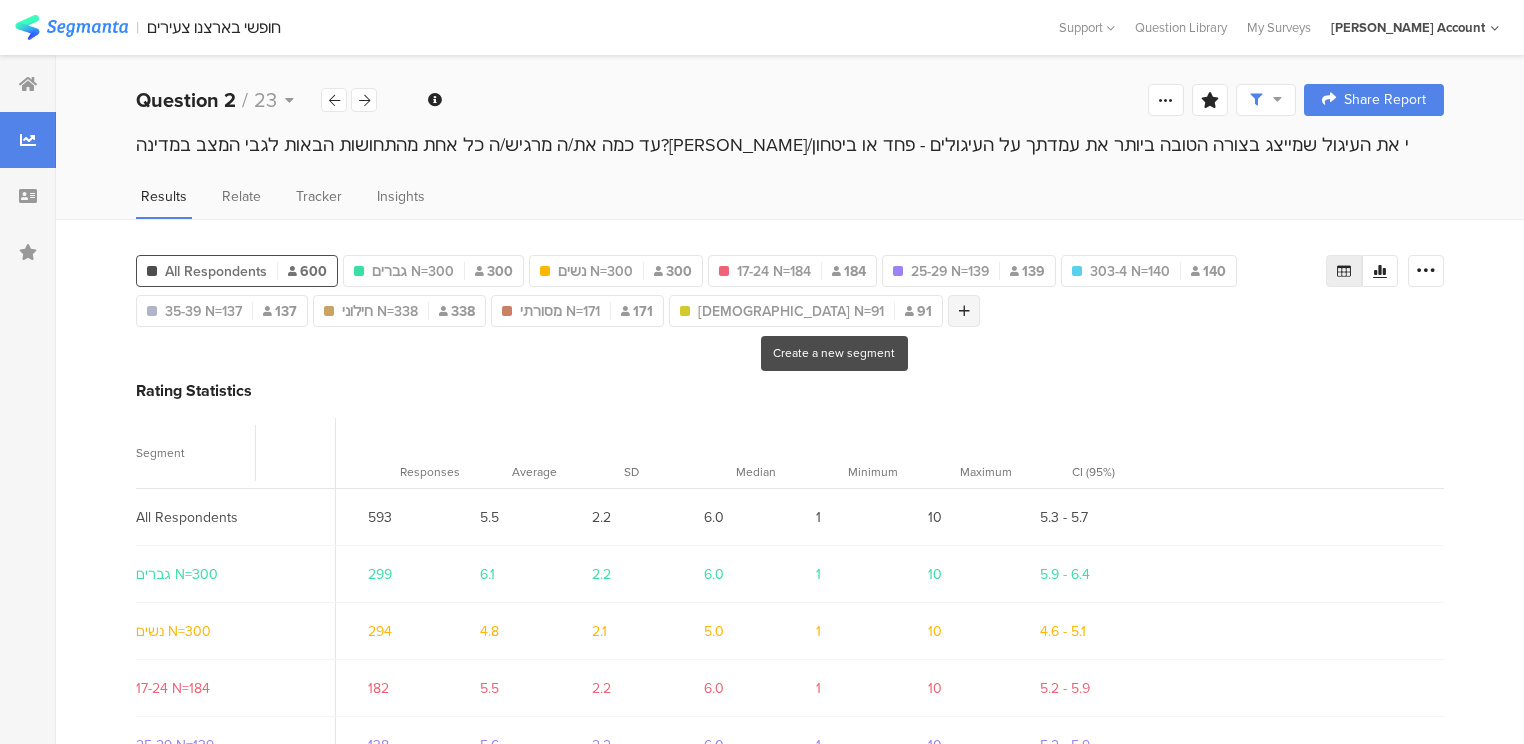 click at bounding box center (964, 311) 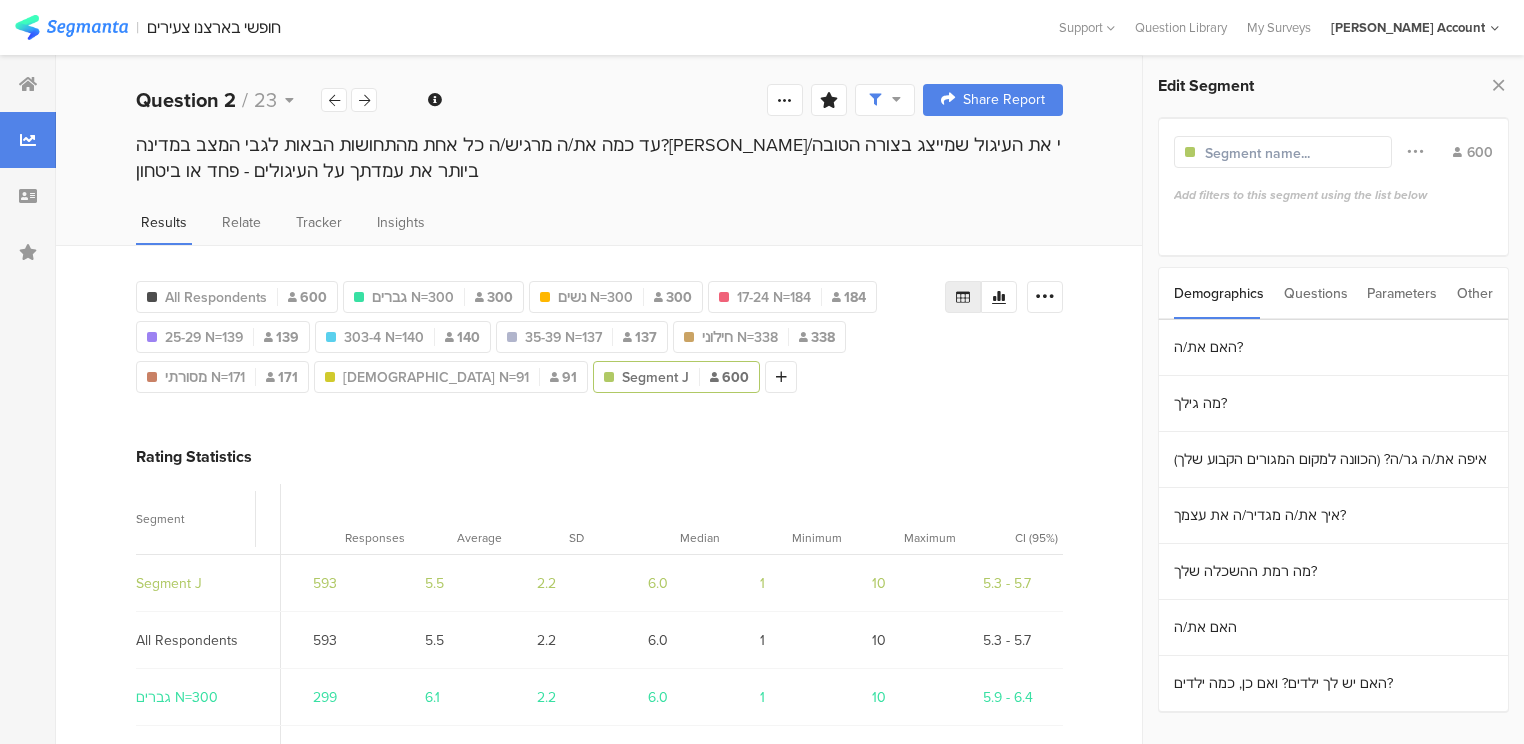 click on "Questions" at bounding box center (1316, 293) 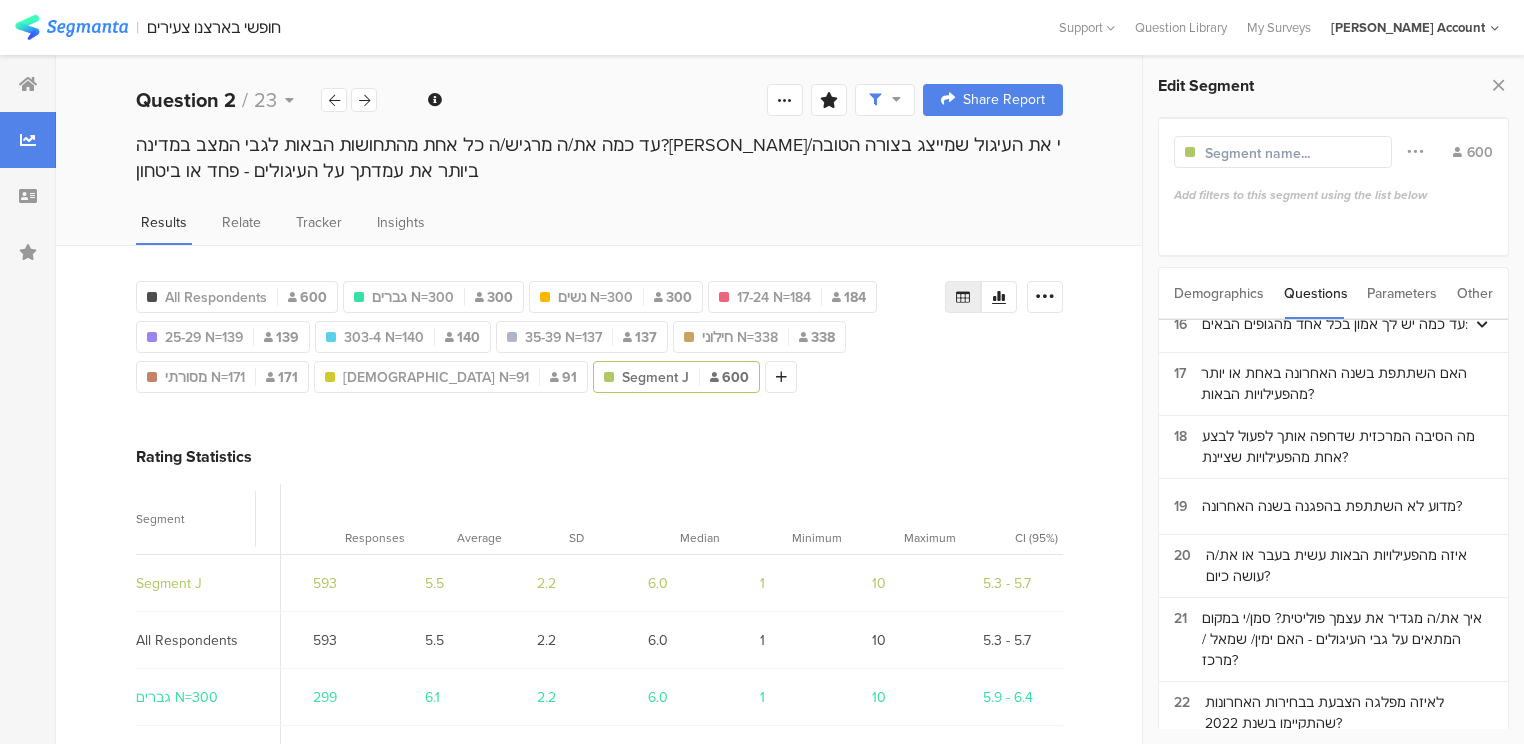 scroll, scrollTop: 1134, scrollLeft: 0, axis: vertical 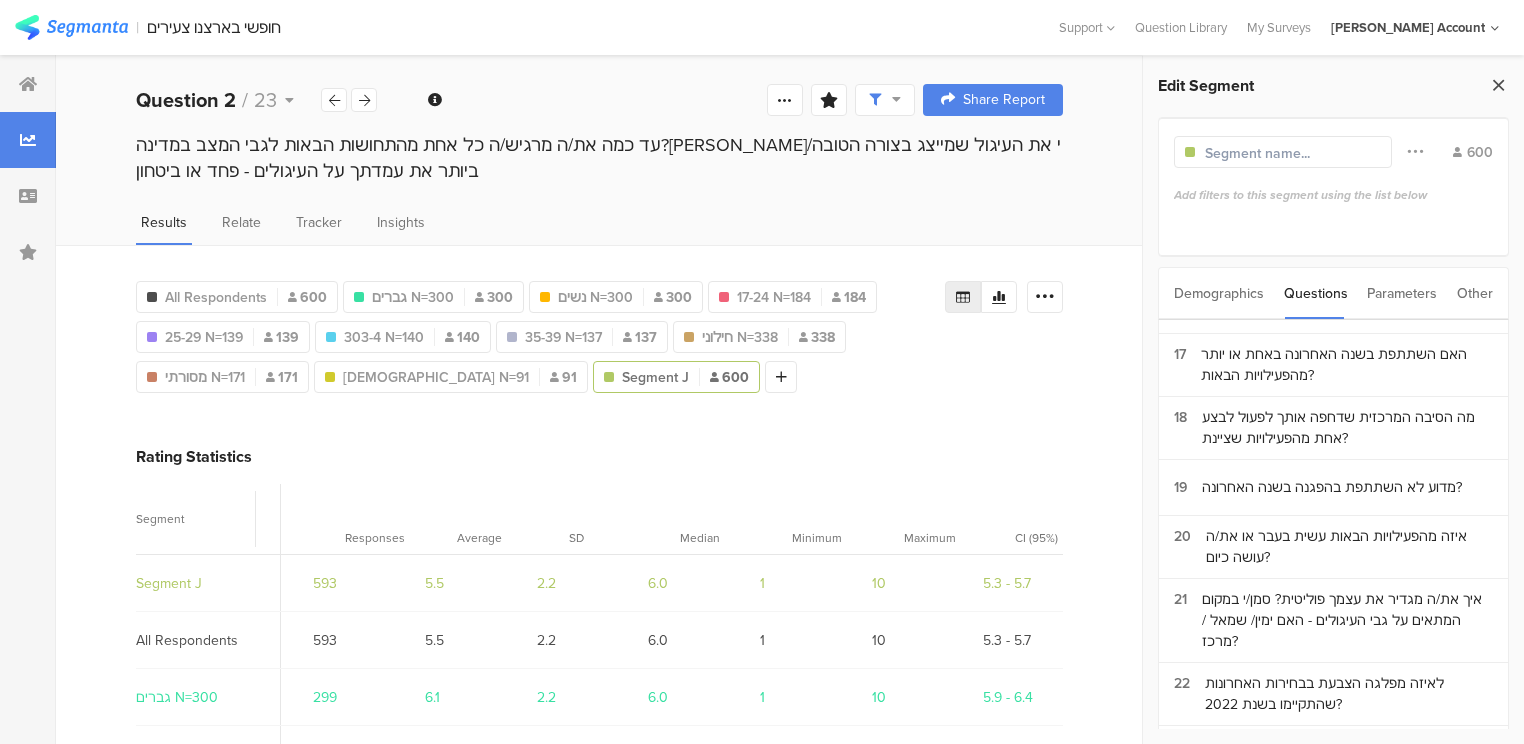 click at bounding box center [1498, 85] 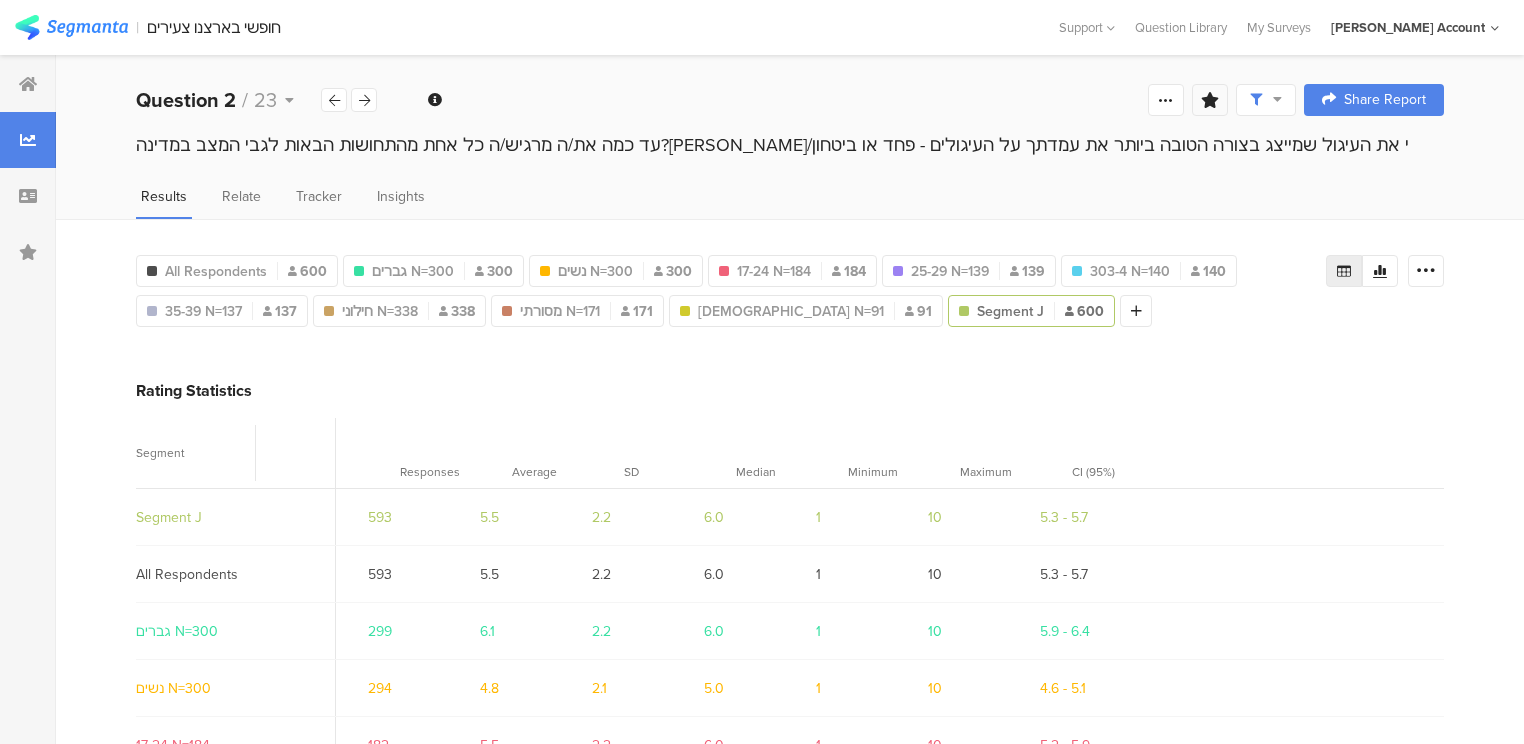 click at bounding box center (1210, 100) 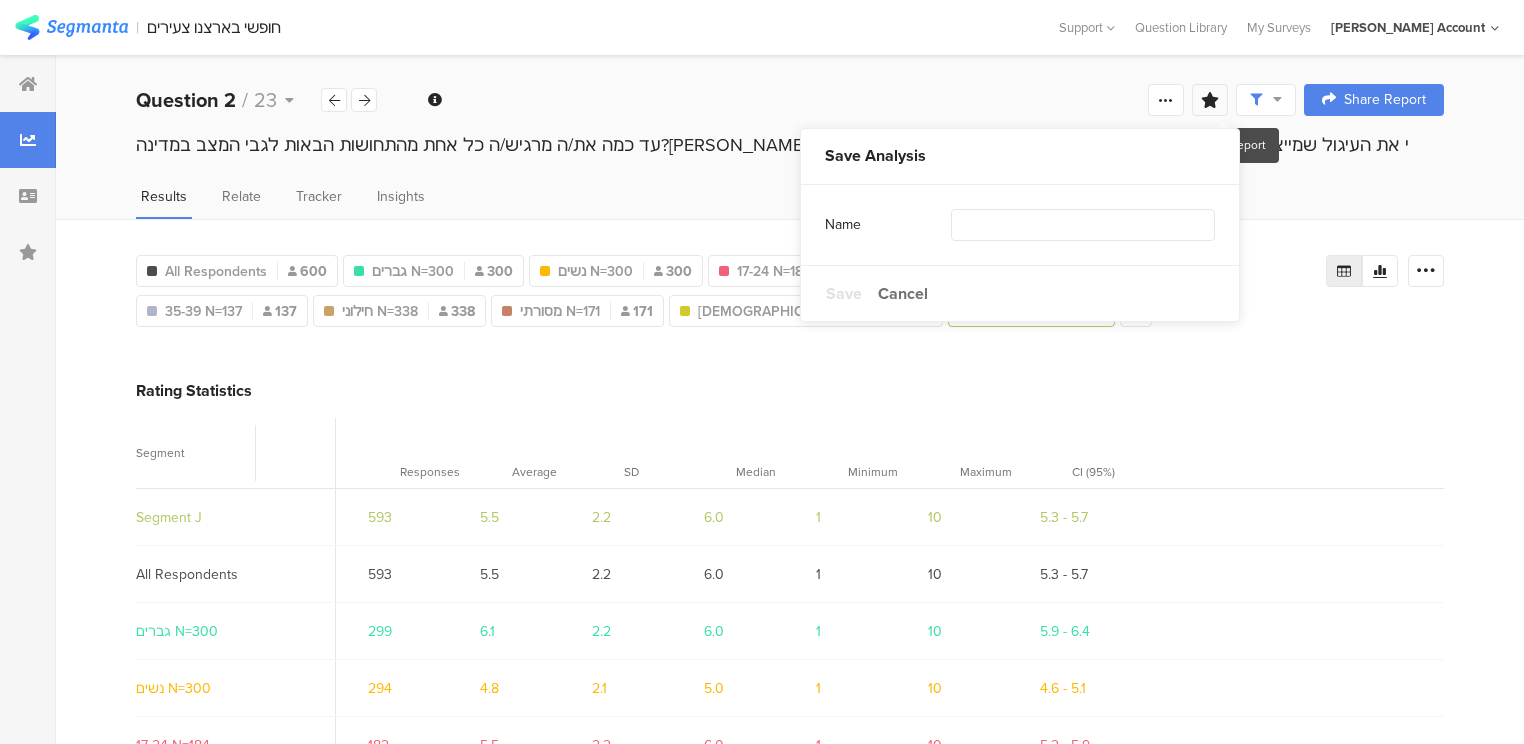 click at bounding box center [1210, 100] 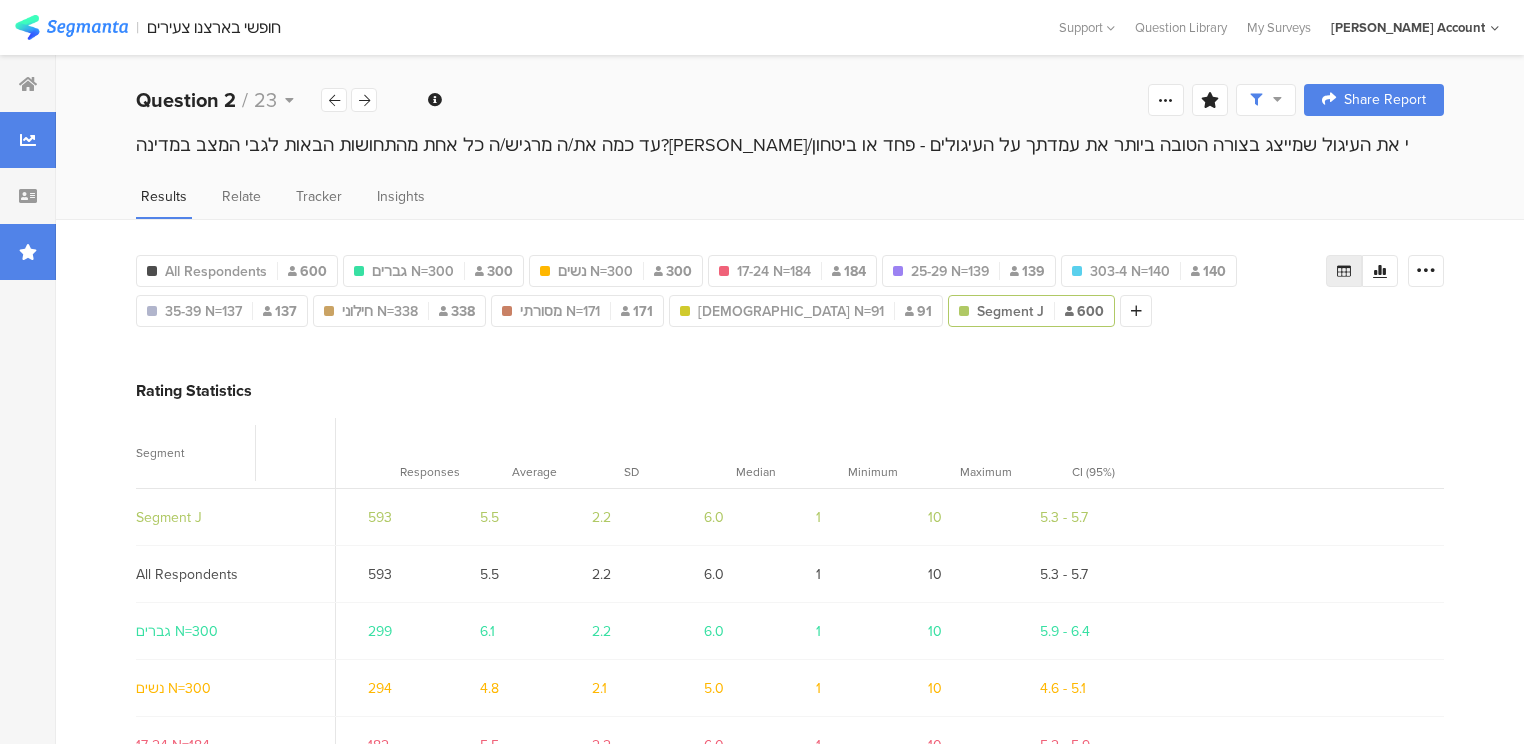 click at bounding box center [28, 252] 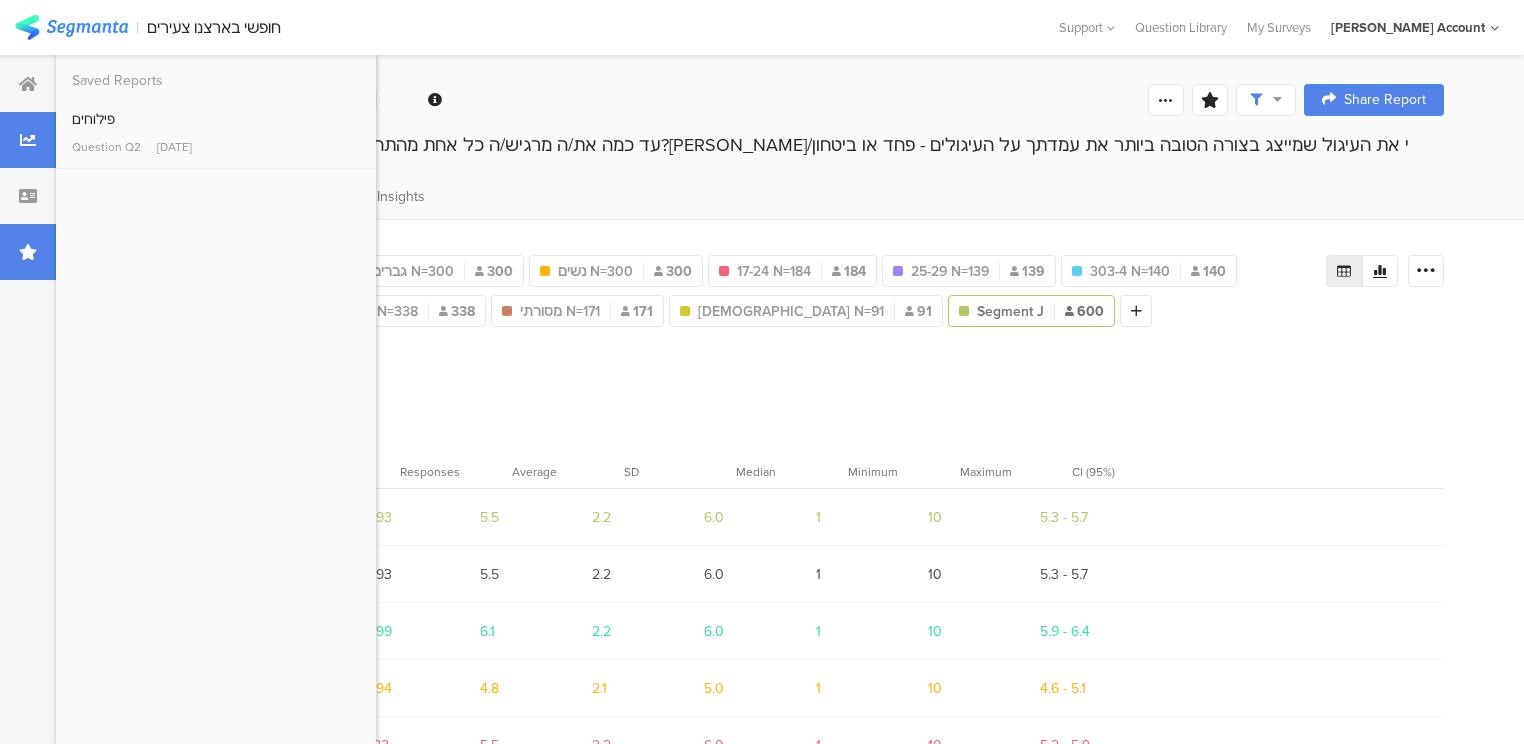 click at bounding box center [28, 252] 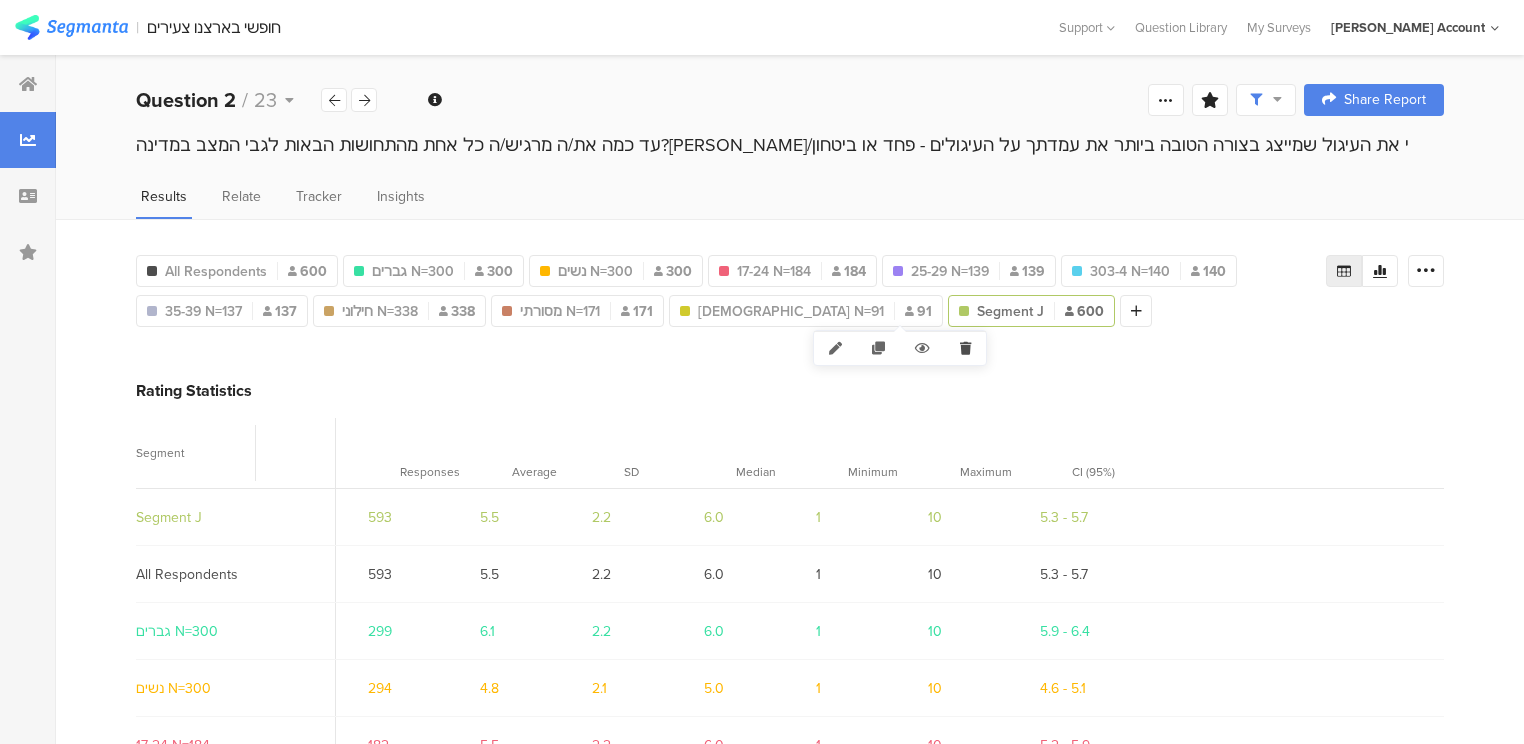 click at bounding box center (965, 348) 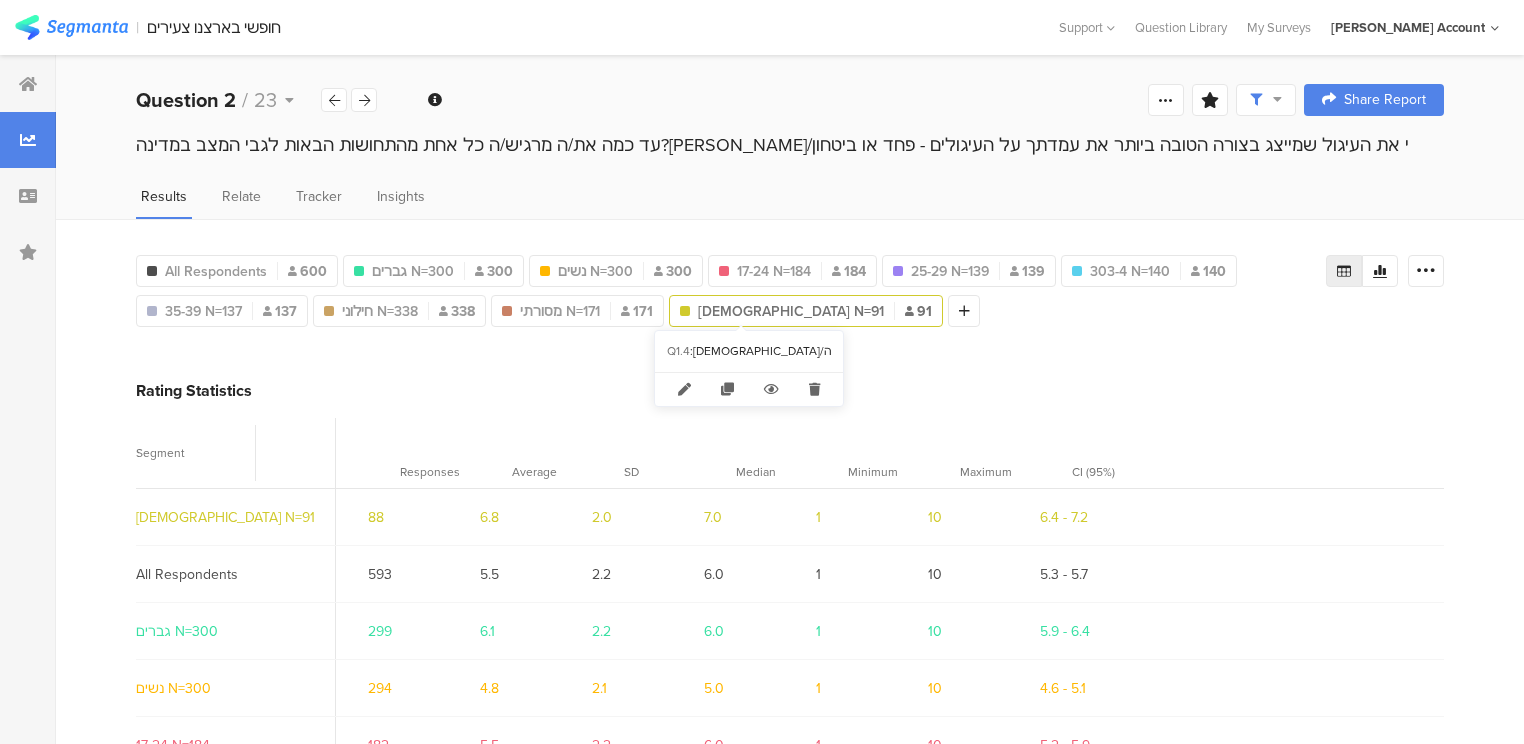 click at bounding box center (814, 389) 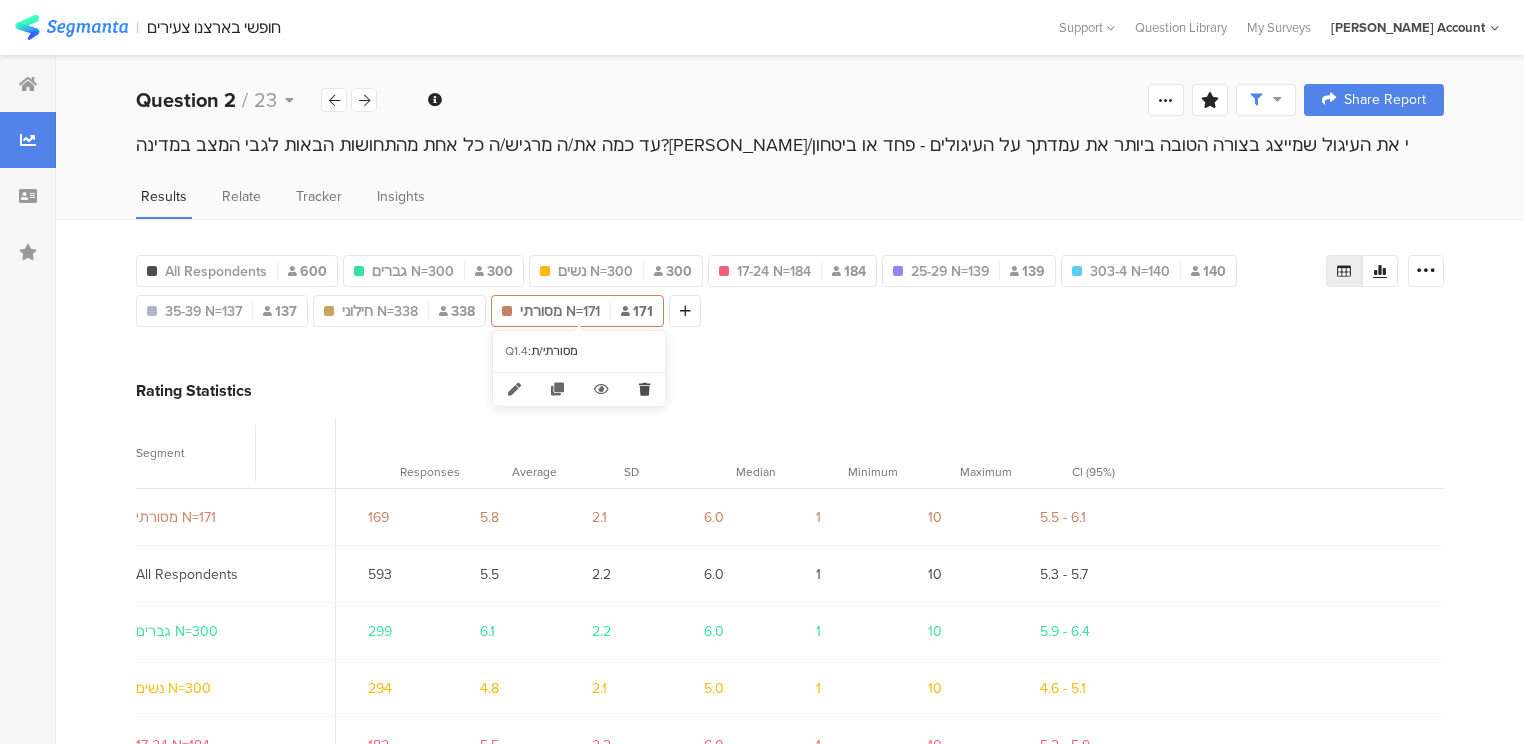 click at bounding box center [644, 389] 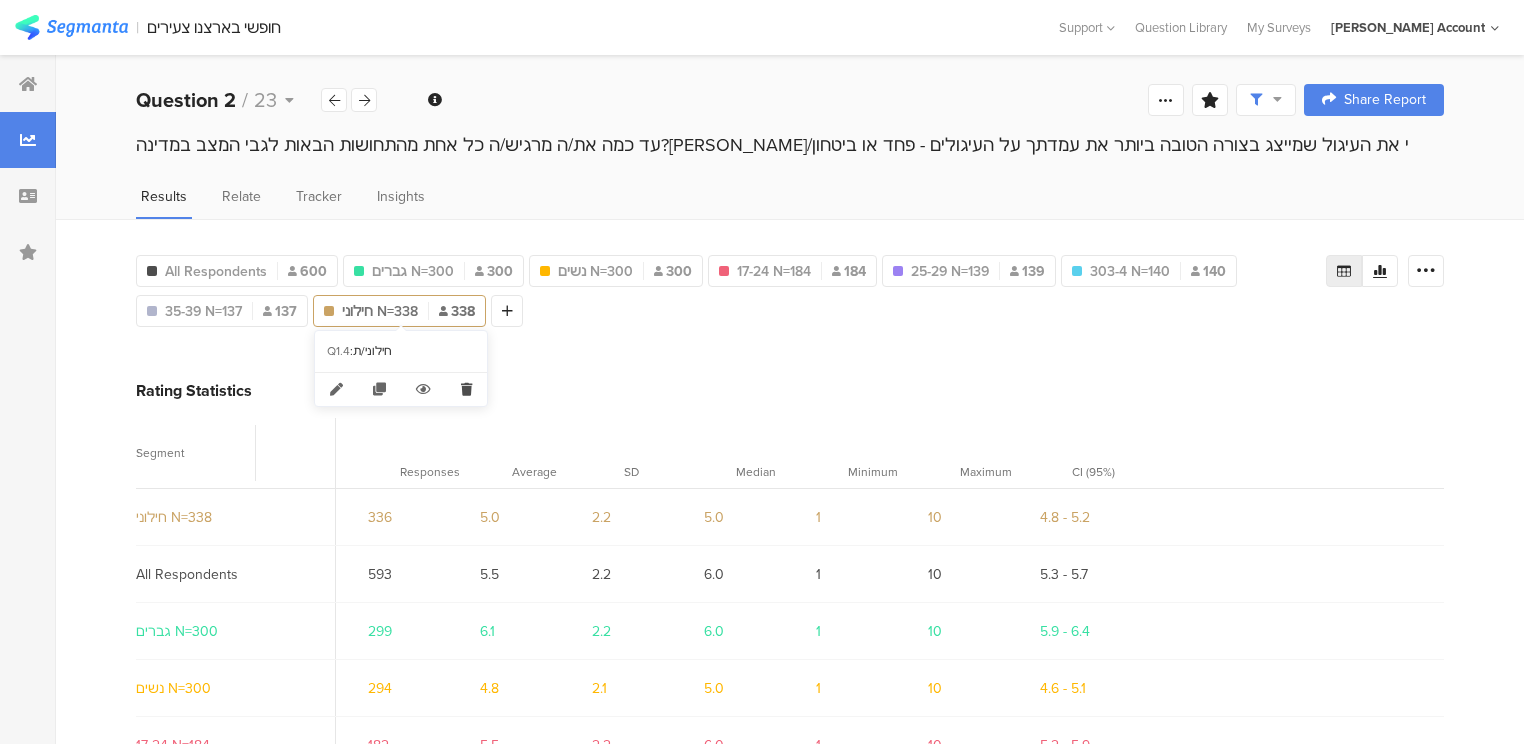 click at bounding box center [466, 389] 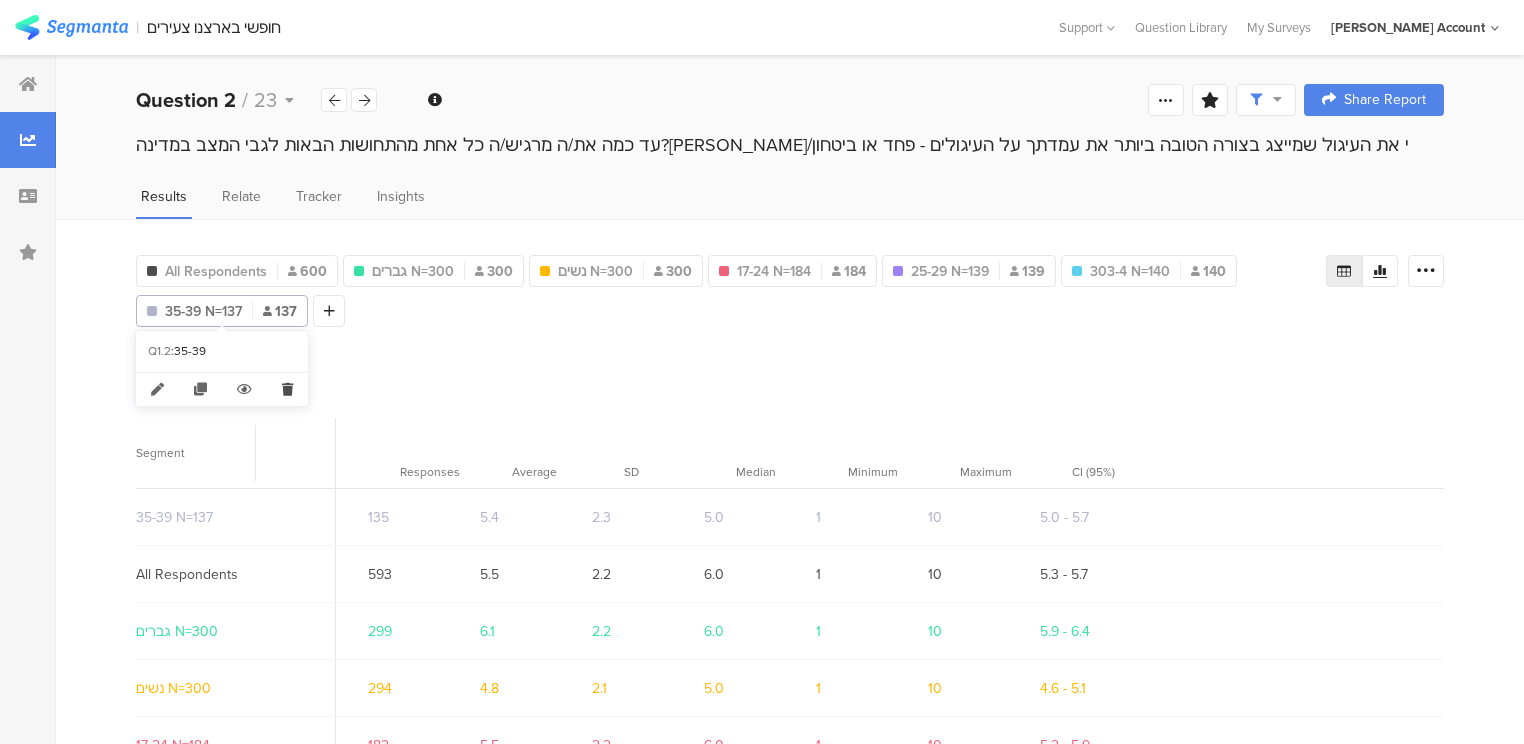 click at bounding box center (287, 389) 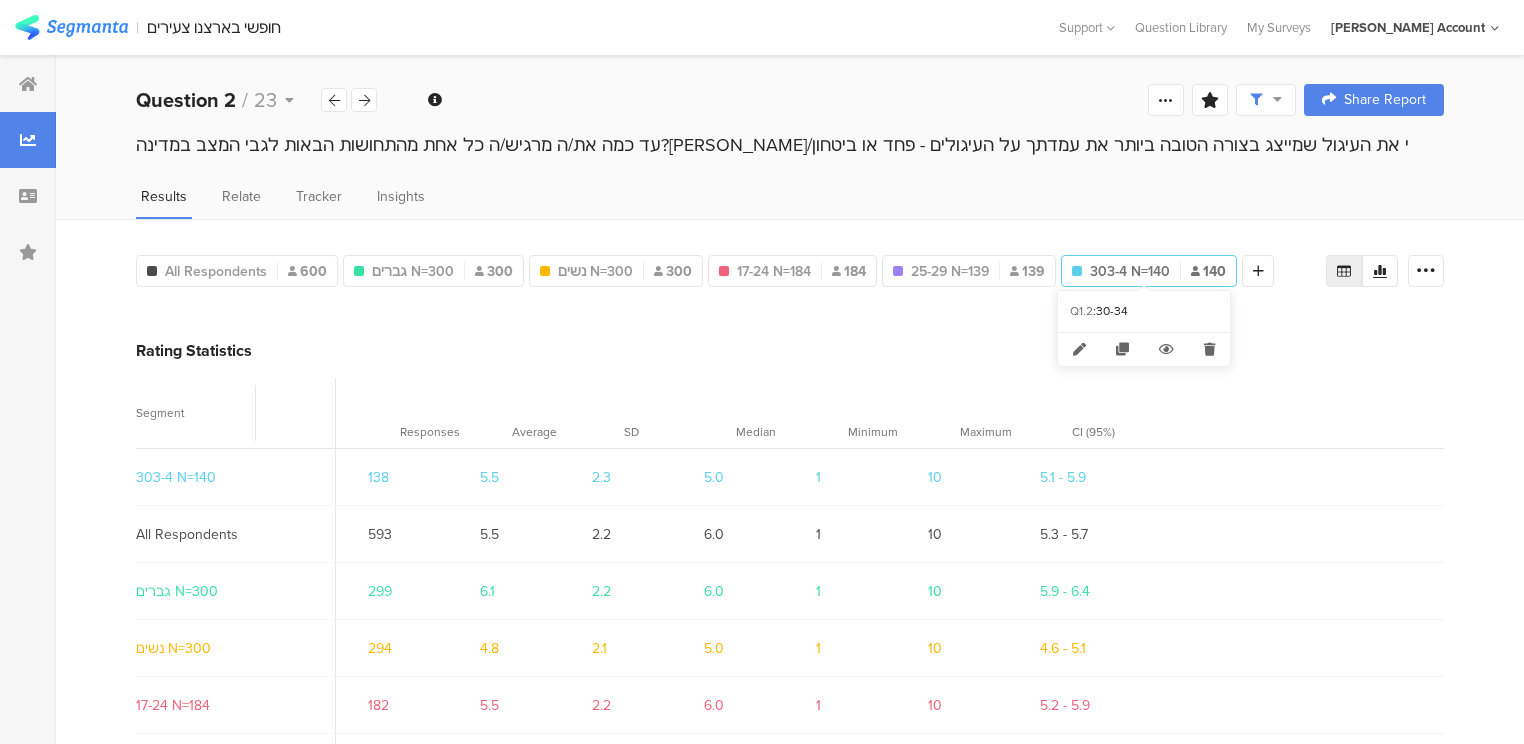 click at bounding box center (1209, 349) 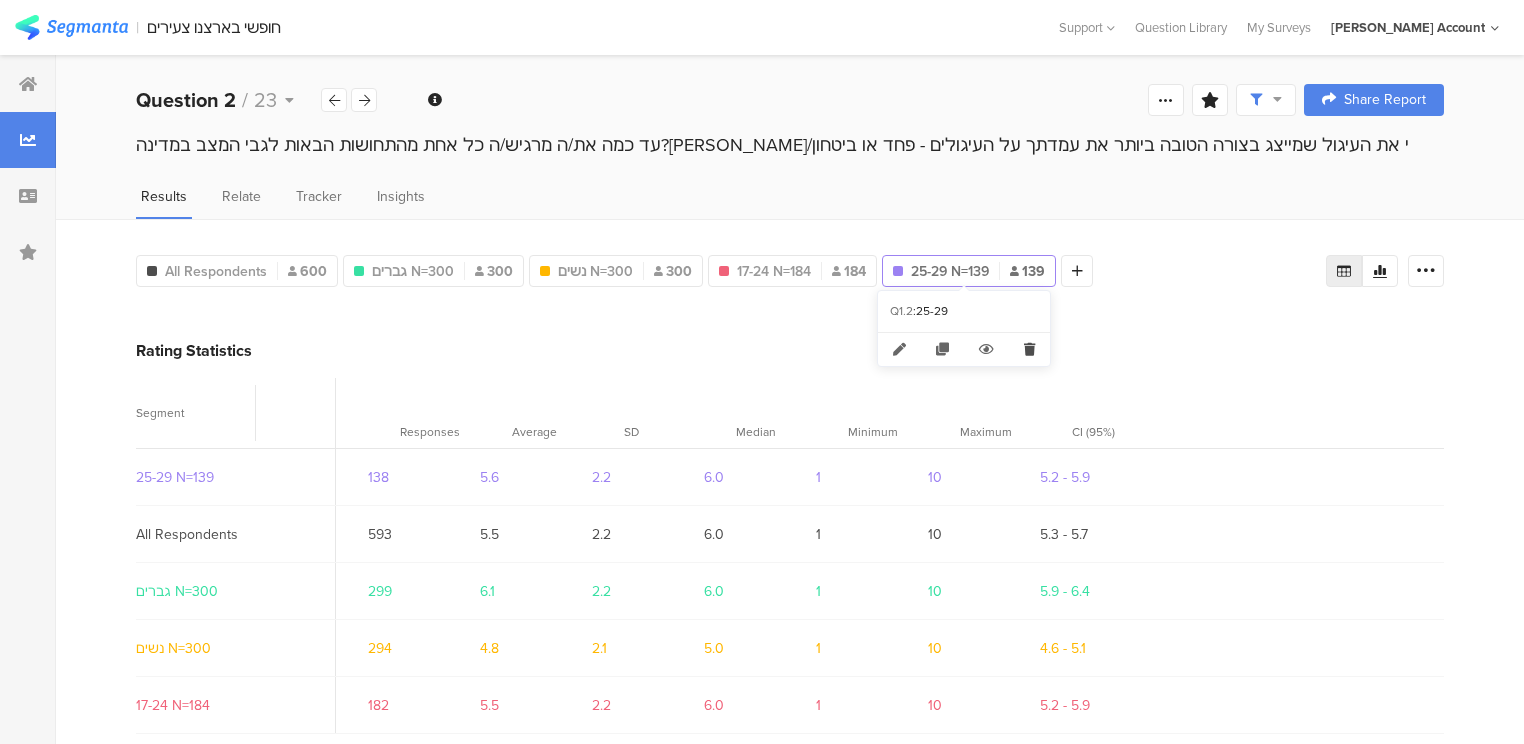 click at bounding box center [1029, 349] 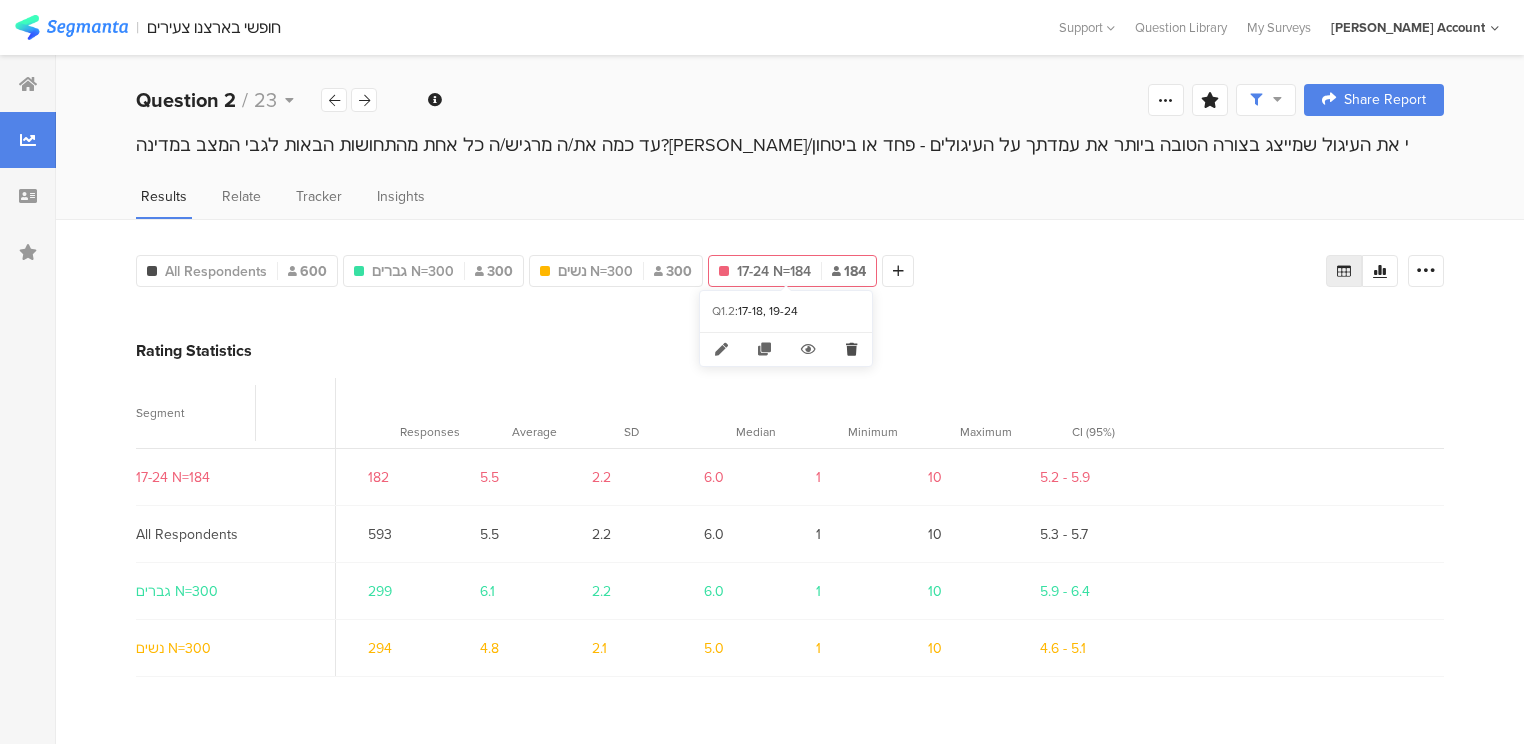 drag, startPoint x: 848, startPoint y: 347, endPoint x: 804, endPoint y: 332, distance: 46.486557 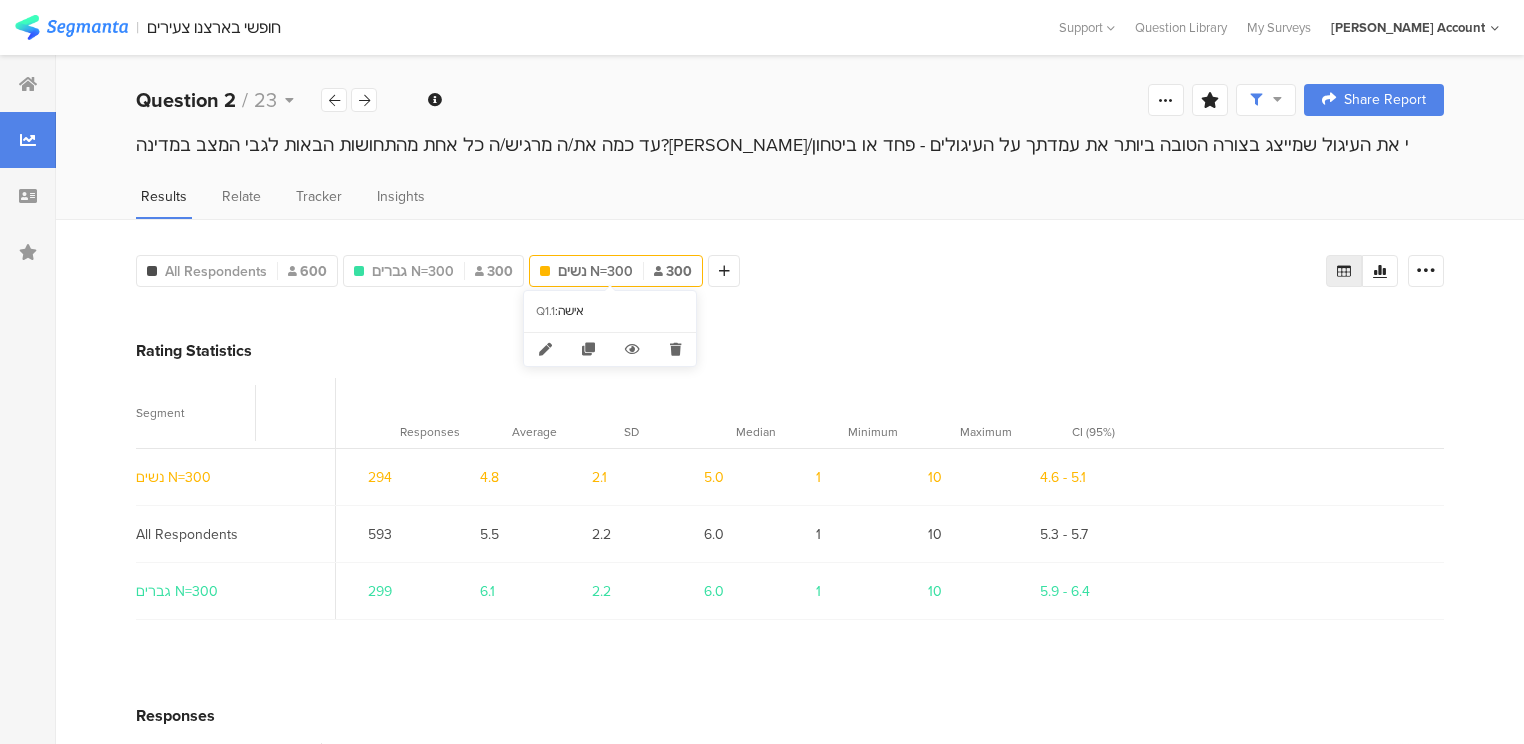 click at bounding box center (675, 349) 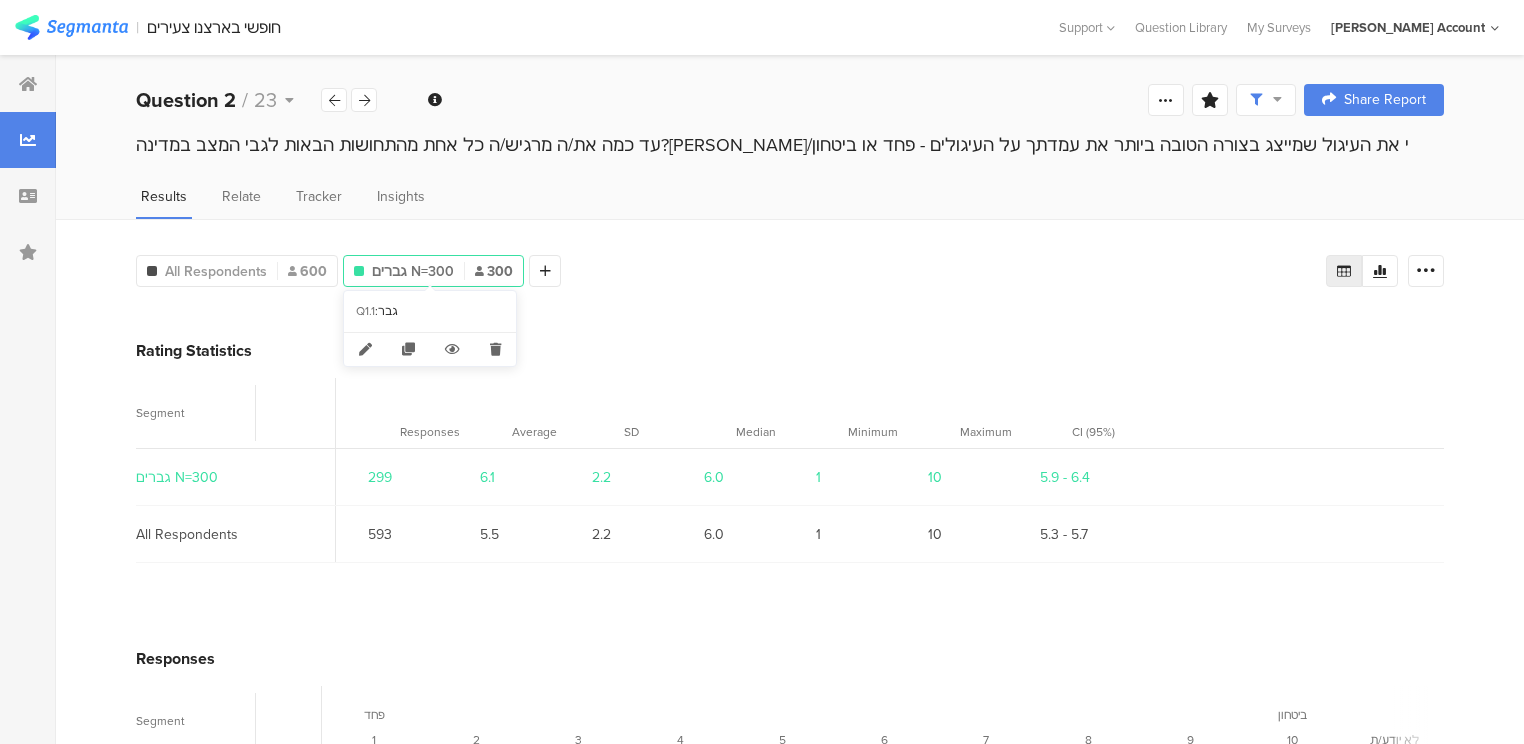 drag, startPoint x: 500, startPoint y: 349, endPoint x: 541, endPoint y: 334, distance: 43.65776 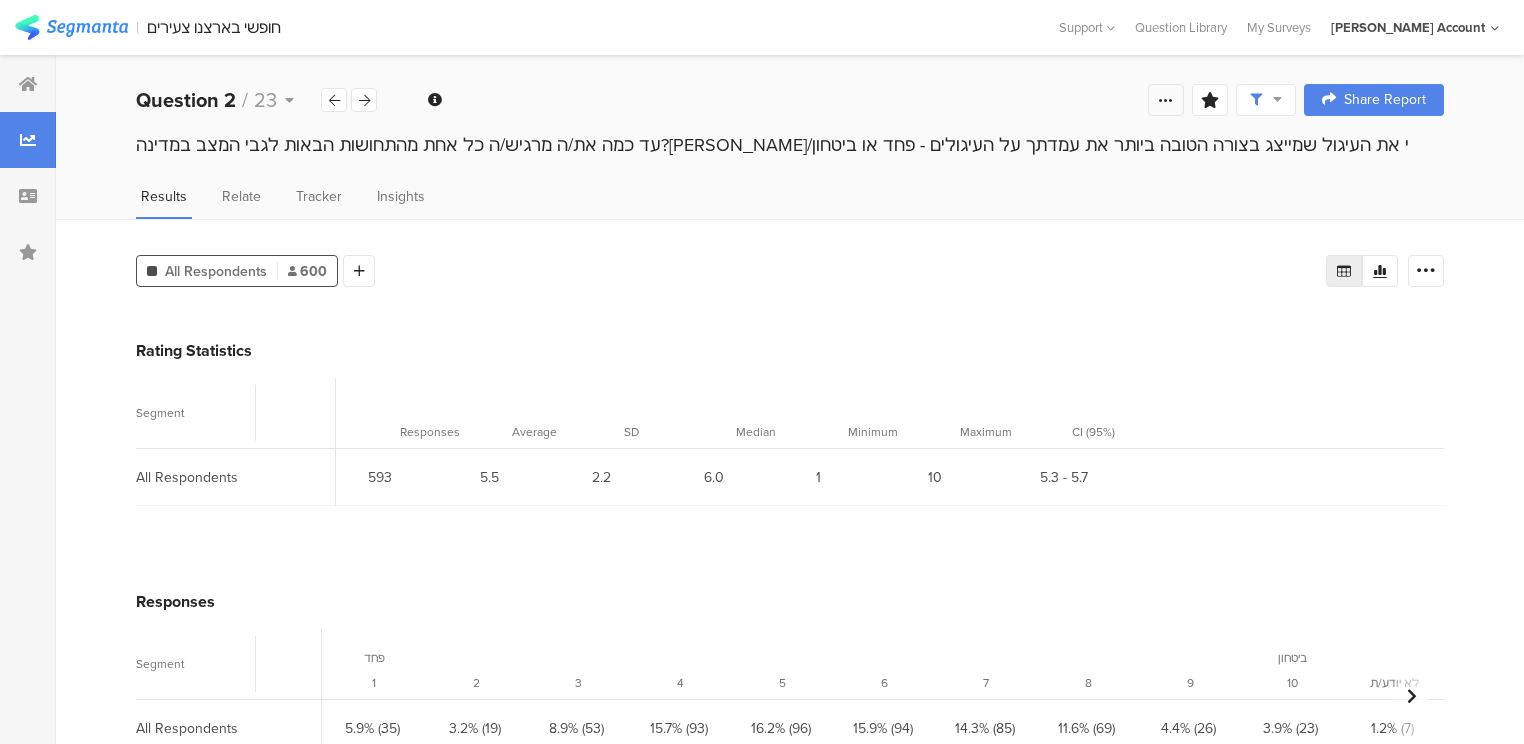 click at bounding box center [1166, 100] 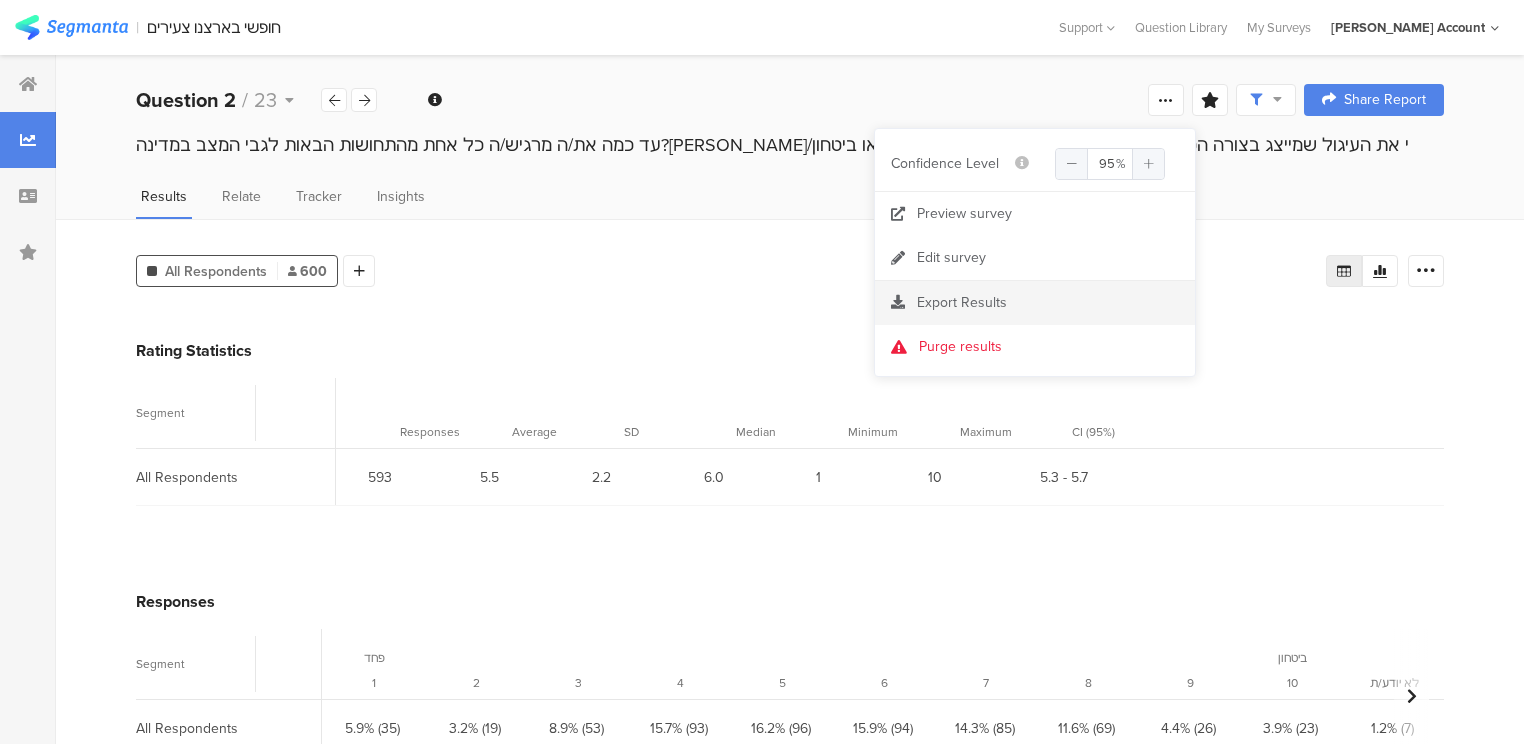click on "Export Results" at bounding box center [962, 302] 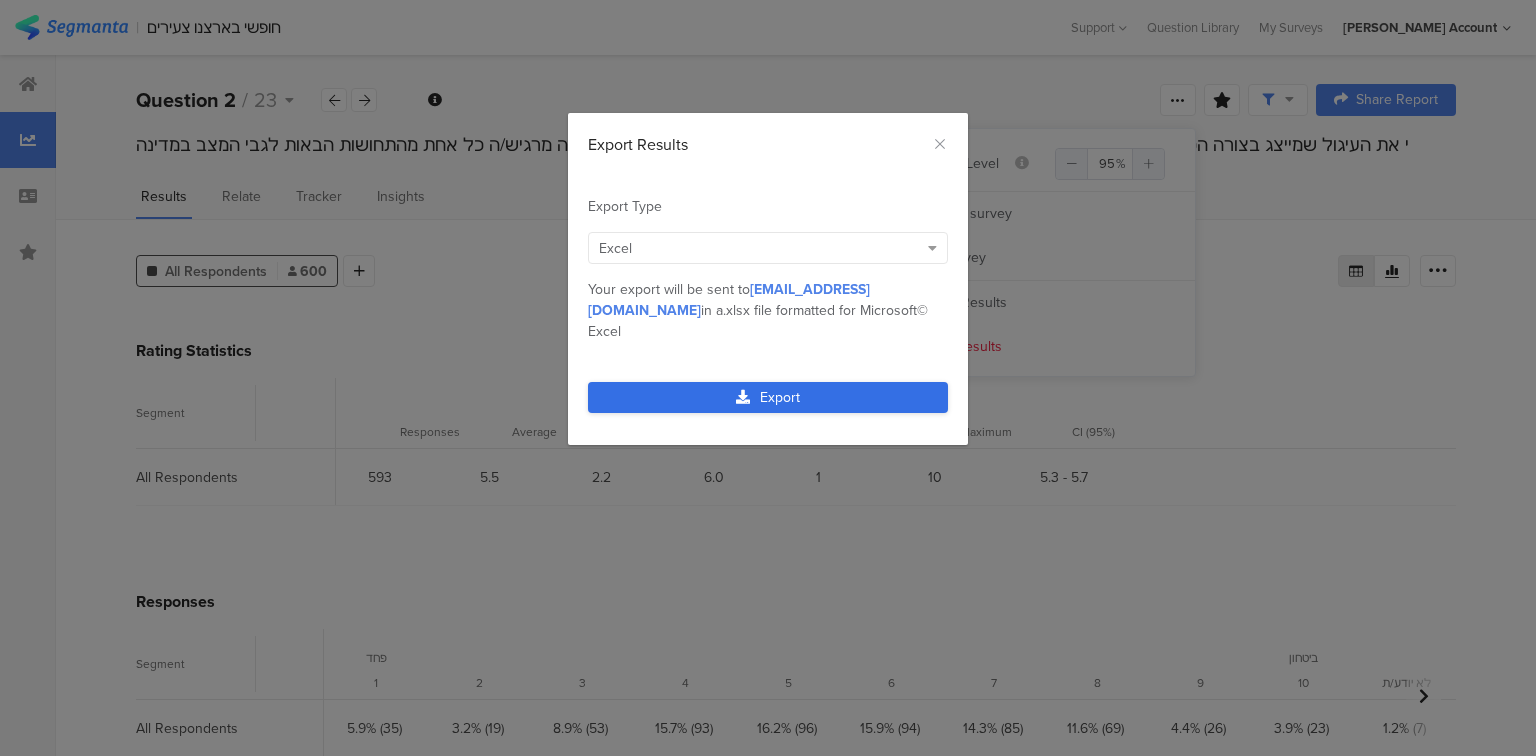 click on "Export" at bounding box center (768, 397) 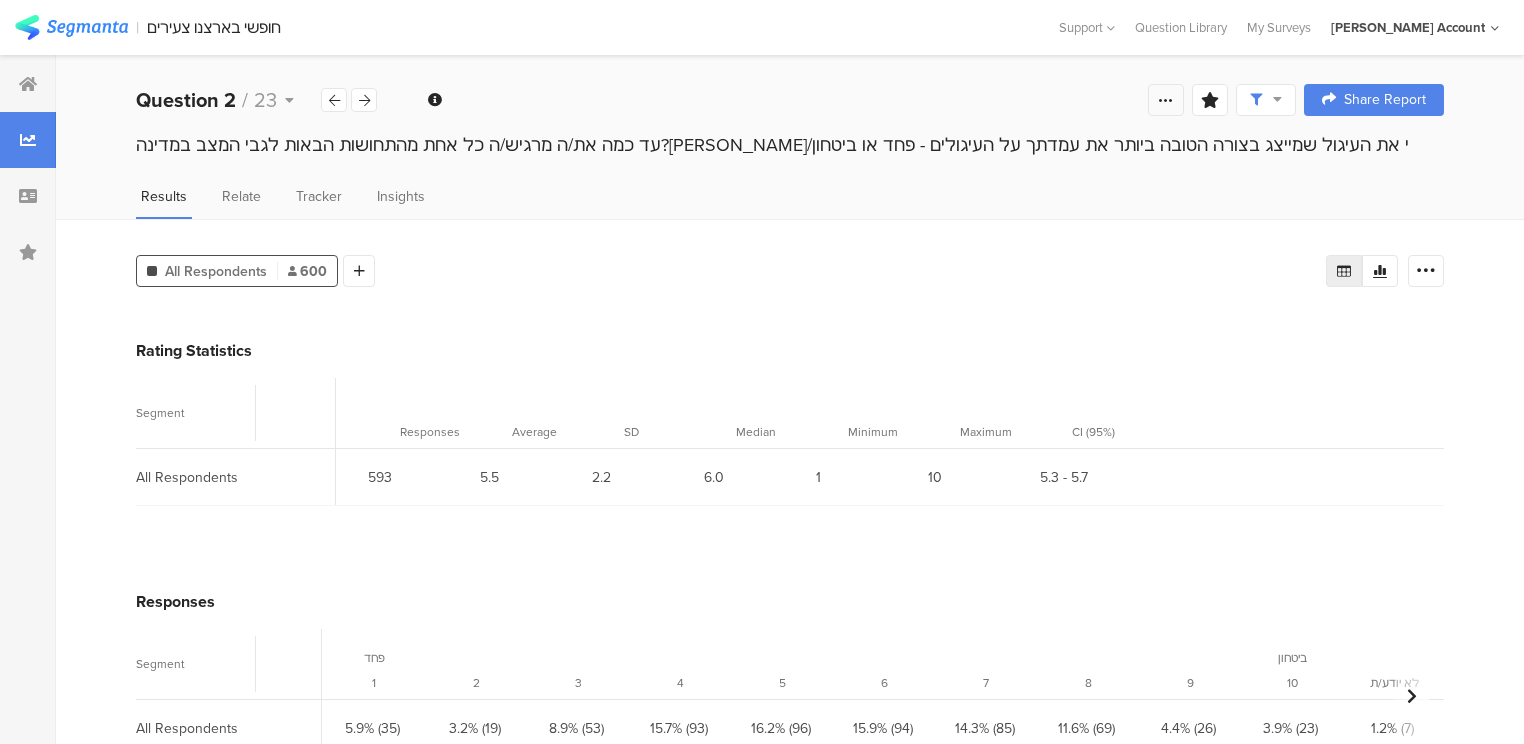 click at bounding box center [1166, 100] 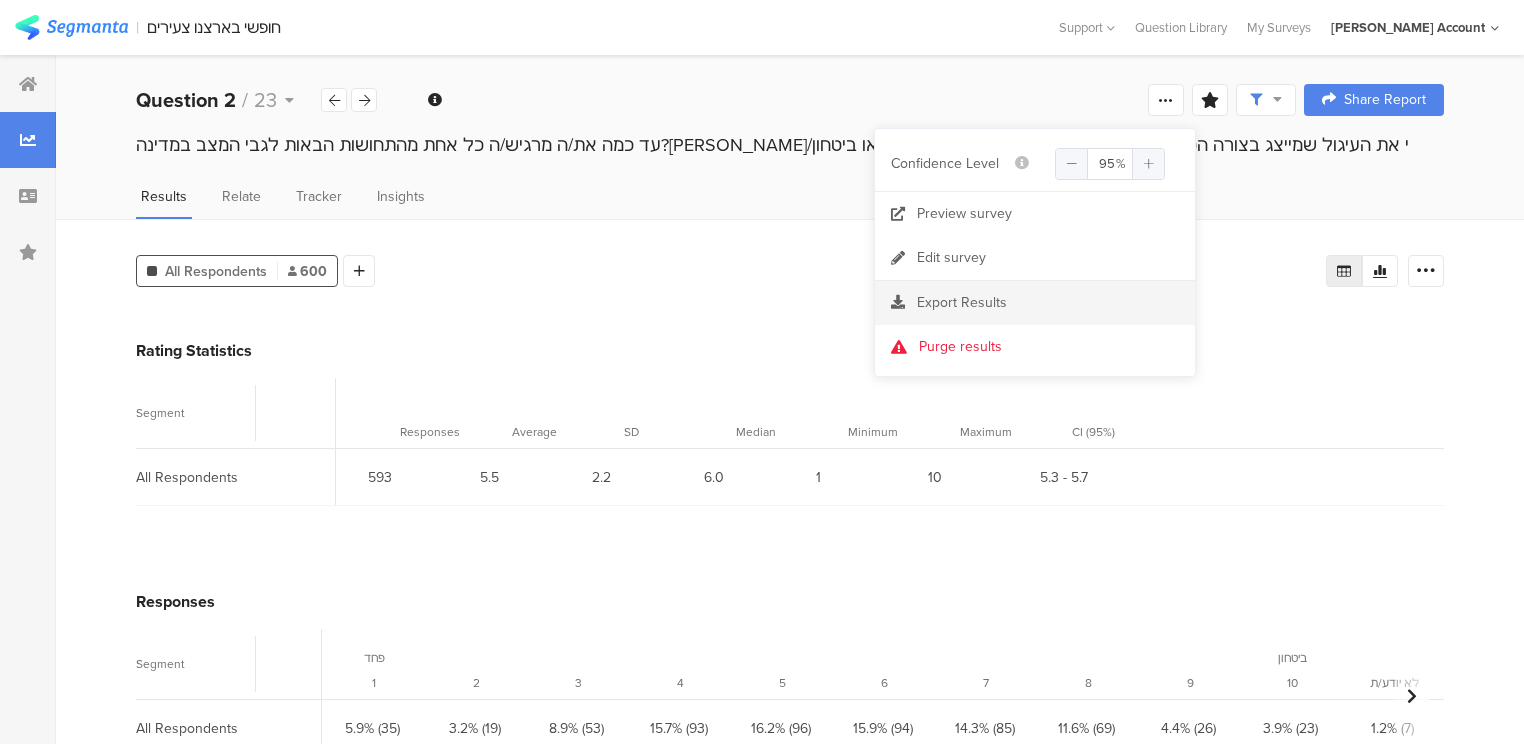 click on "Export Results" at bounding box center (962, 302) 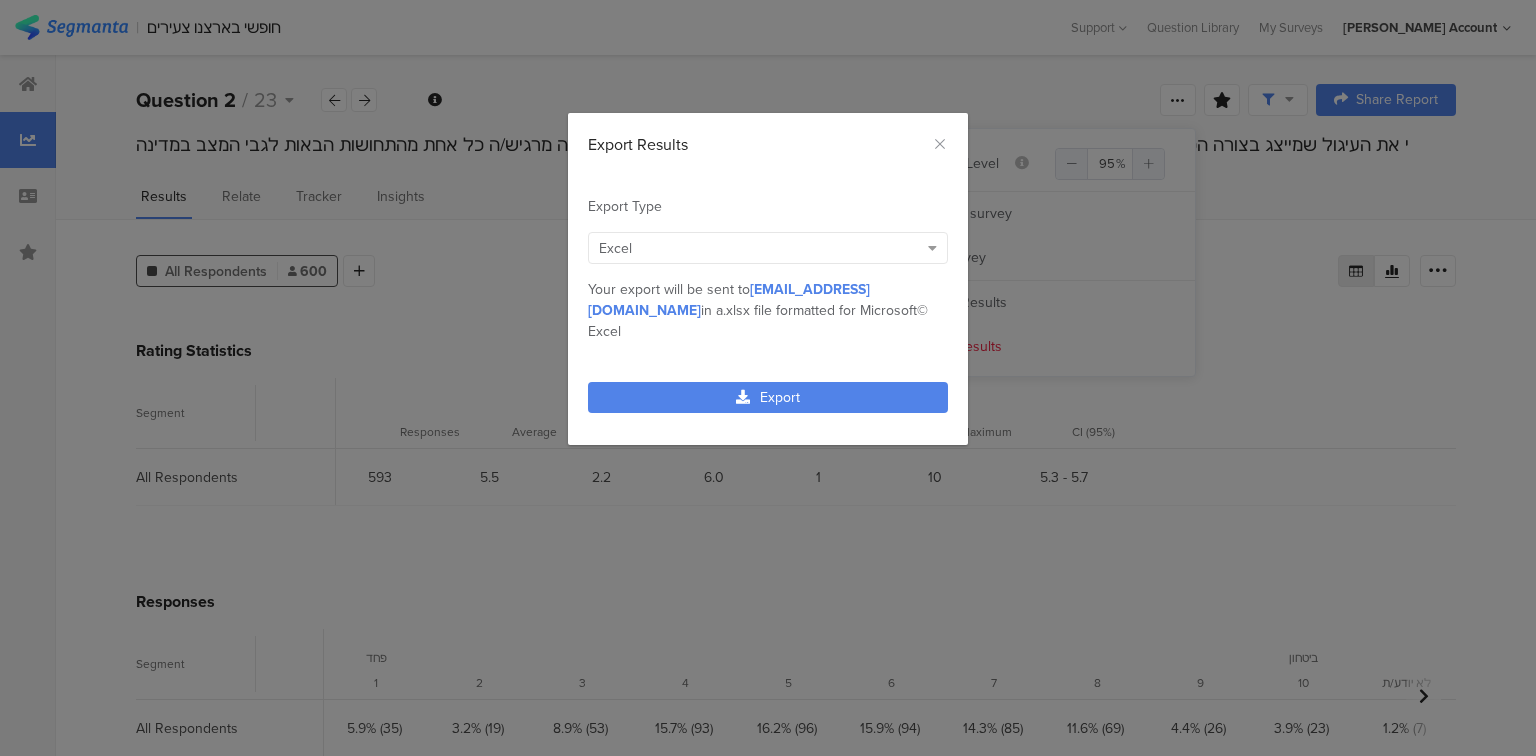 click on "Excel" at bounding box center (758, 248) 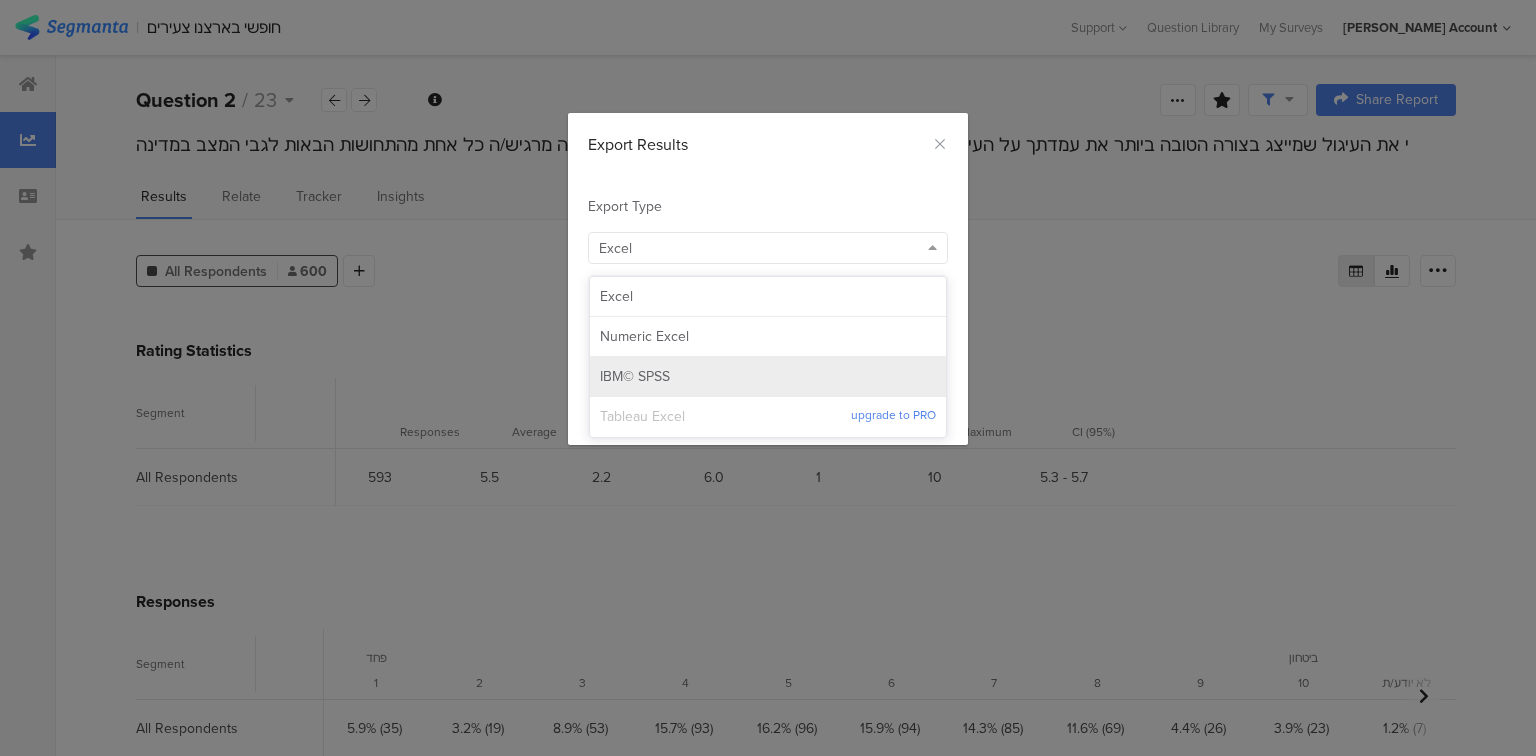 click on "IBM© SPSS" at bounding box center (768, 377) 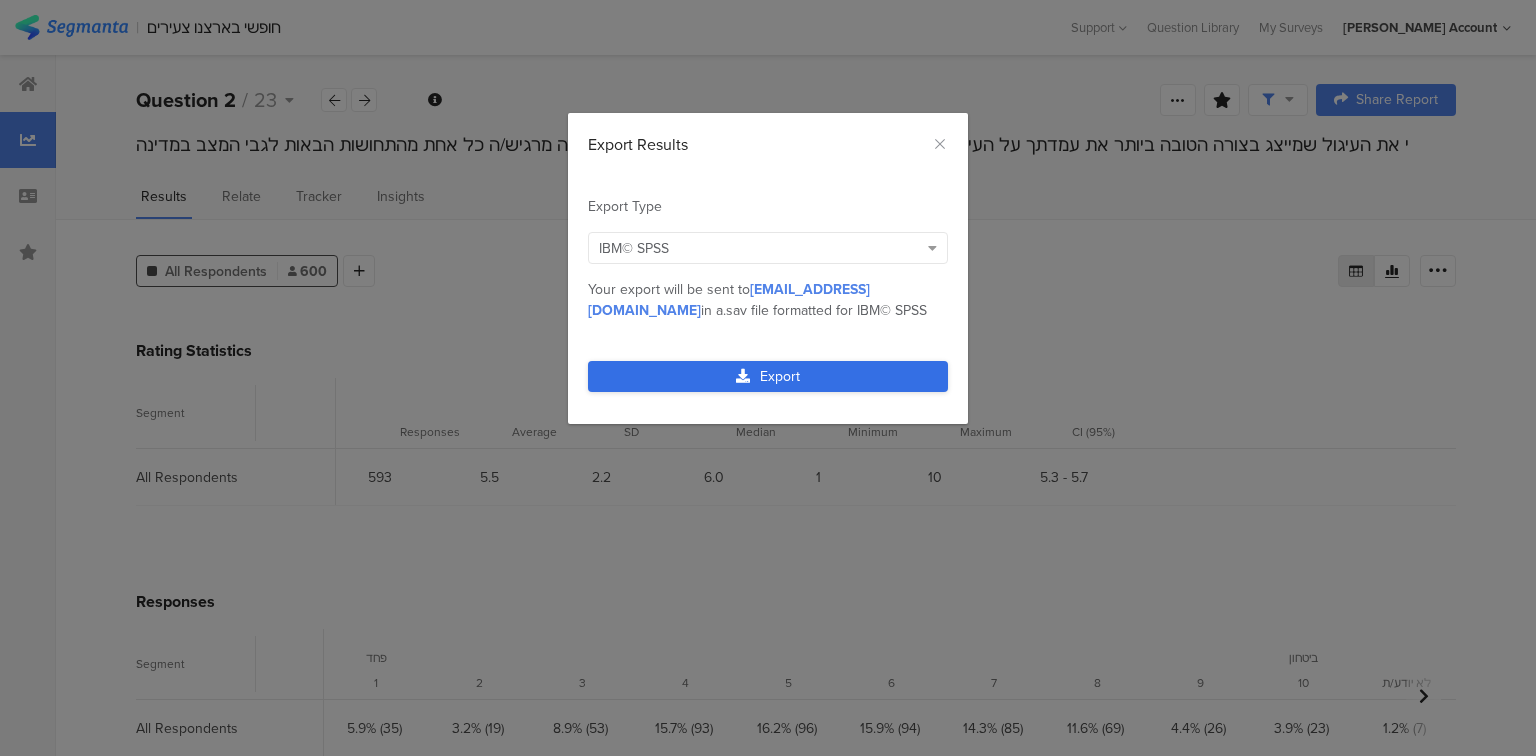 click on "Export" at bounding box center [768, 376] 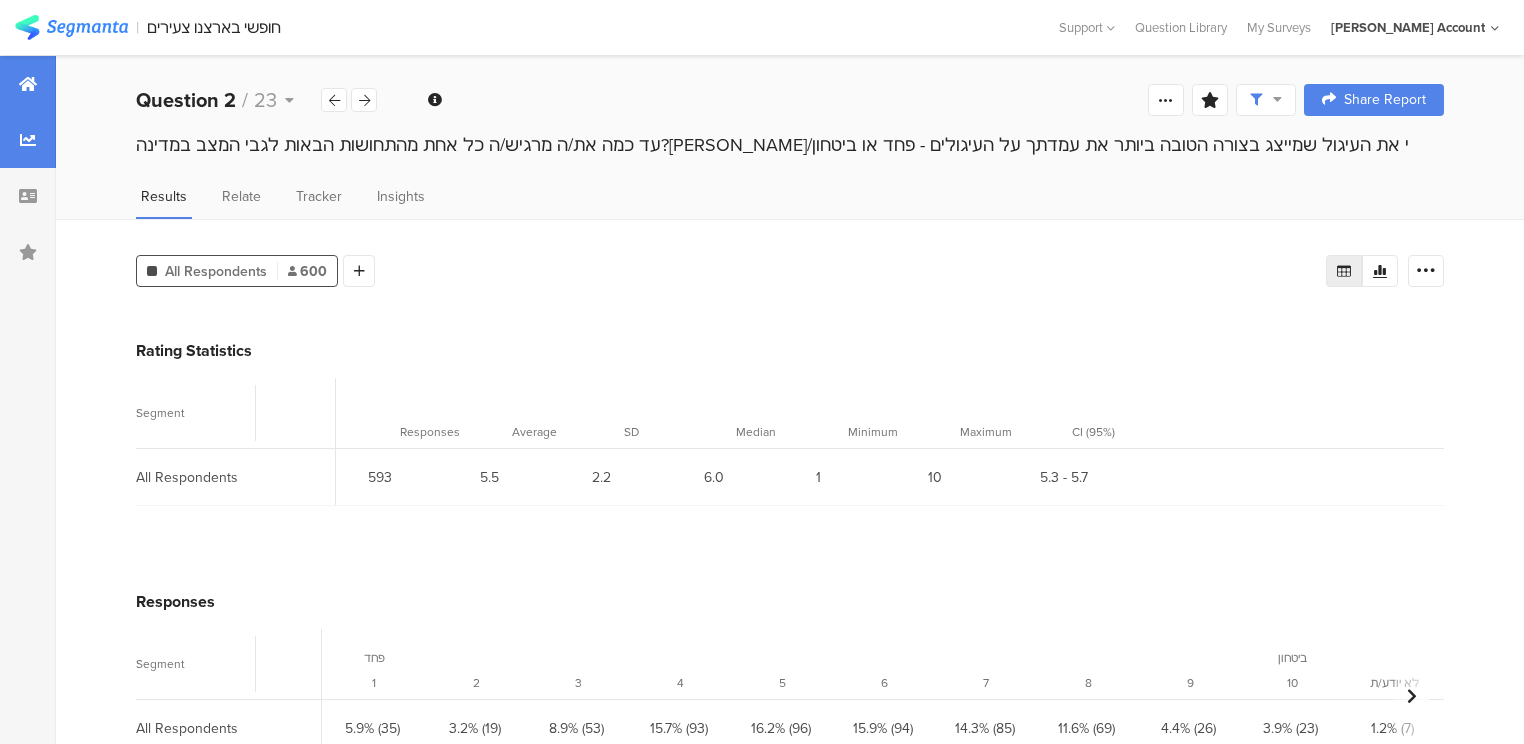 click at bounding box center (28, 84) 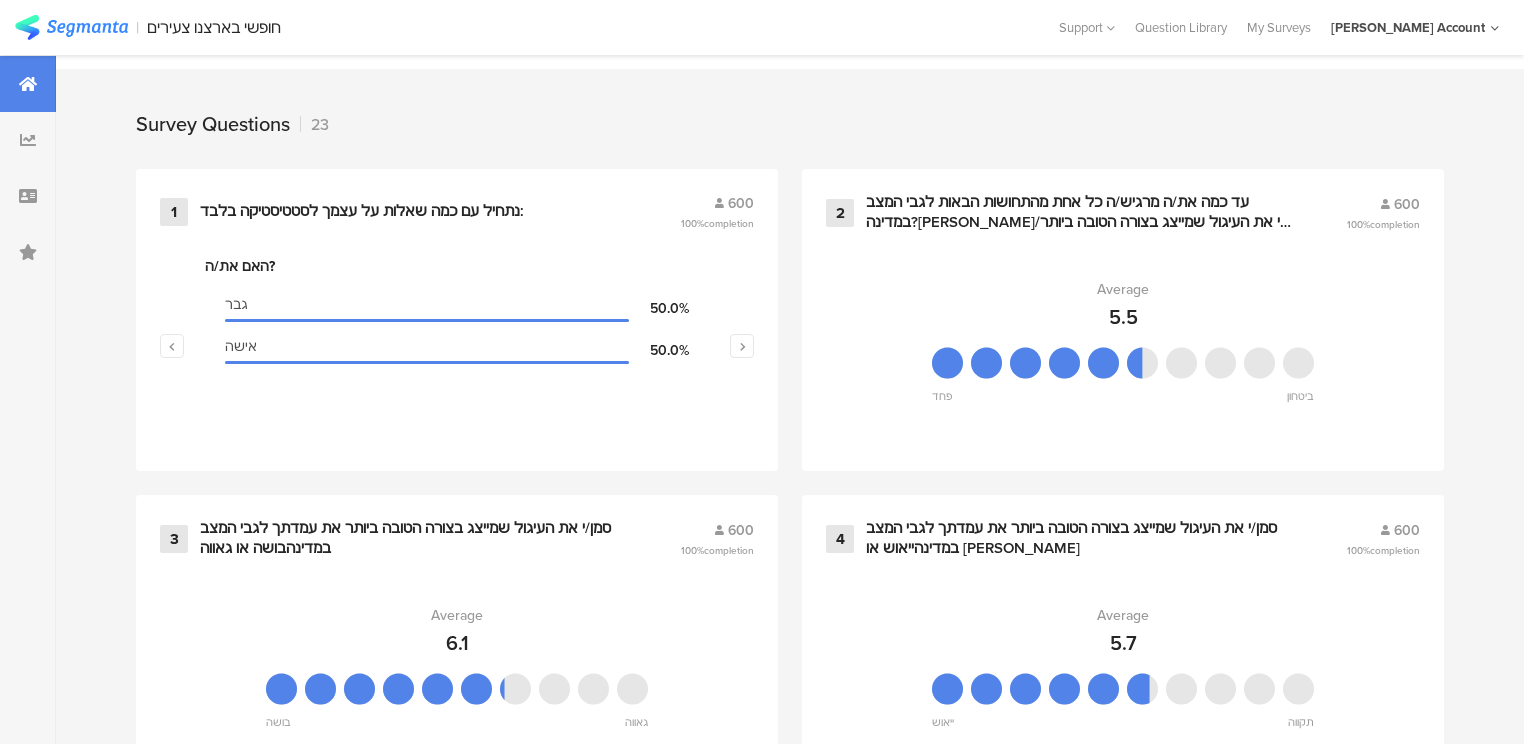 scroll, scrollTop: 800, scrollLeft: 0, axis: vertical 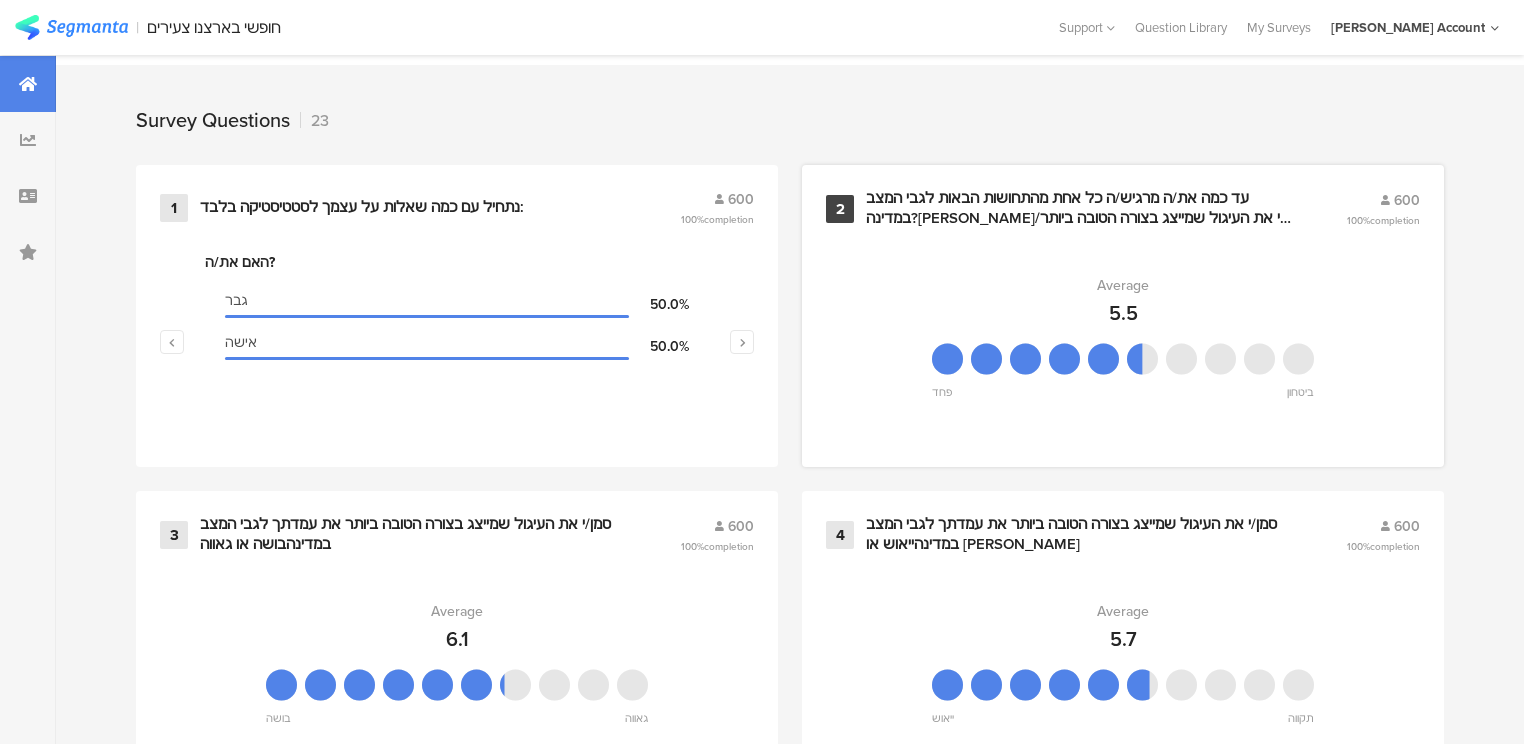 click on "עד כמה את/ה מרגיש/ה כל אחת מהתחושות הבאות לגבי המצב במדינה?סמן/י את העיגול שמייצג בצורה הטובה ביותר את עמדתך על העיגולים - פחד או ביטחון" at bounding box center [1082, 208] 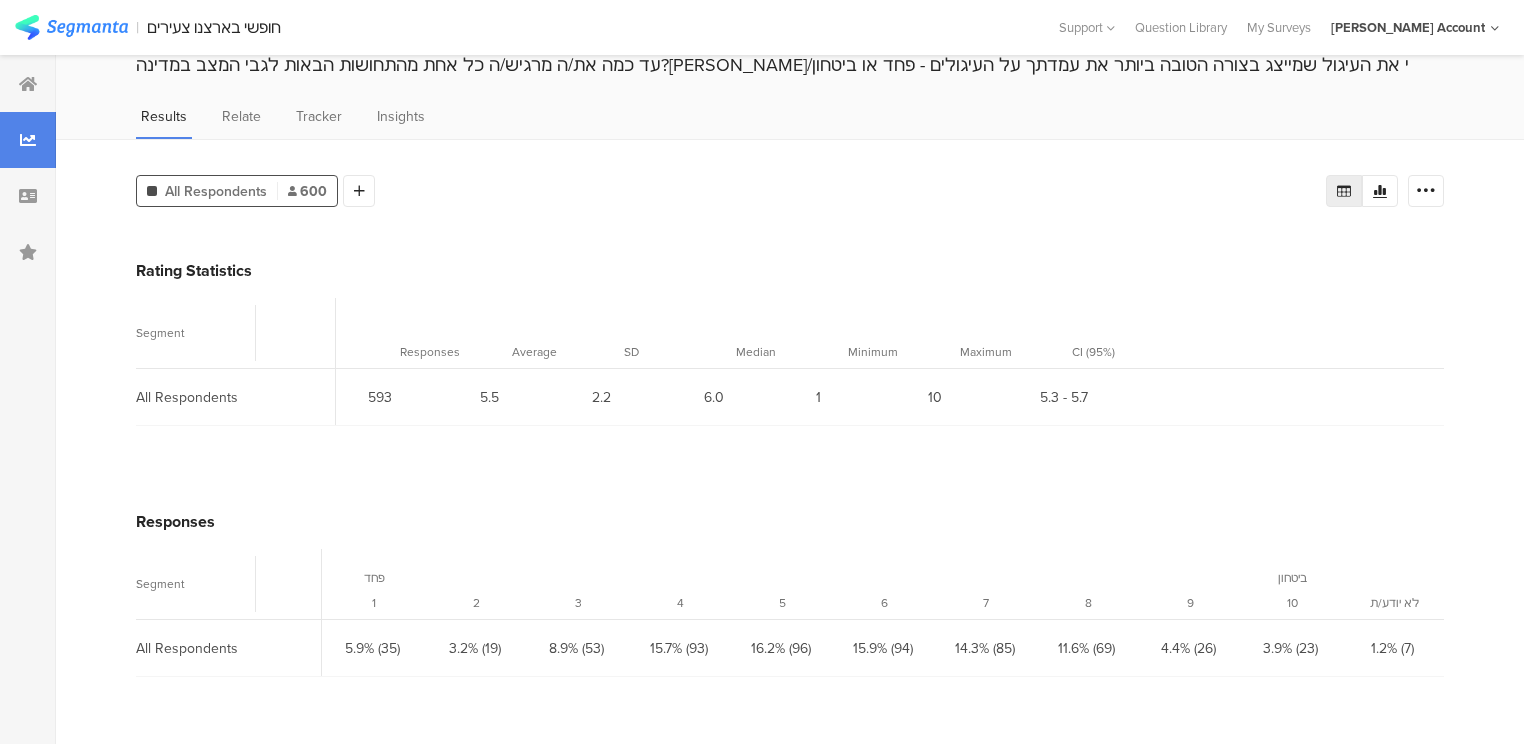 scroll, scrollTop: 0, scrollLeft: 0, axis: both 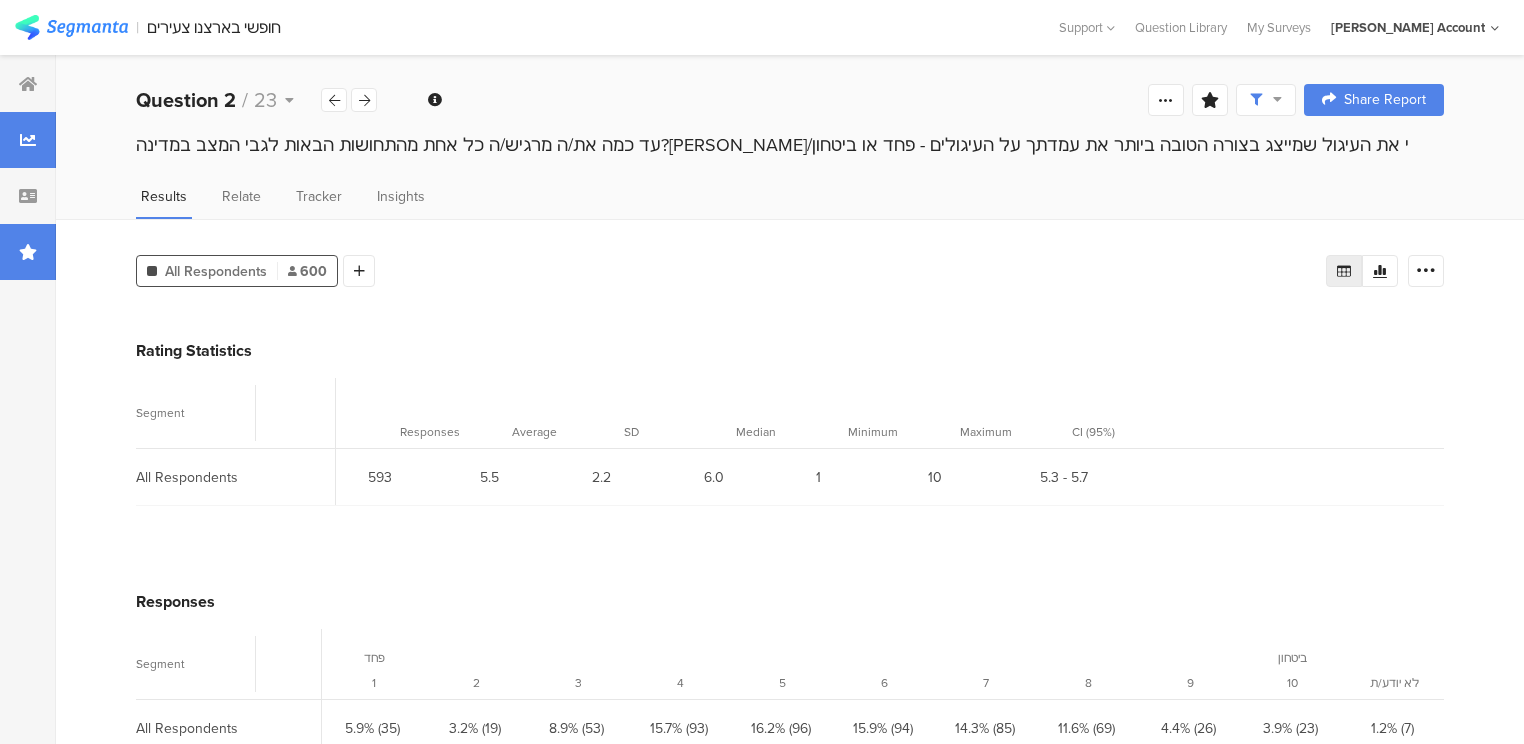 click at bounding box center (28, 252) 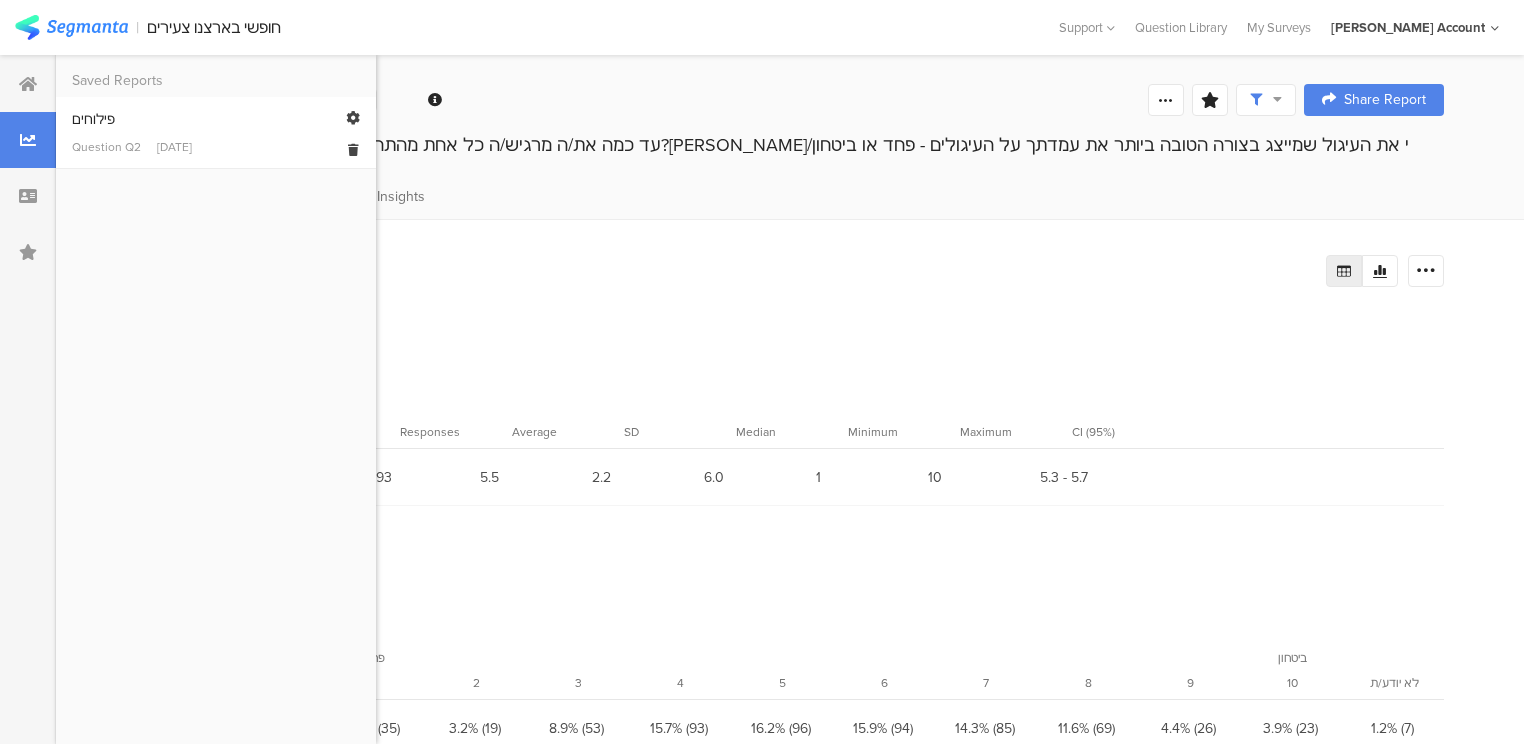 click on "פילוחים" at bounding box center (216, 119) 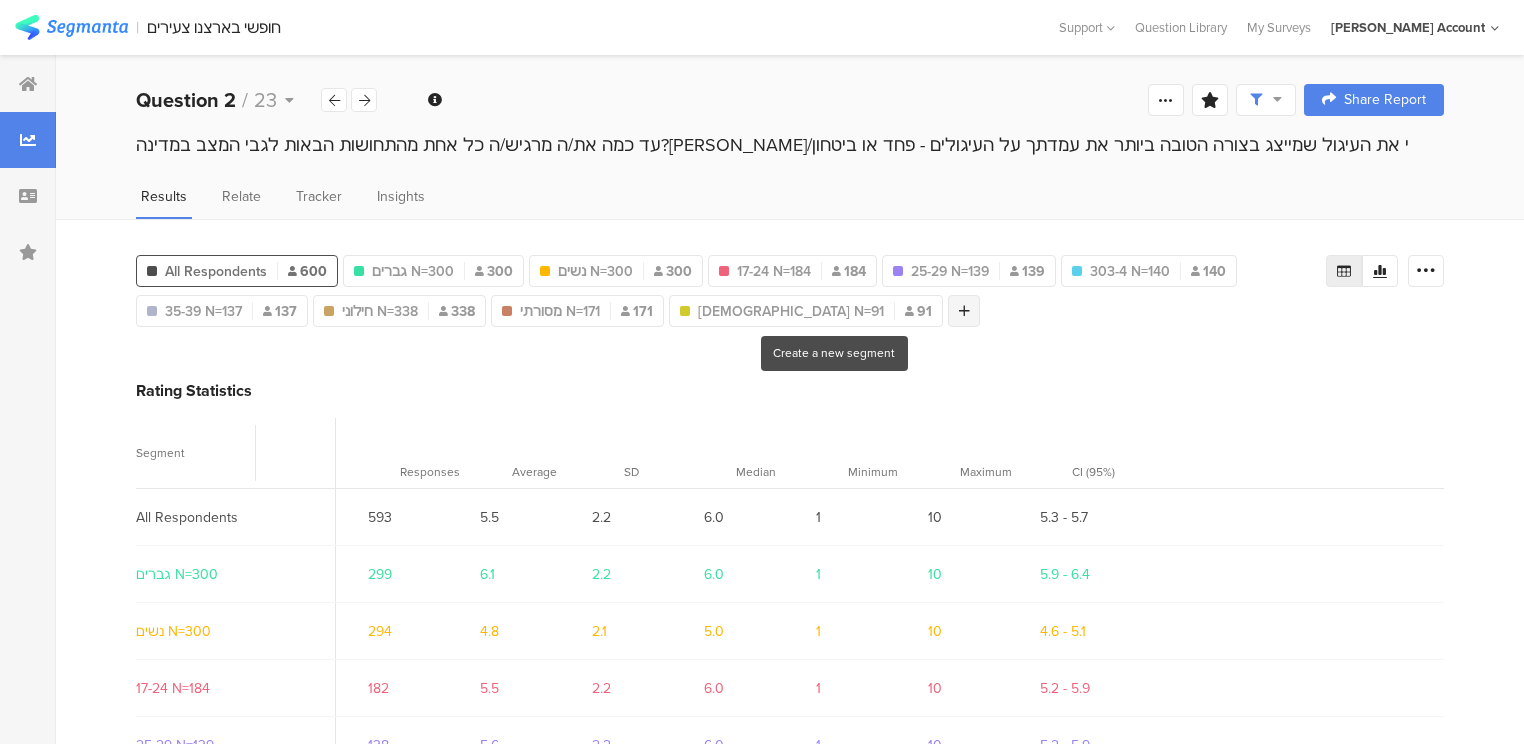click at bounding box center (964, 311) 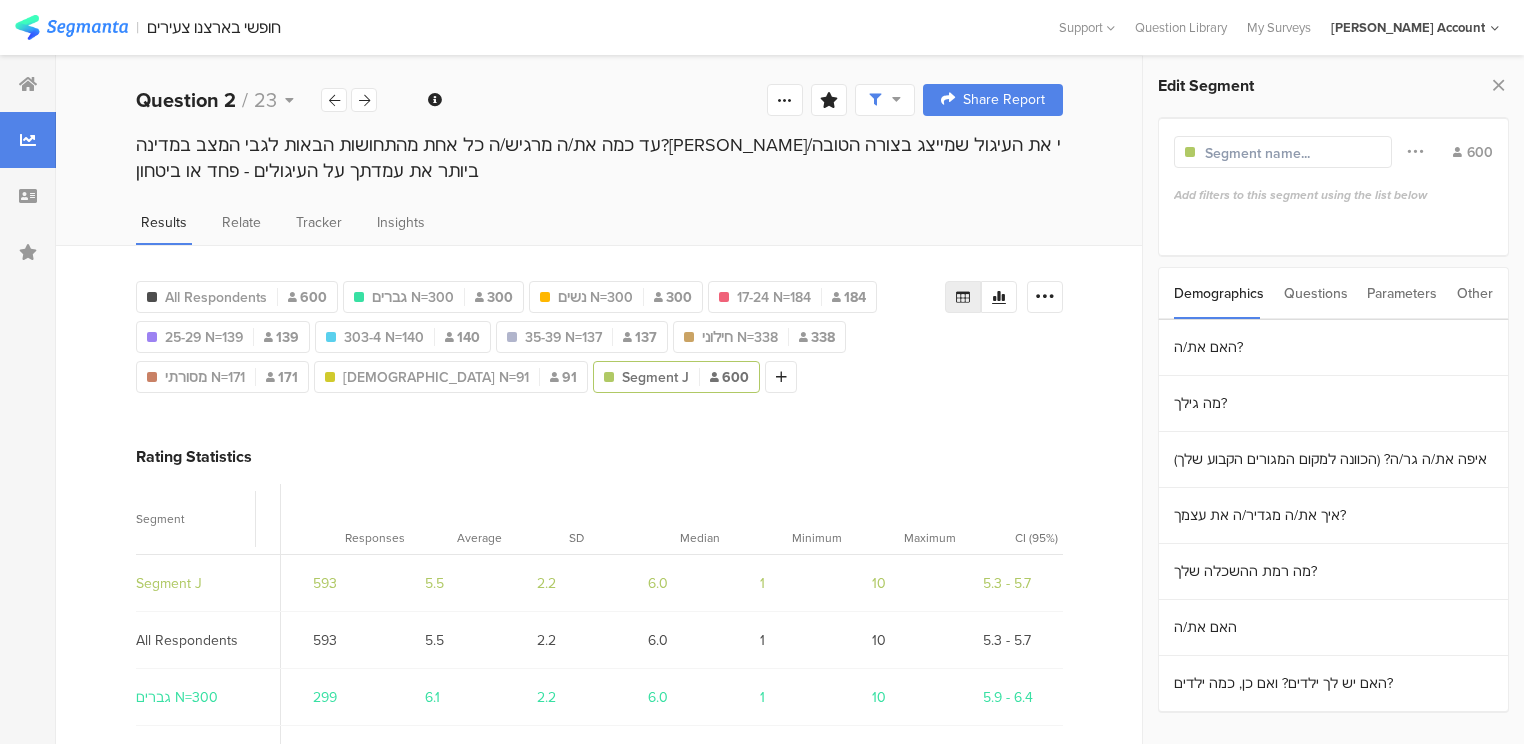 click on "Questions" at bounding box center (1316, 293) 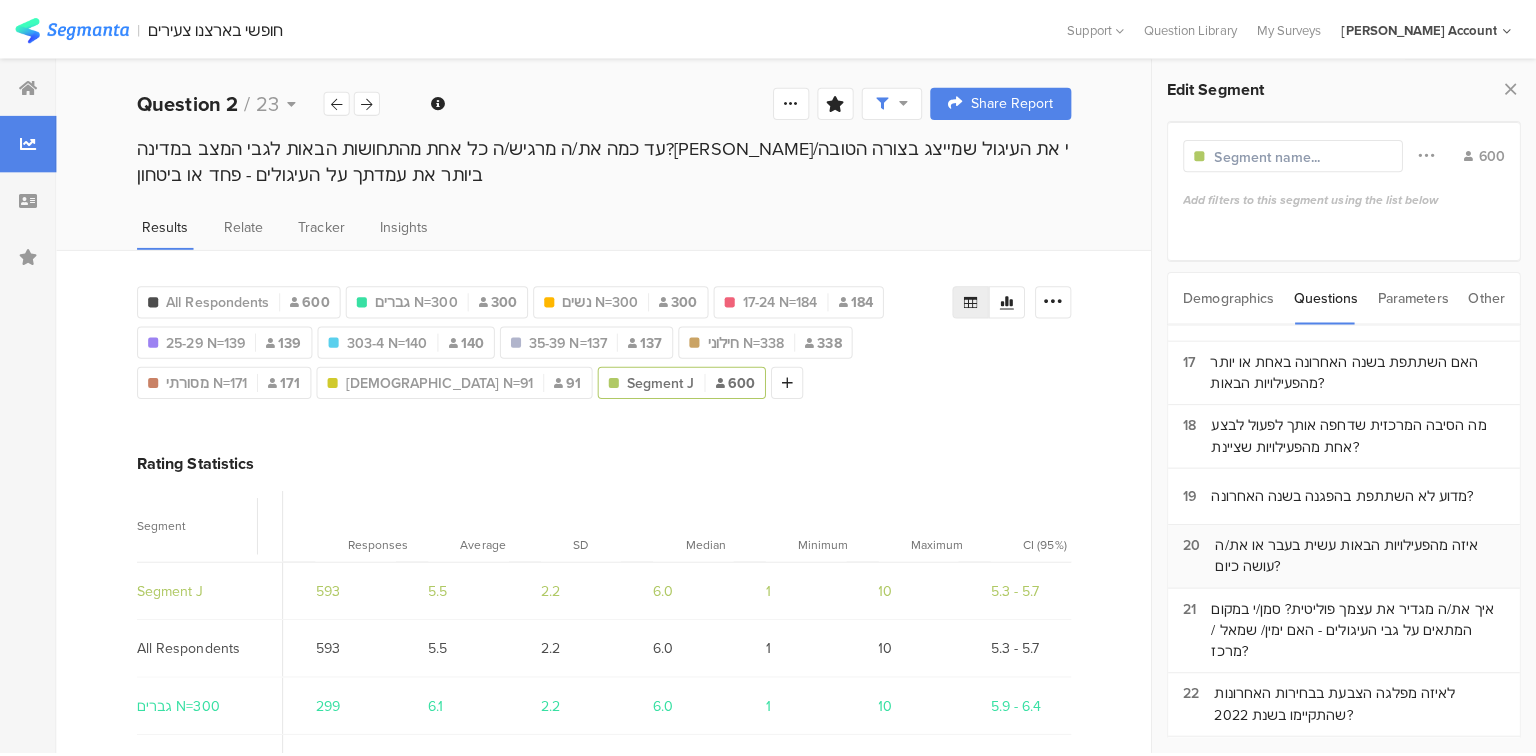 scroll, scrollTop: 1134, scrollLeft: 0, axis: vertical 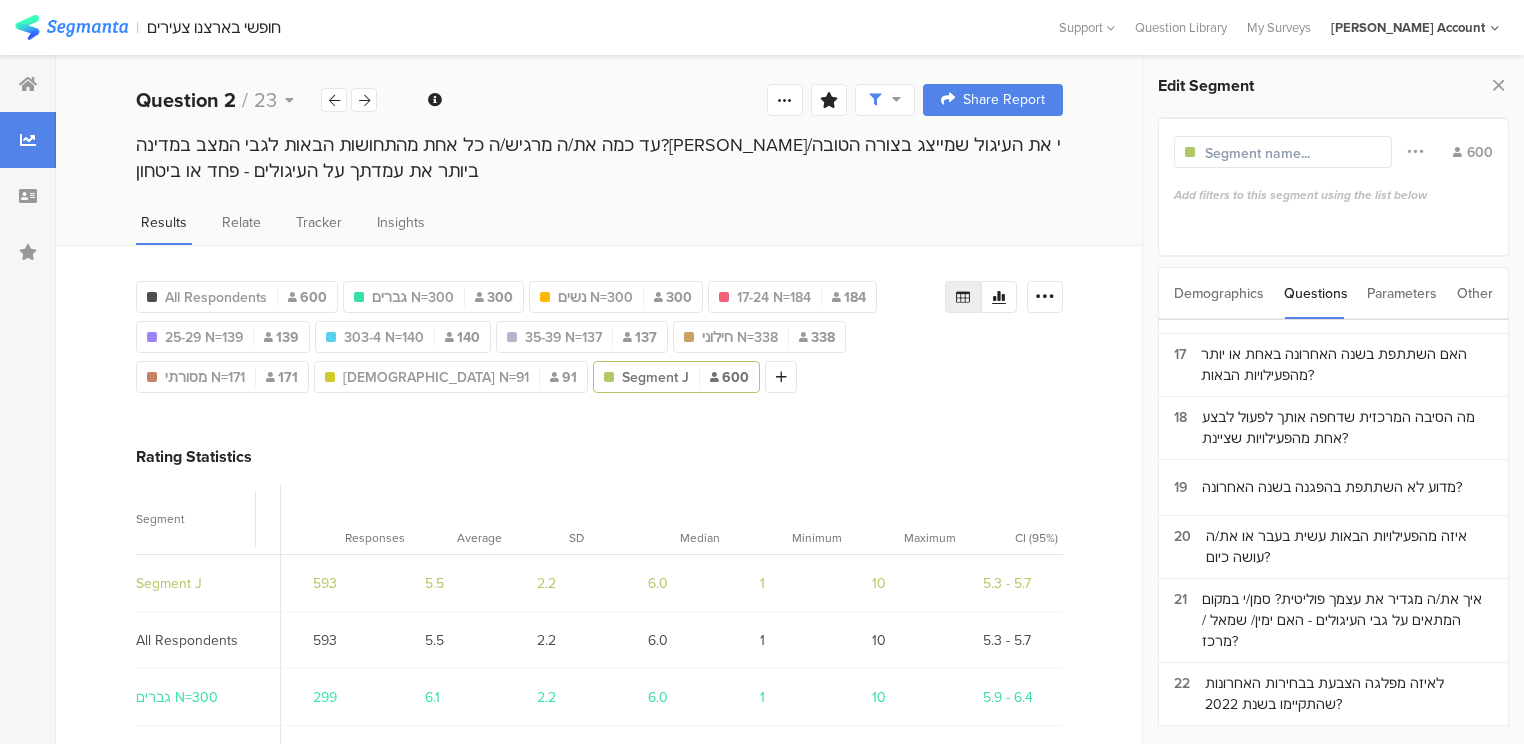 click on "בבחירות הבאות שיהיו, לאיזה מפלגה נראה לך שתצביע/י ?" at bounding box center [1349, 757] 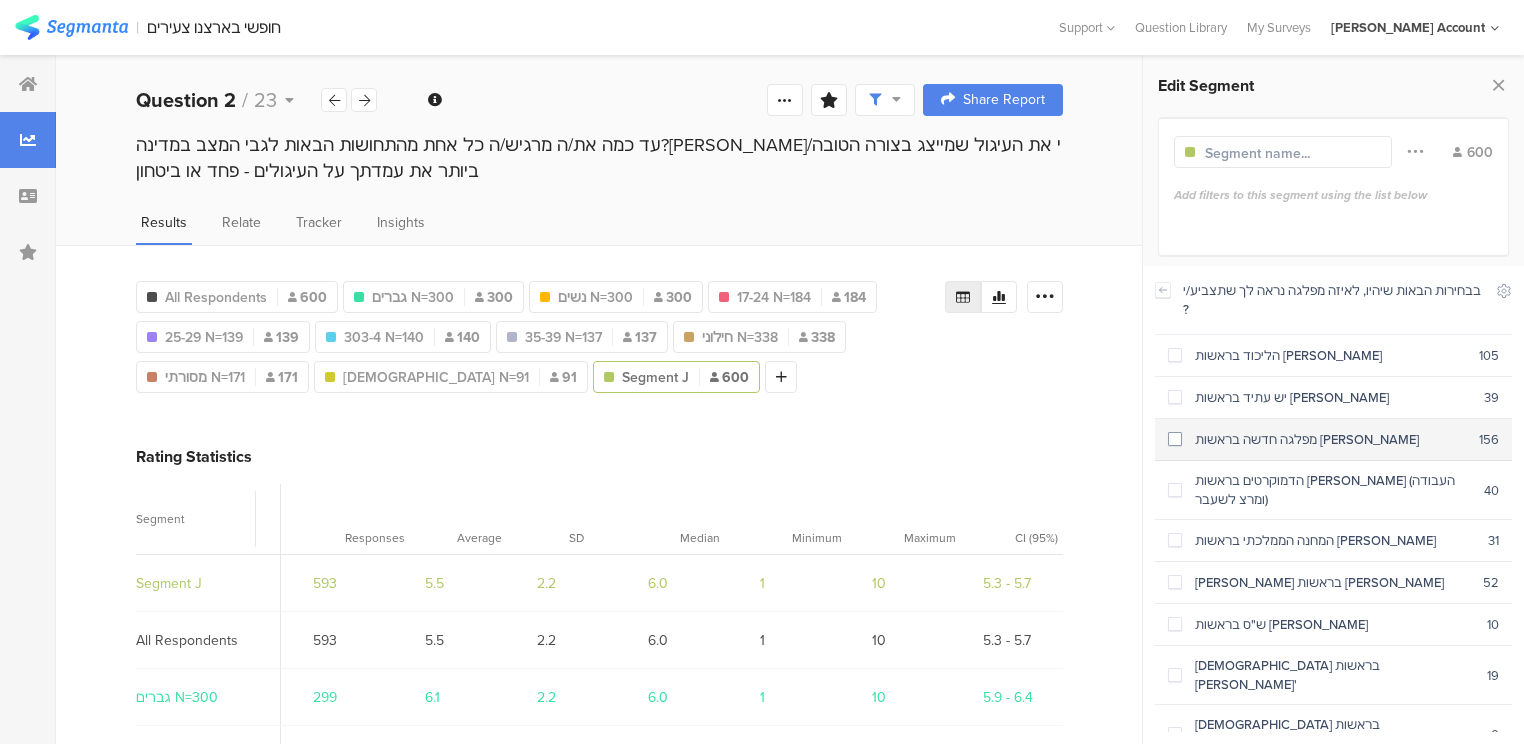 click on "מפלגה חדשה בראשות בנט" at bounding box center [1330, 439] 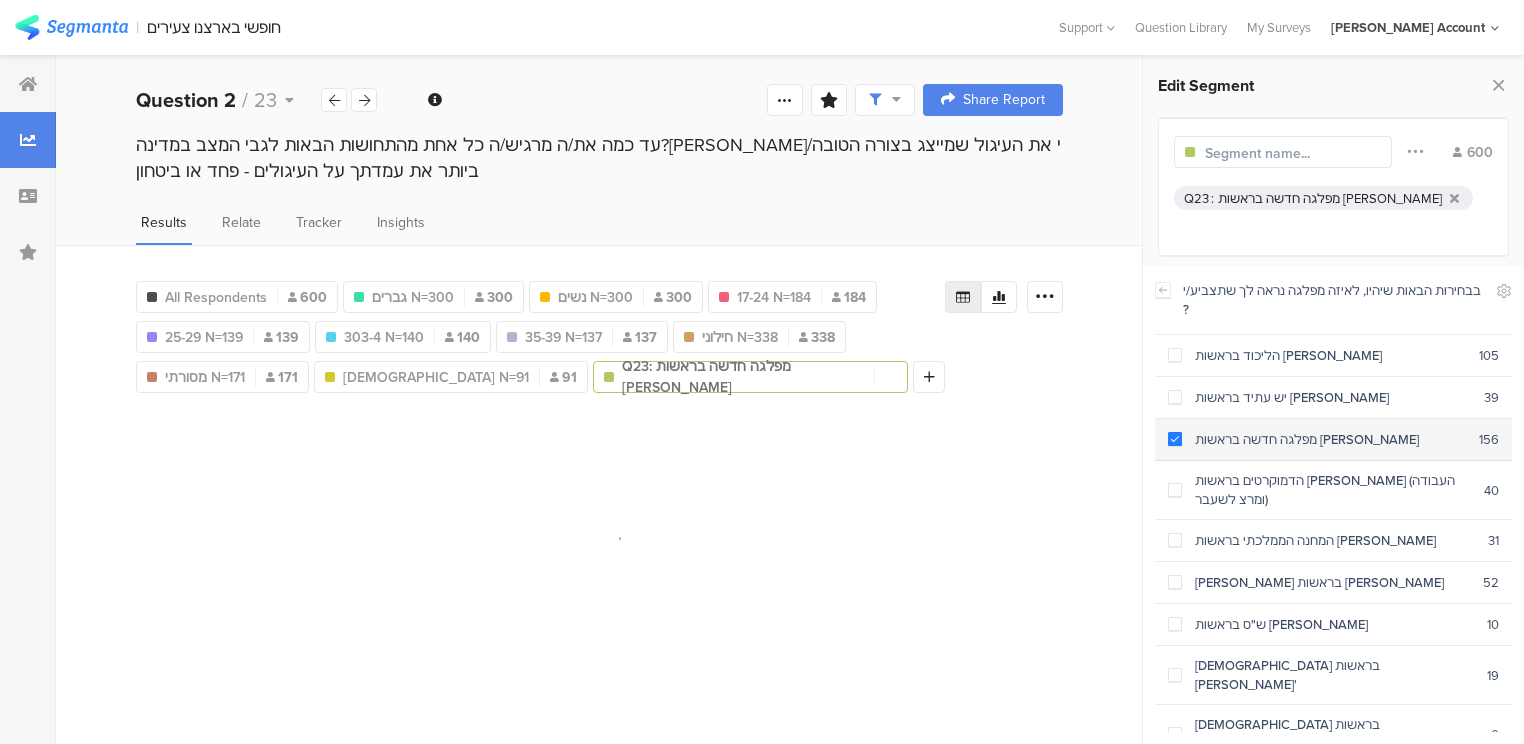 scroll, scrollTop: 1122, scrollLeft: 0, axis: vertical 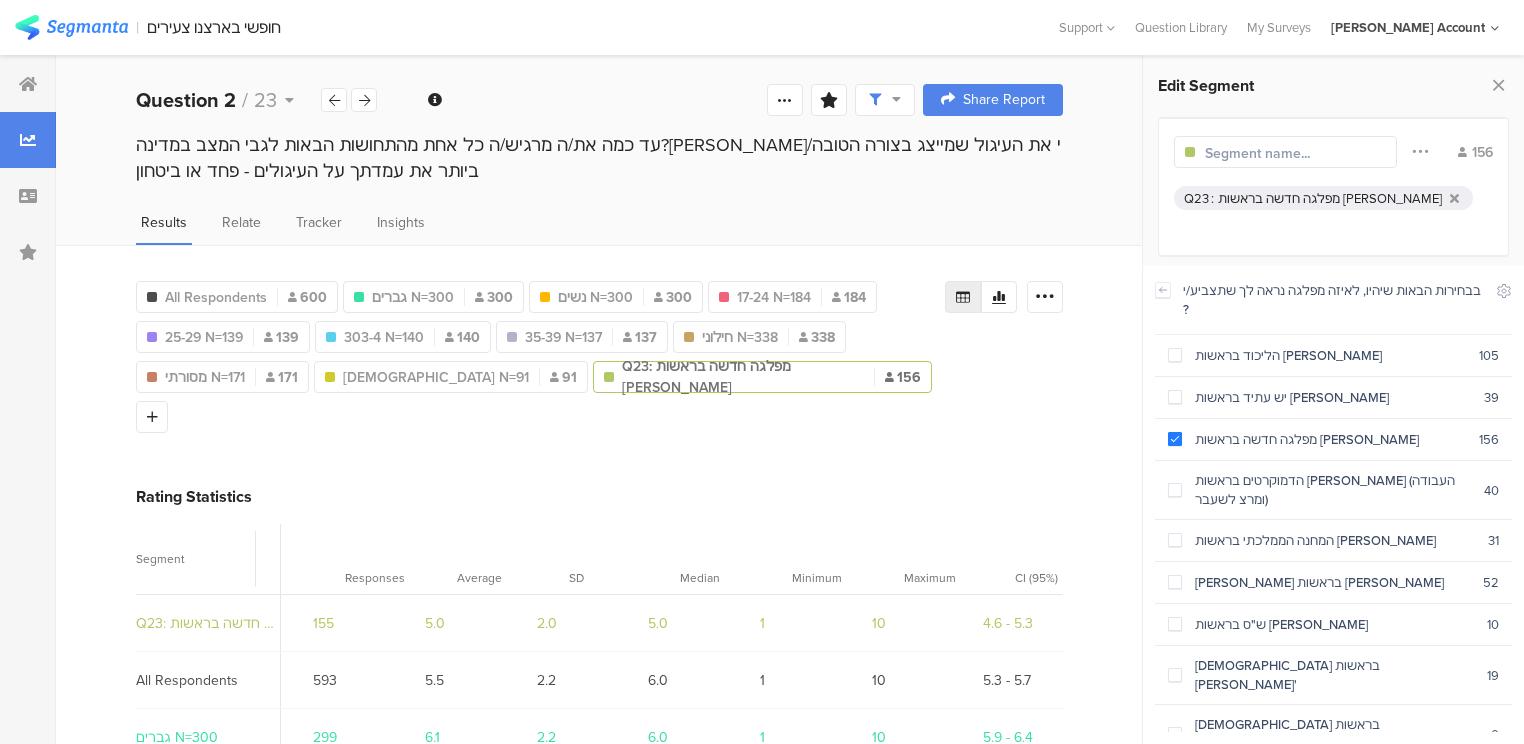 click at bounding box center [1292, 153] 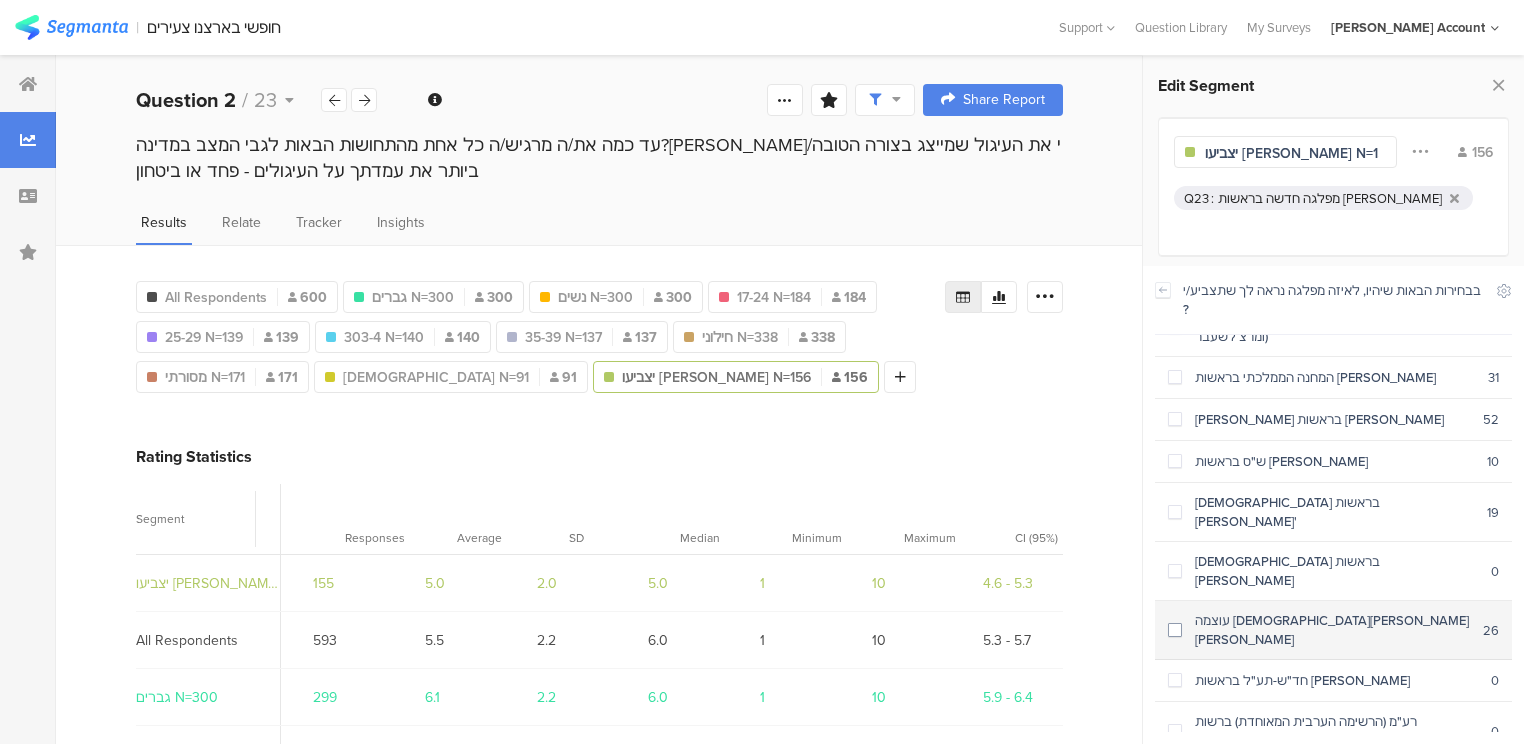 scroll, scrollTop: 214, scrollLeft: 0, axis: vertical 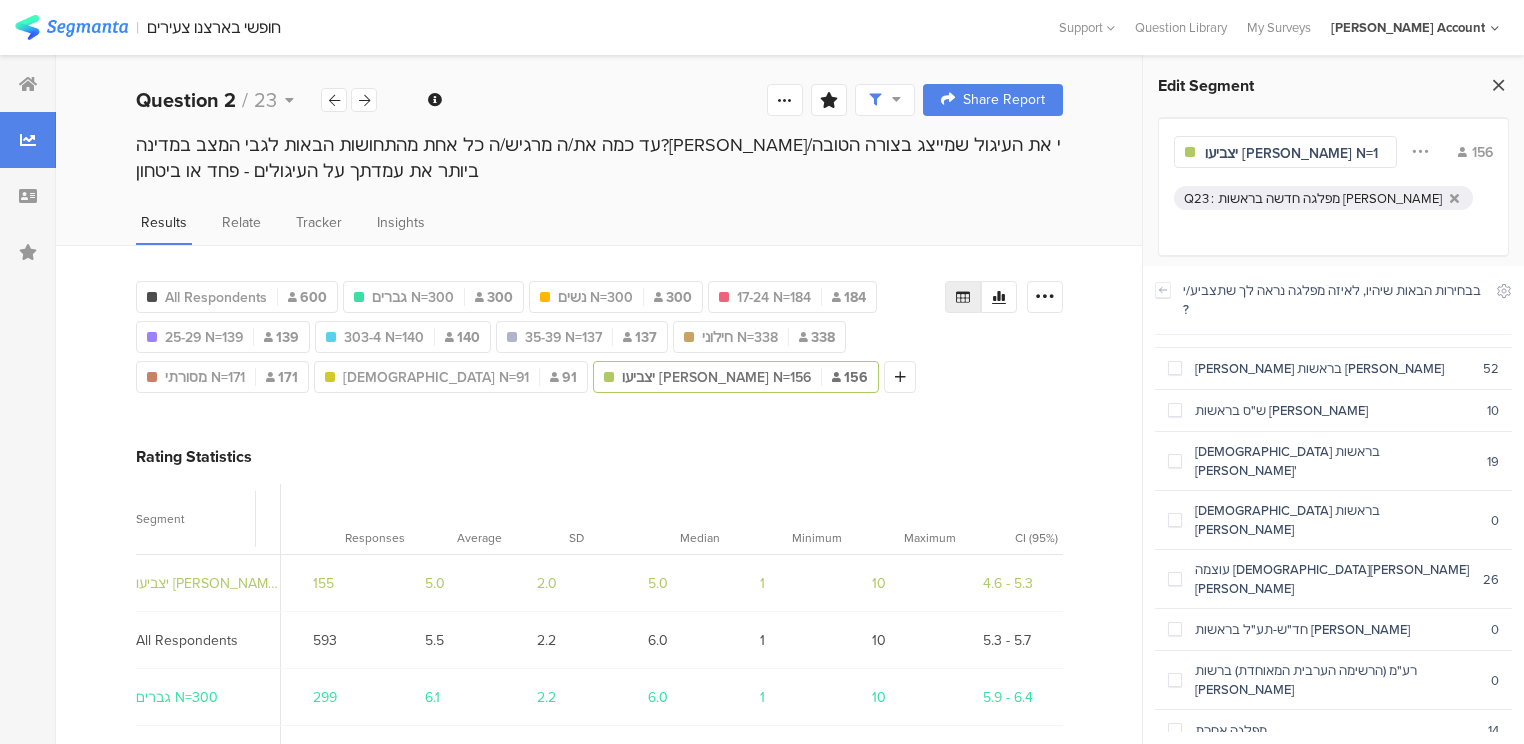 type on "יצביעו לבנט N=156" 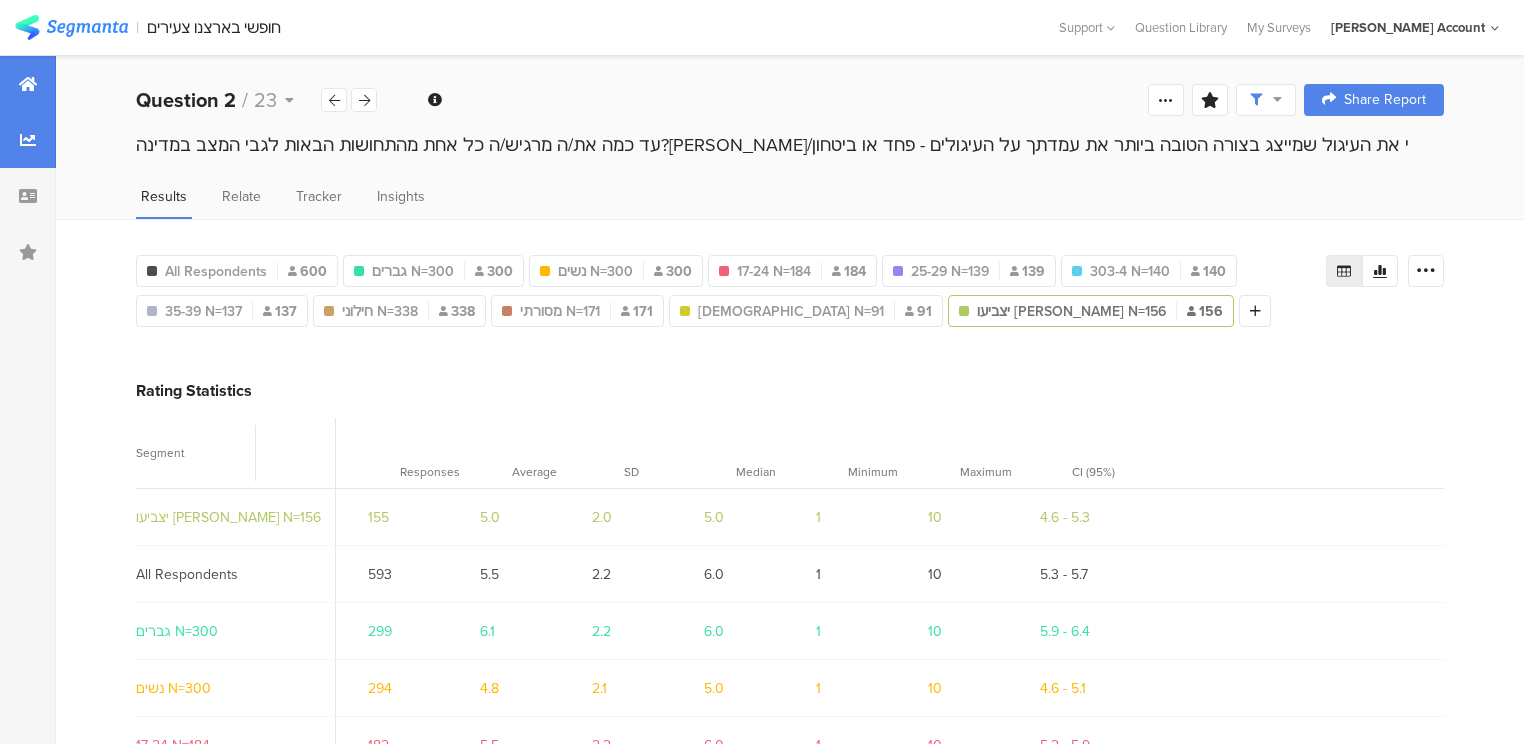 click at bounding box center [28, 84] 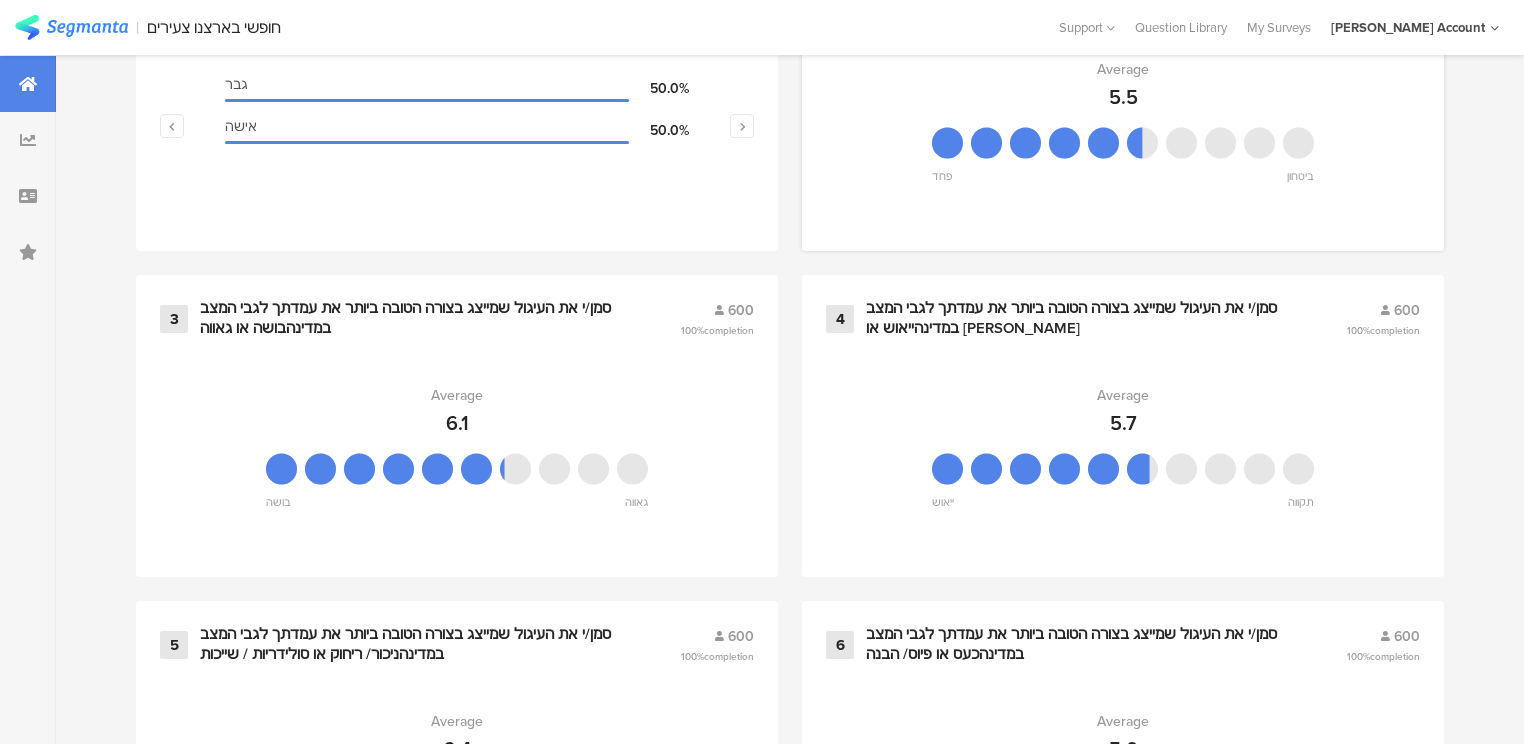 scroll, scrollTop: 880, scrollLeft: 0, axis: vertical 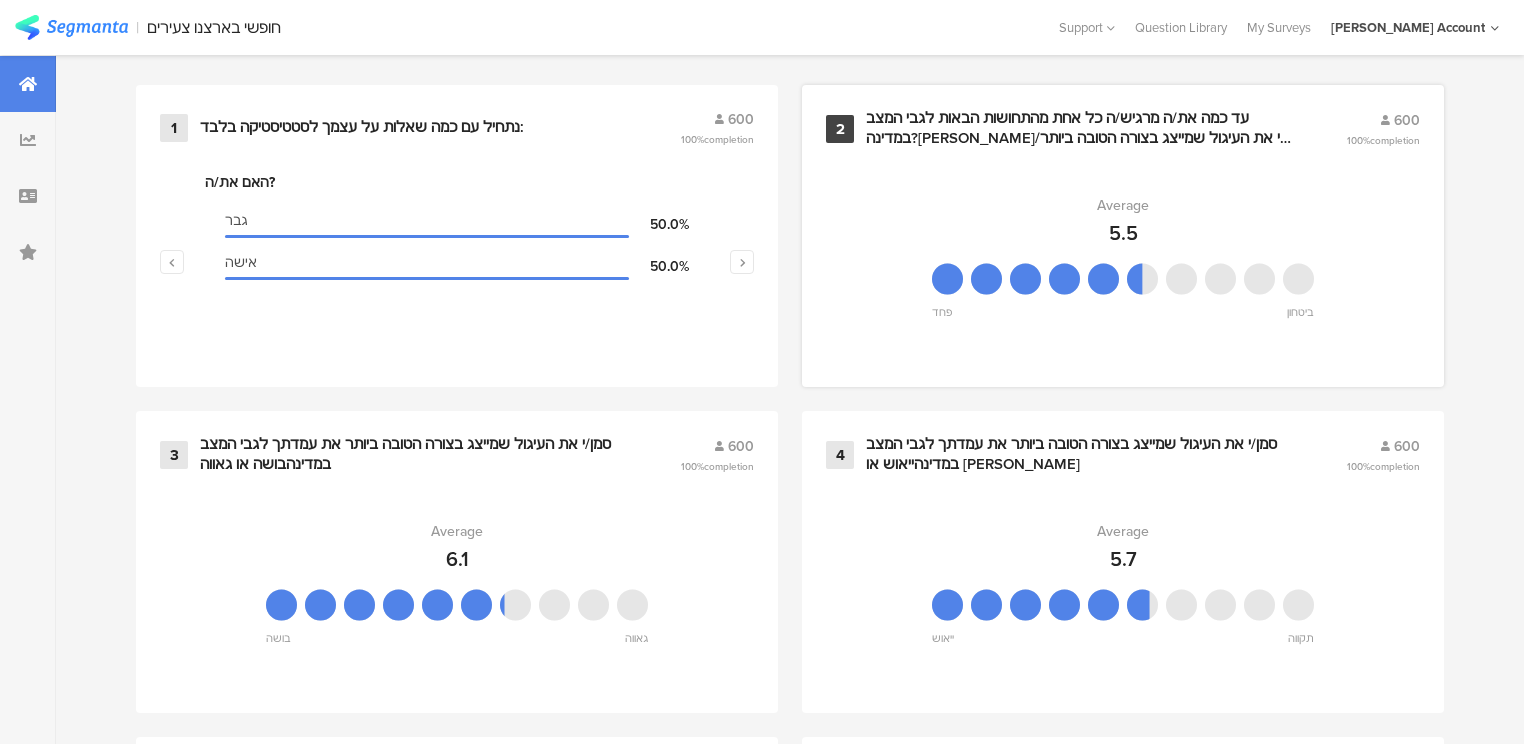 click on "עד כמה את/ה מרגיש/ה כל אחת מהתחושות הבאות לגבי המצב במדינה?סמן/י את העיגול שמייצג בצורה הטובה ביותר את עמדתך על העיגולים - פחד או ביטחון" at bounding box center (1082, 128) 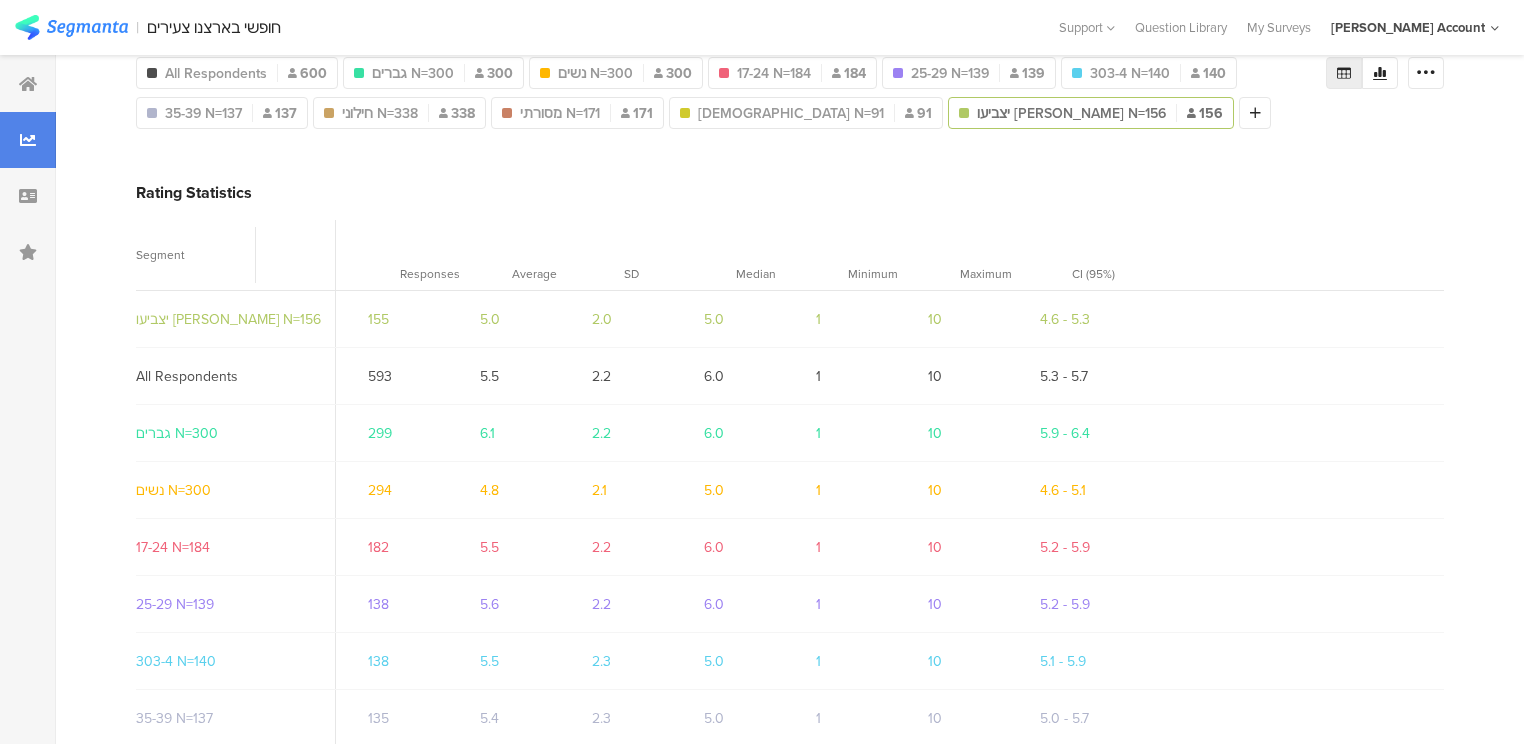 scroll, scrollTop: 0, scrollLeft: 0, axis: both 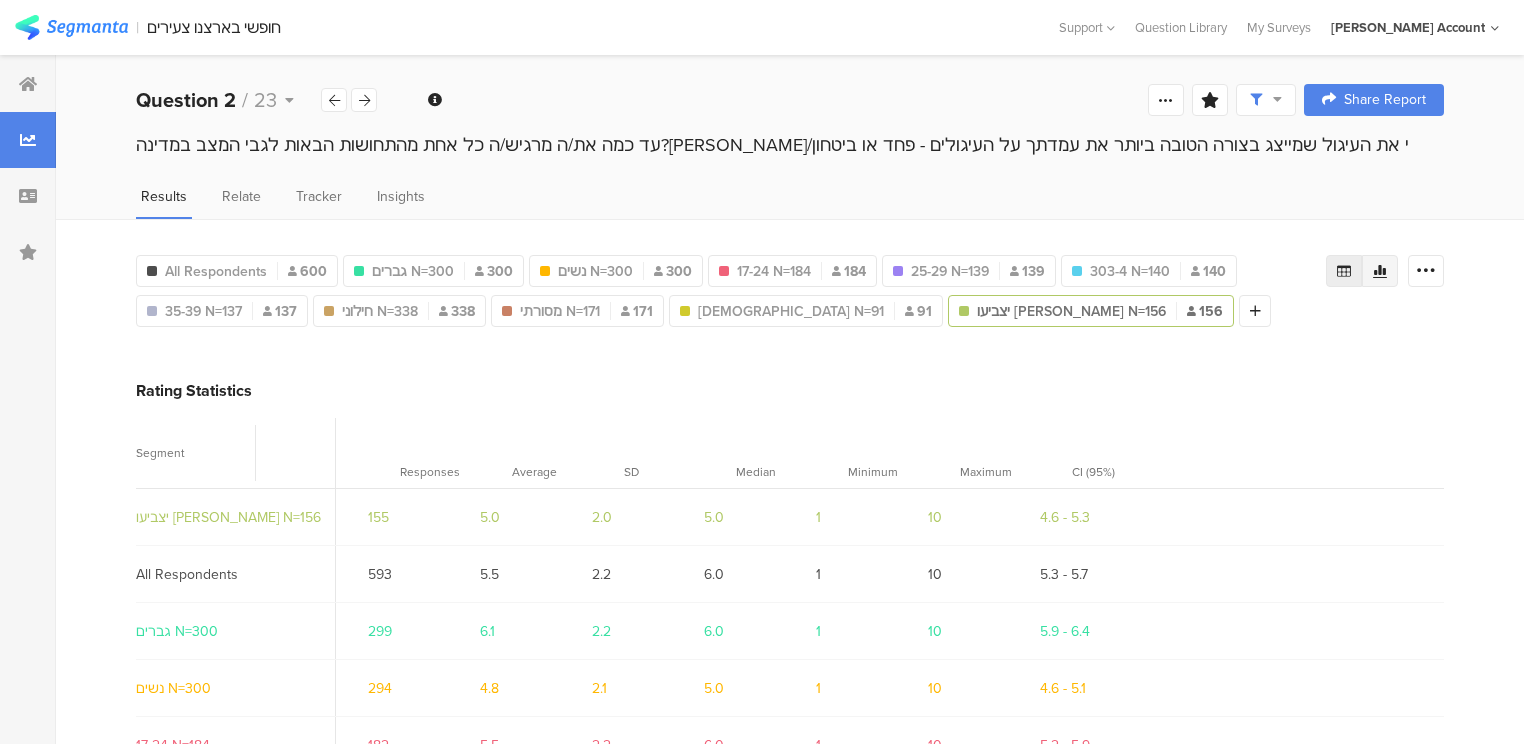 click 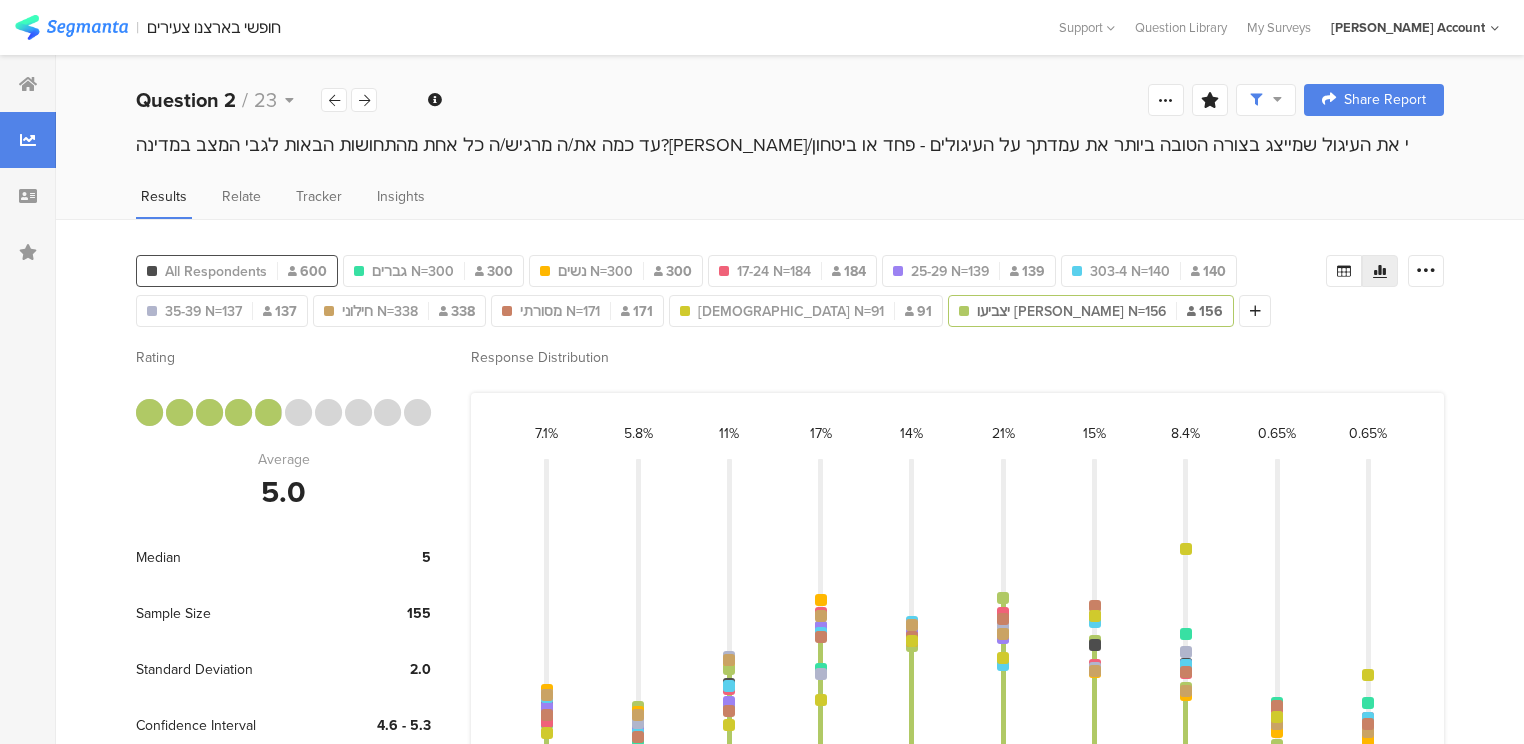 click on "All Respondents" at bounding box center [216, 271] 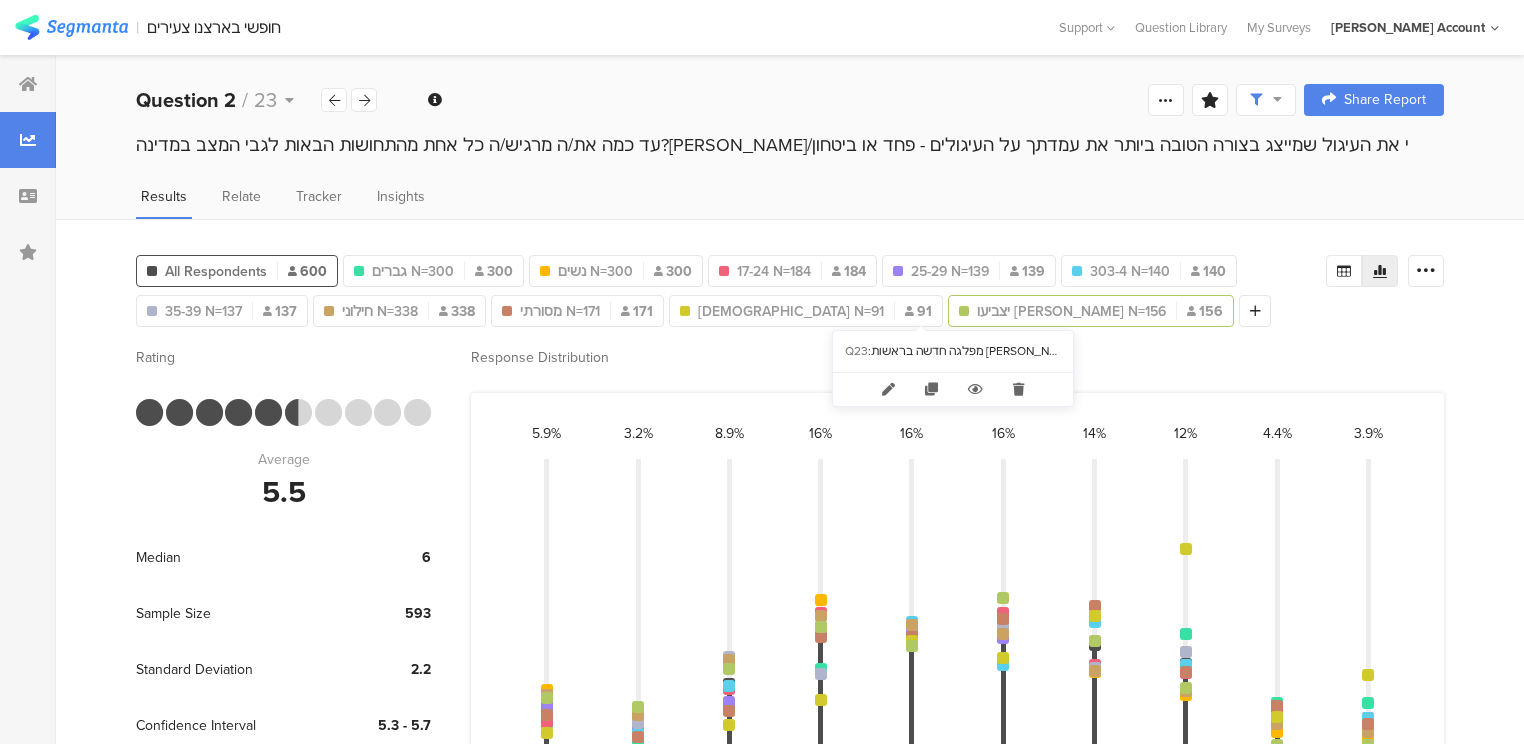 click on "יצביעו לבנט N=156" at bounding box center [1071, 311] 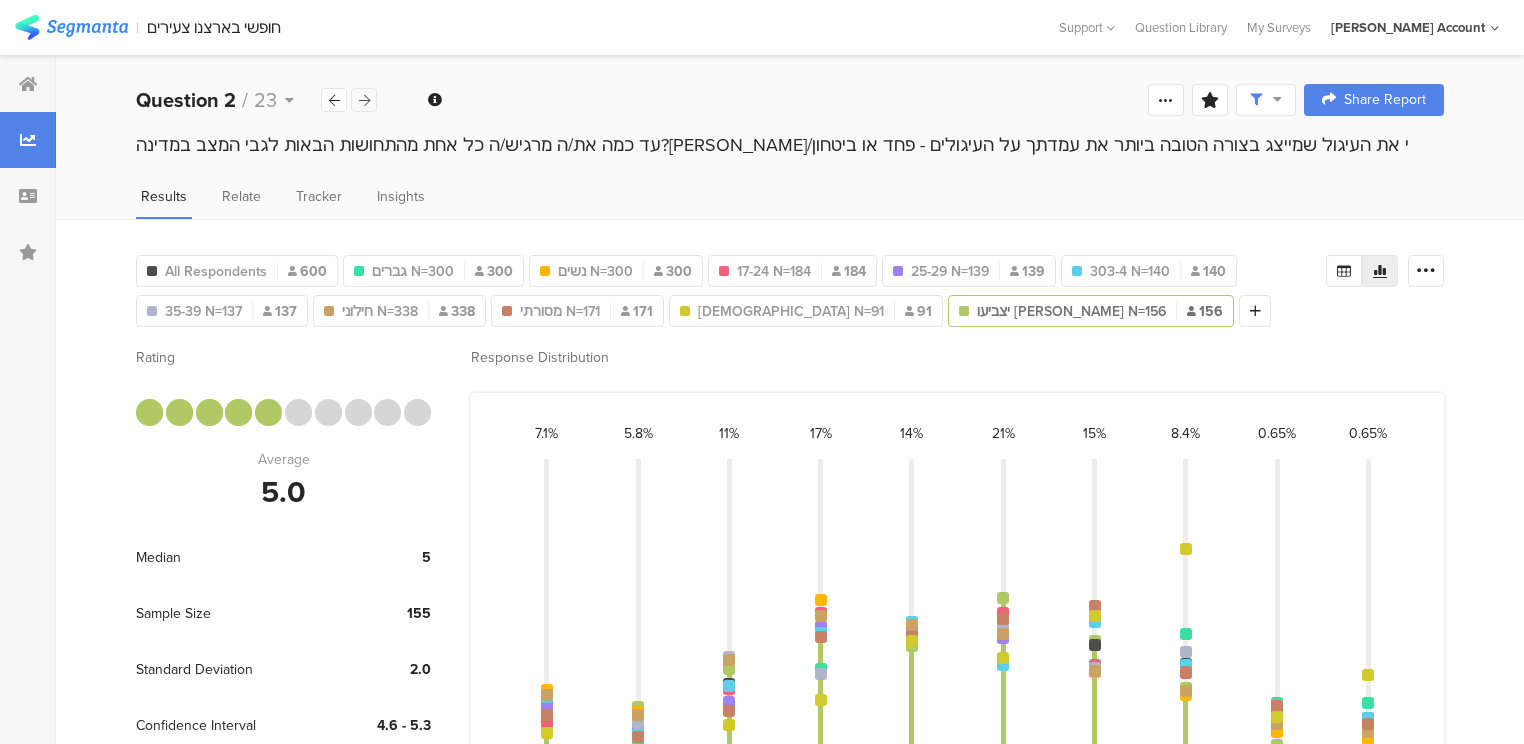 click at bounding box center (364, 100) 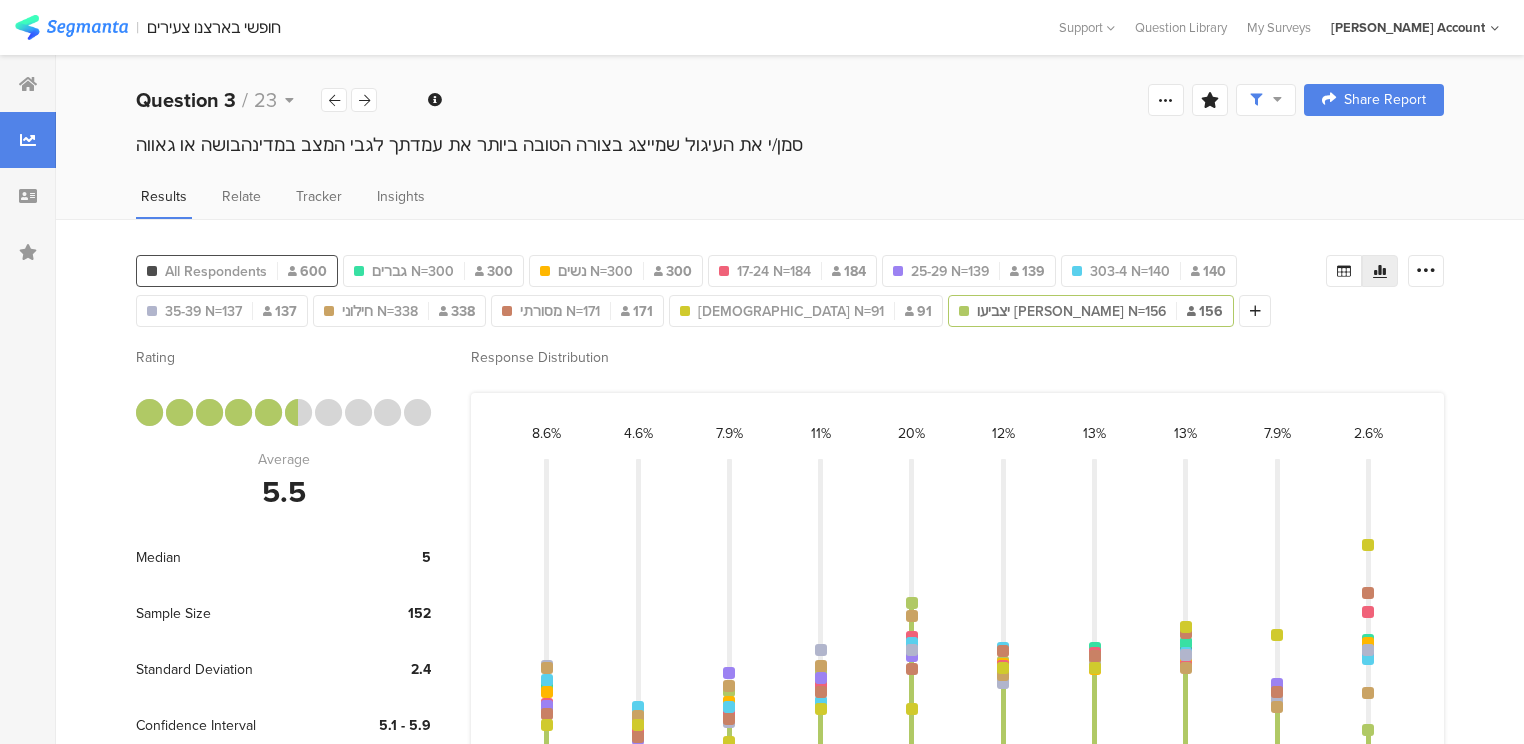 click on "All Respondents" at bounding box center (216, 271) 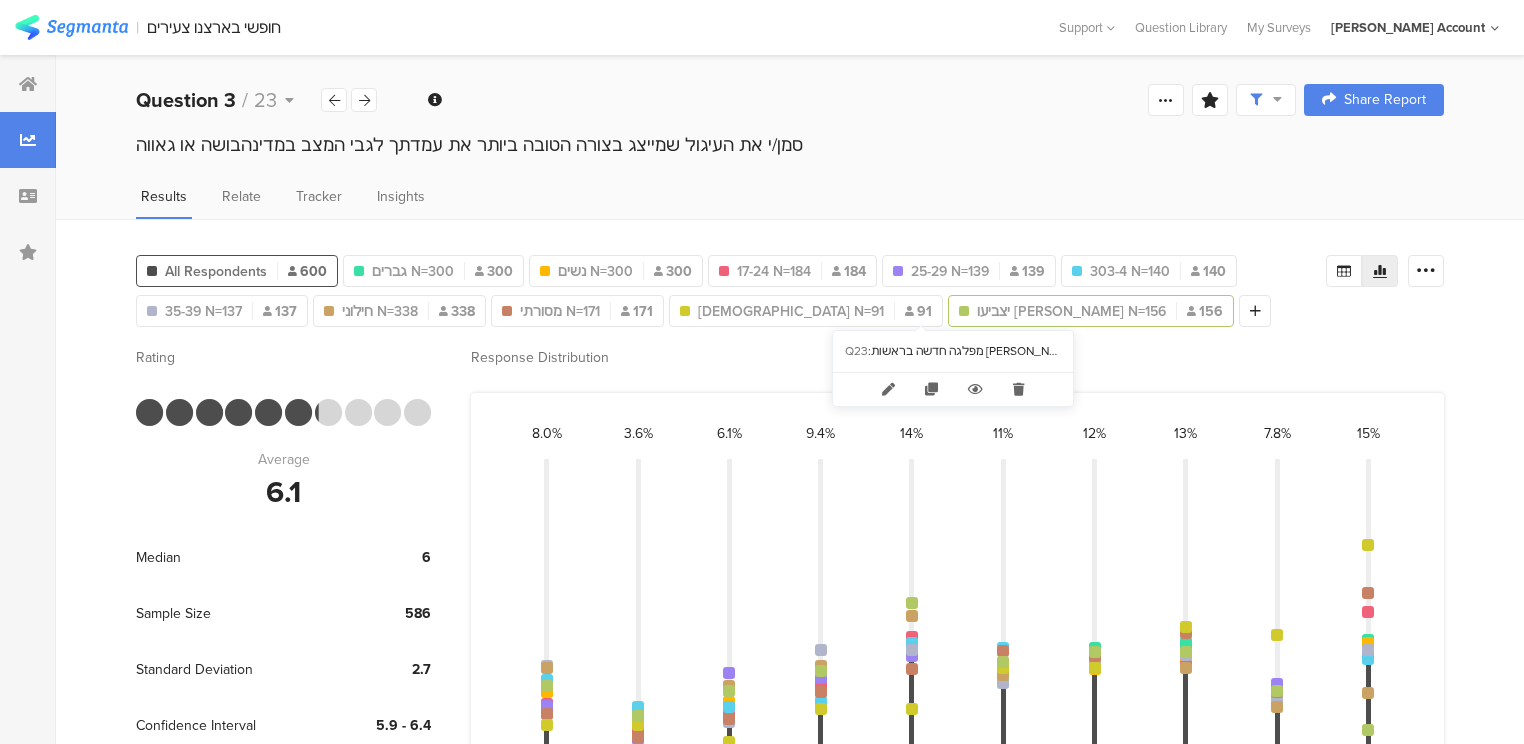 click on "יצביעו לבנט N=156" at bounding box center (1071, 311) 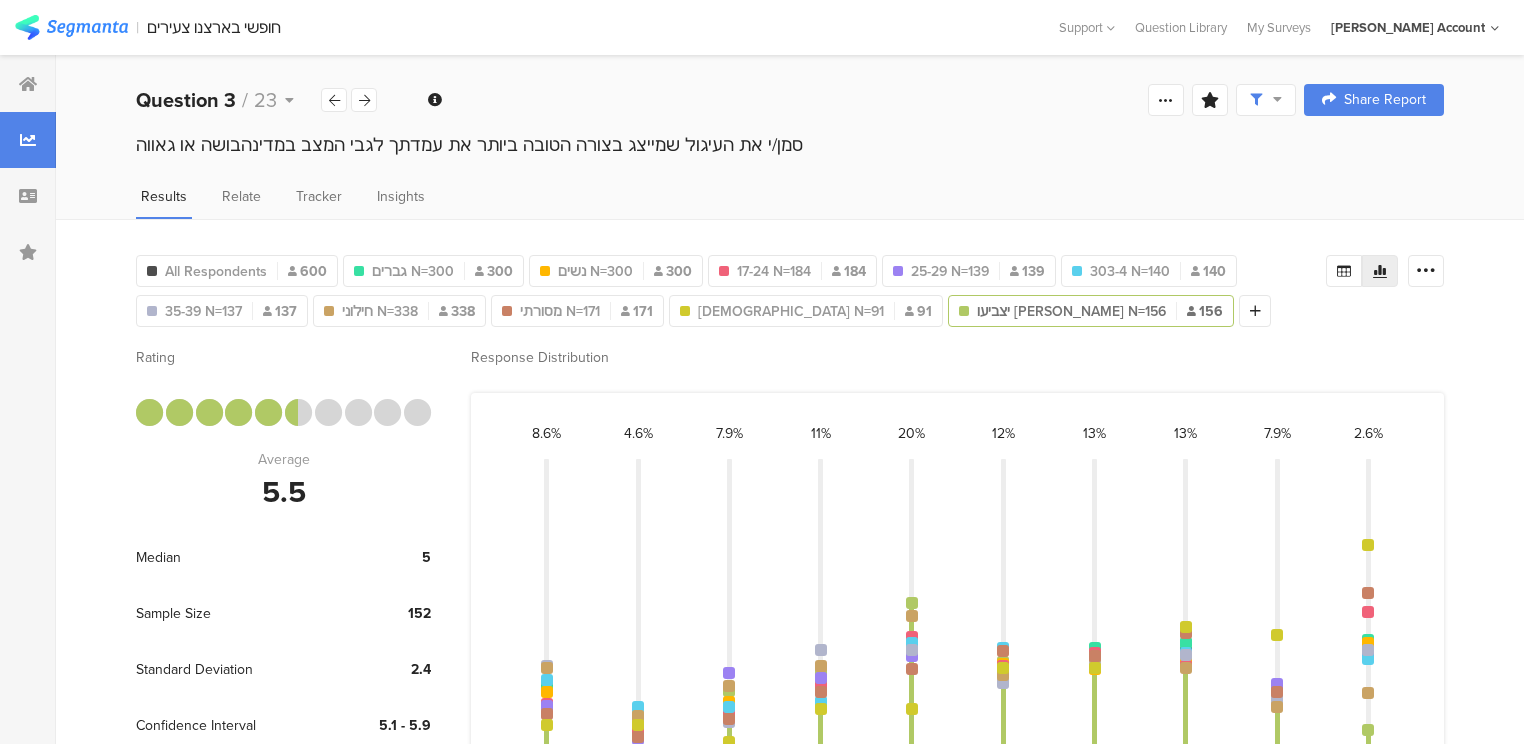 scroll, scrollTop: 0, scrollLeft: 0, axis: both 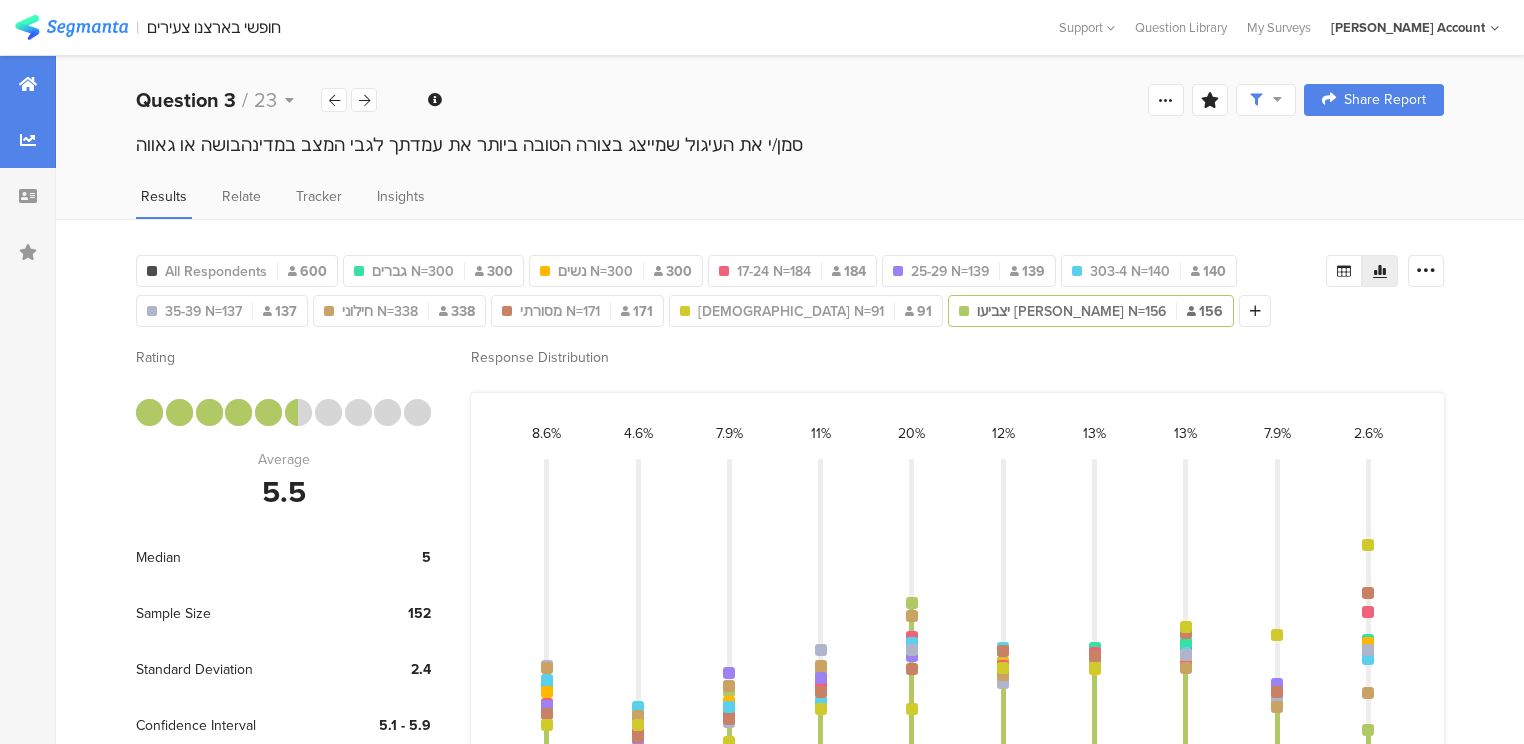 click at bounding box center [28, 84] 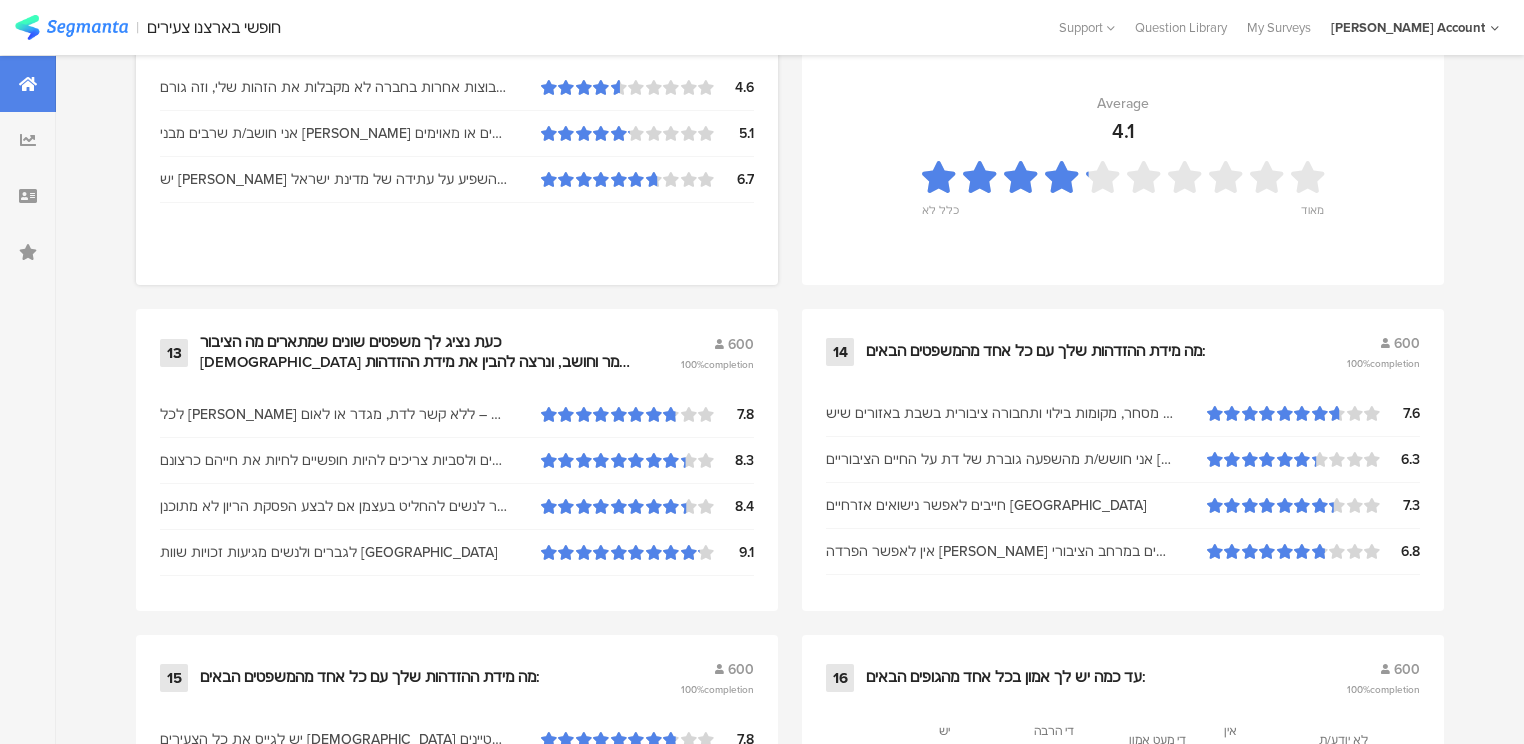 scroll, scrollTop: 2720, scrollLeft: 0, axis: vertical 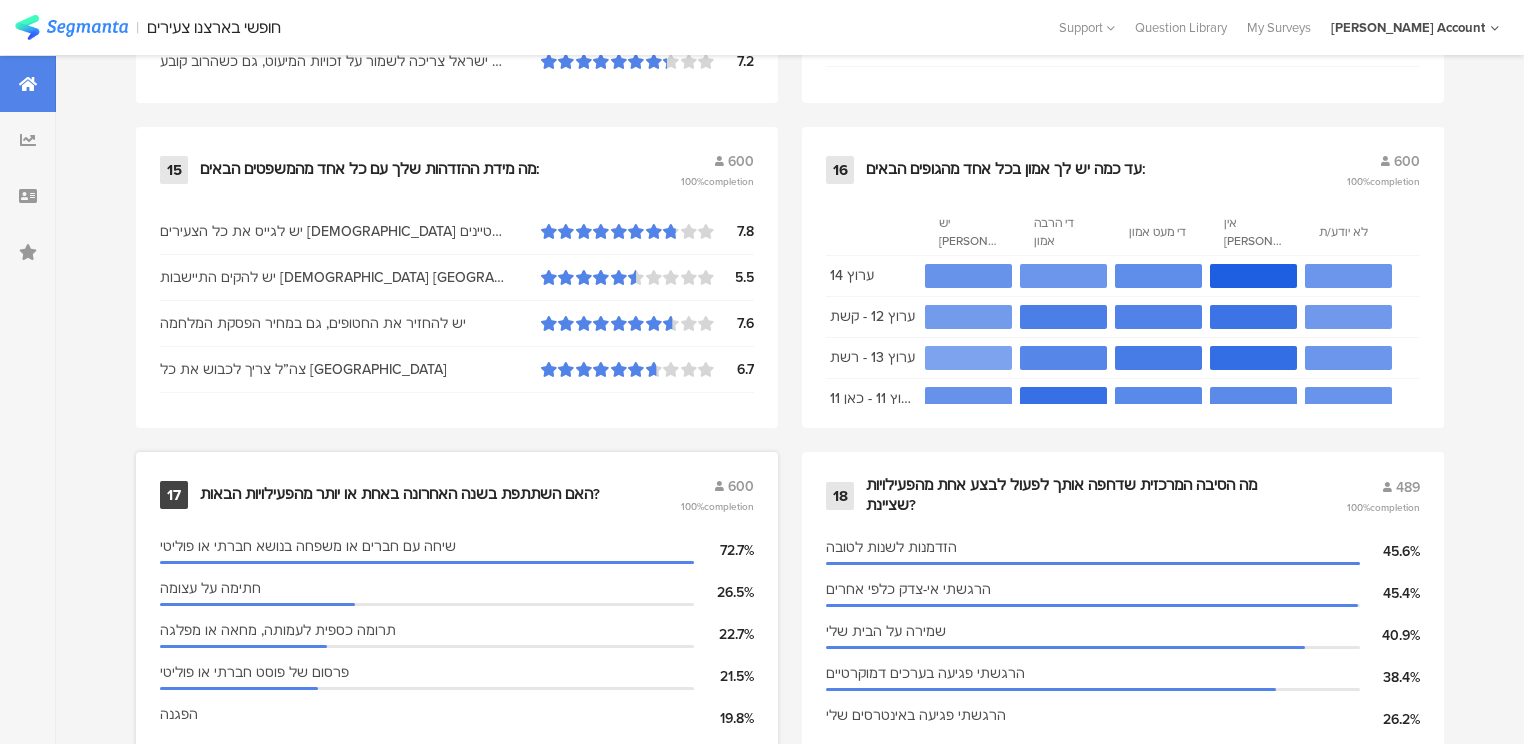 click on "האם השתתפת בשנה האחרונה באחת או יותר מהפעילויות הבאות?" at bounding box center (400, 495) 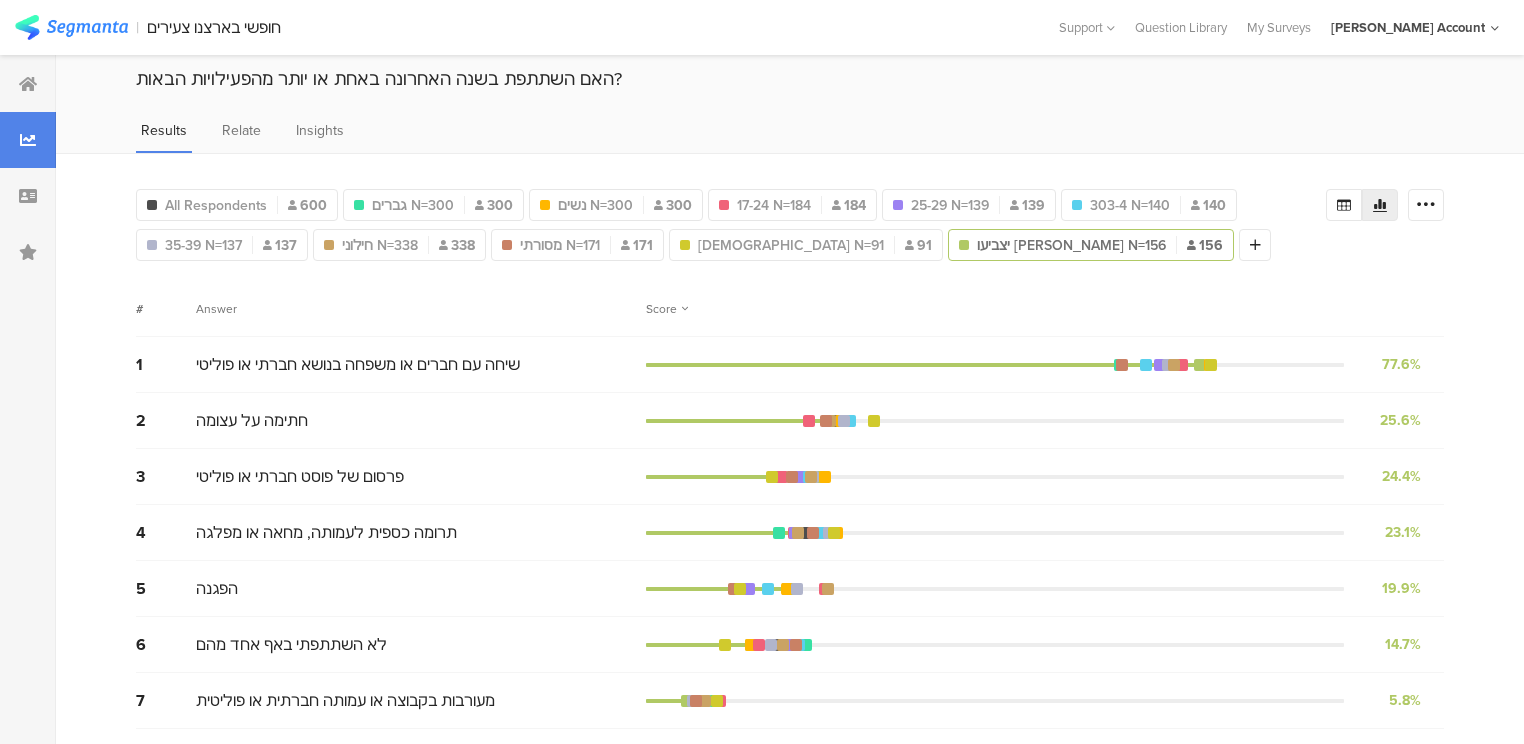 scroll, scrollTop: 0, scrollLeft: 0, axis: both 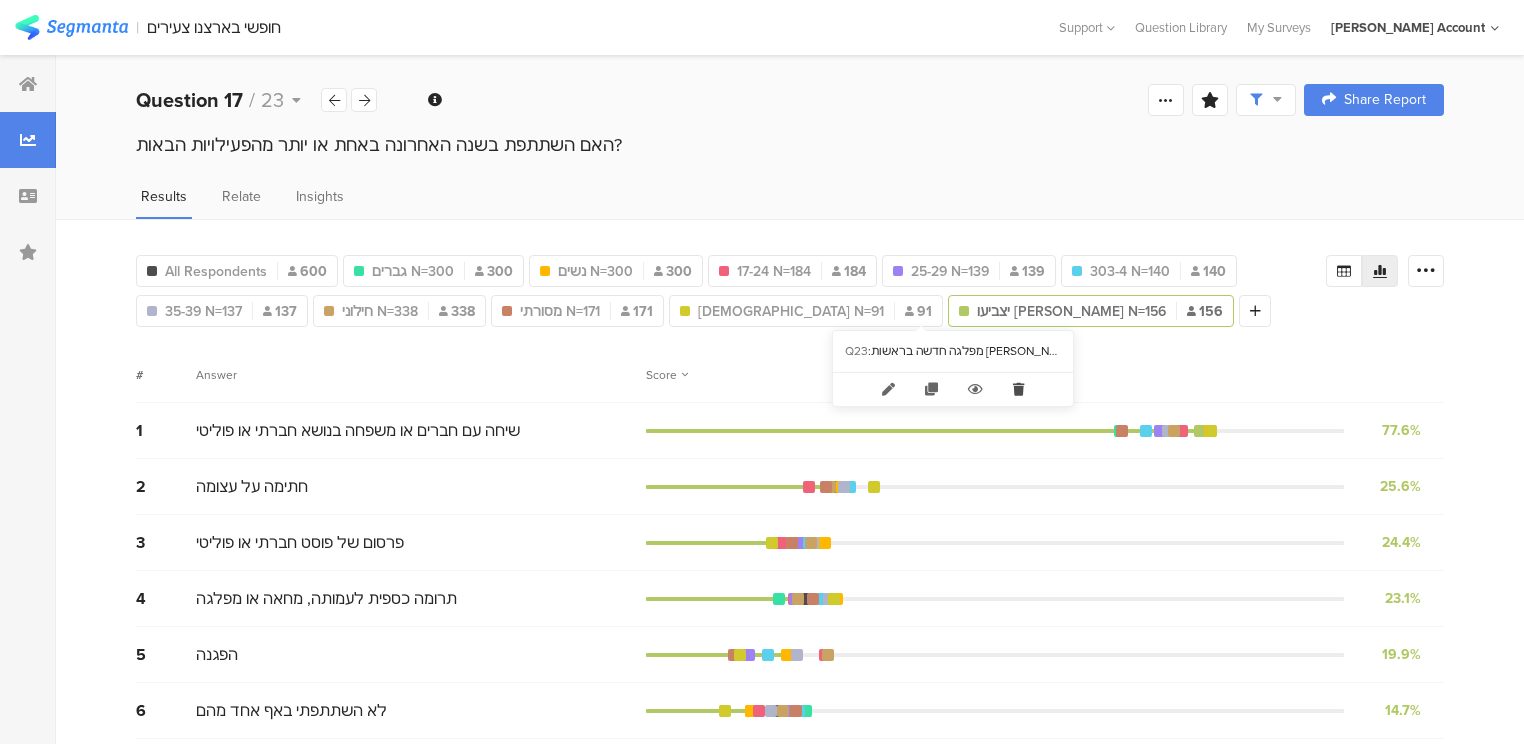 click at bounding box center [1018, 389] 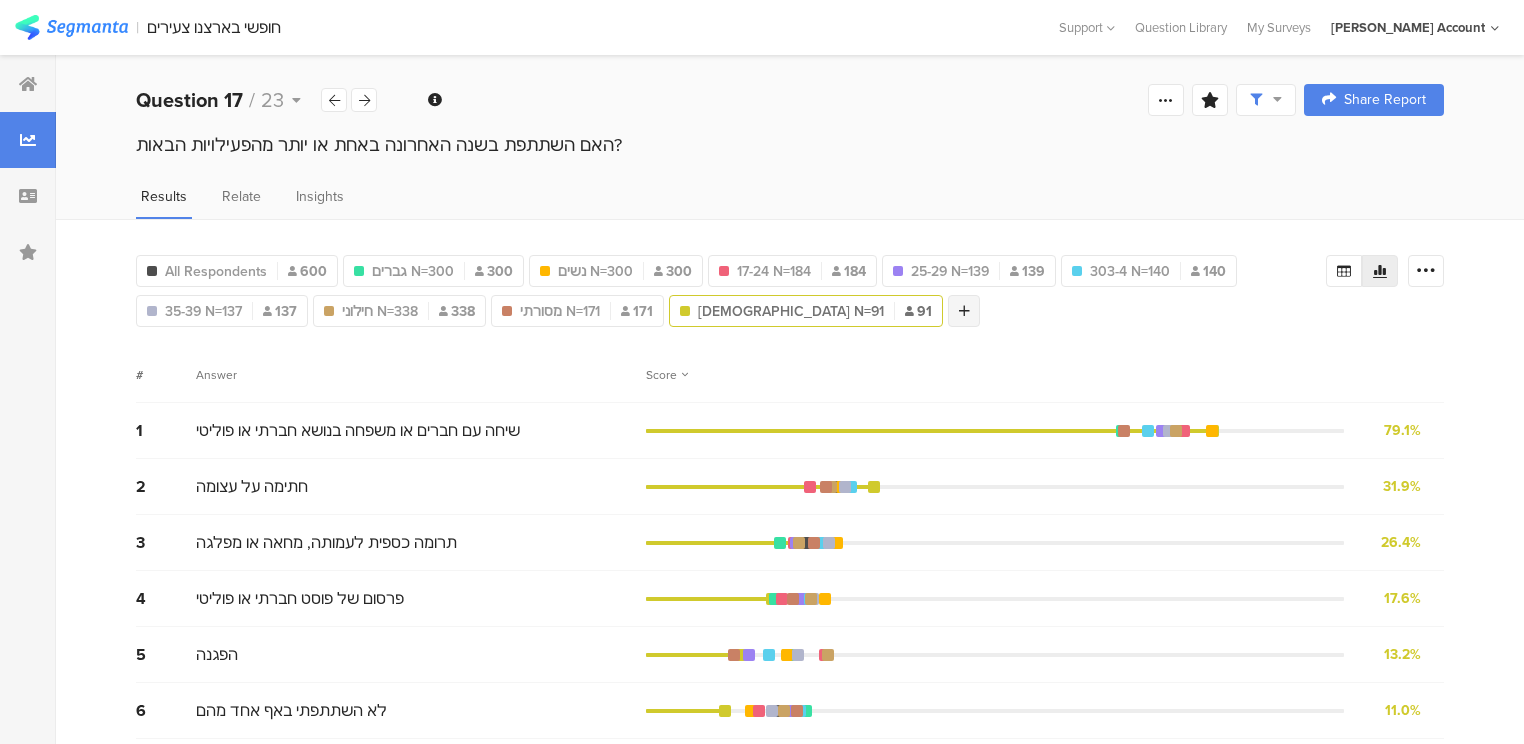 click at bounding box center [964, 311] 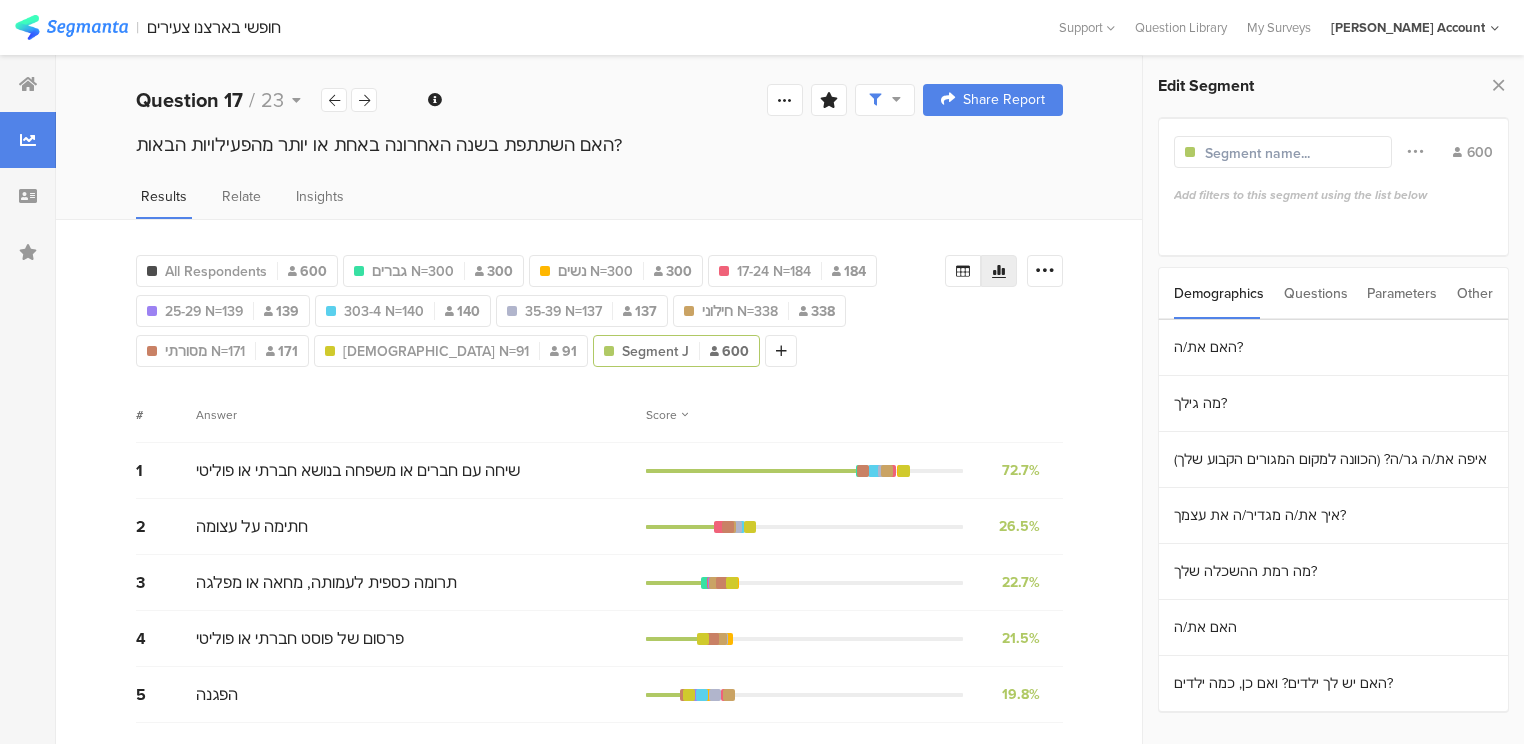 click on "Questions" at bounding box center [1316, 293] 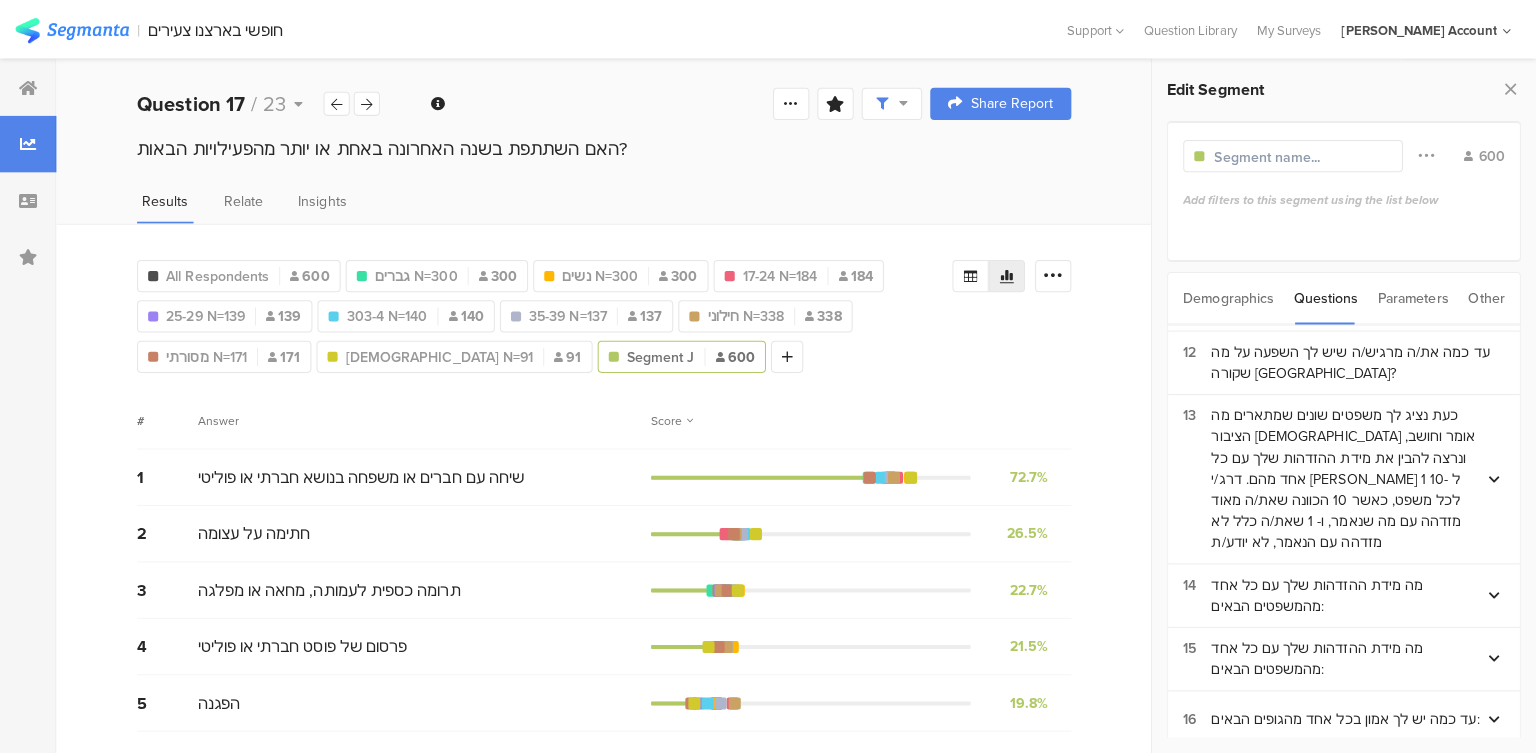 scroll, scrollTop: 1134, scrollLeft: 0, axis: vertical 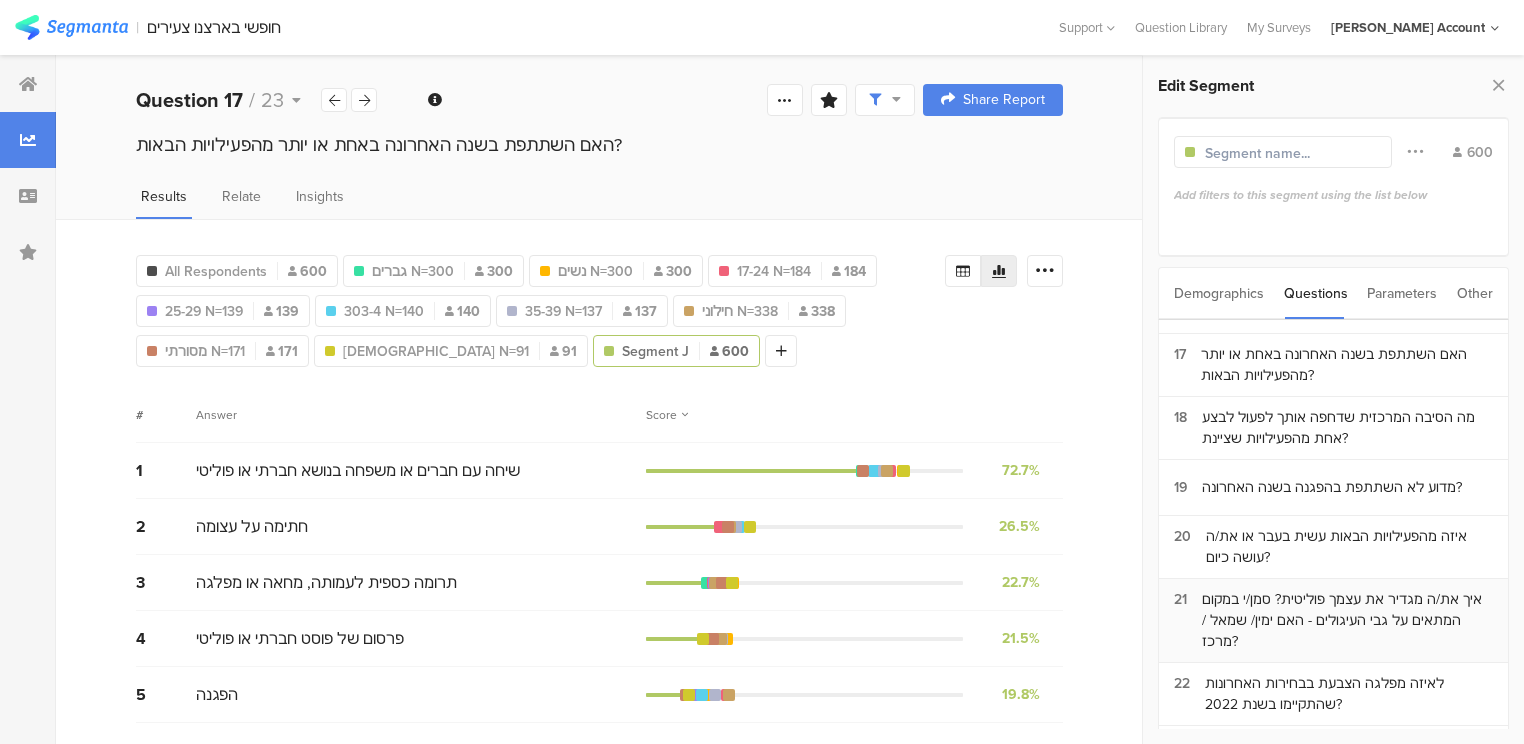 click on "איך את/ה מגדיר את עצמך פוליטית? סמן/י במקום המתאים על גבי העיגולים - האם ימין/ שמאל / מרכז?" at bounding box center (1347, 620) 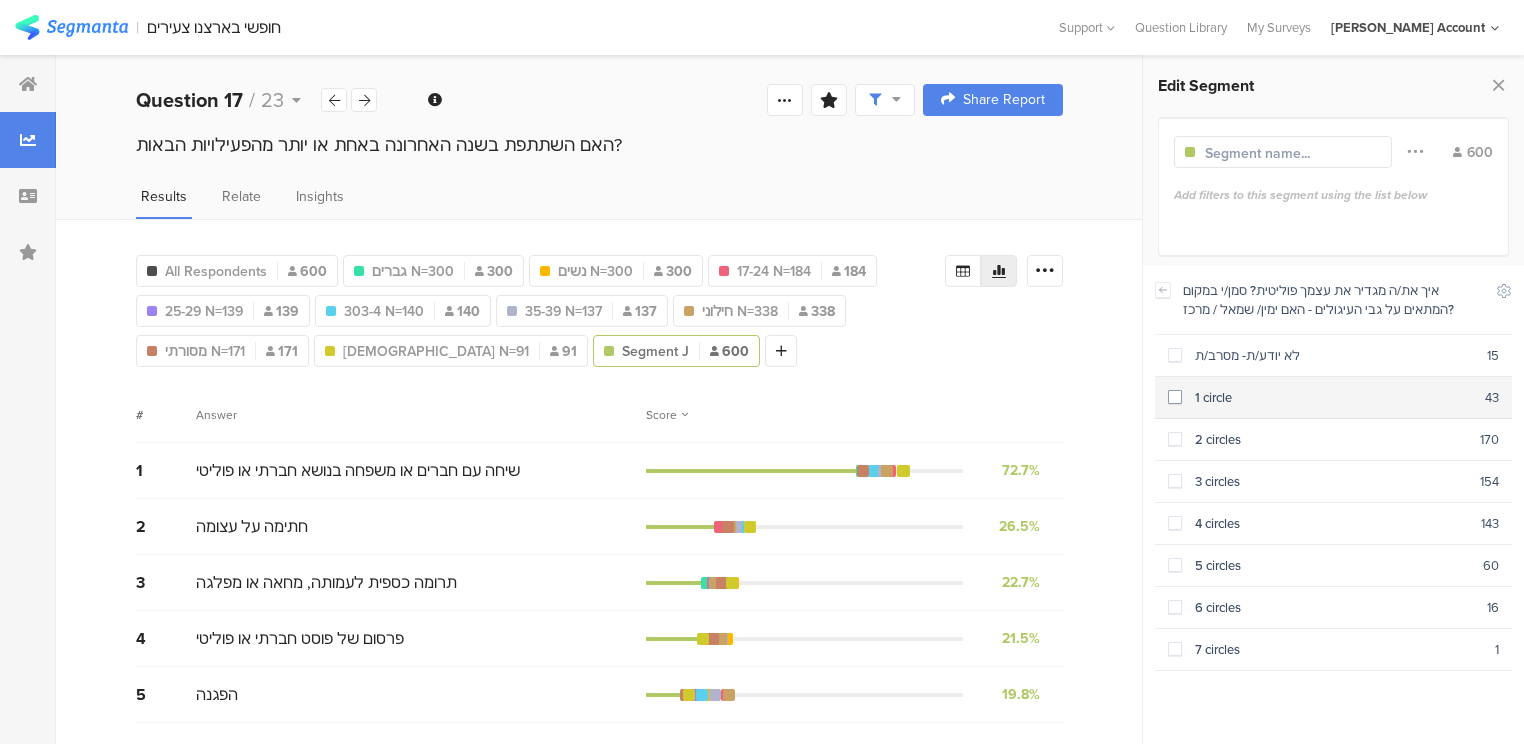 drag, startPoint x: 1209, startPoint y: 391, endPoint x: 1212, endPoint y: 403, distance: 12.369317 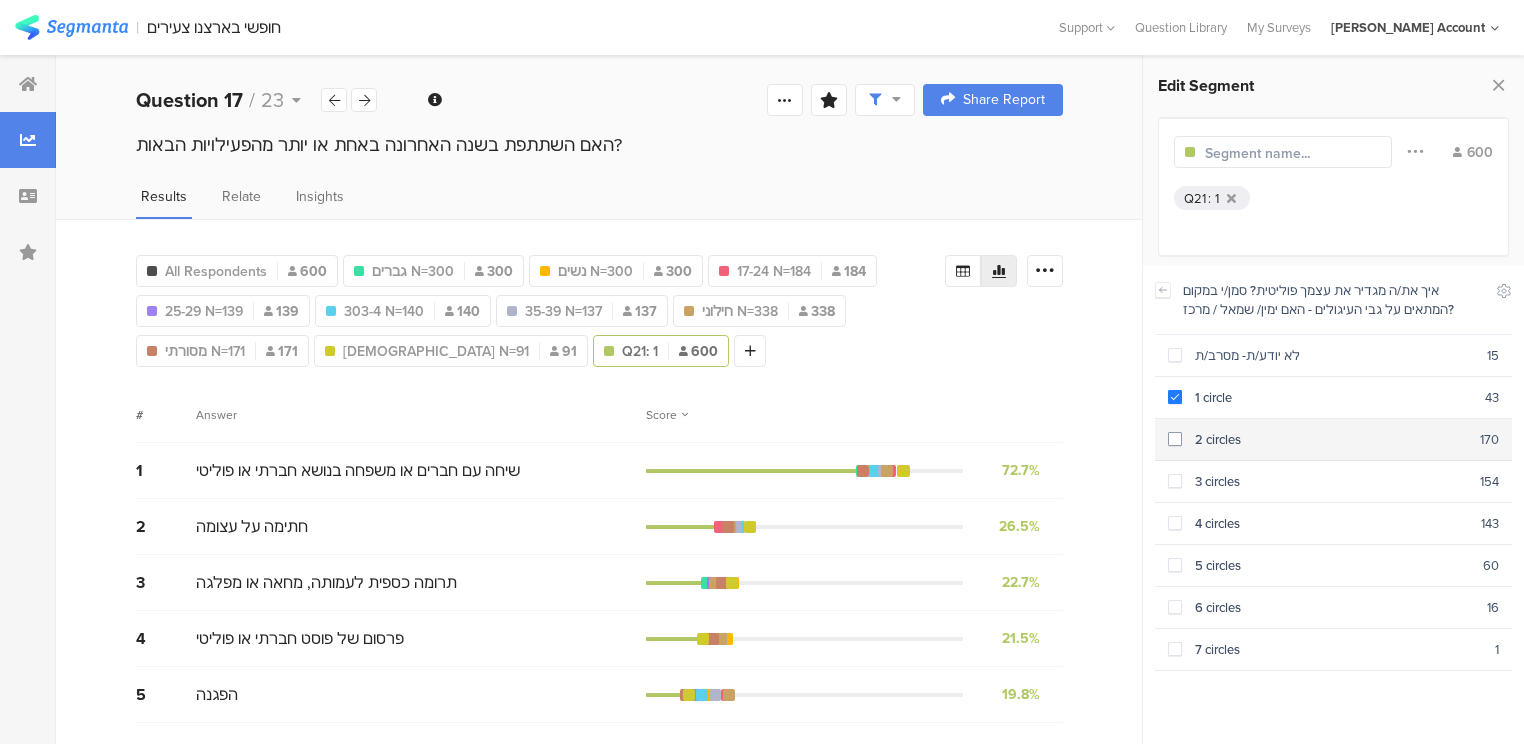 scroll, scrollTop: 1122, scrollLeft: 0, axis: vertical 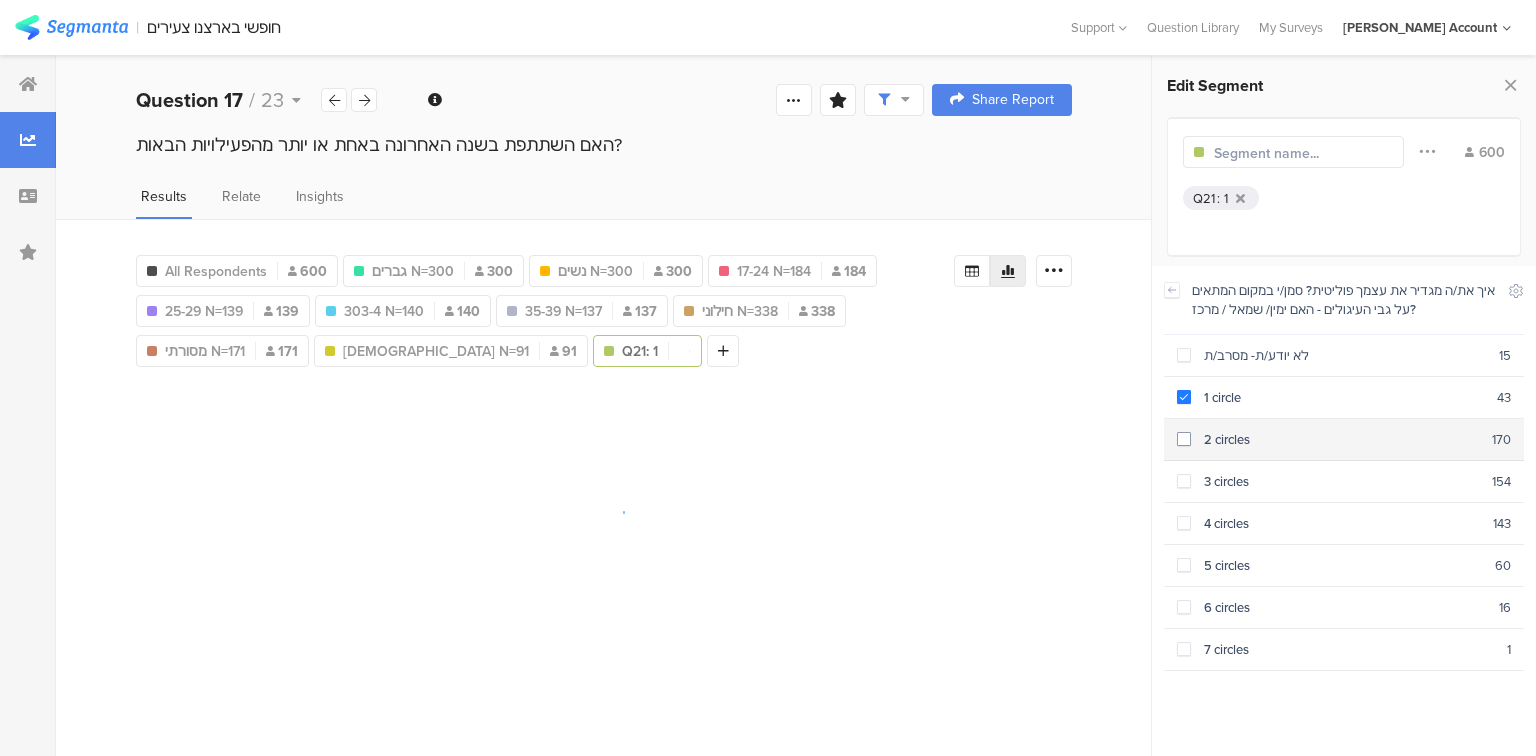 click on "2 circles" at bounding box center [1341, 439] 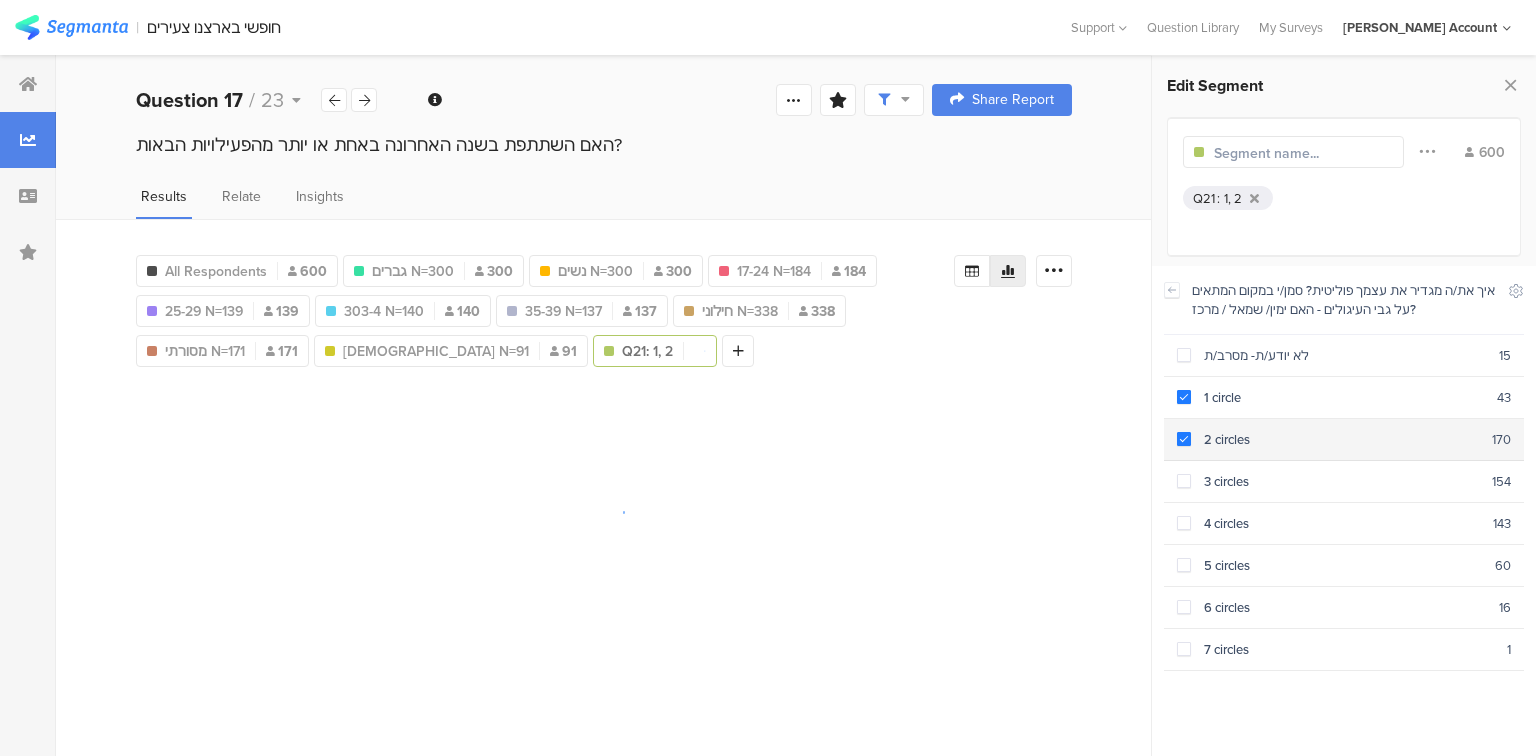scroll, scrollTop: 1134, scrollLeft: 0, axis: vertical 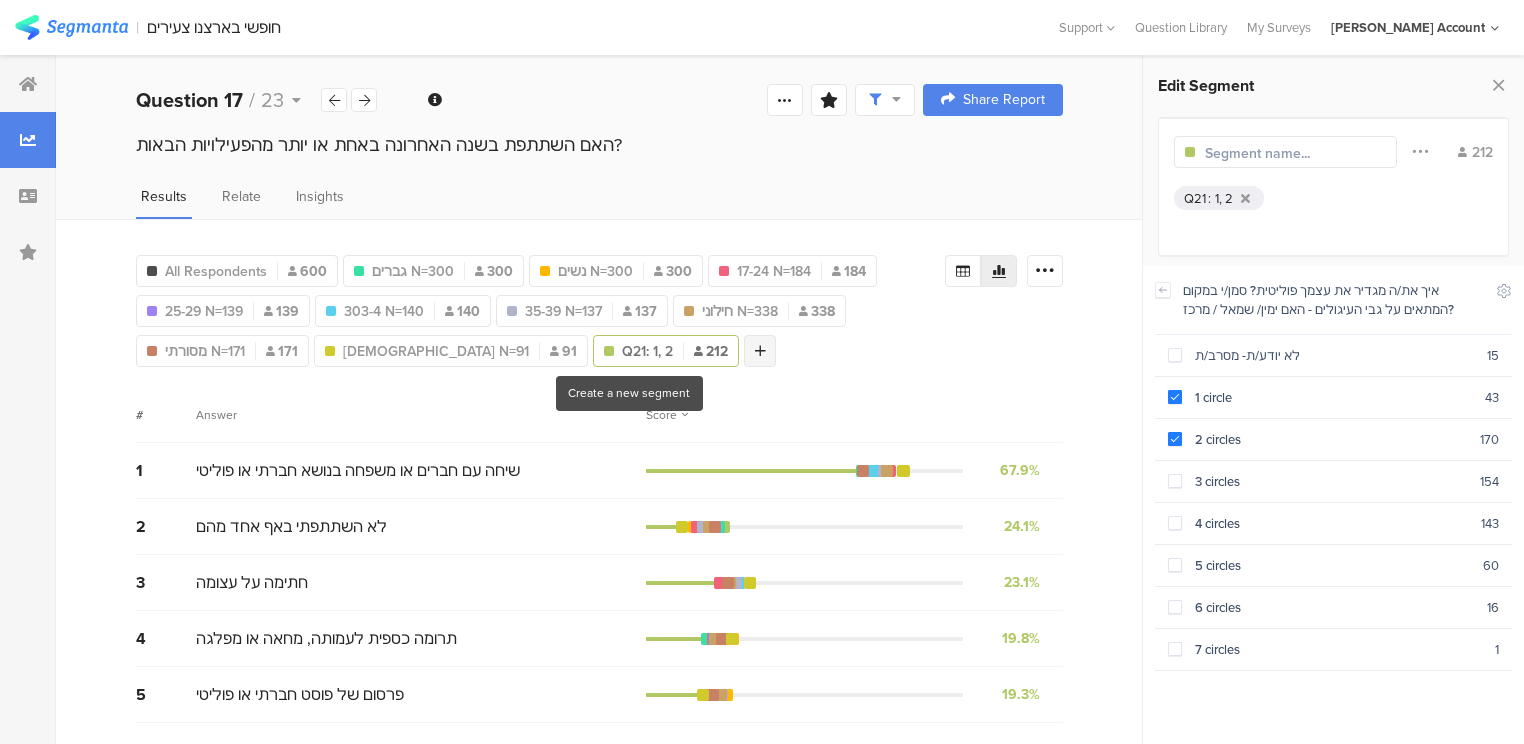 click at bounding box center [760, 351] 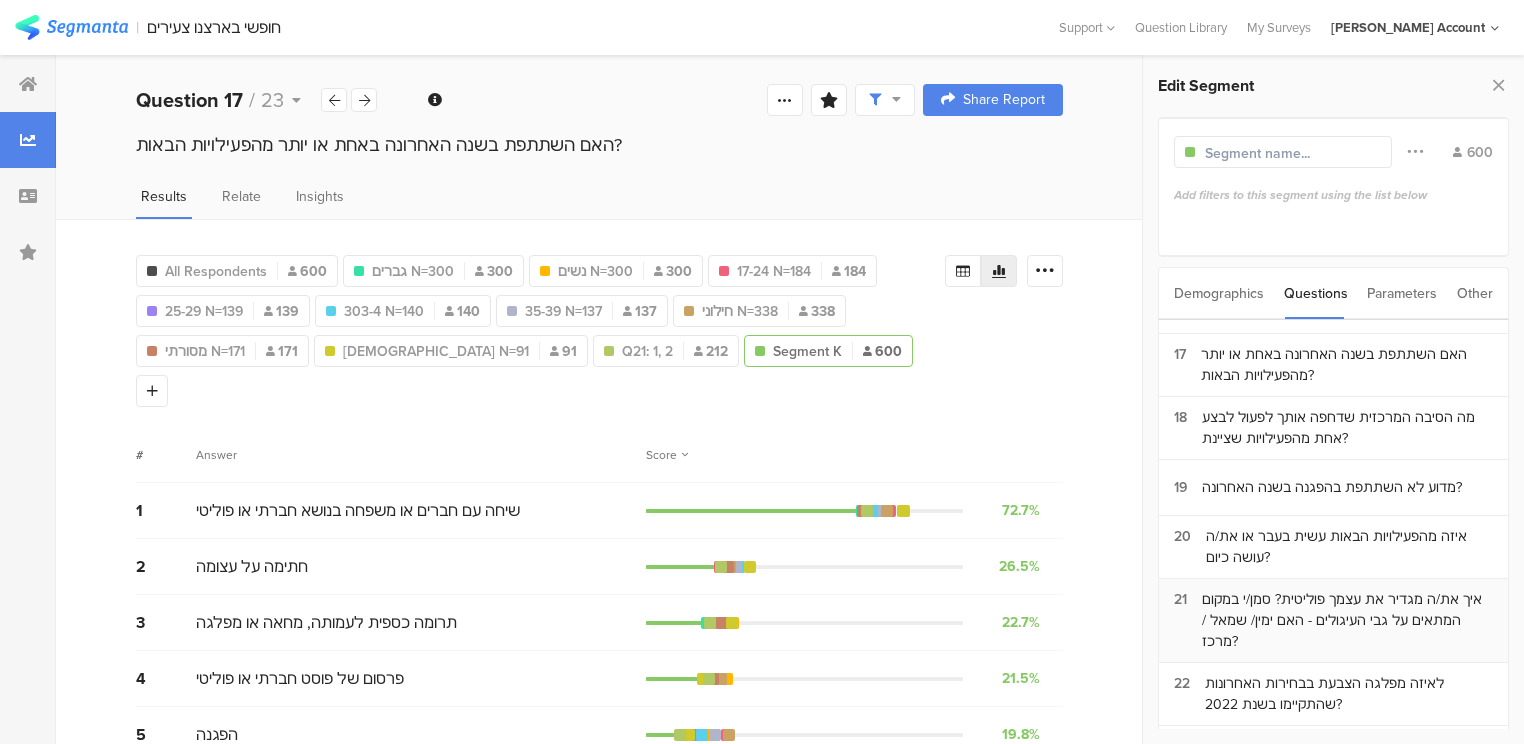 click on "איך את/ה מגדיר את עצמך פוליטית? סמן/י במקום המתאים על גבי העיגולים - האם ימין/ שמאל / מרכז?" at bounding box center [1347, 620] 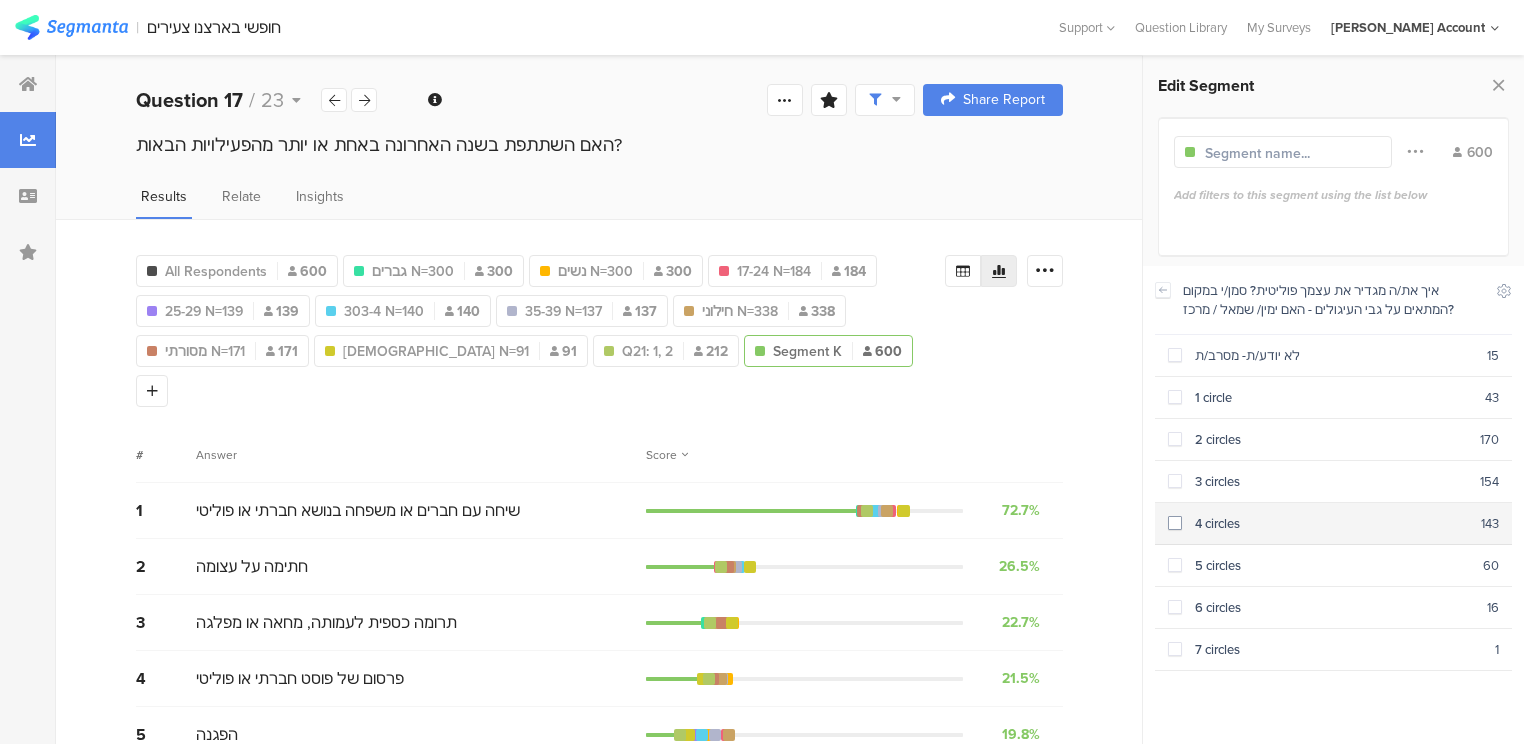 drag, startPoint x: 1196, startPoint y: 476, endPoint x: 1196, endPoint y: 498, distance: 22 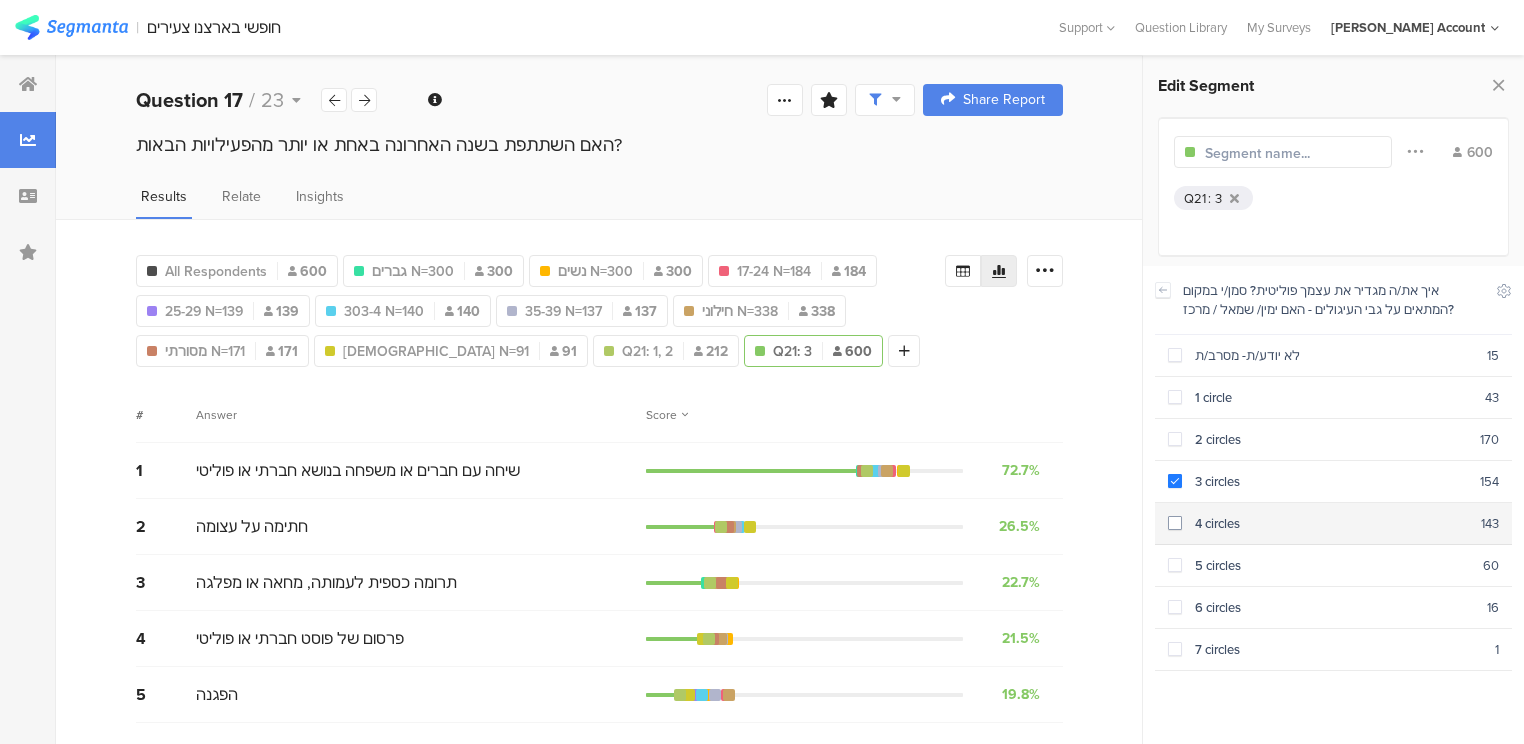 scroll, scrollTop: 1122, scrollLeft: 0, axis: vertical 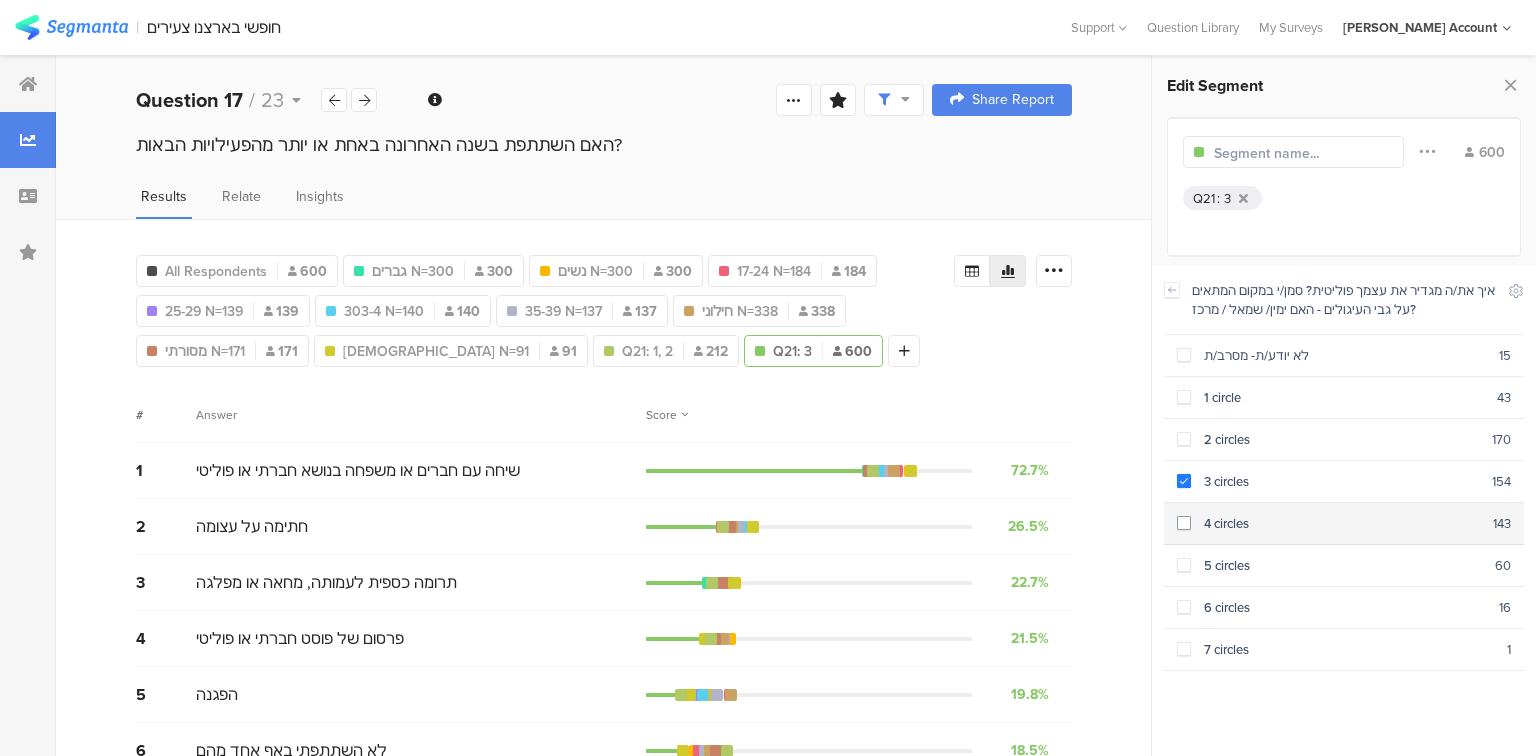 click on "4 circles" at bounding box center [1342, 523] 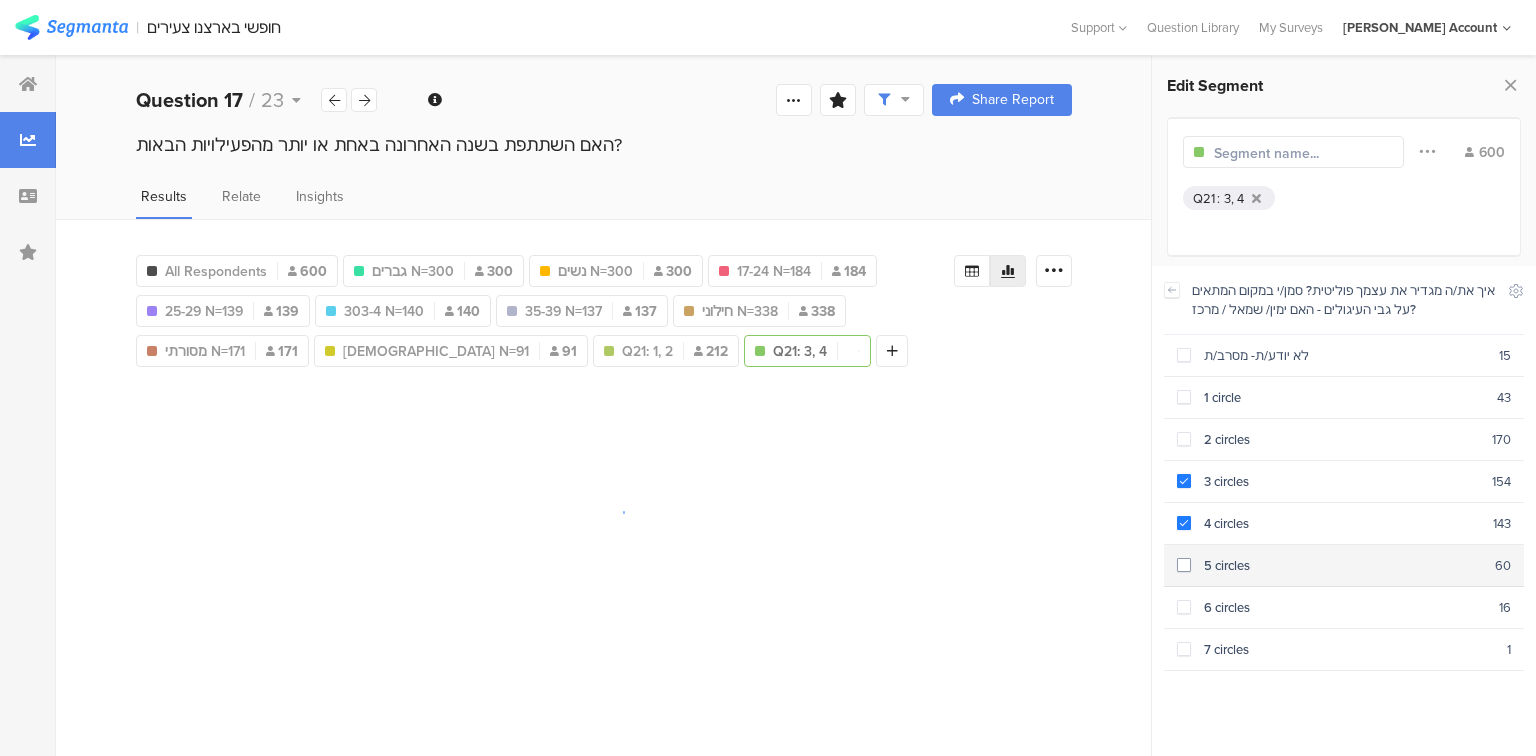 click on "5 circles" at bounding box center [1343, 565] 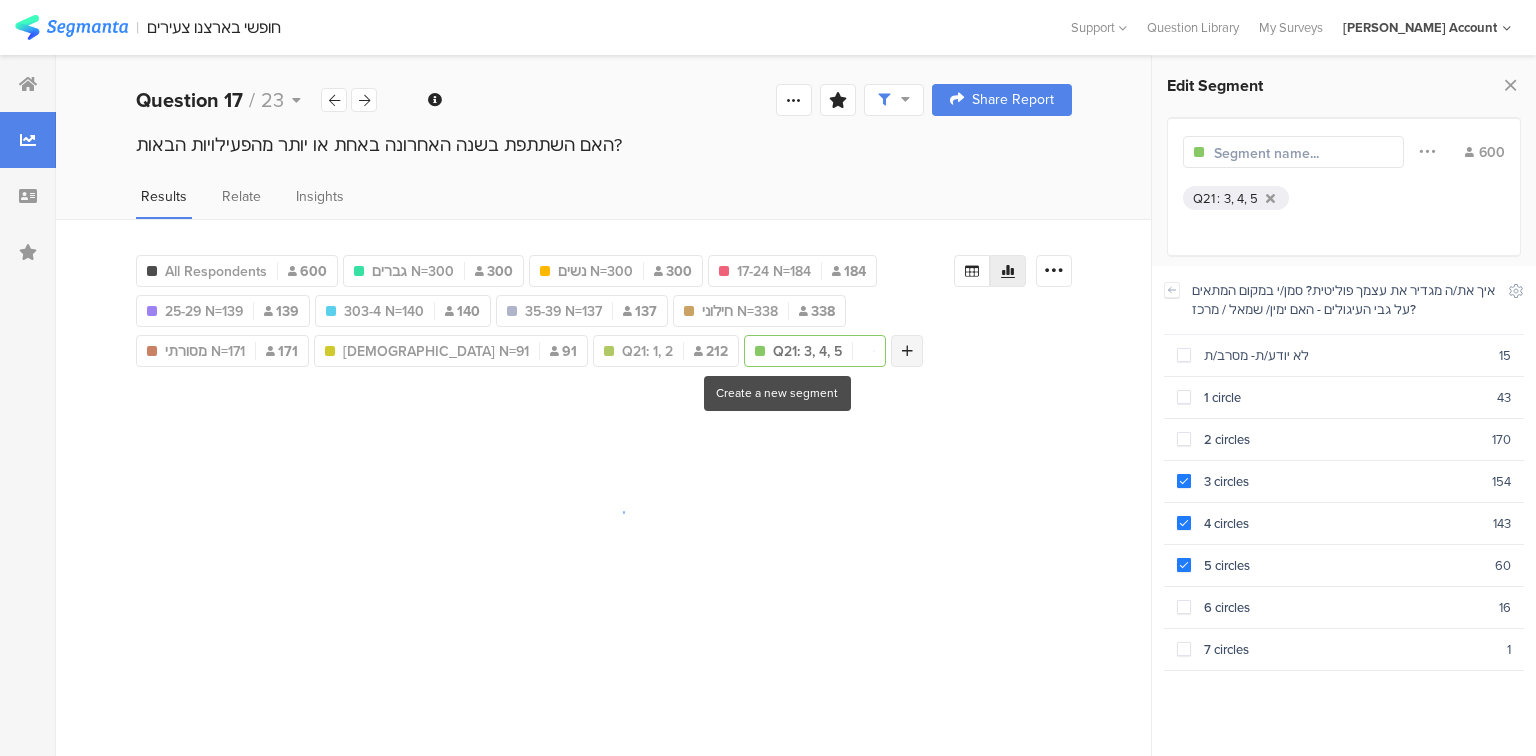 click at bounding box center (907, 351) 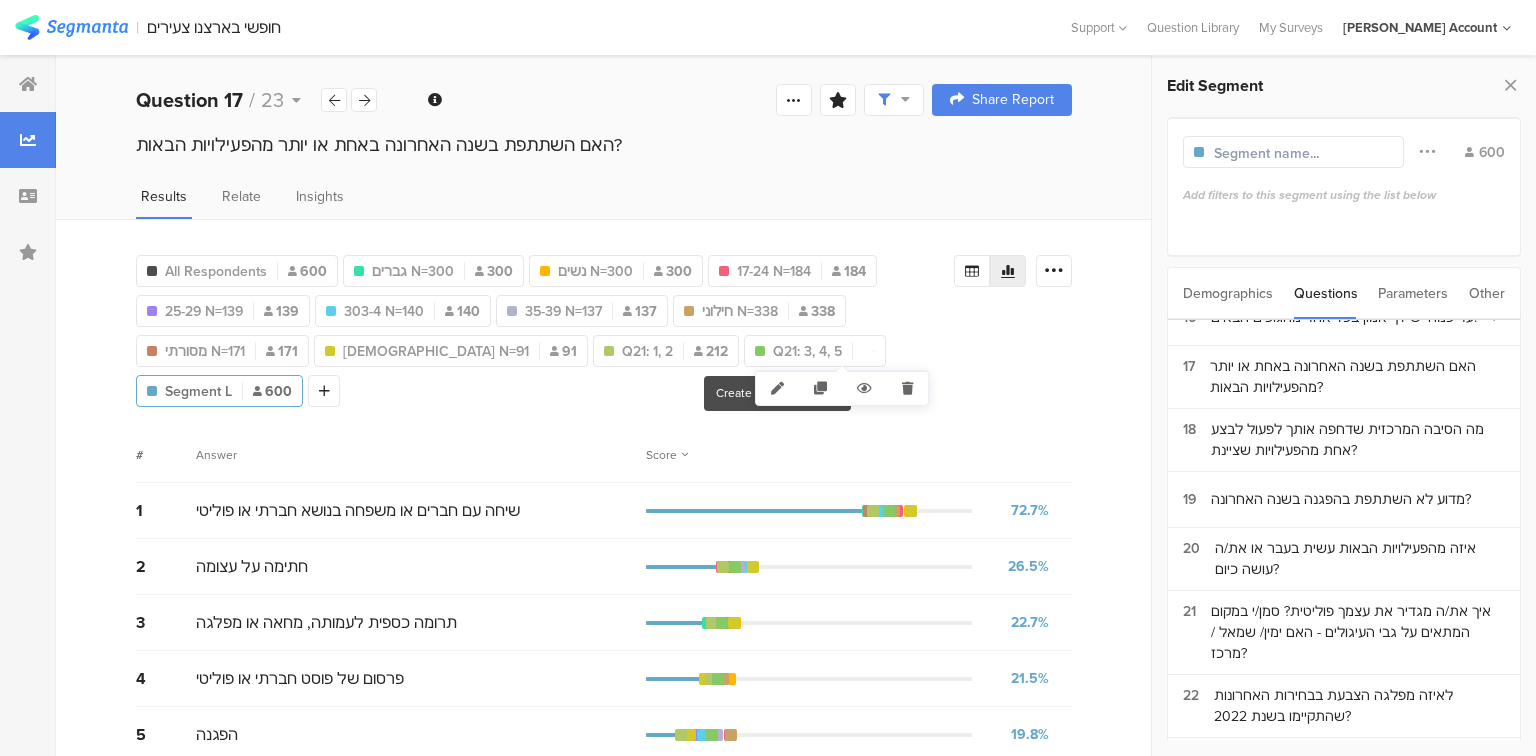 scroll, scrollTop: 1134, scrollLeft: 0, axis: vertical 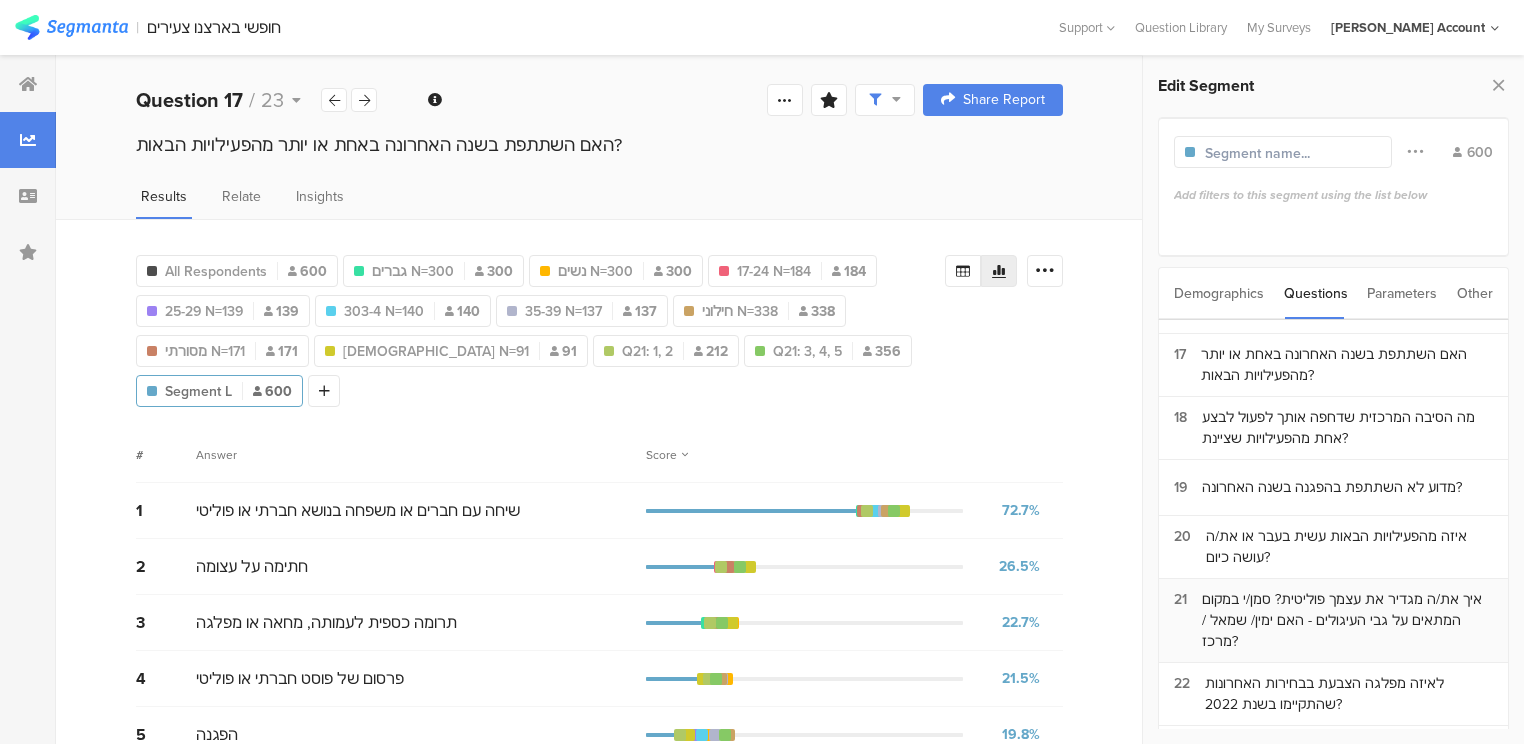 click on "איך את/ה מגדיר את עצמך פוליטית? סמן/י במקום המתאים על גבי העיגולים - האם ימין/ שמאל / מרכז?" at bounding box center [1347, 620] 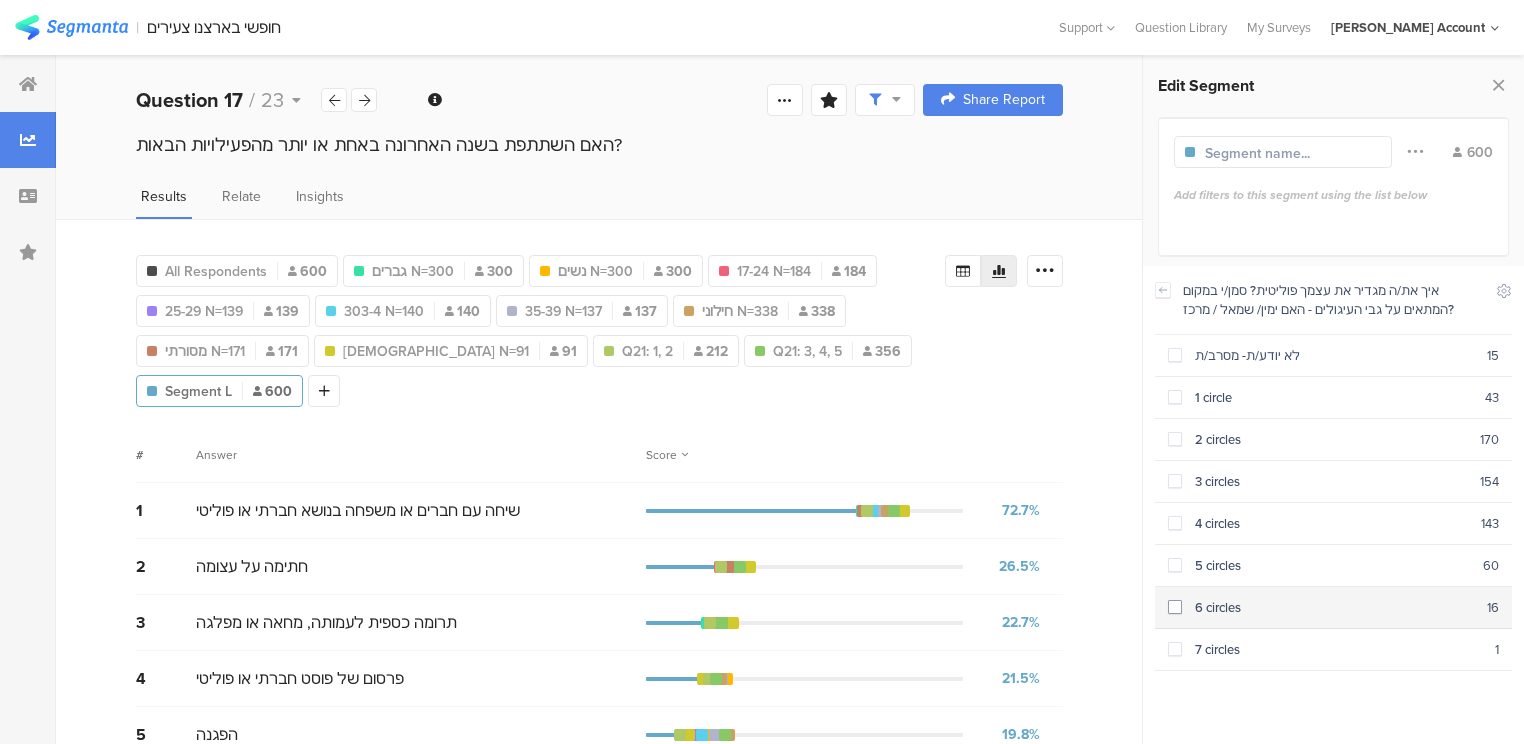 click on "6 circles" at bounding box center [1334, 607] 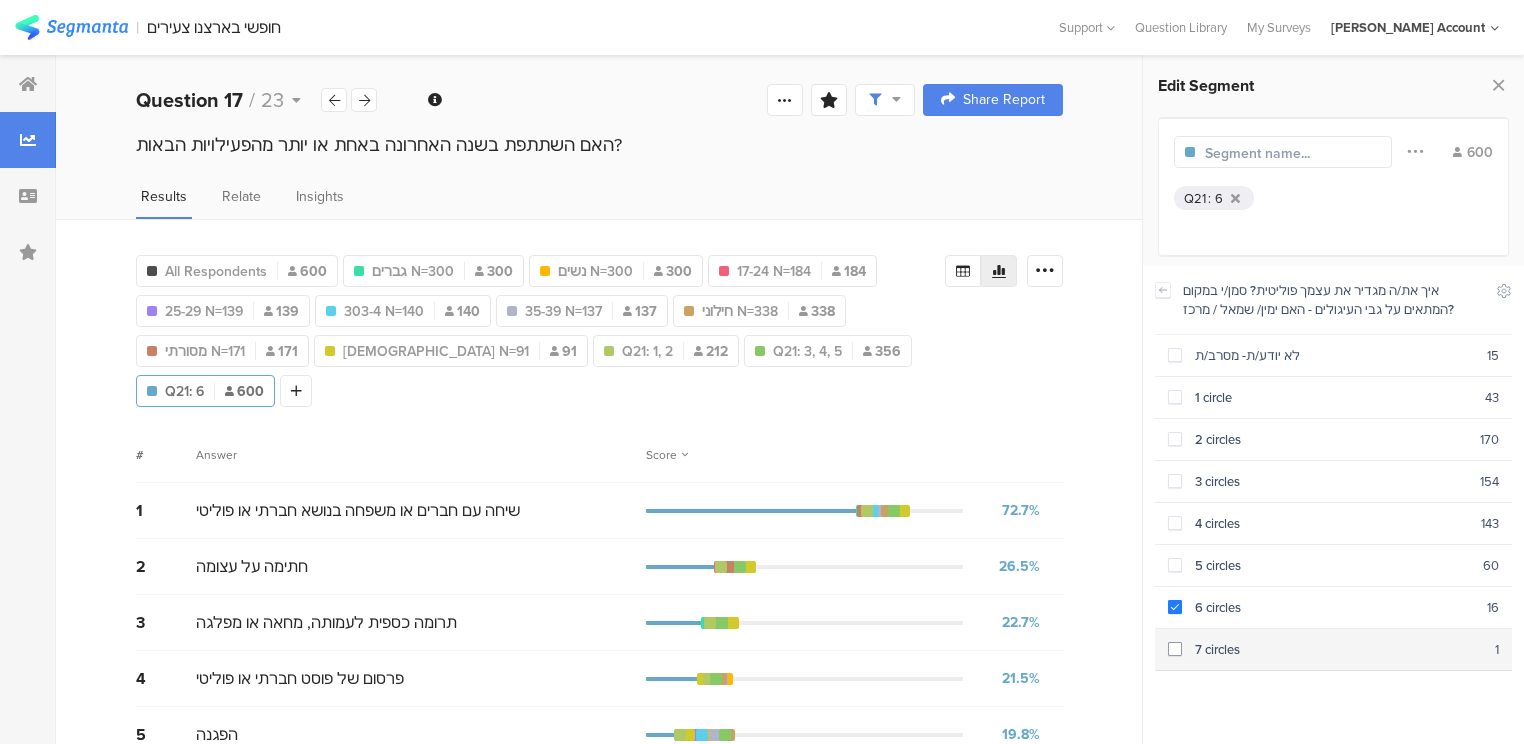 scroll, scrollTop: 1122, scrollLeft: 0, axis: vertical 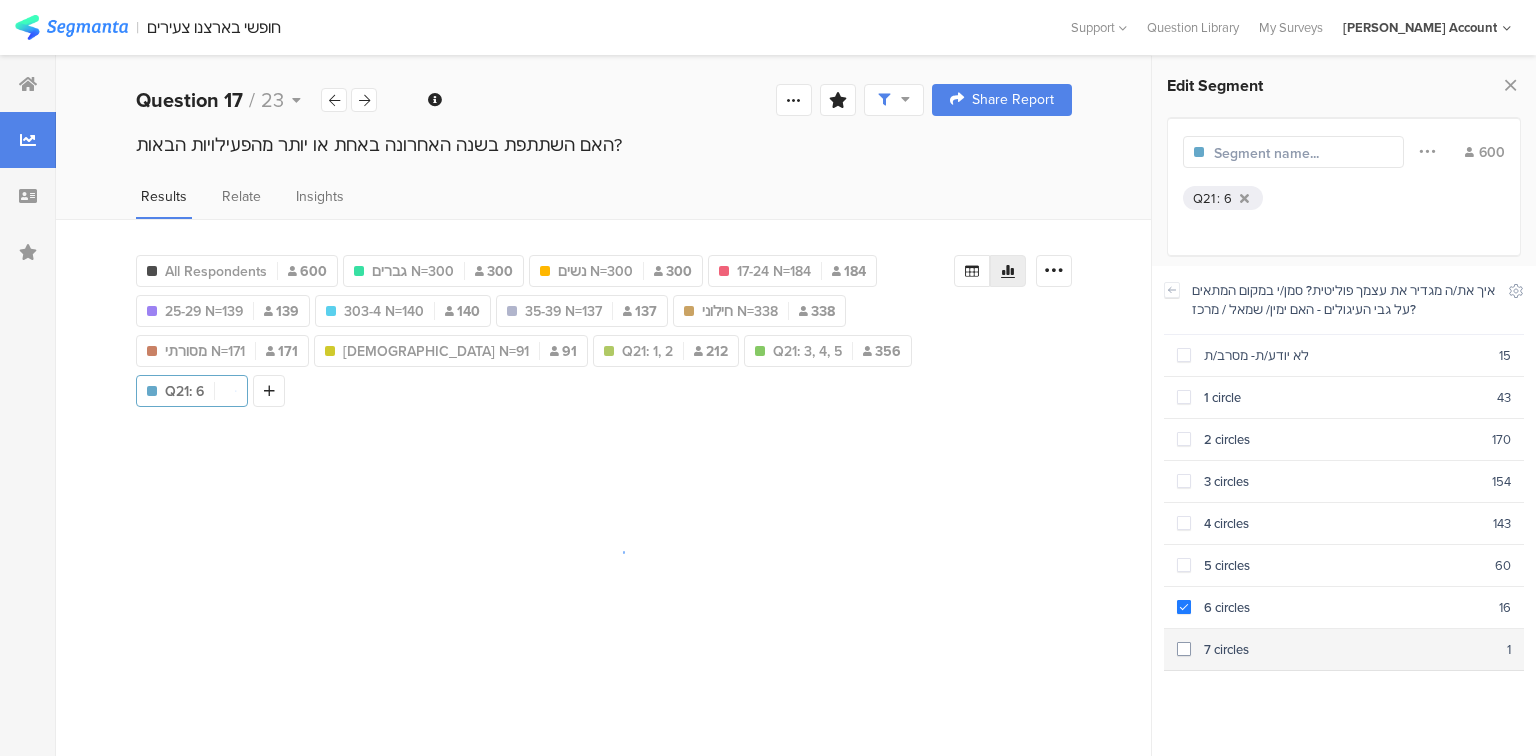 click on "7 circles
1" at bounding box center (1344, 650) 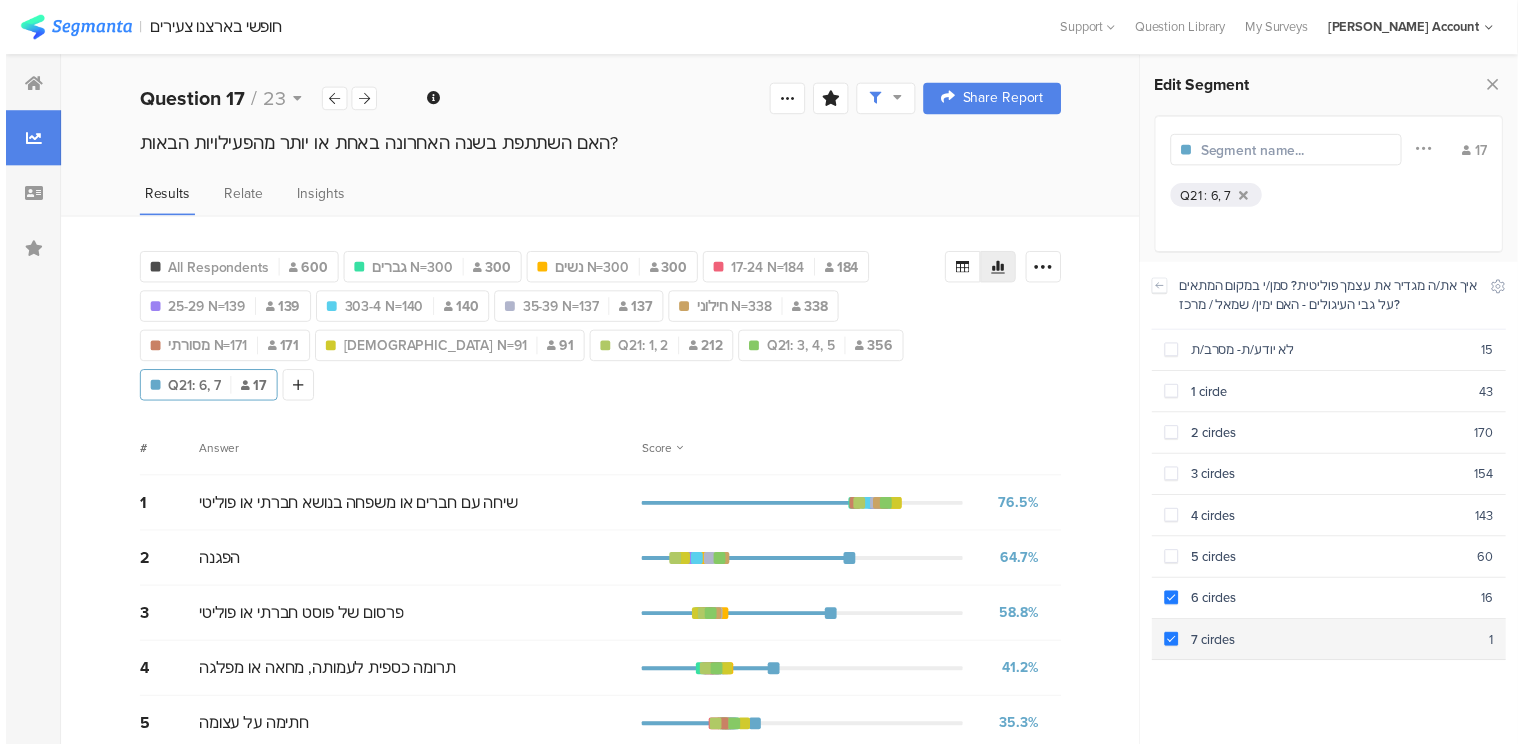 scroll, scrollTop: 1134, scrollLeft: 0, axis: vertical 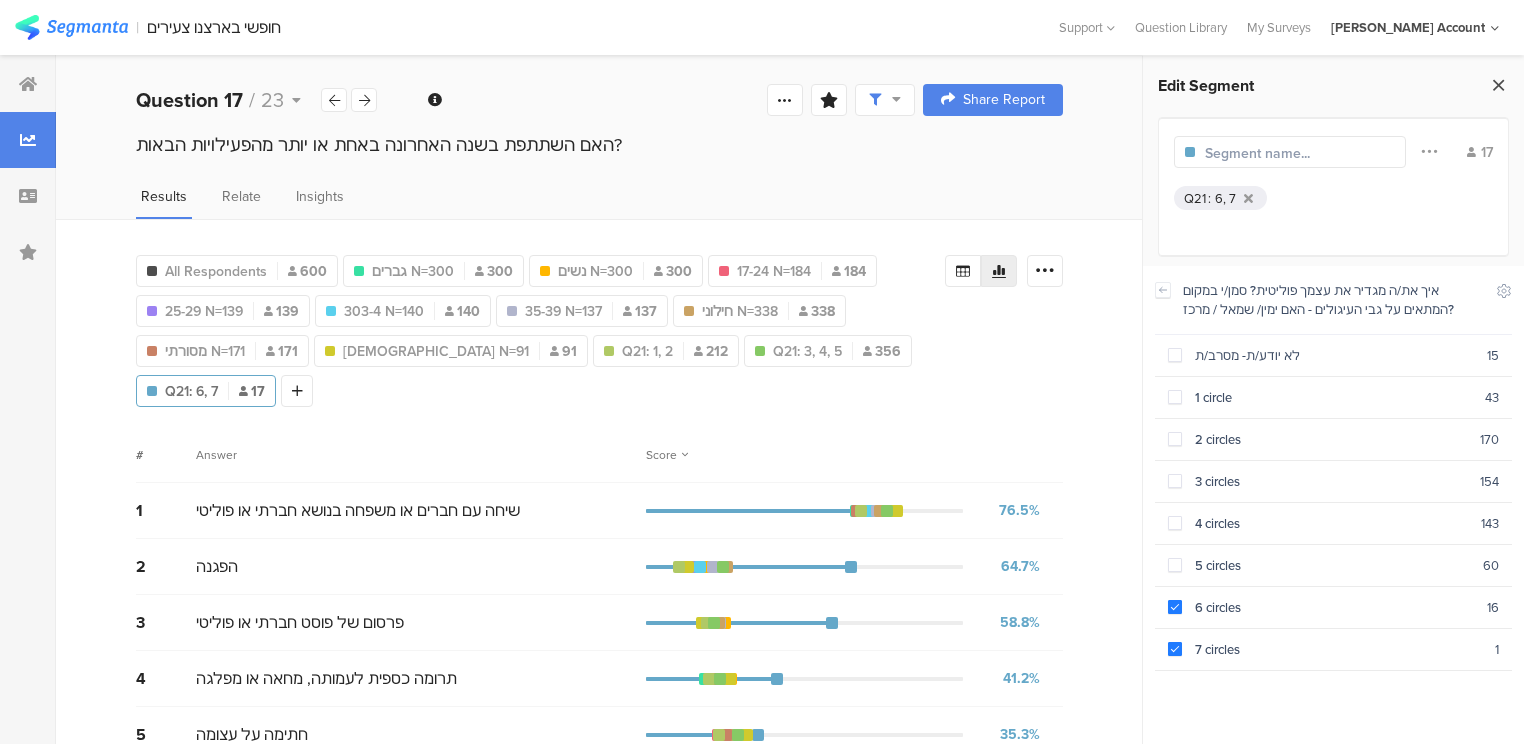 click at bounding box center [1498, 85] 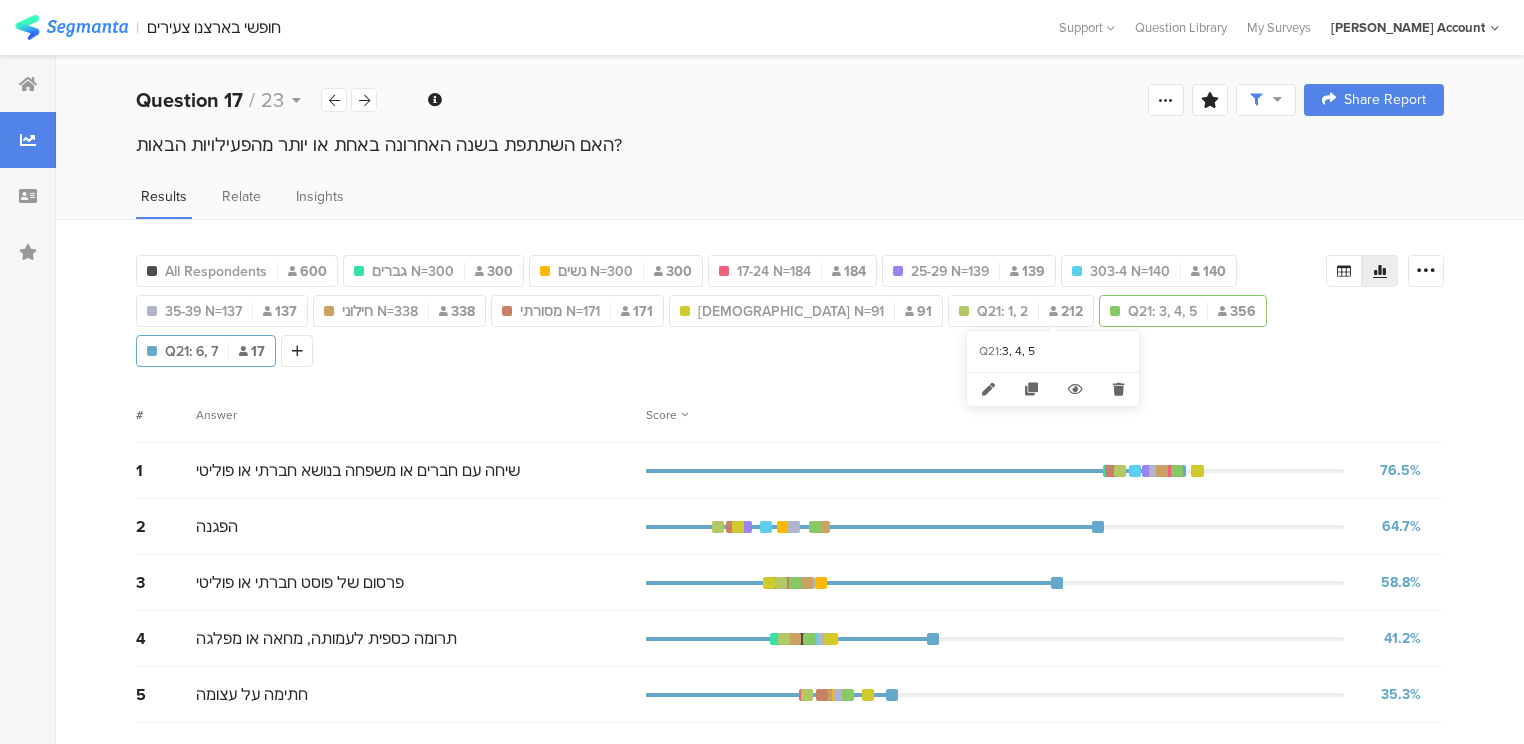 click on "Q21: 3, 4, 5" at bounding box center (1162, 311) 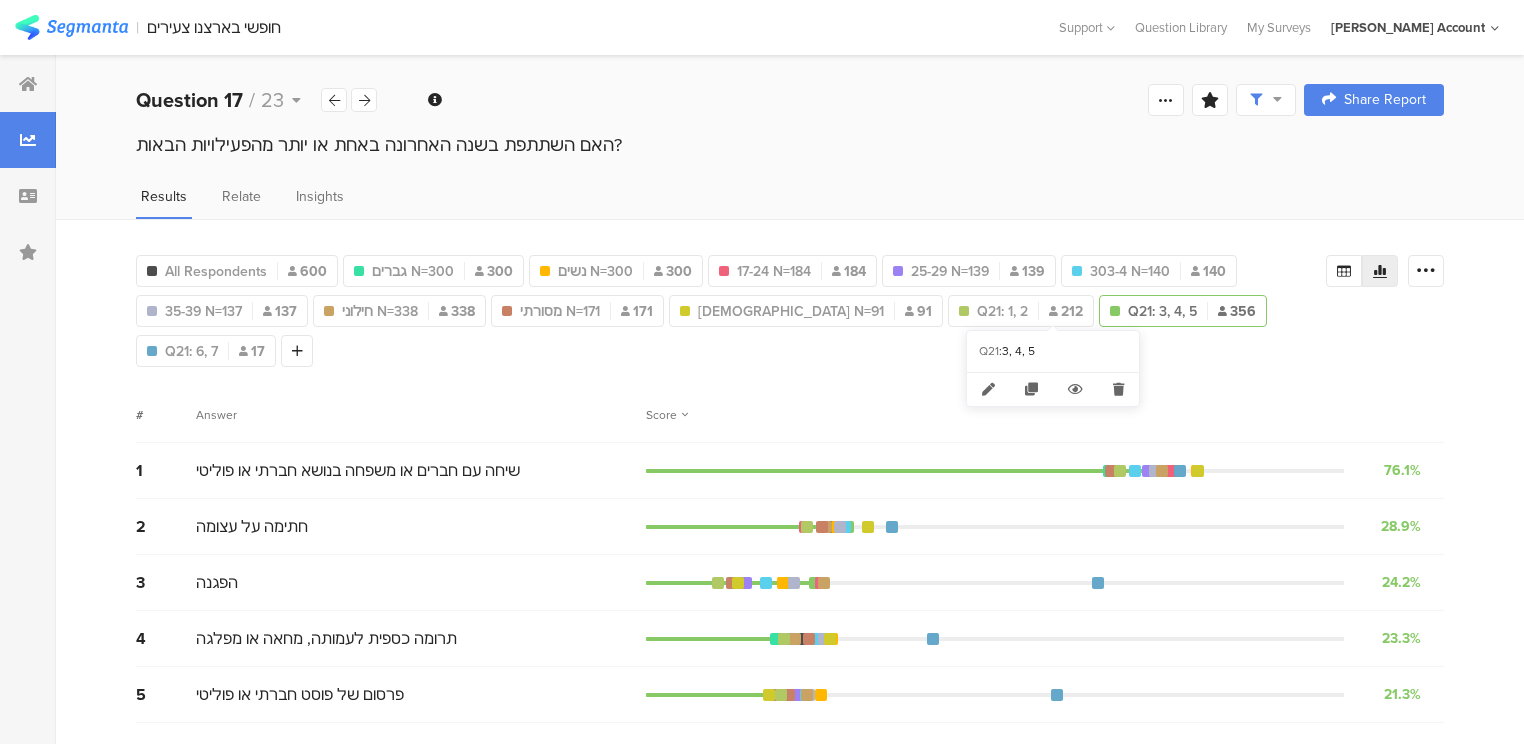 click on "Q21: 3, 4, 5" at bounding box center [1162, 311] 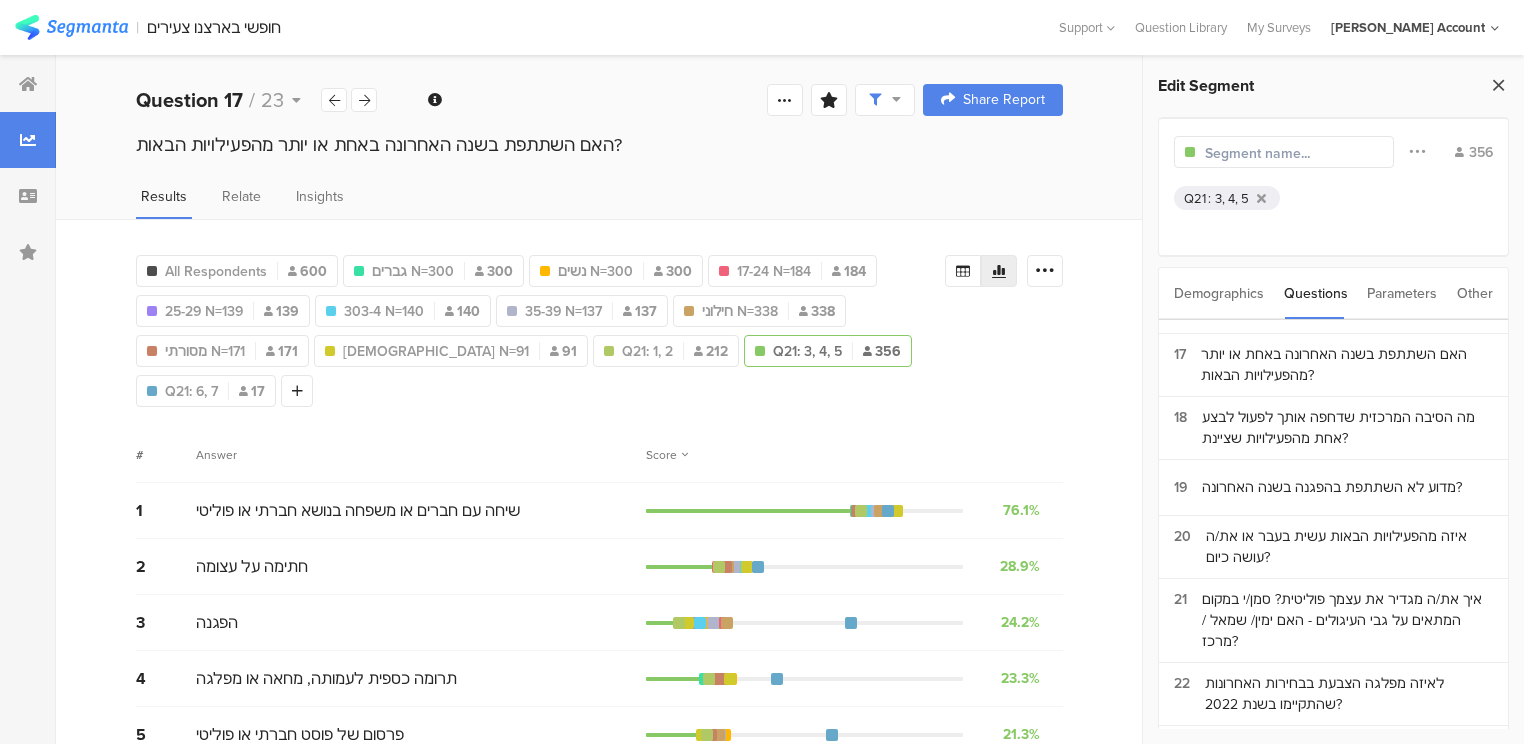 click at bounding box center [1498, 85] 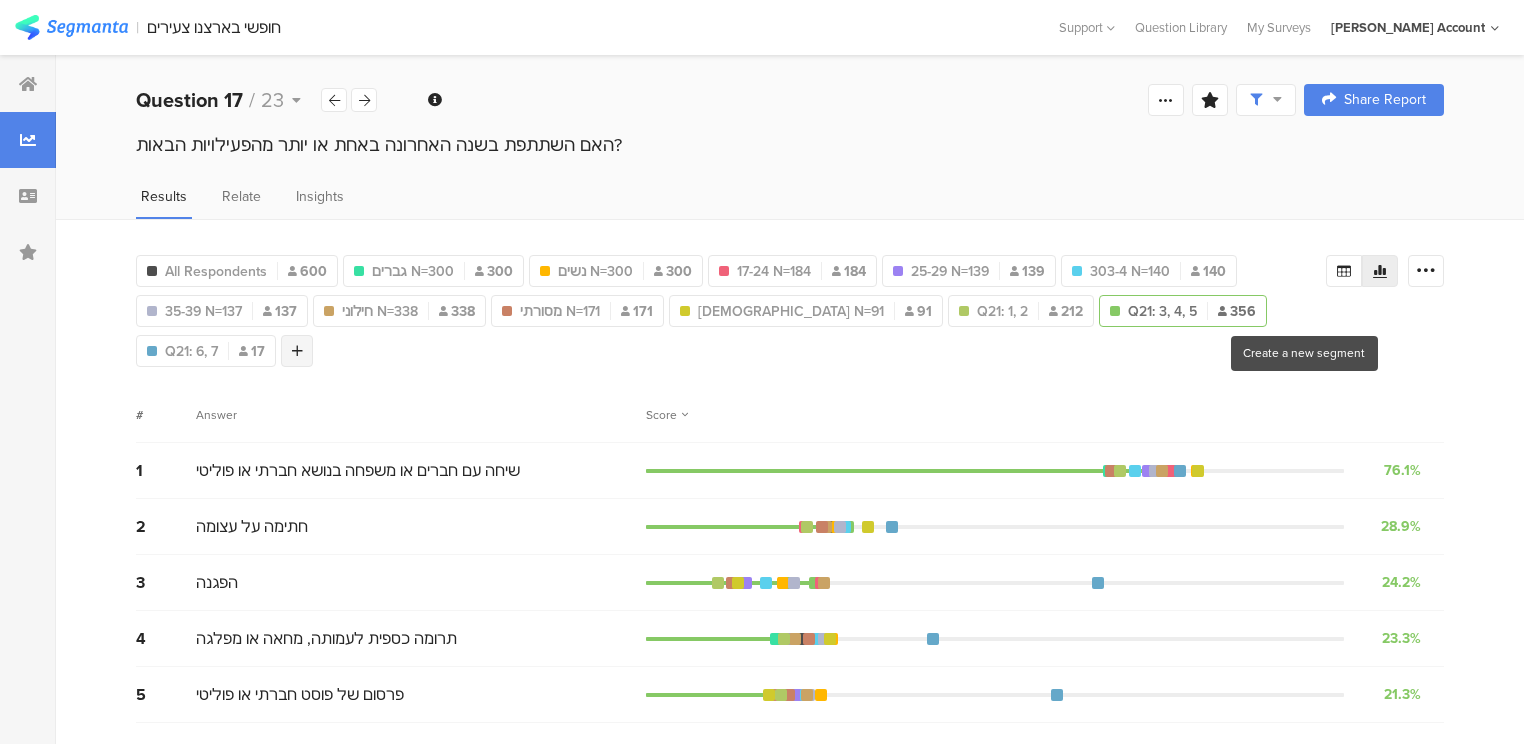 click at bounding box center [297, 351] 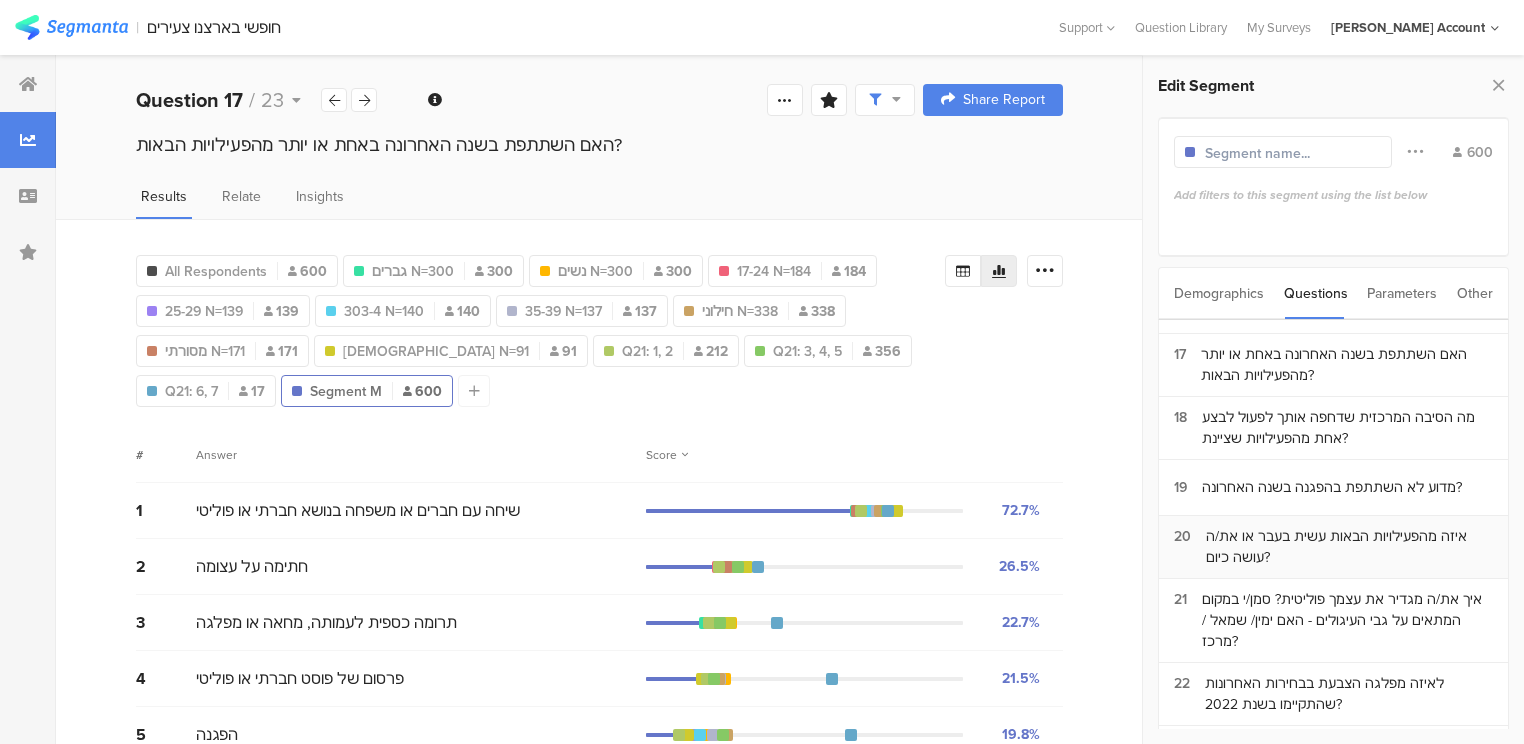 click on "איזה מהפעילויות הבאות עשית בעבר או את/ה עושה כיום?" at bounding box center (1349, 547) 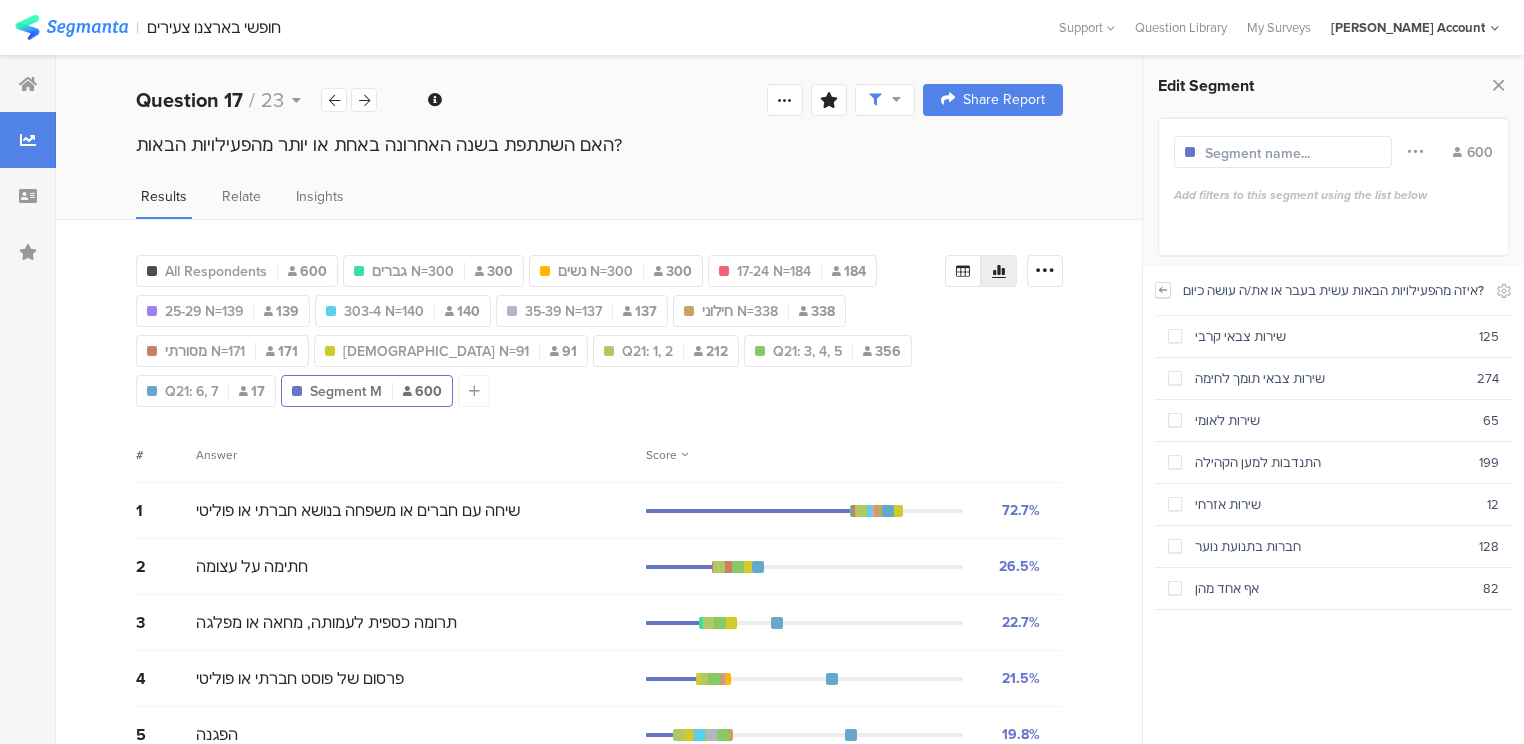 click 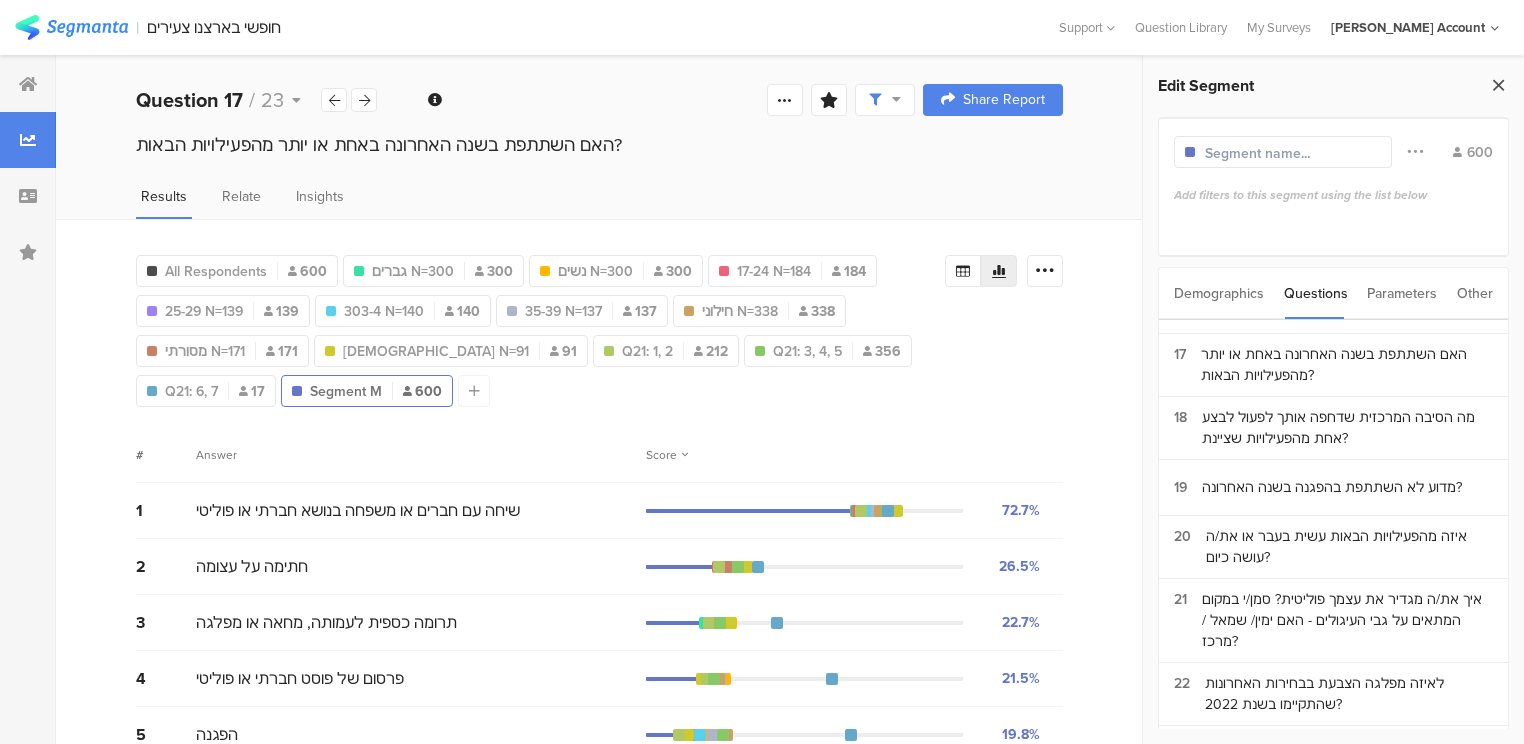 click at bounding box center [1498, 85] 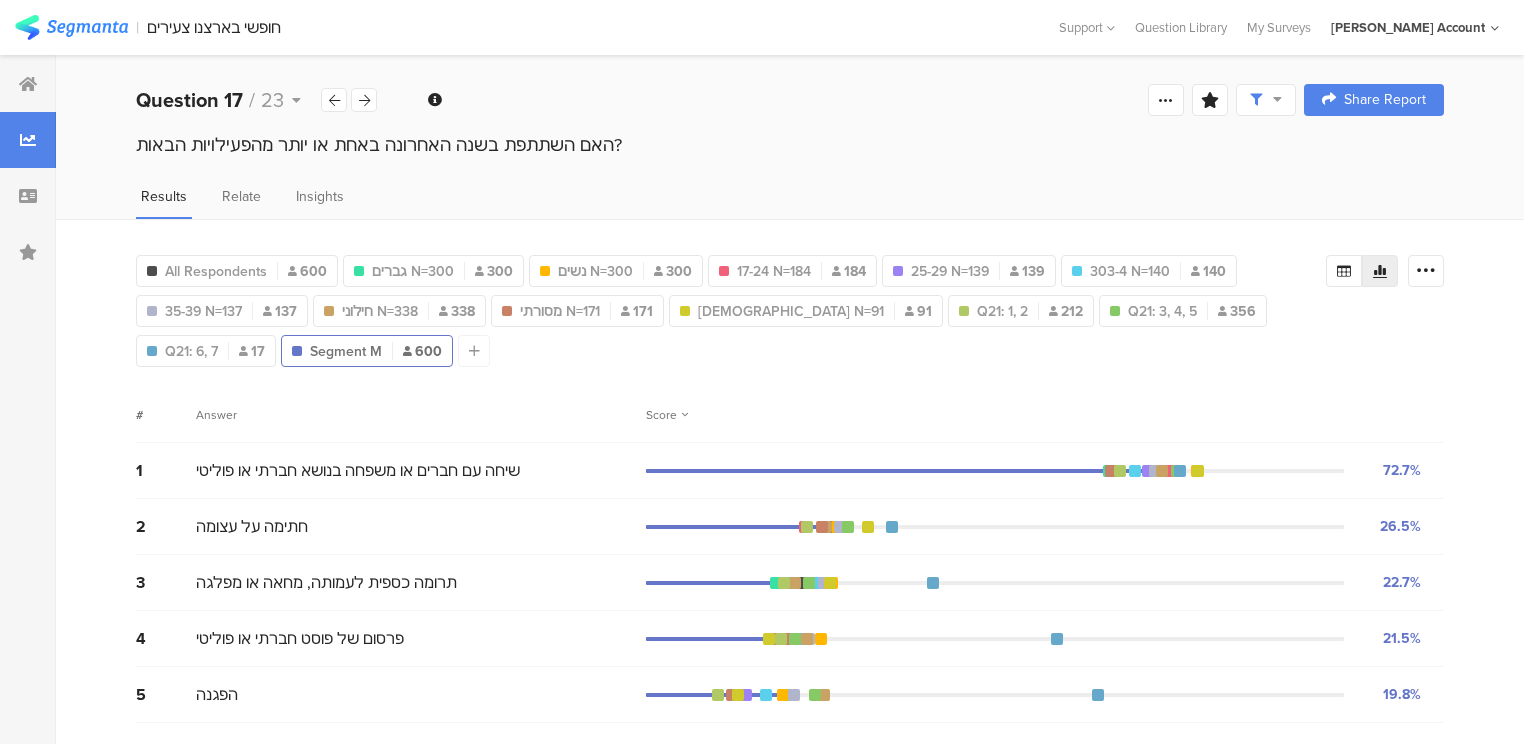 click on "All Respondents       600
Q1.1
:   גבר                 גברים N=300       300
Q1.1
:   אישה                 נשים N=300       300
Q1.2
:   17-18, 19-24                 17-24 N=184       184
25-29 N=139       139
303-4 N=140       140
Q1.2
:   35-39                 35-39 N=137       137
Q1.4
:   חילוני/ת                 חילוני N=338       338
מסורתי N=171       171
דתי N=91       91
Q21: 1, 2       212
Q21: 3, 4, 5       356
Q21: 6, 7       17
Segment M       600
Add Segment             Segment markers       Confidence interval       Vote count             #   Answer   Score   1                 72.7%   436 votes 2     חתימה על עצומה" at bounding box center (790, 534) 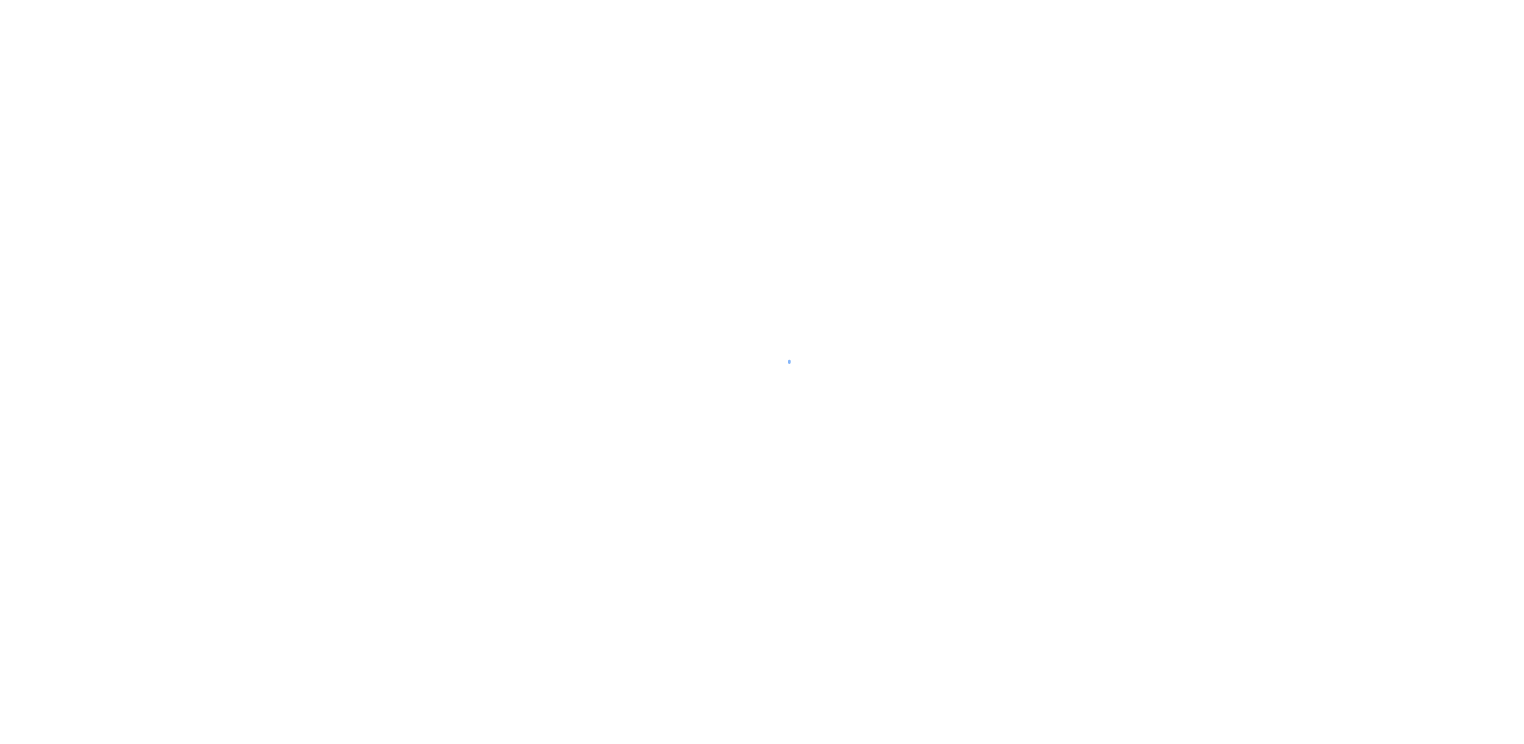 scroll, scrollTop: 0, scrollLeft: 0, axis: both 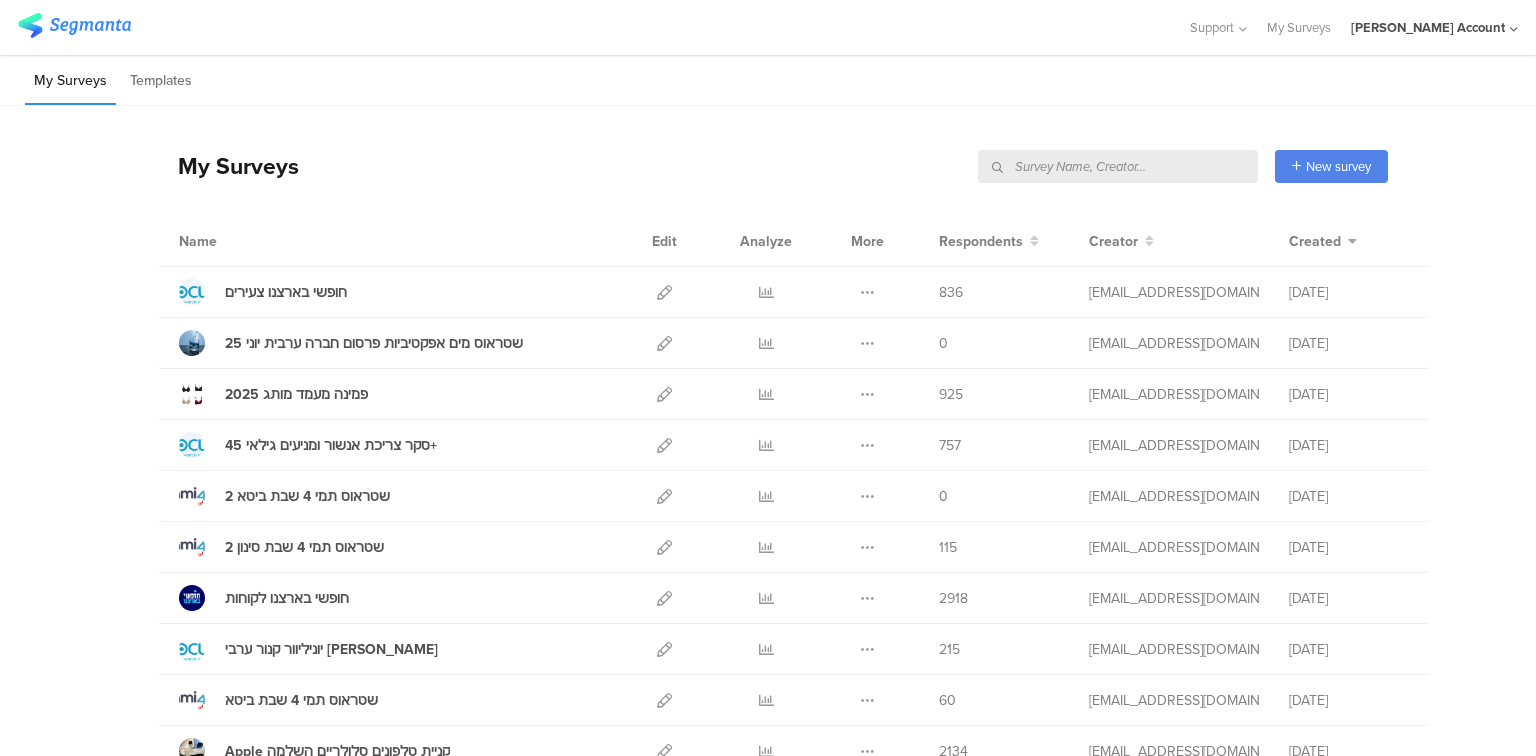 click at bounding box center [1118, 166] 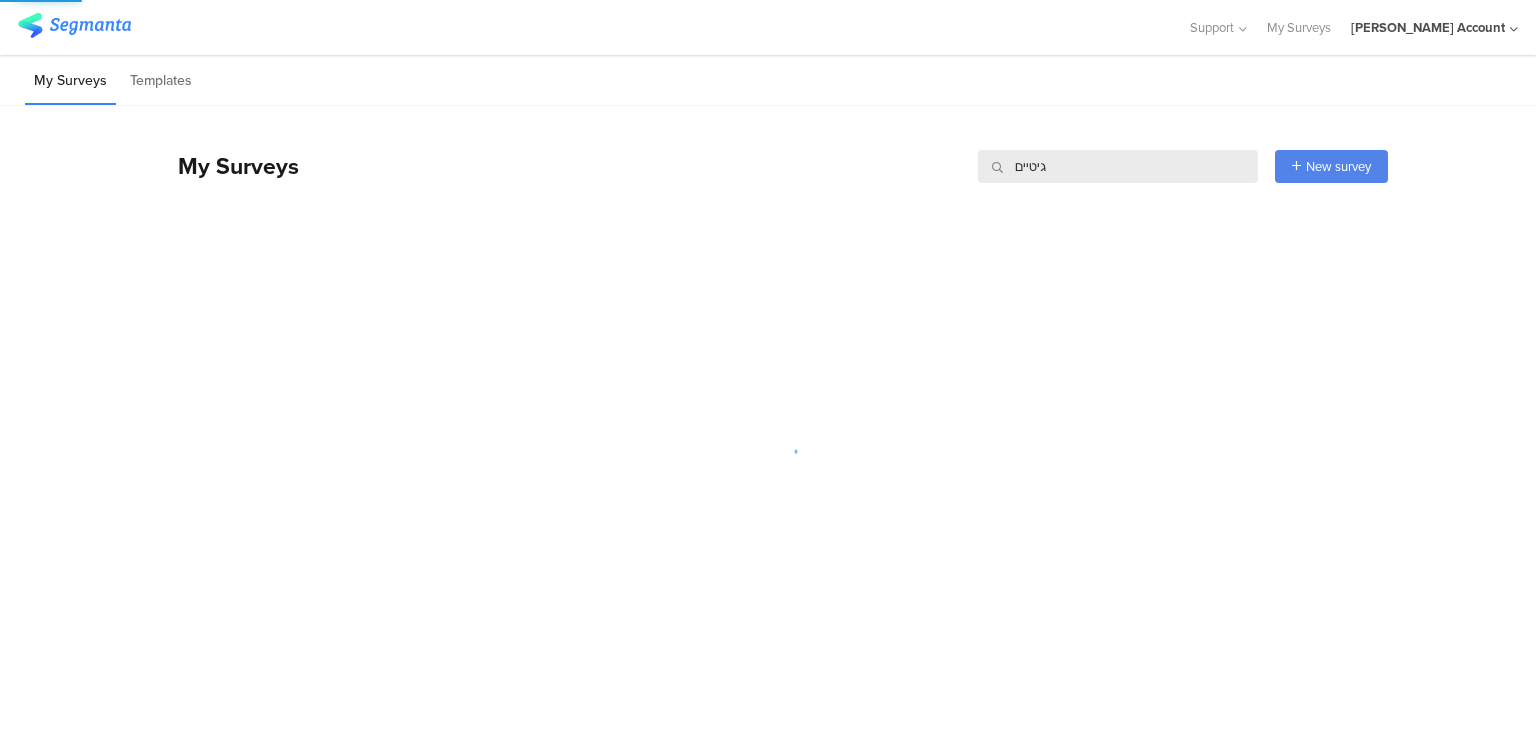 click on "גיטיים" at bounding box center (1118, 166) 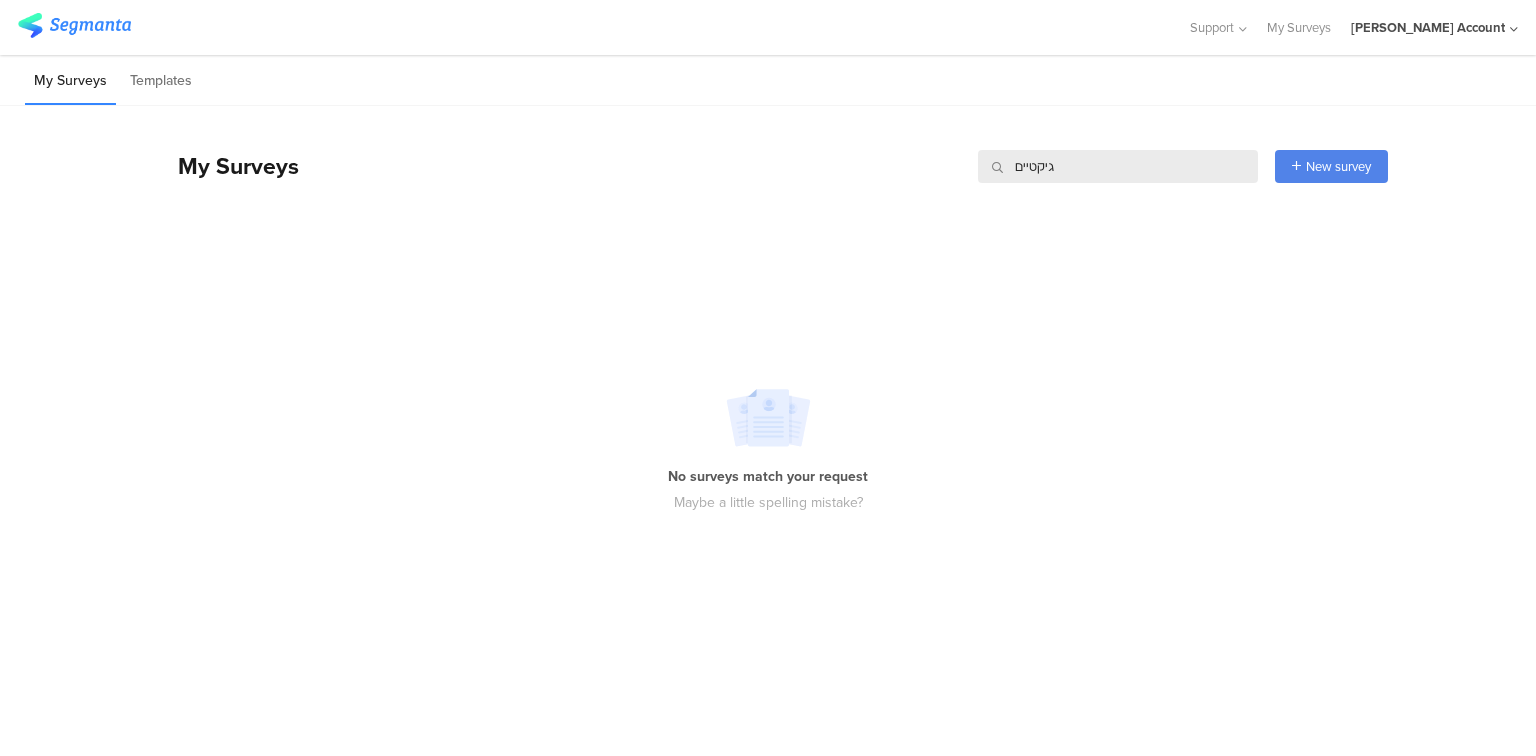 click on "גיקטיים" at bounding box center [1118, 166] 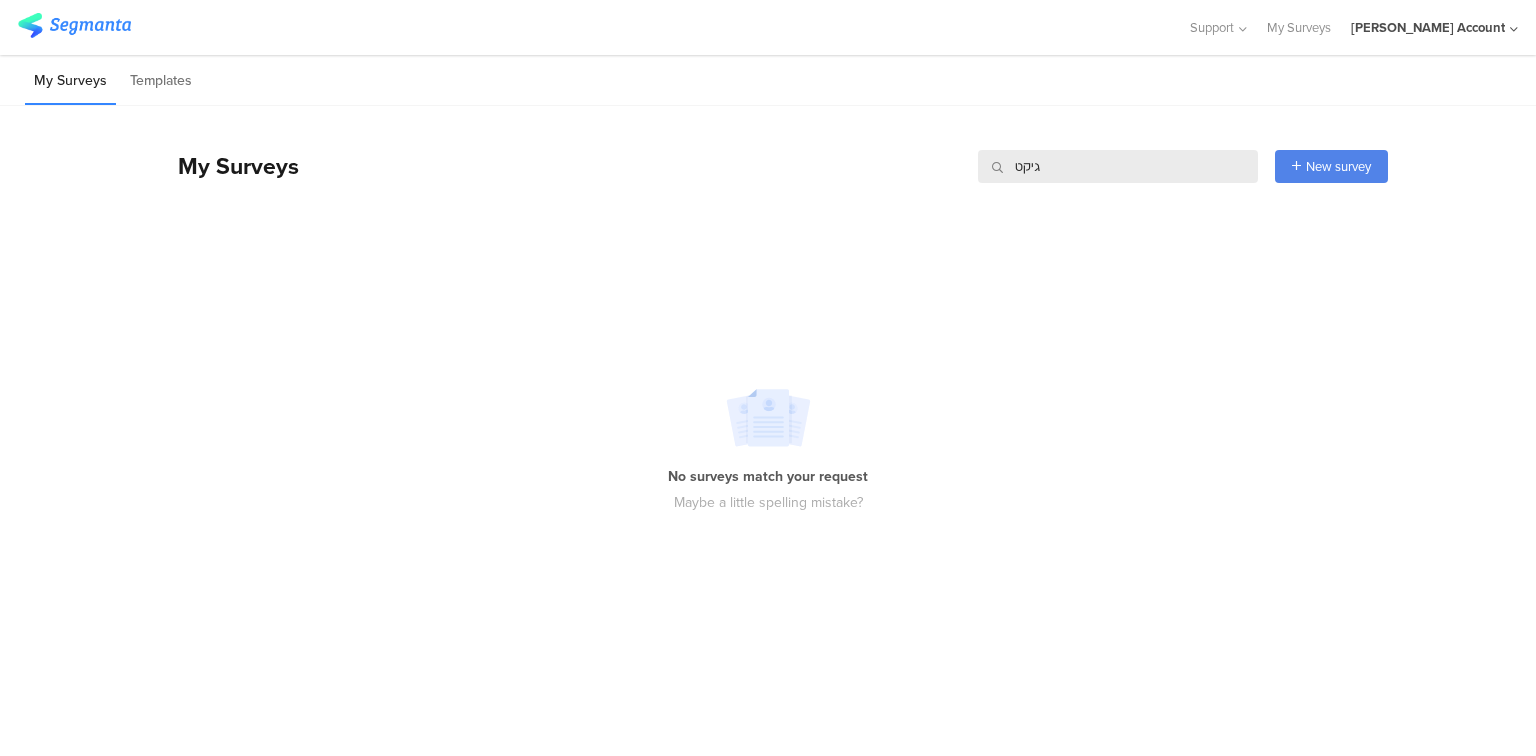click at bounding box center [997, 167] 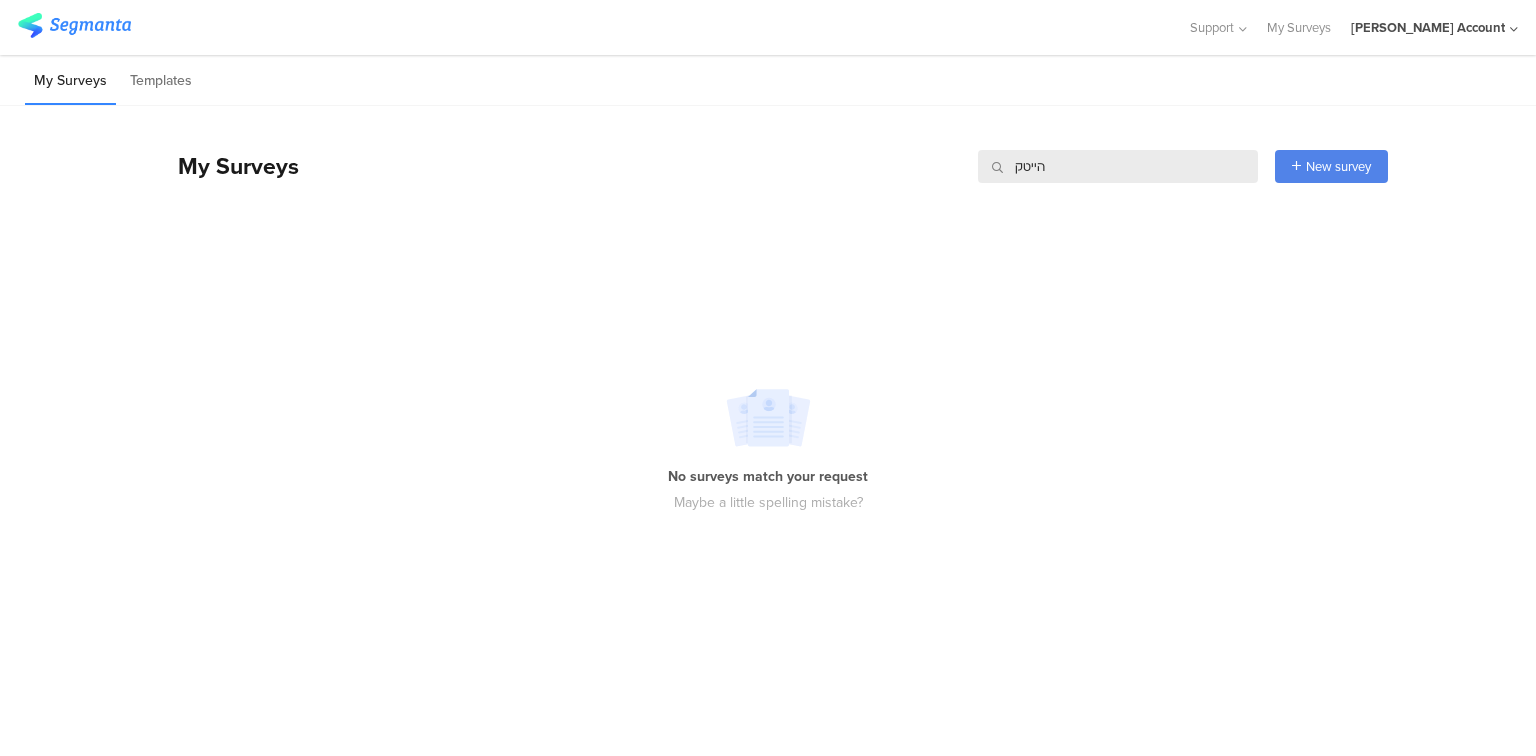 type on "הייטק" 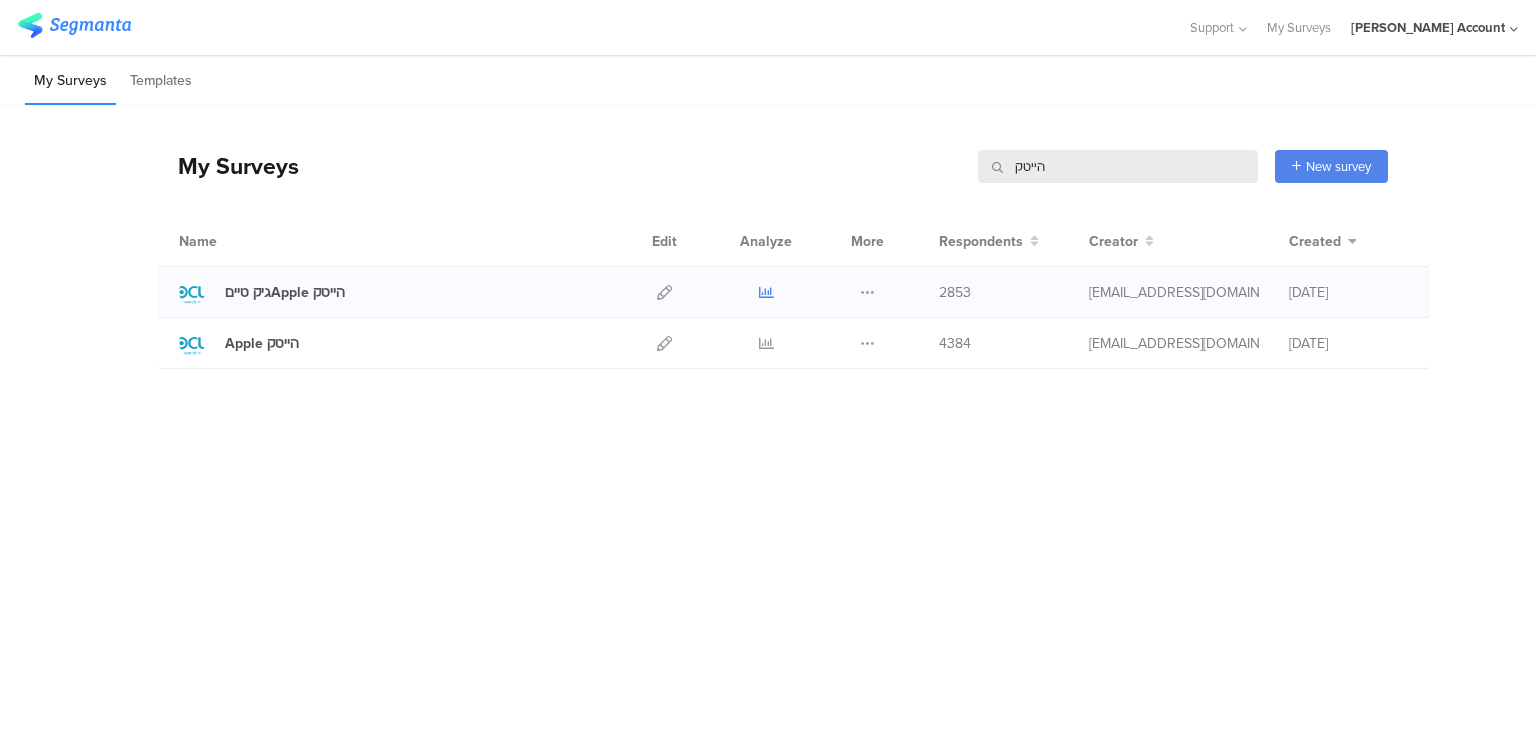 click at bounding box center [766, 292] 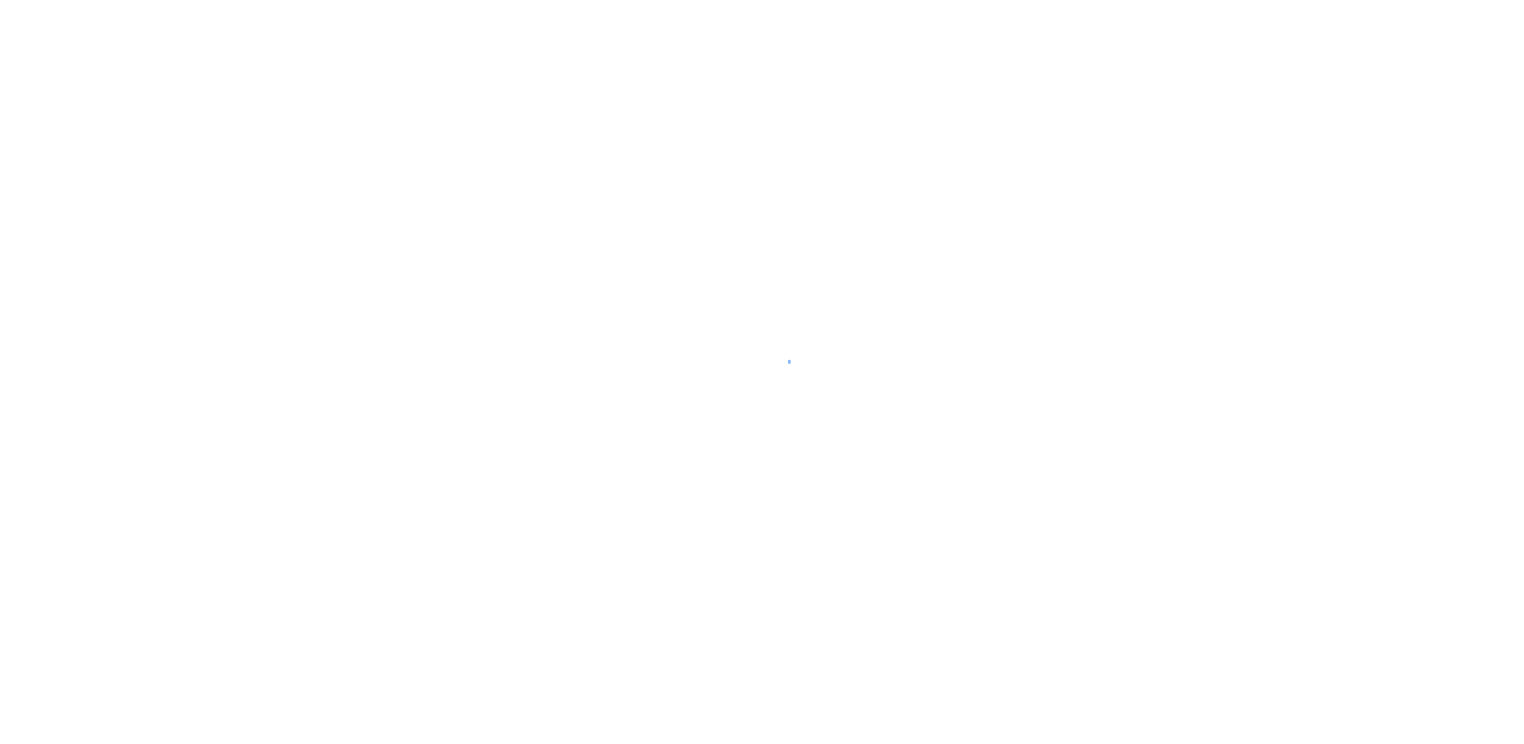 scroll, scrollTop: 0, scrollLeft: 0, axis: both 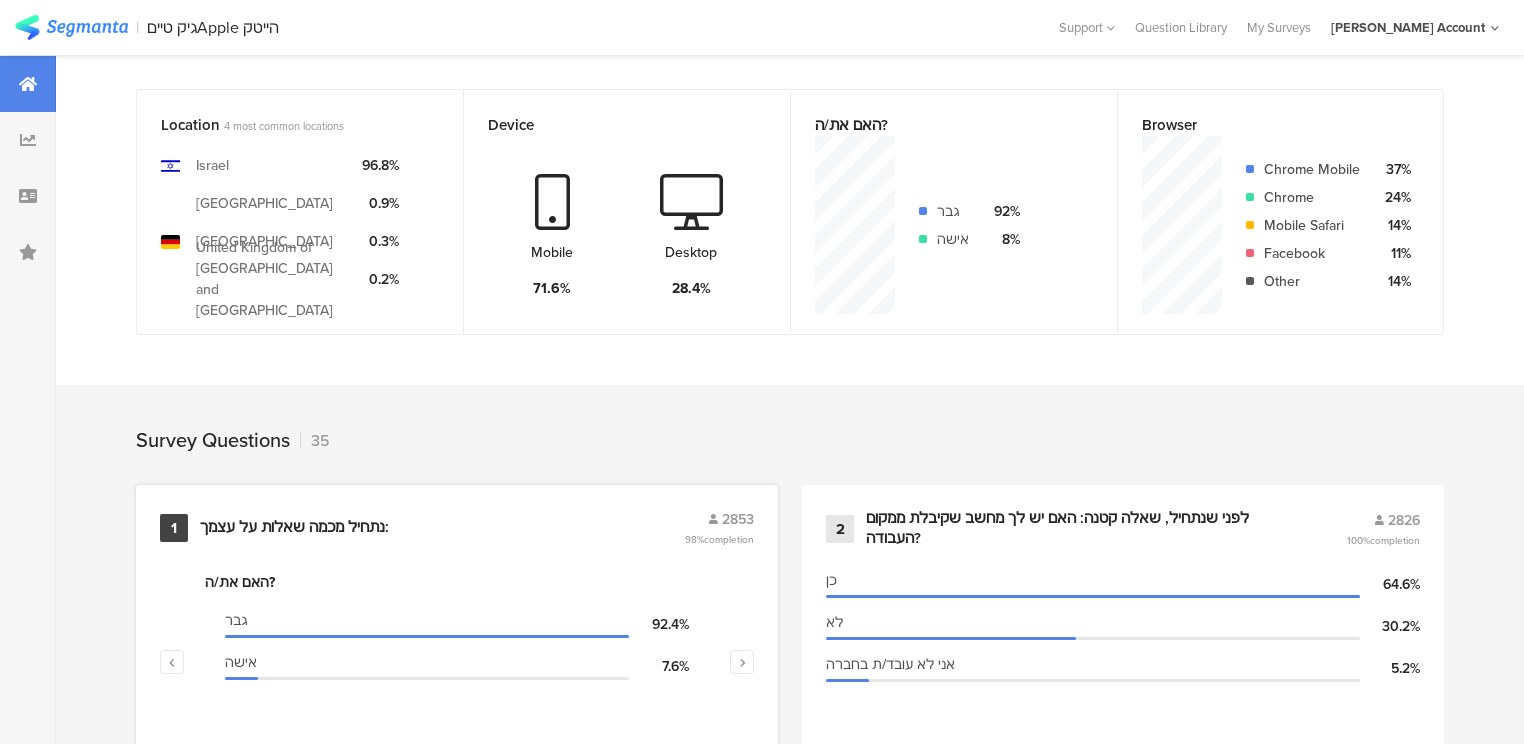 click on "נתחיל מכמה שאלות על עצמך:" at bounding box center (294, 528) 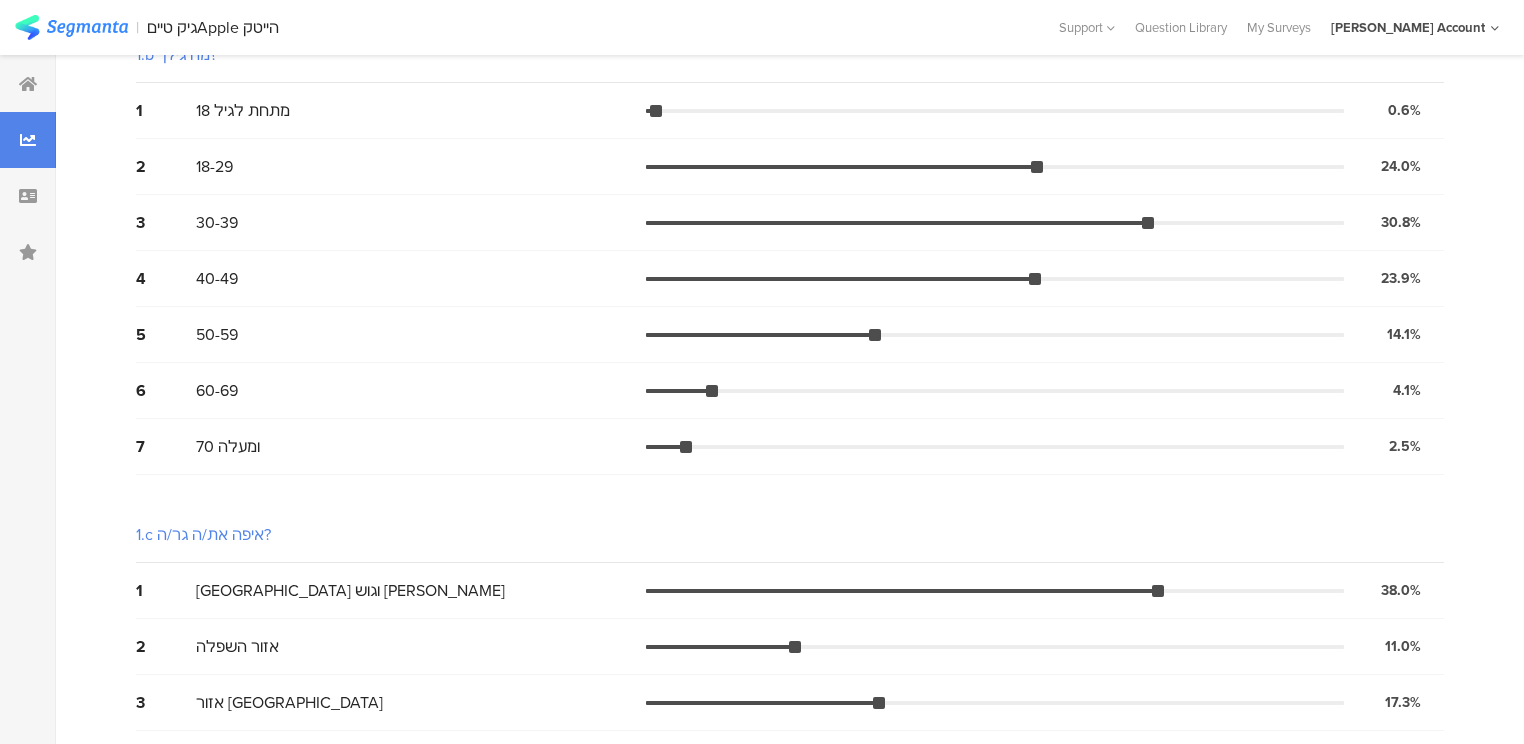 scroll, scrollTop: 0, scrollLeft: 0, axis: both 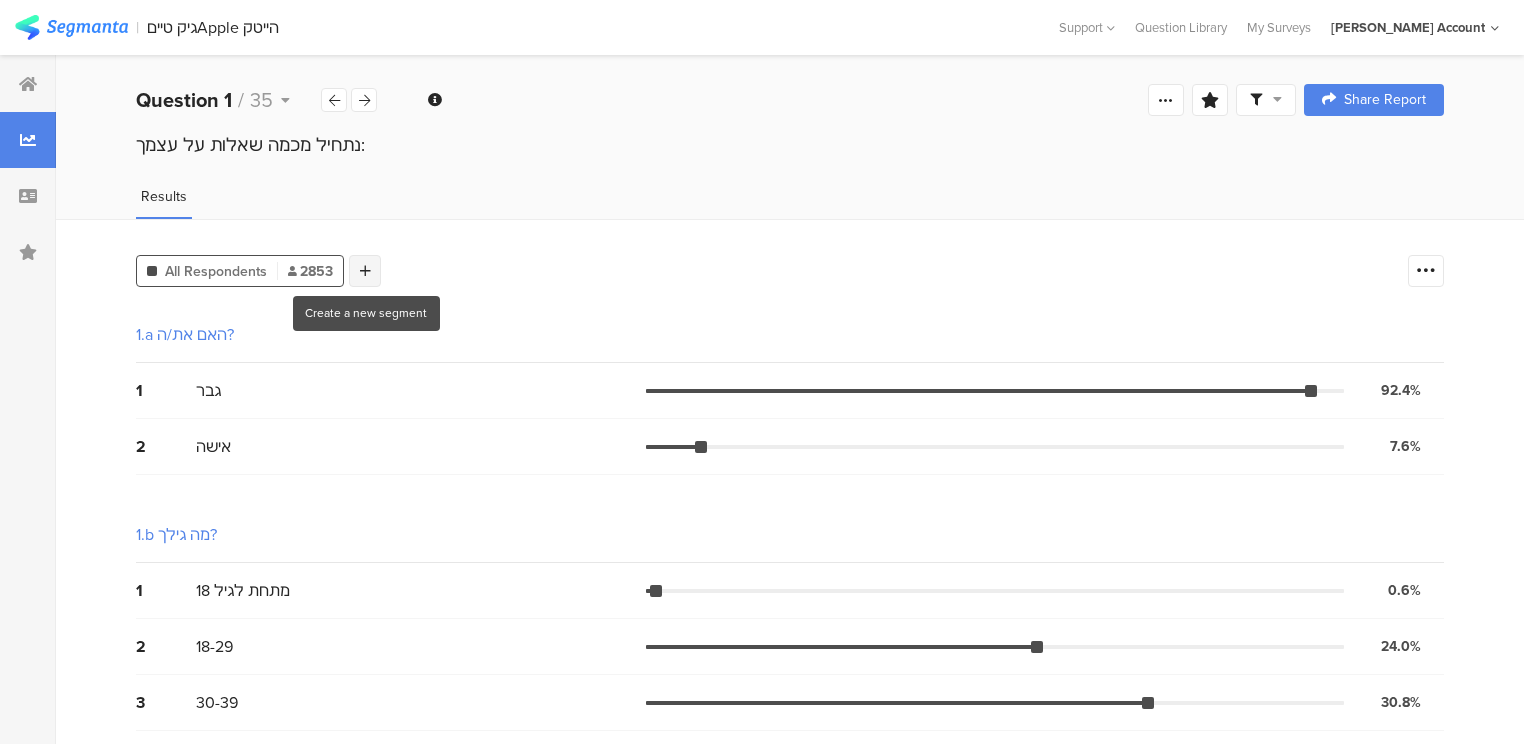 click at bounding box center [365, 271] 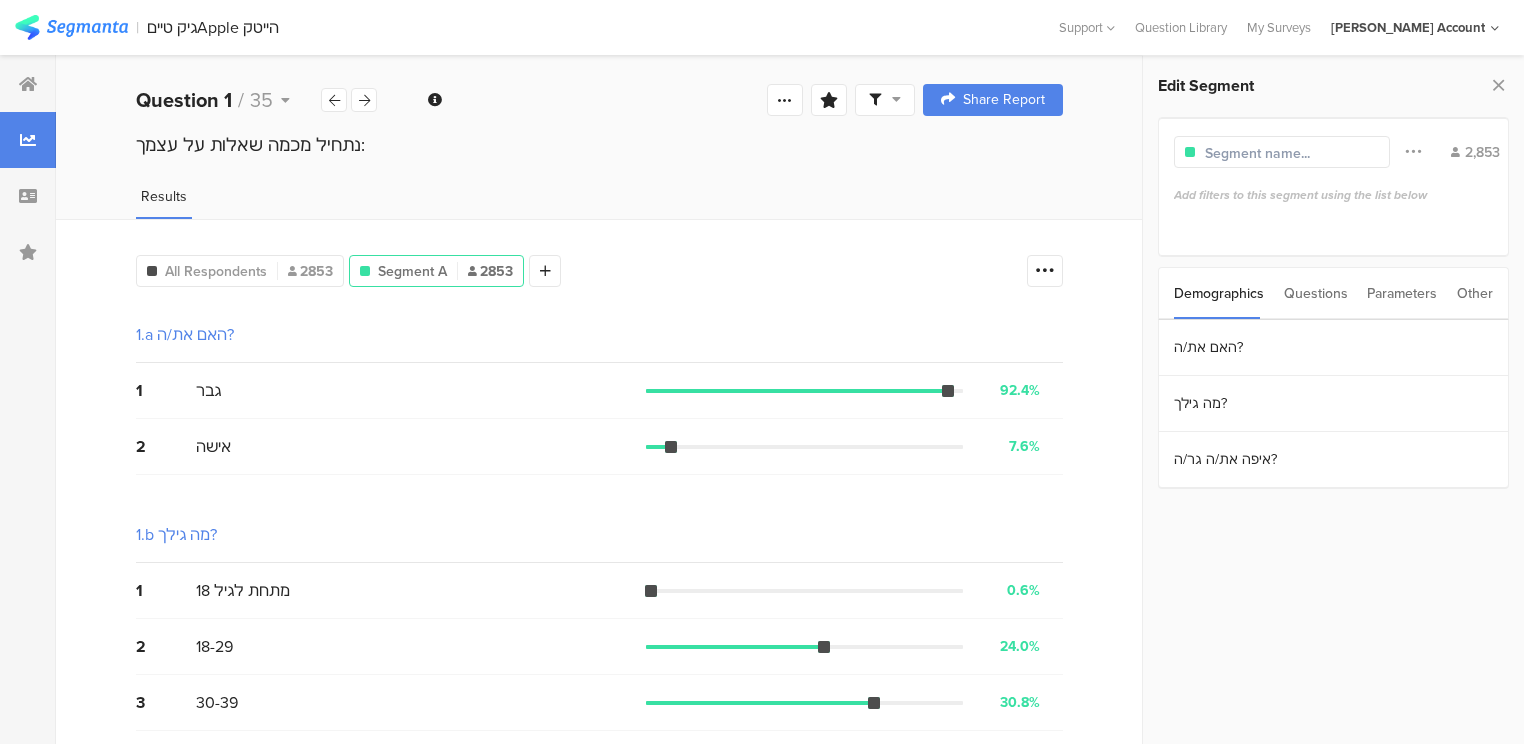 click at bounding box center [1292, 153] 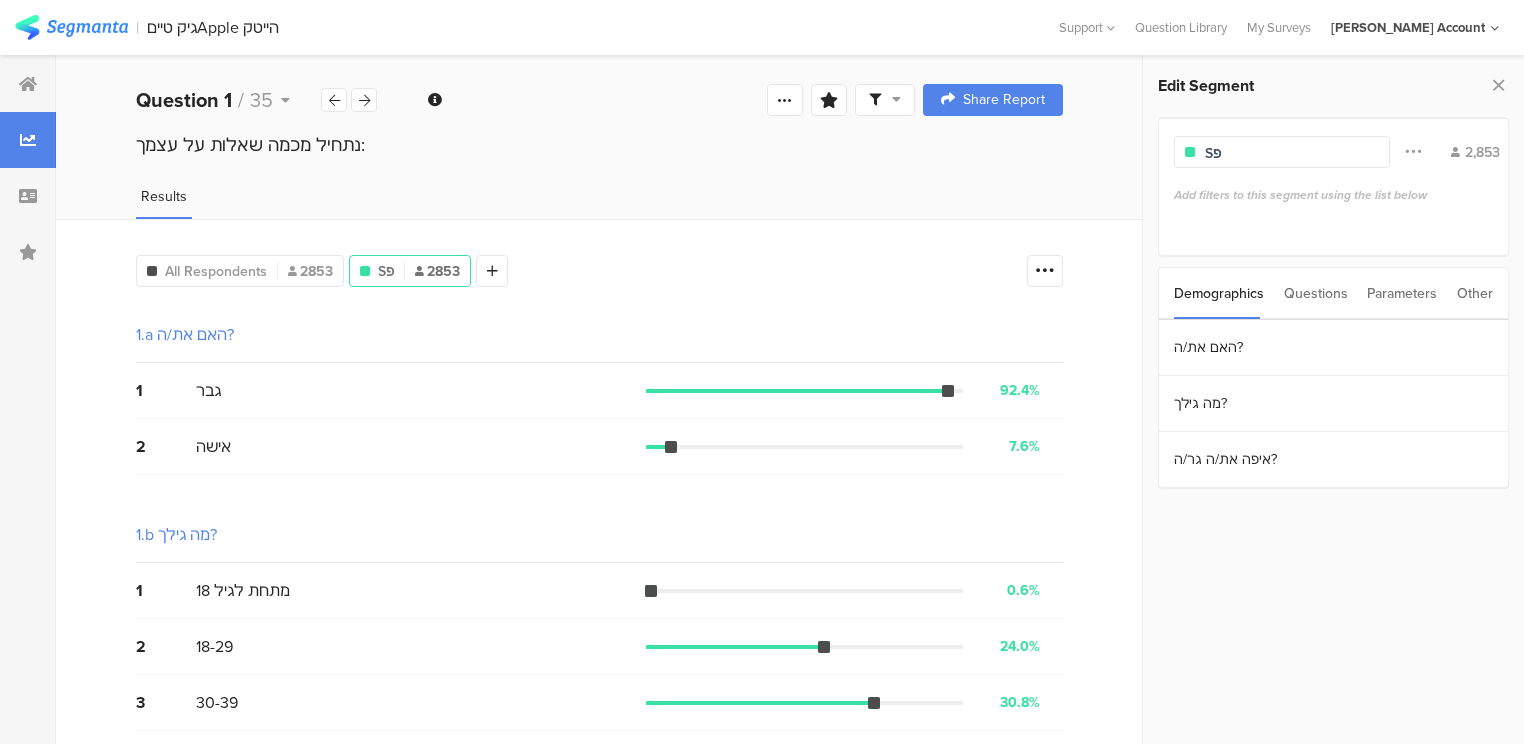 type on "S" 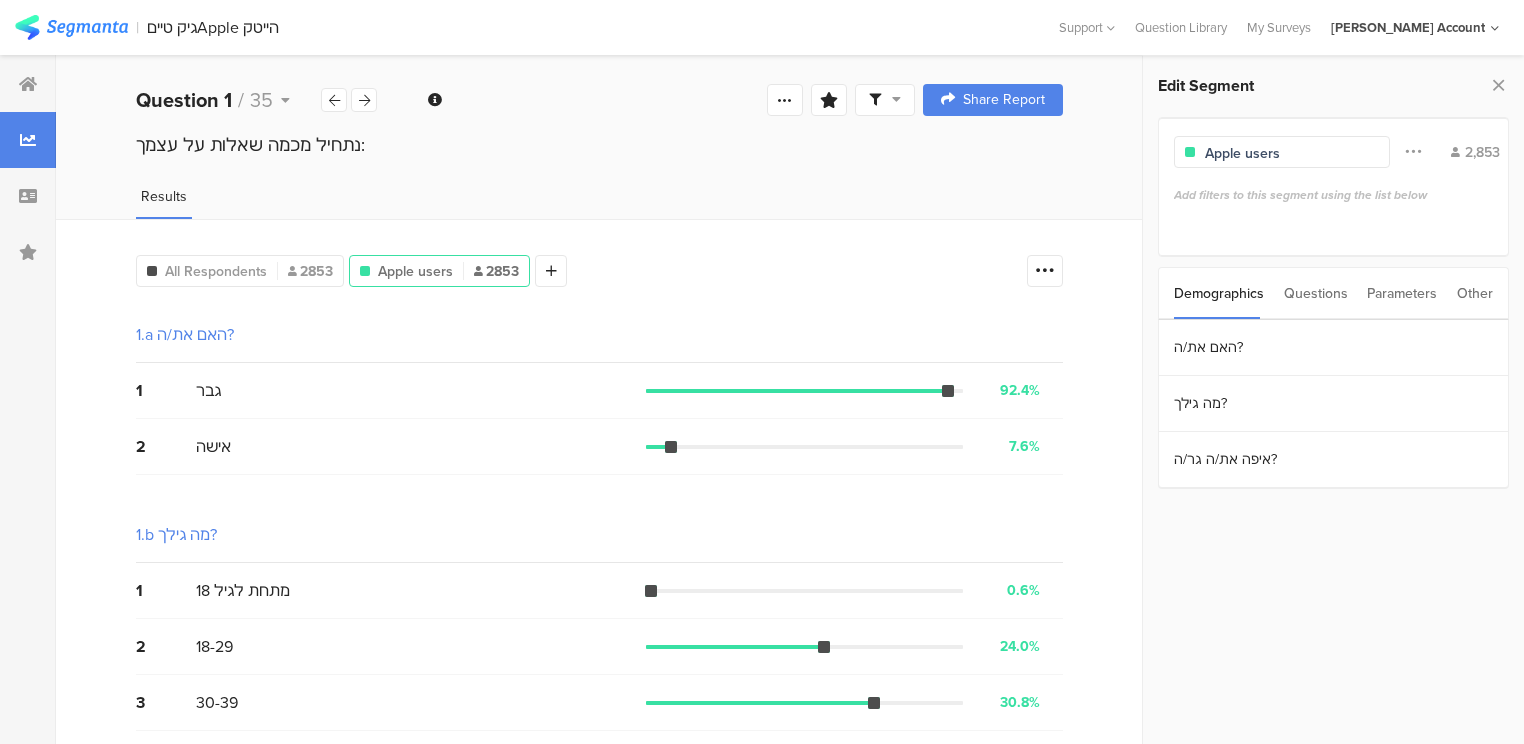 click on "Questions" at bounding box center (1316, 293) 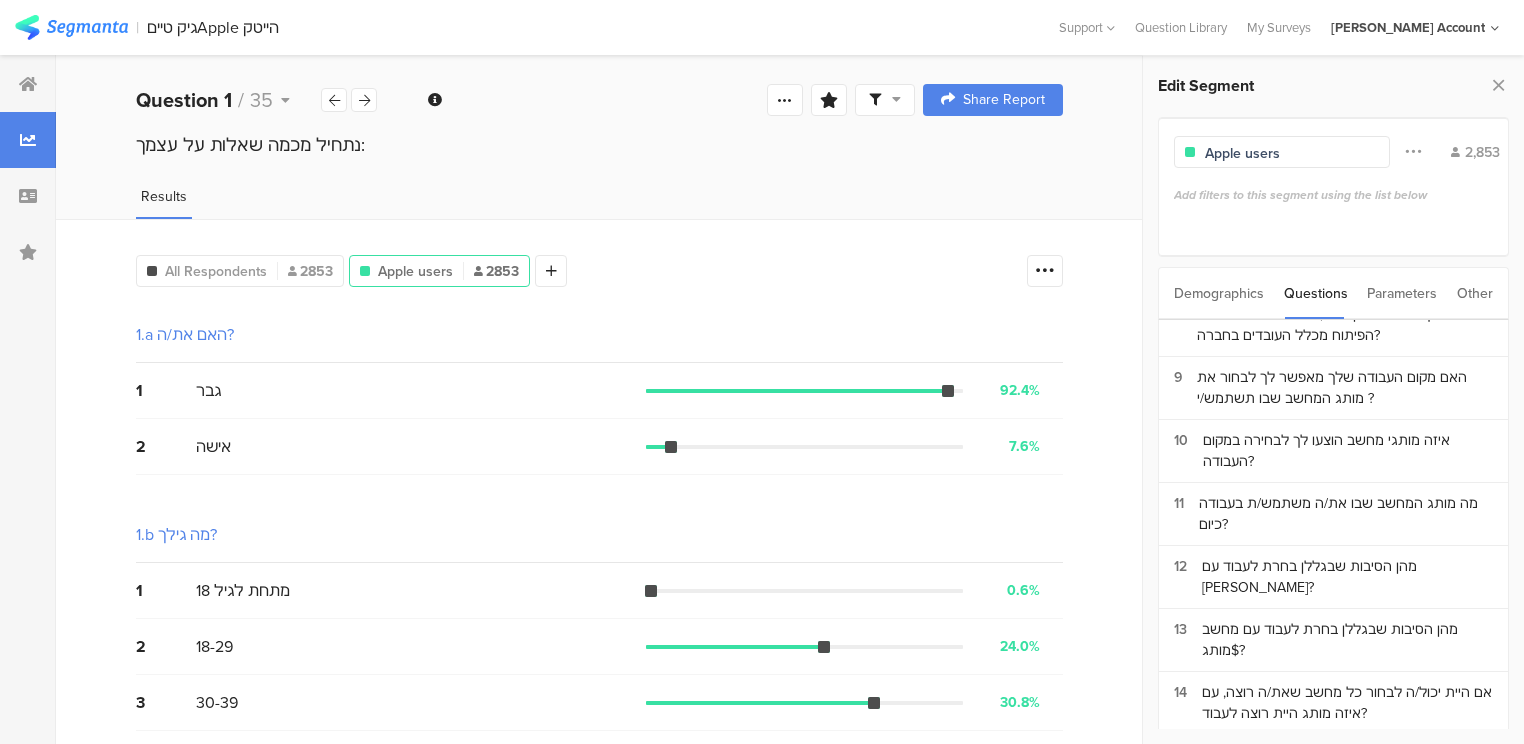 scroll, scrollTop: 400, scrollLeft: 0, axis: vertical 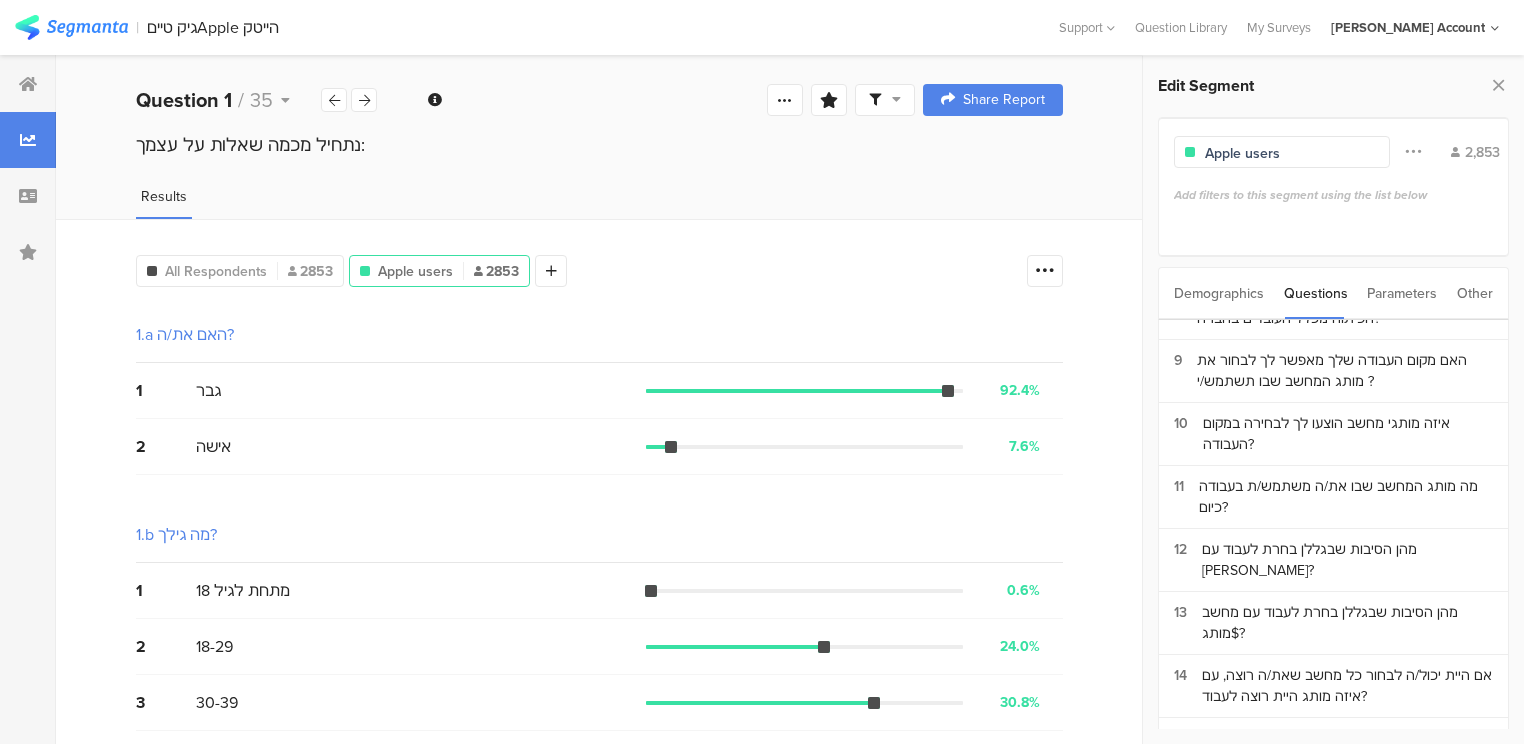 click on "מה מותג המחשב שבו את/ה משתמש/ת בעבודה כיום?" at bounding box center [1346, 497] 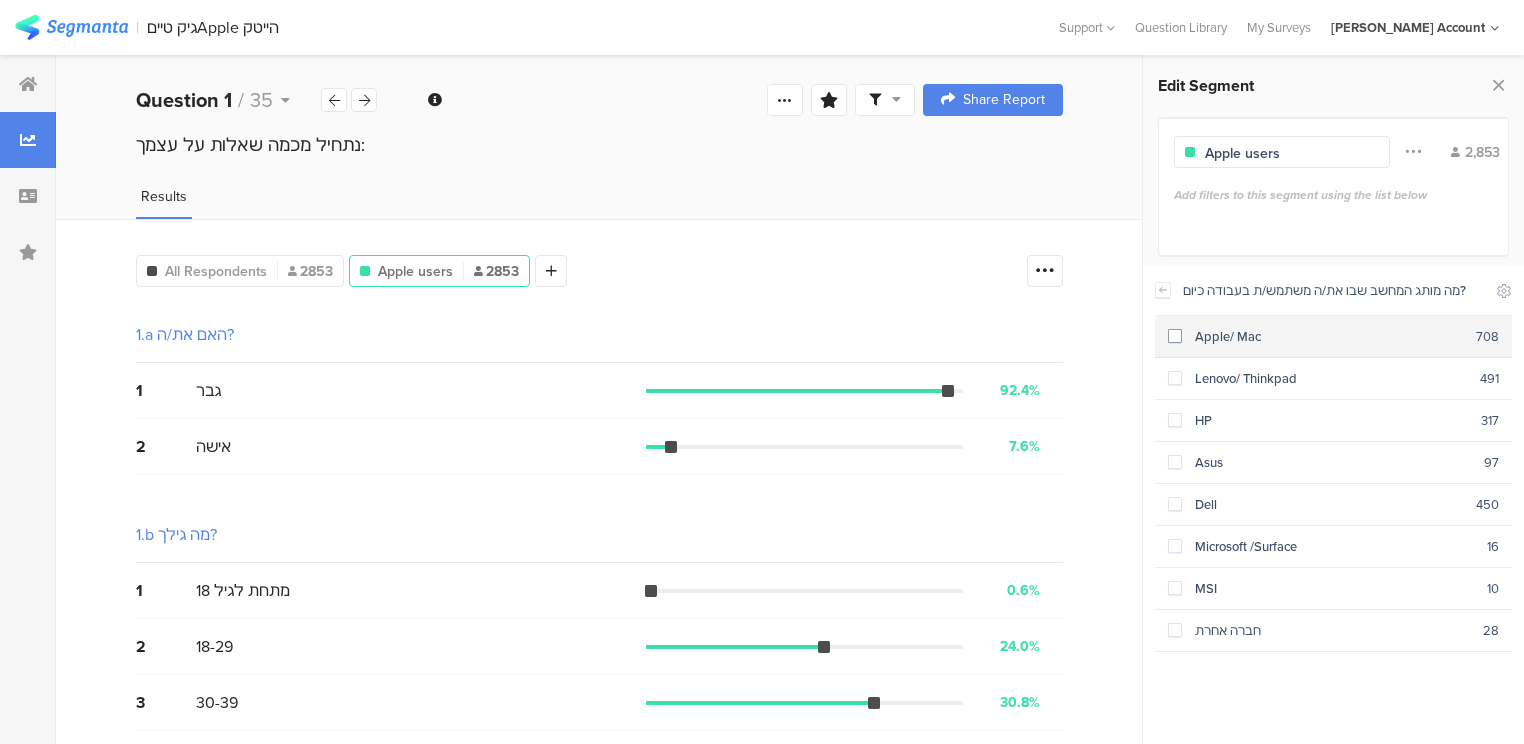 click on "Apple/ Mac" at bounding box center (1329, 336) 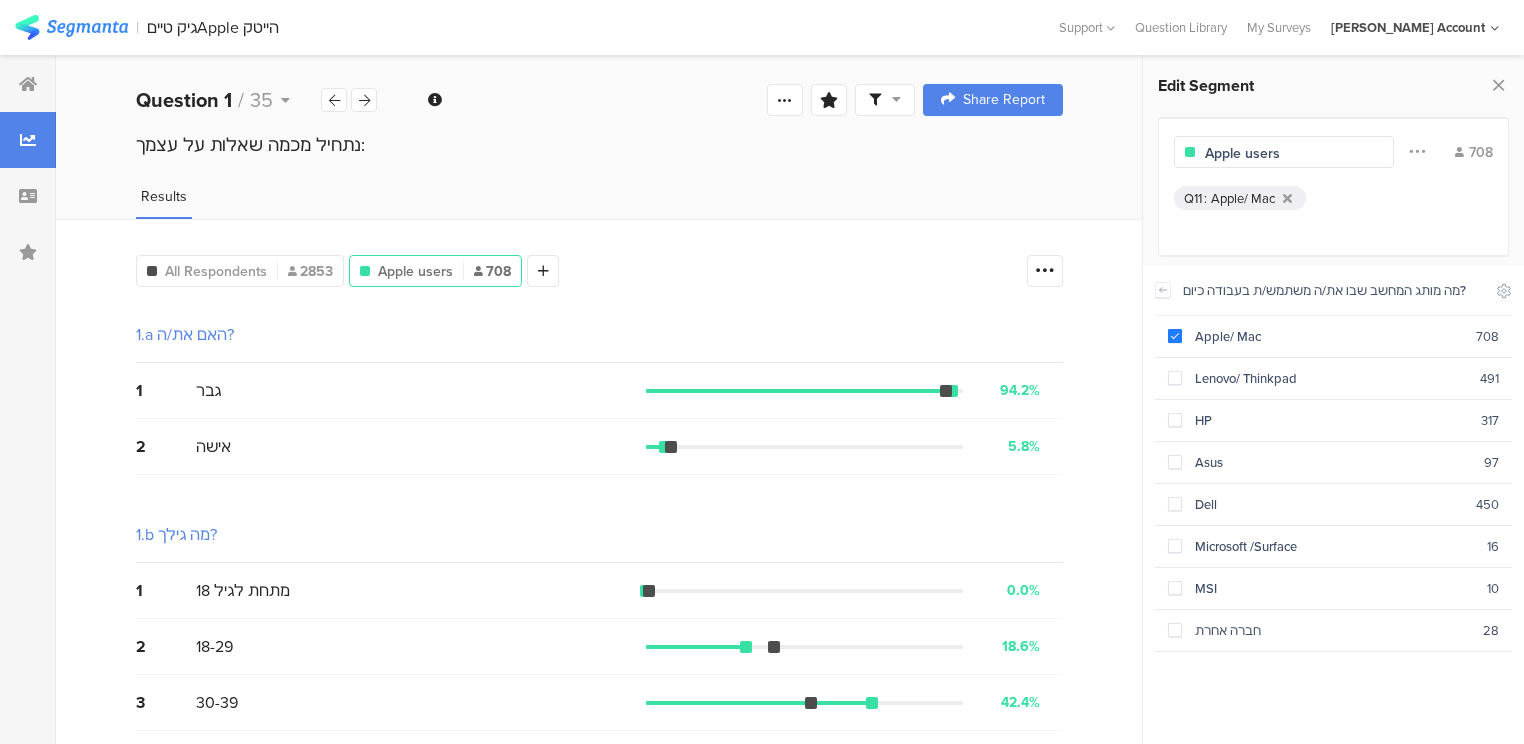 click on "Apple users" at bounding box center (1292, 153) 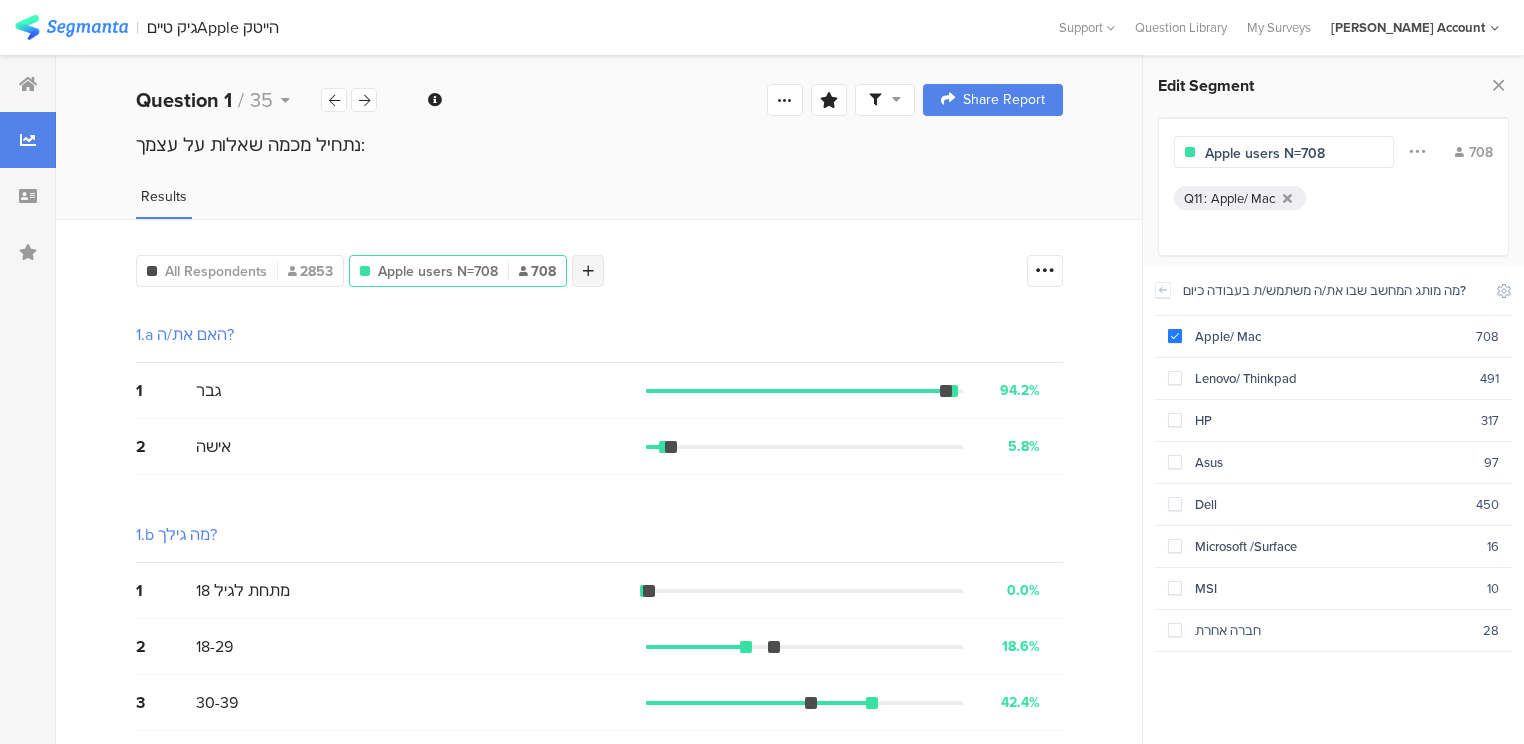 type on "Apple users N=708" 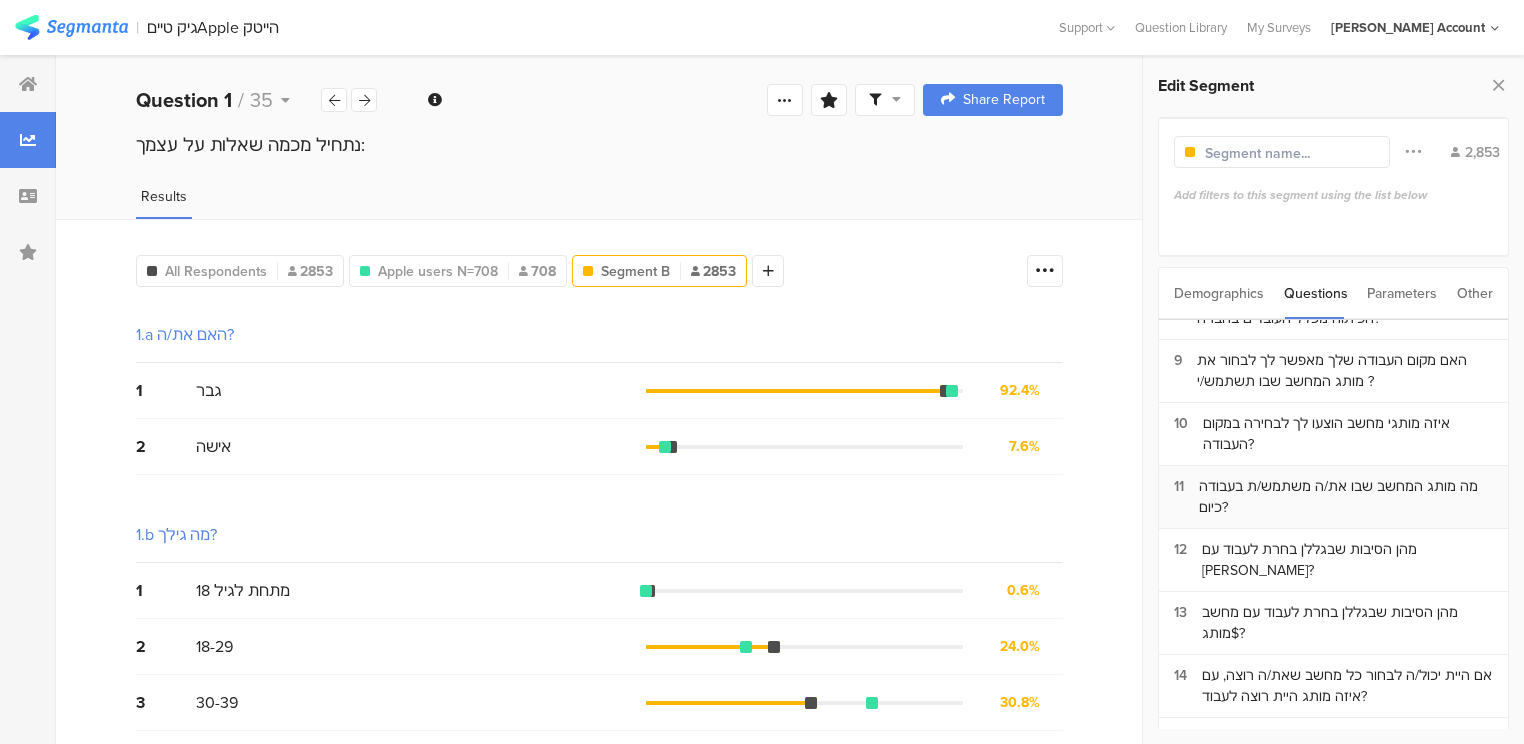 click on "מה מותג המחשב שבו את/ה משתמש/ת בעבודה כיום?" at bounding box center (1346, 497) 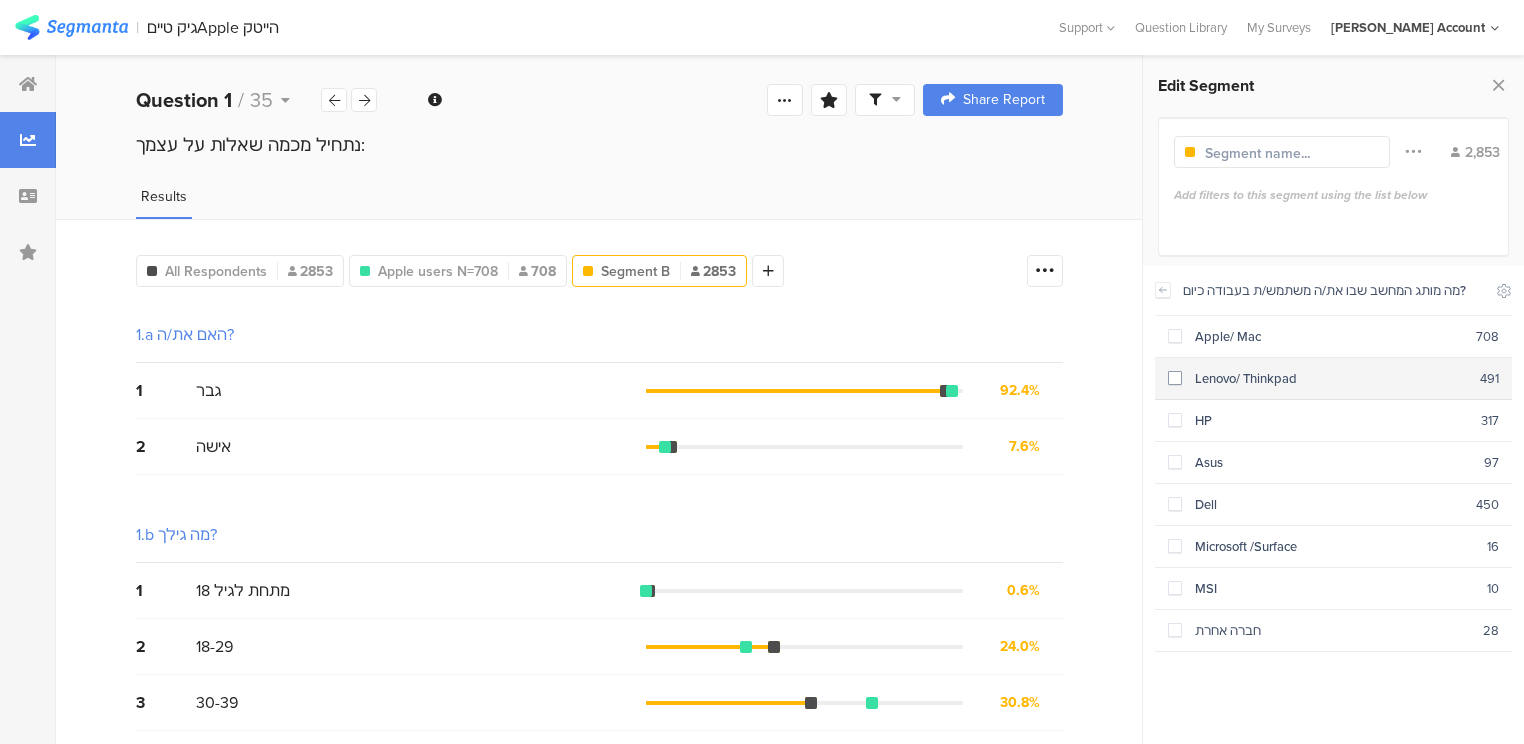 click on "Lenovo/ Thinkpad" at bounding box center [1331, 378] 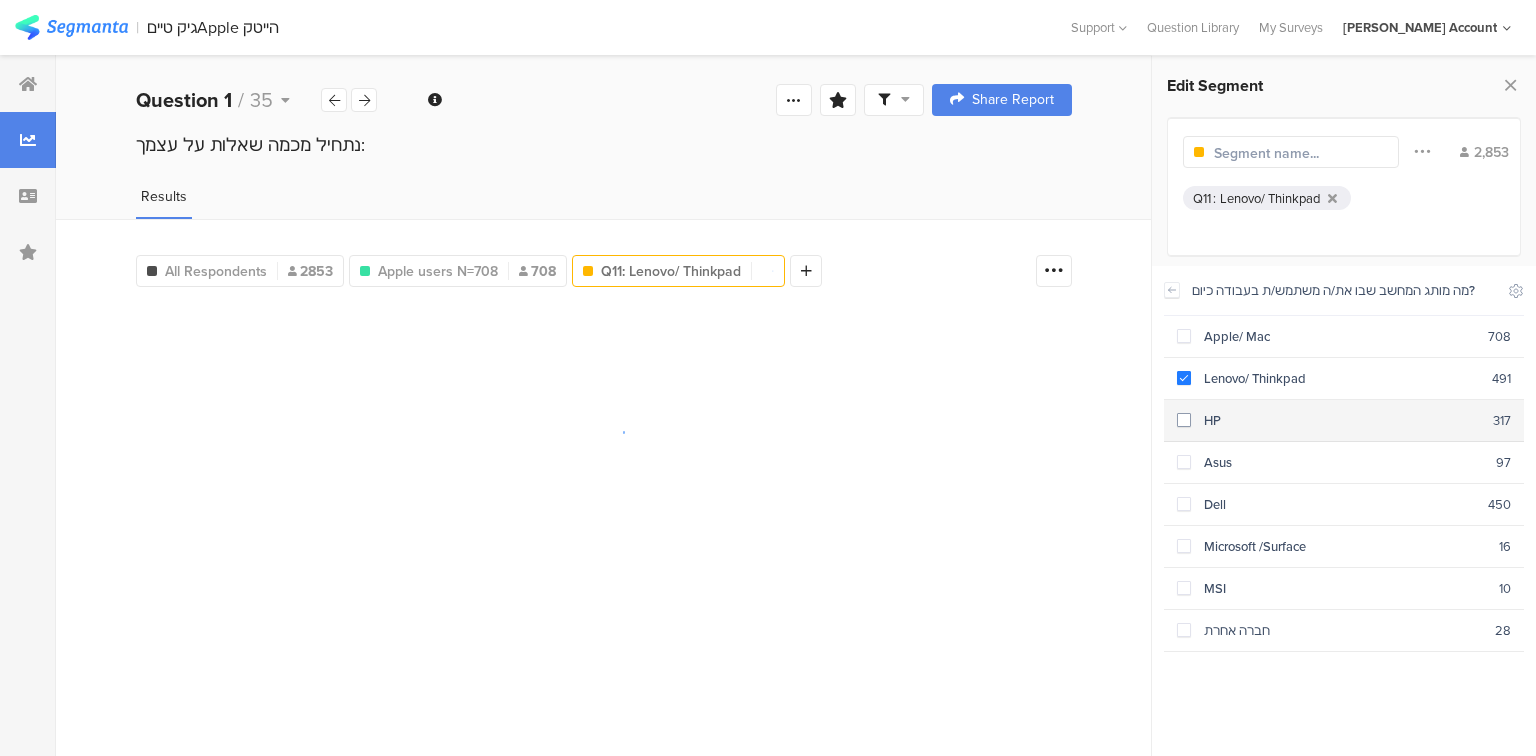 click on "HP" at bounding box center [1342, 420] 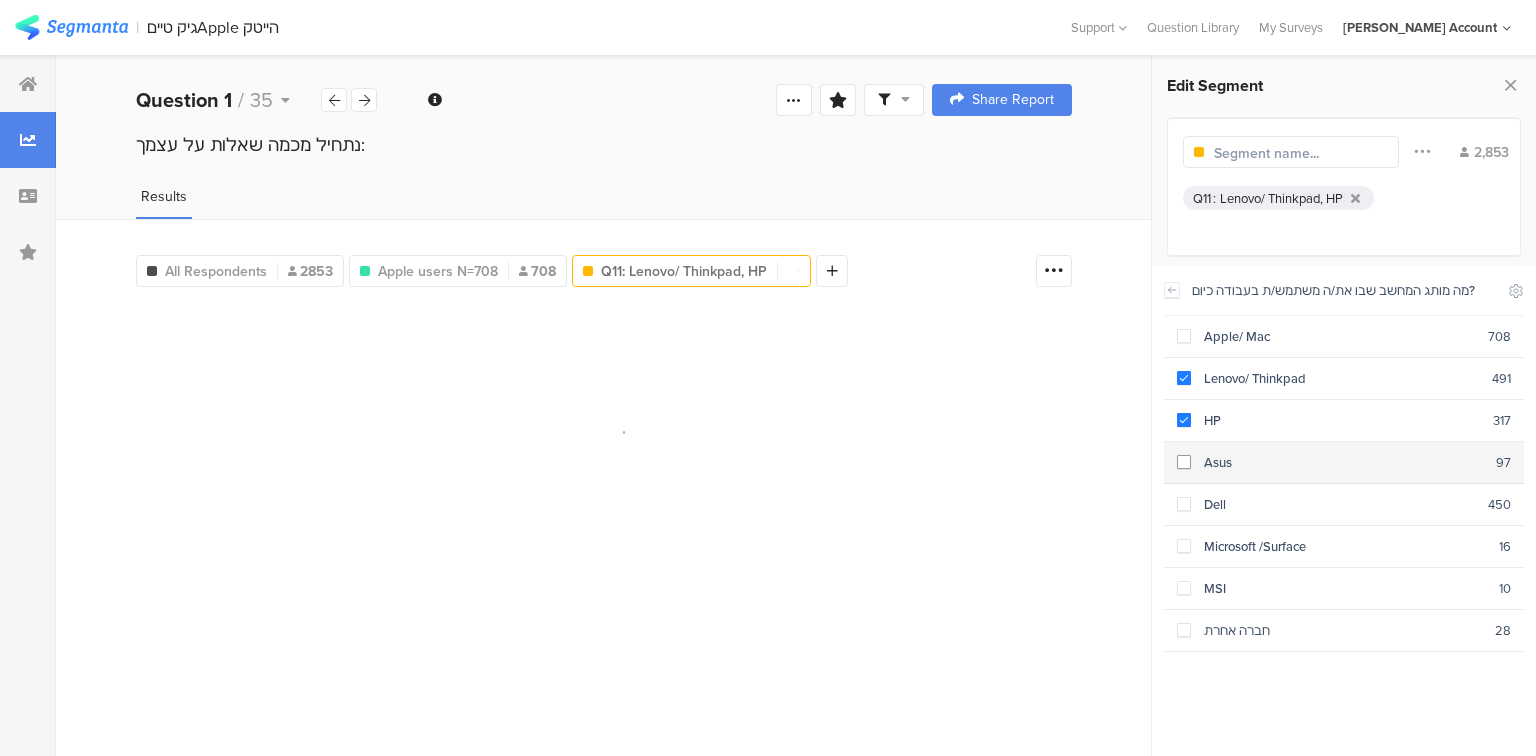 click on "Asus" at bounding box center (1343, 462) 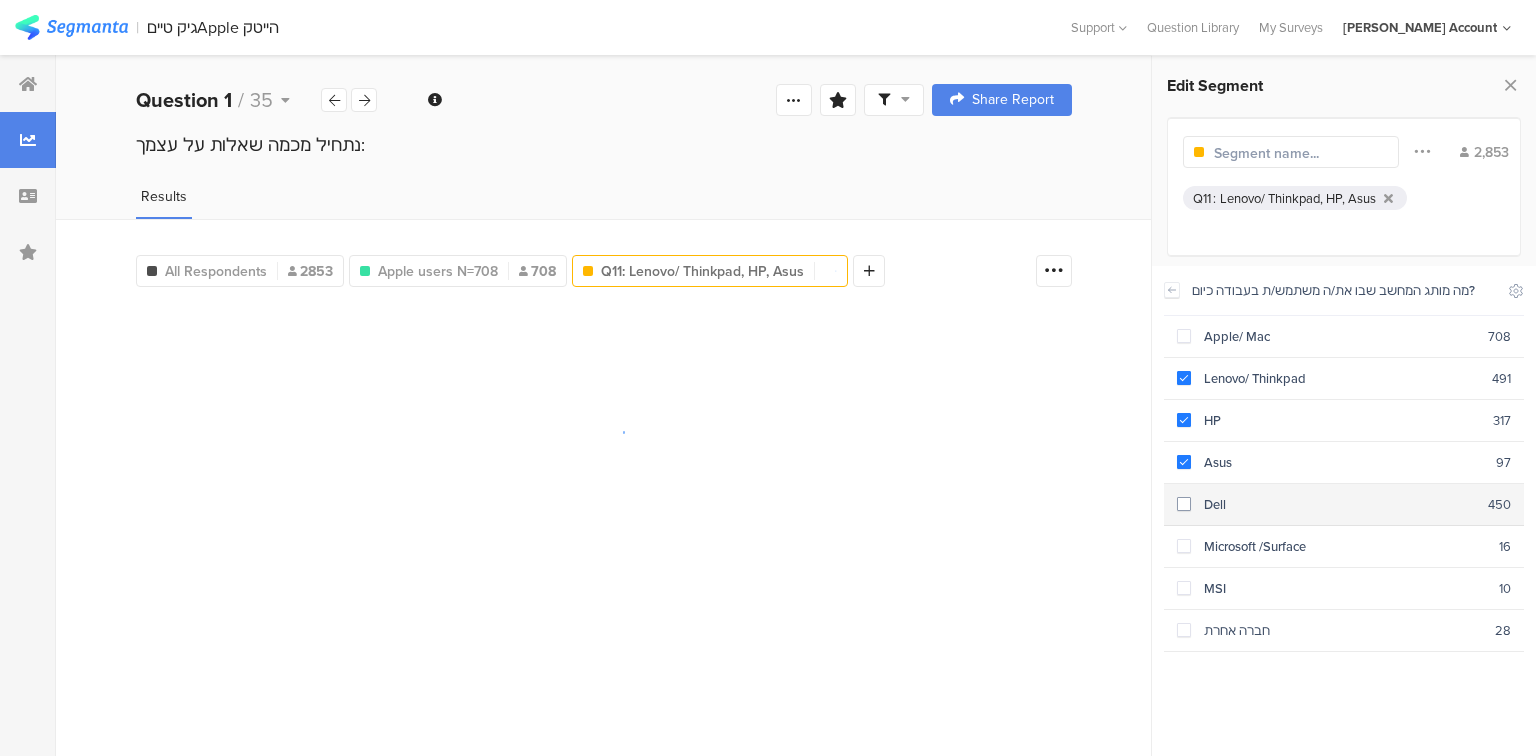click on "Dell" at bounding box center (1339, 504) 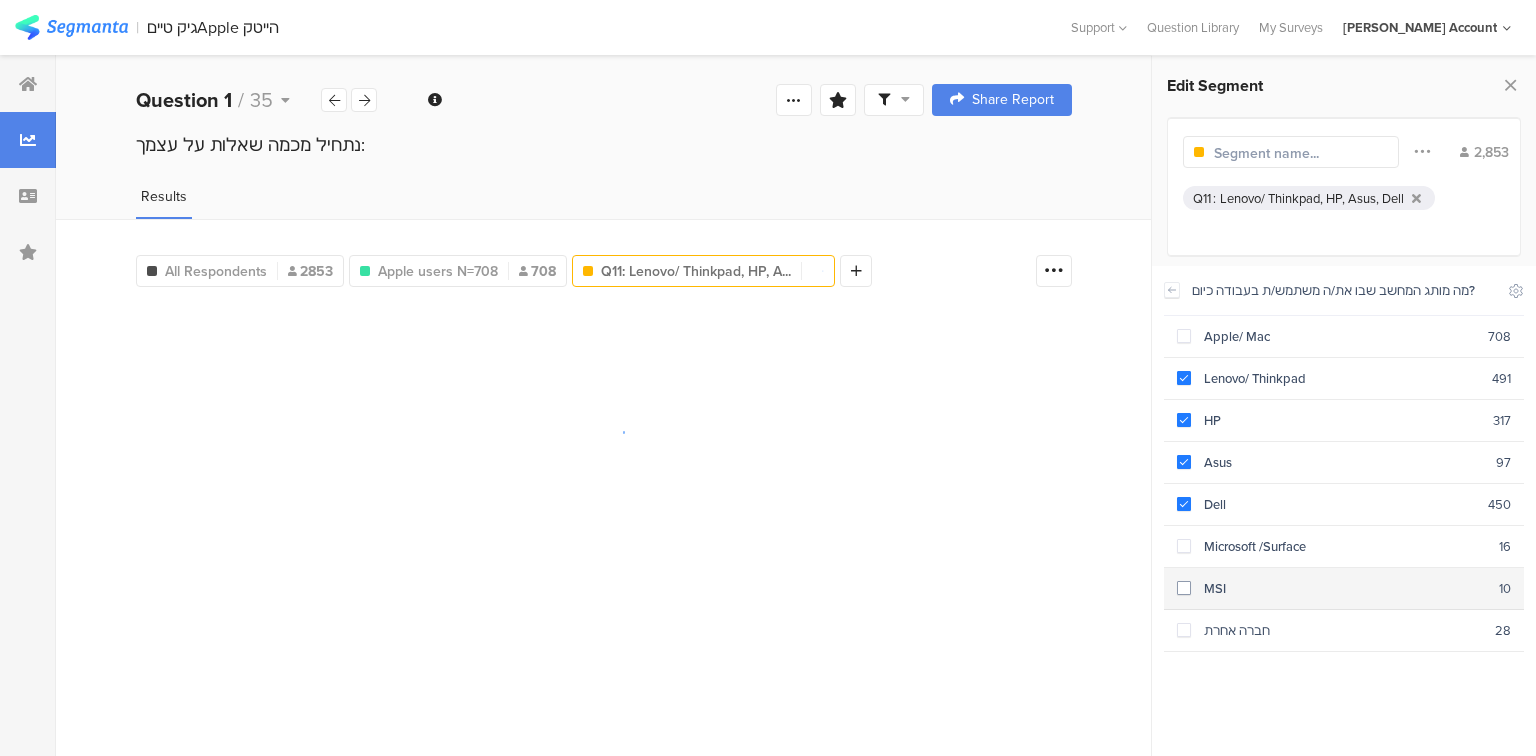 drag, startPoint x: 1248, startPoint y: 540, endPoint x: 1243, endPoint y: 572, distance: 32.38827 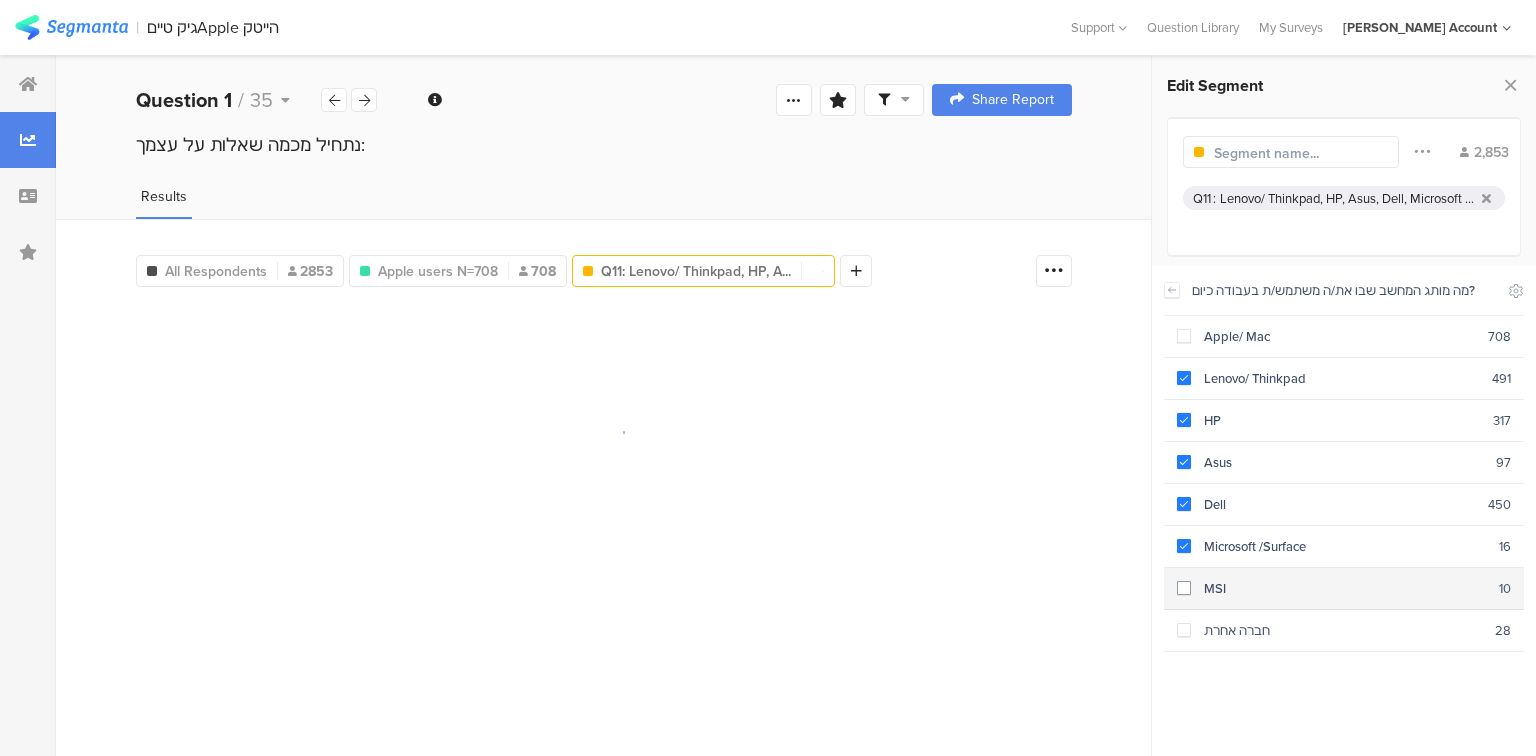 click on "MSI" at bounding box center [1345, 588] 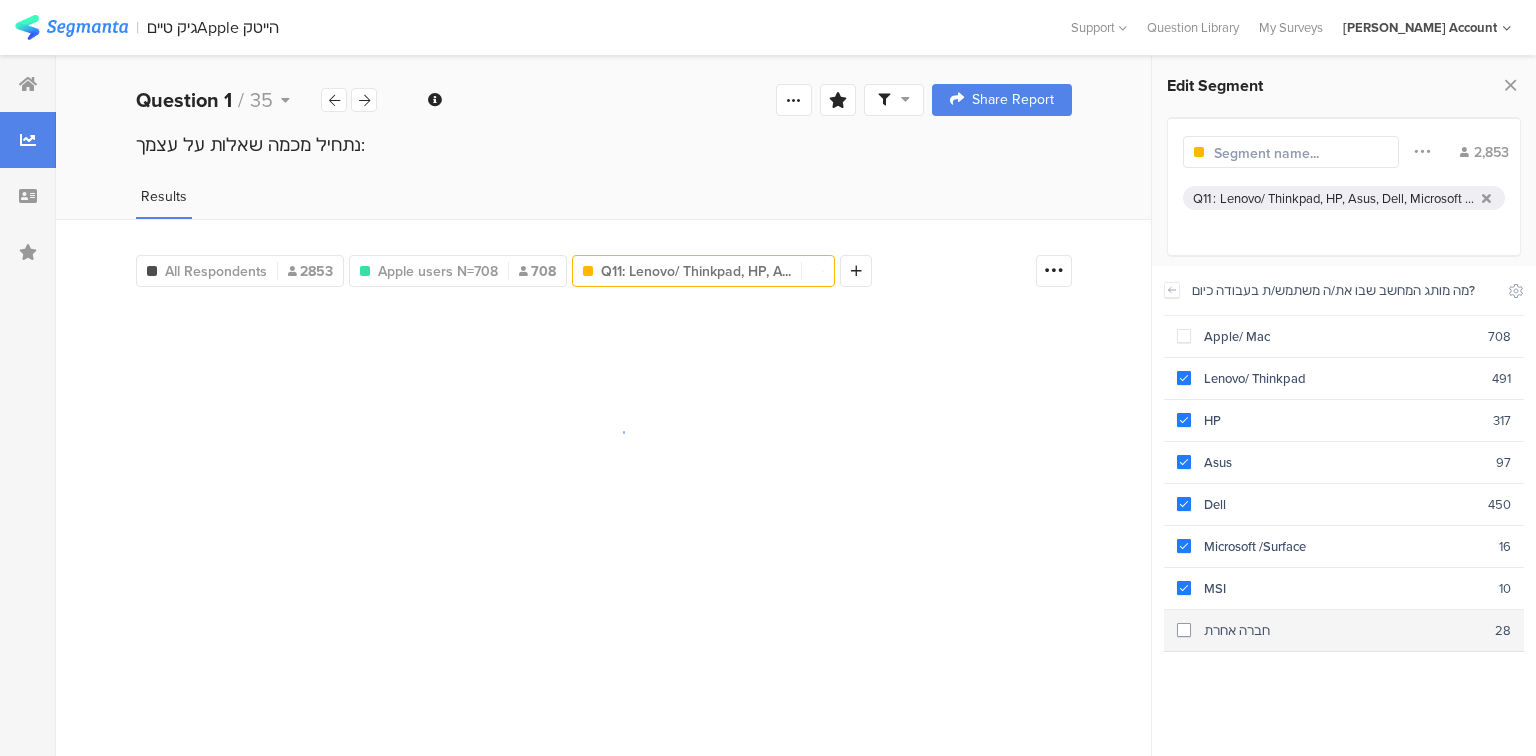 click on "חברה אחרת" at bounding box center [1343, 630] 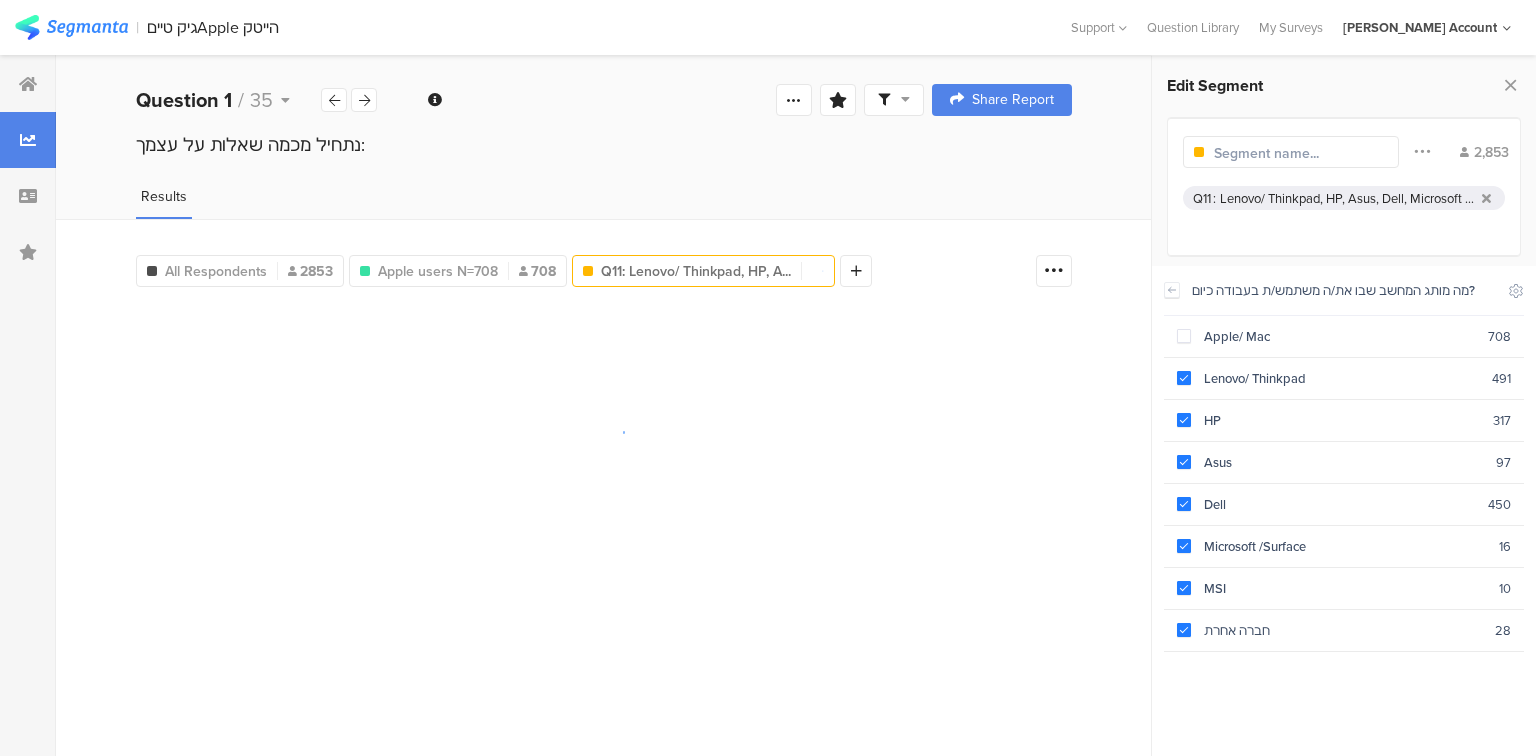 click at bounding box center [1301, 153] 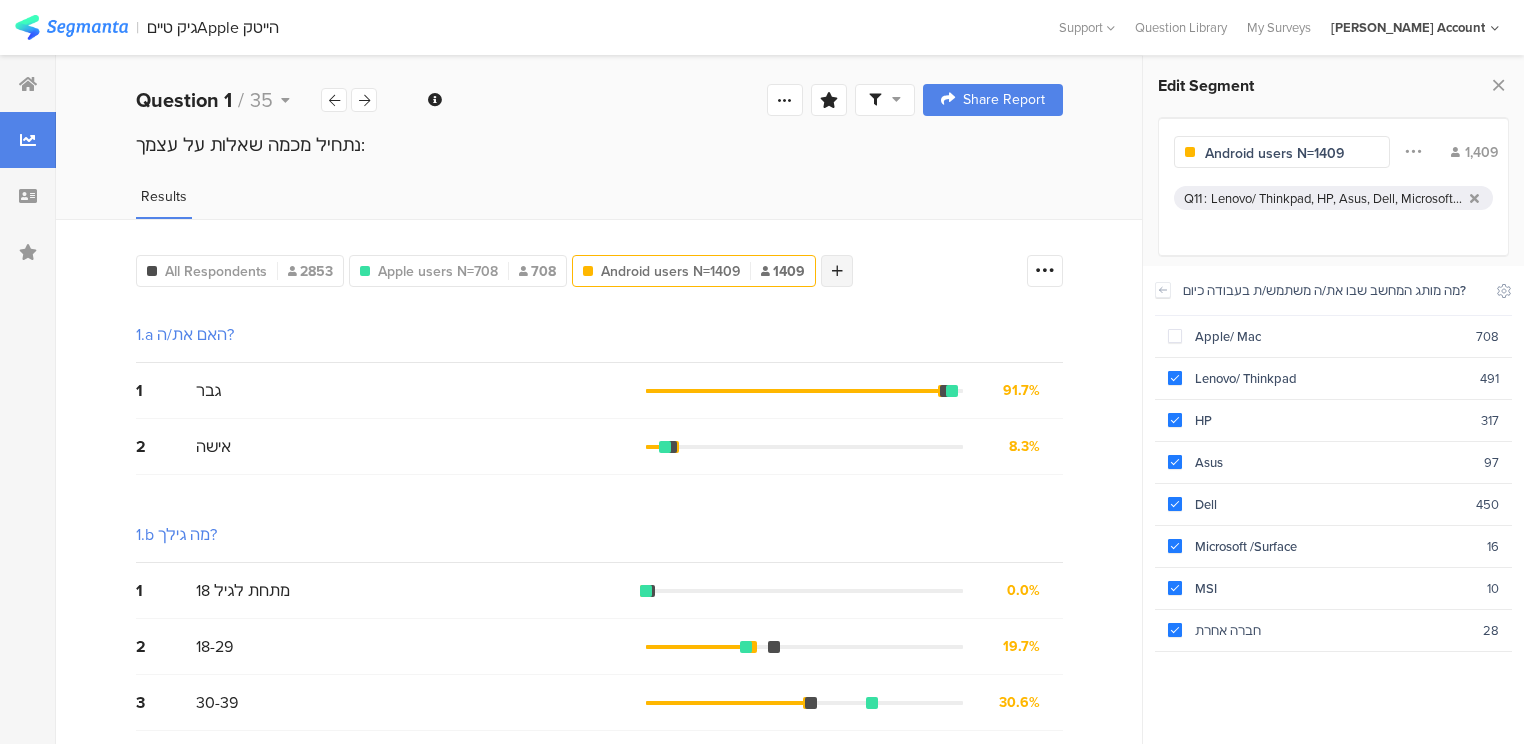 type on "Android users N=1409" 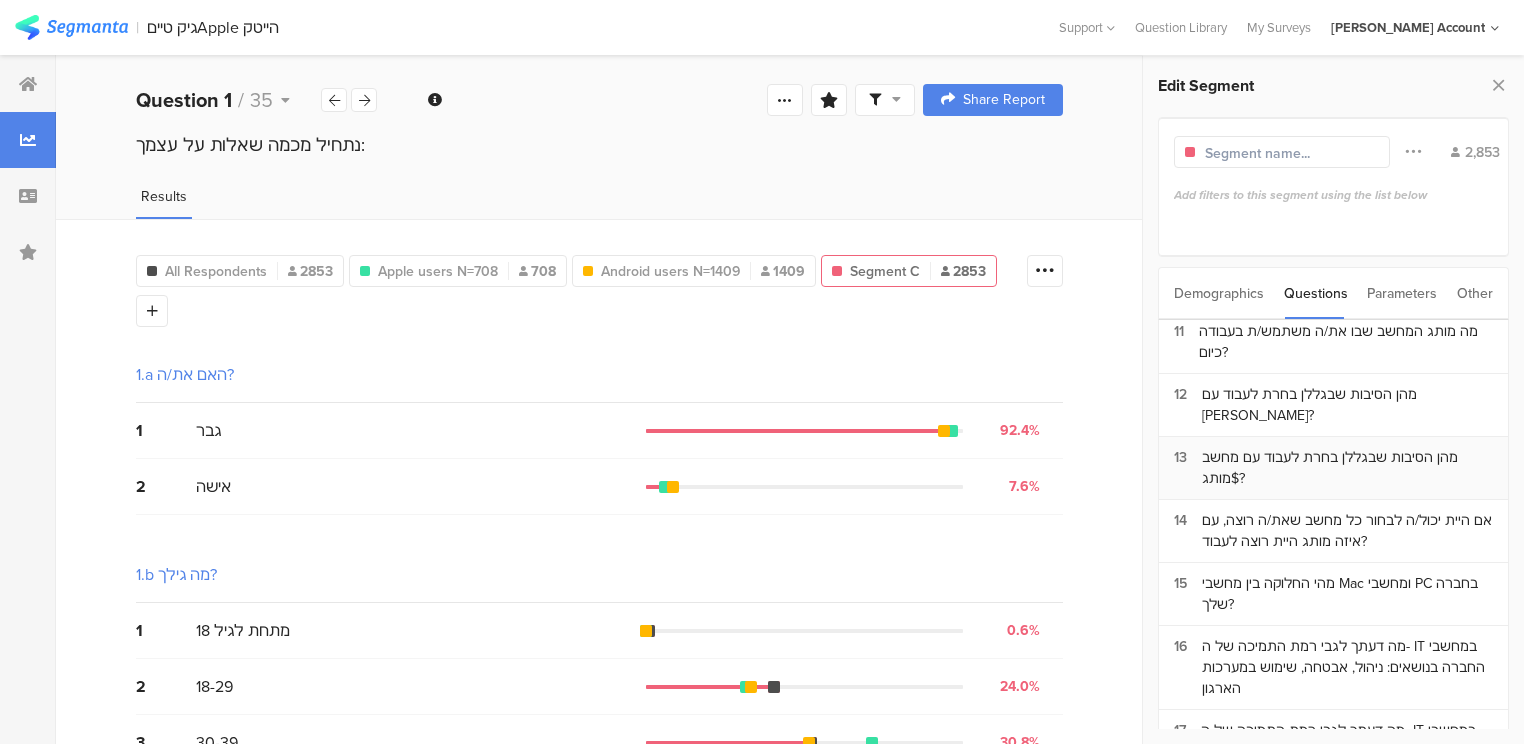 scroll, scrollTop: 560, scrollLeft: 0, axis: vertical 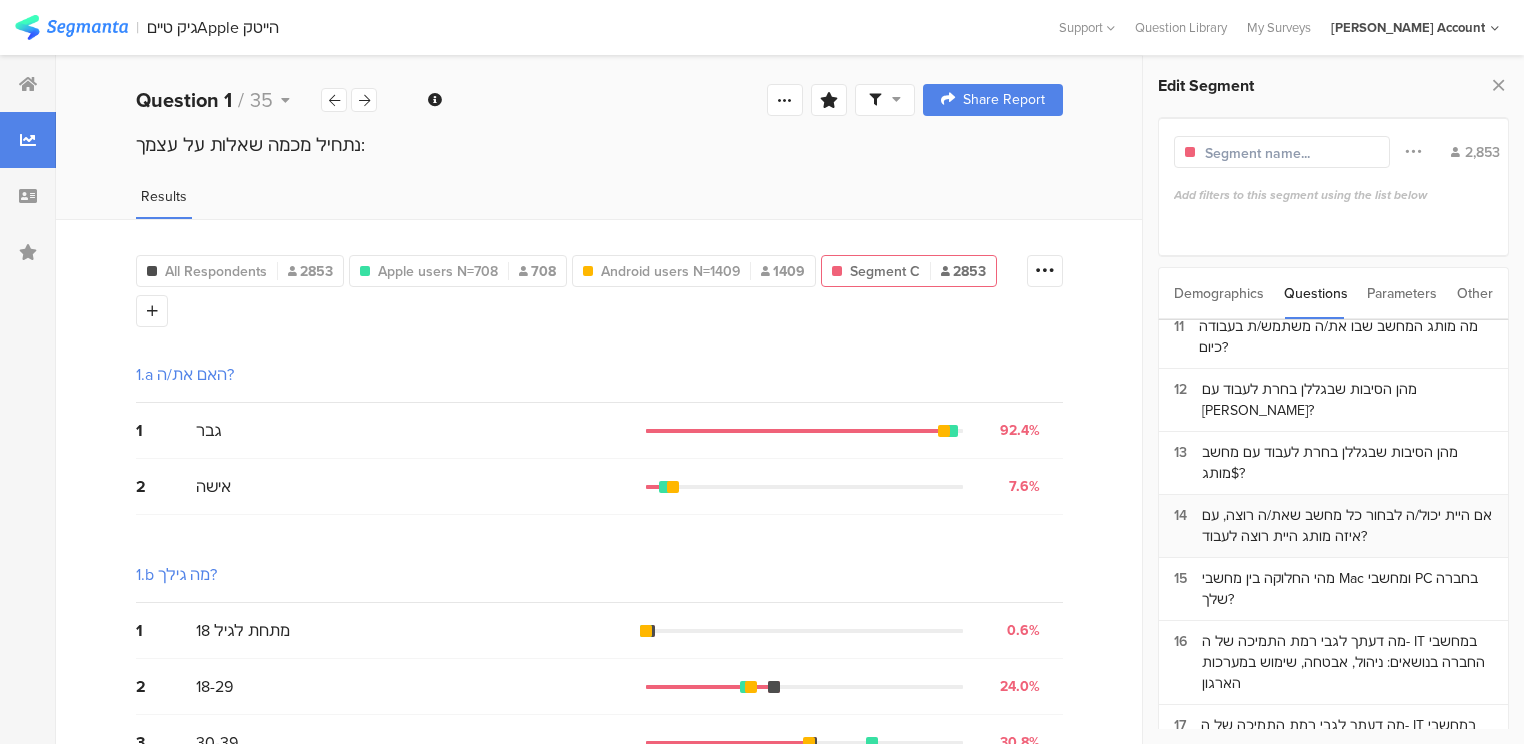 click on "אם היית יכול/ה לבחור כל מחשב שאת/ה רוצה, עם איזה מותג היית רוצה לעבוד?" at bounding box center (1347, 526) 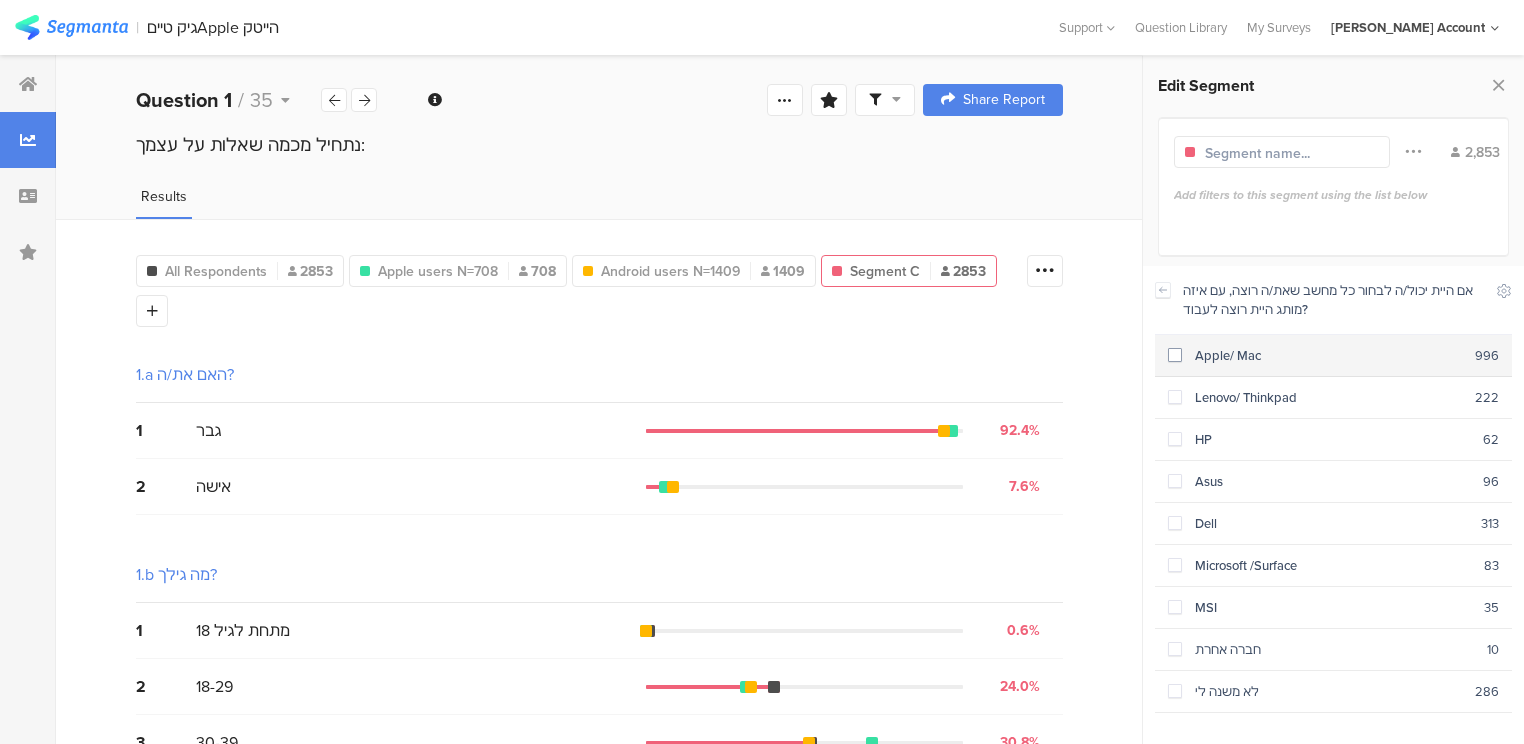 click on "Apple/ Mac" at bounding box center [1328, 355] 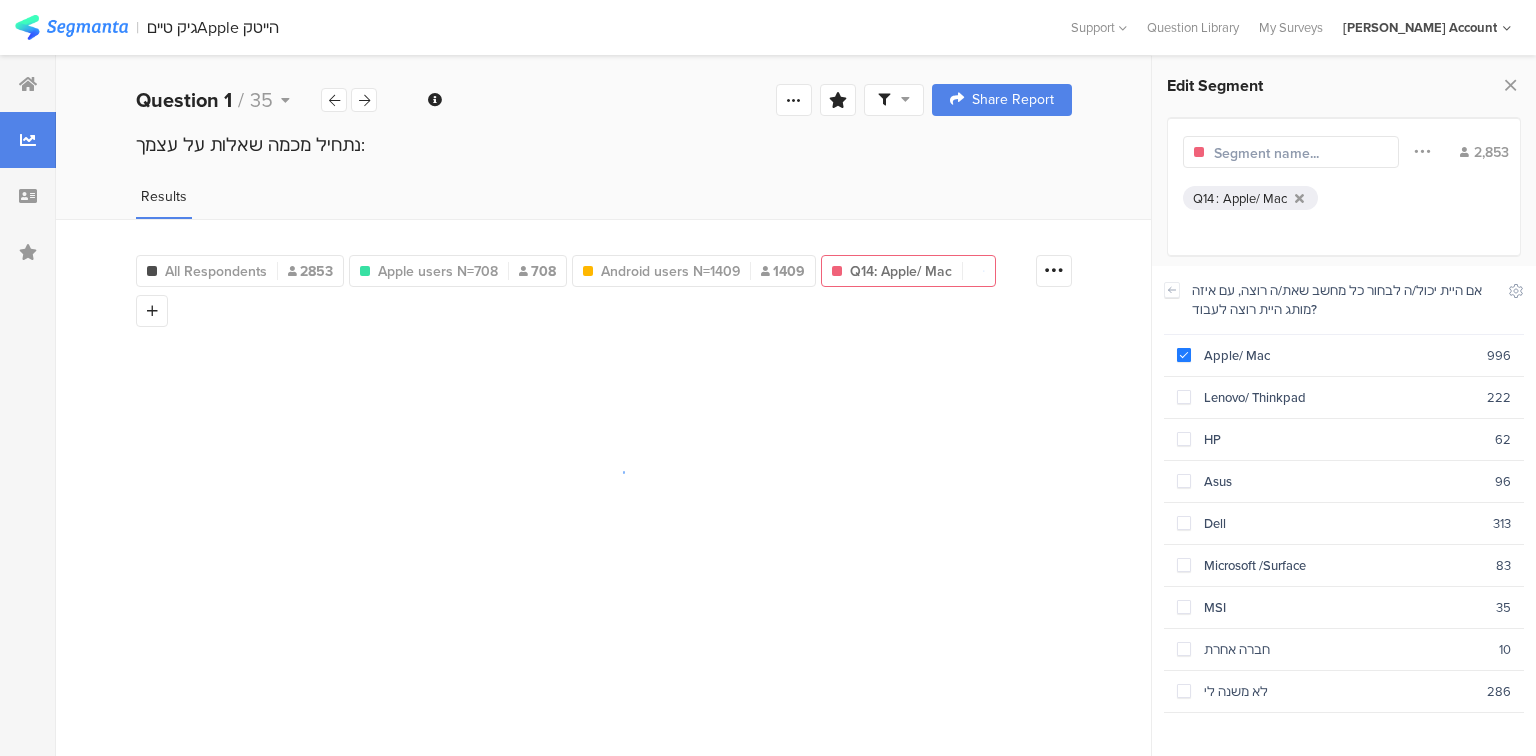 click at bounding box center [1301, 153] 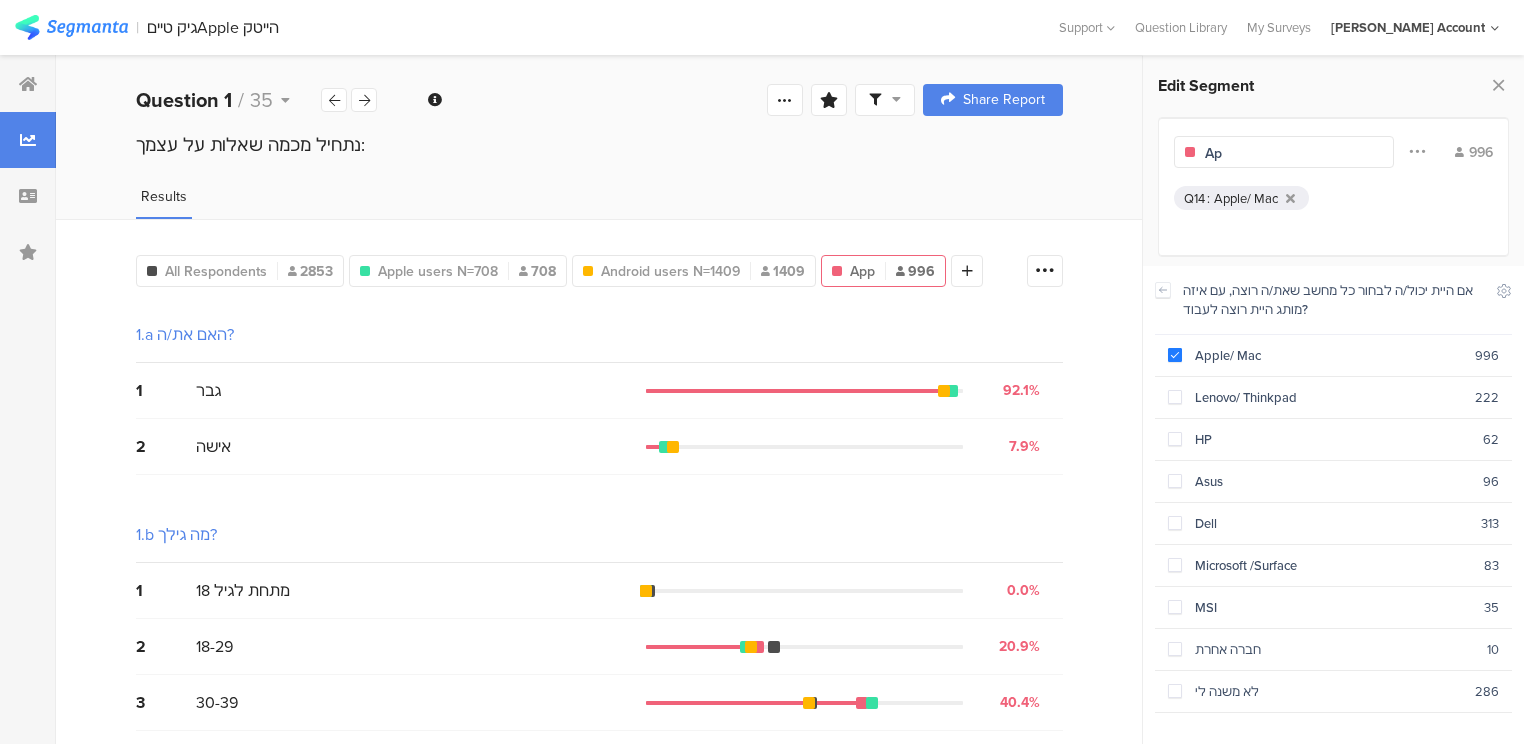 type on "A" 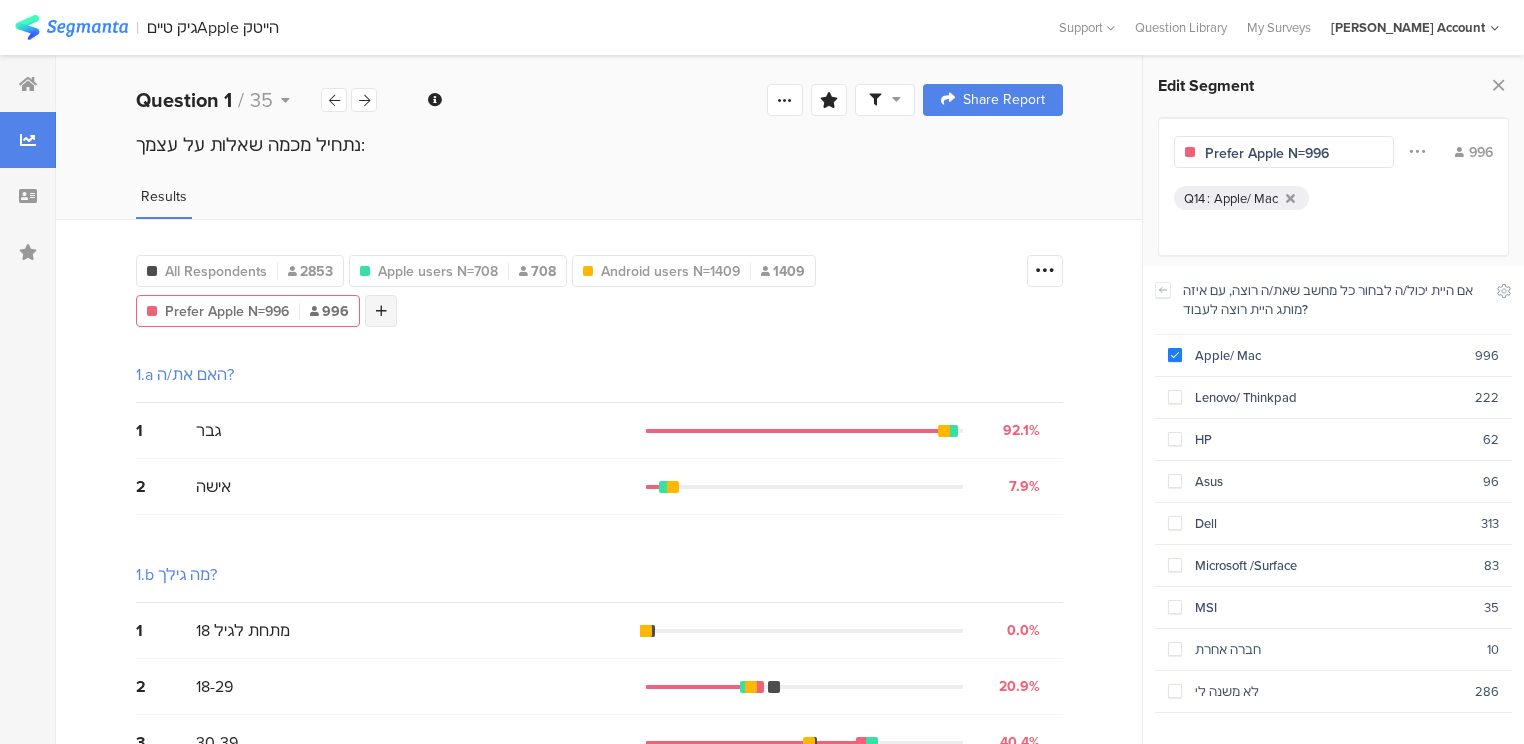 type on "Prefer Apple N=996" 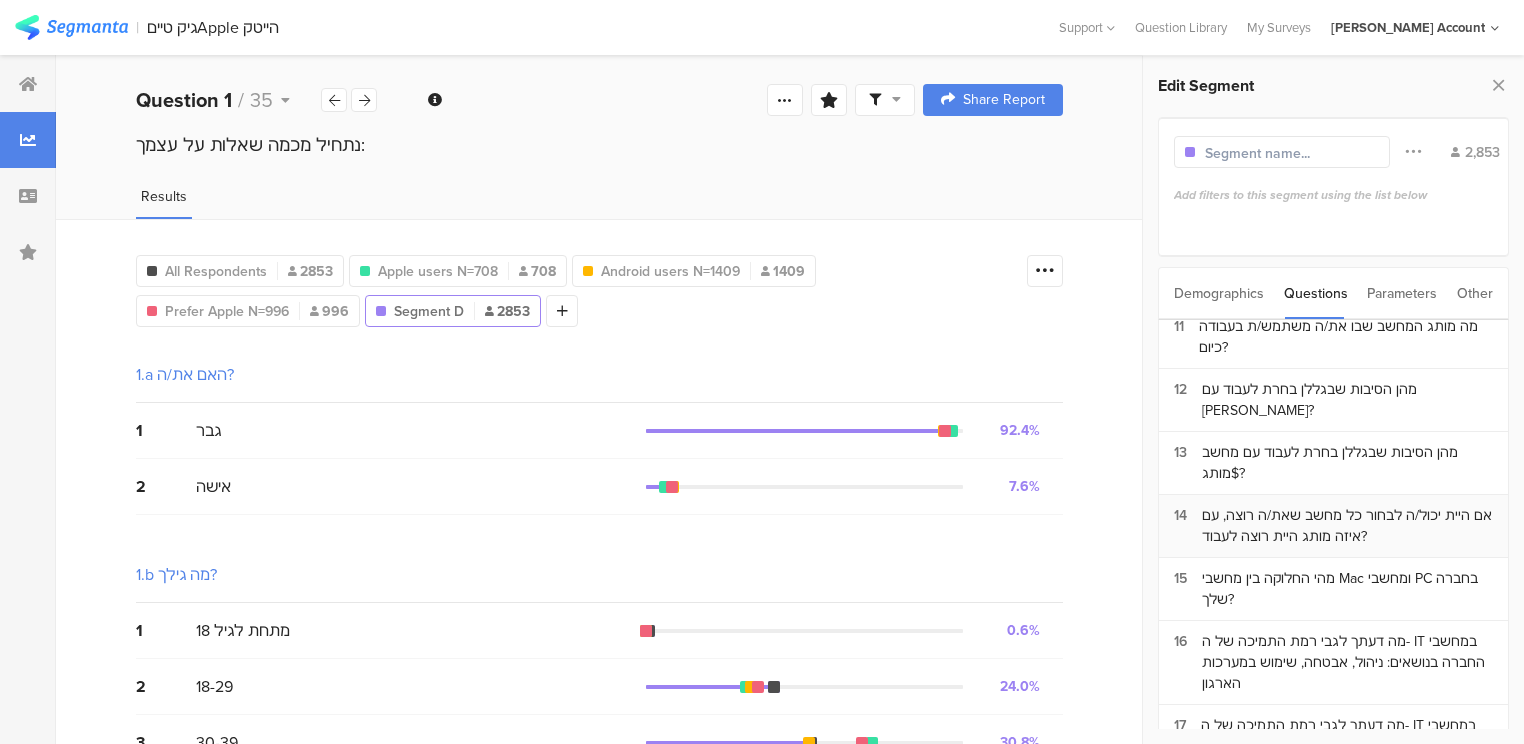 click on "אם היית יכול/ה לבחור כל מחשב שאת/ה רוצה, עם איזה מותג היית רוצה לעבוד?" at bounding box center [1347, 526] 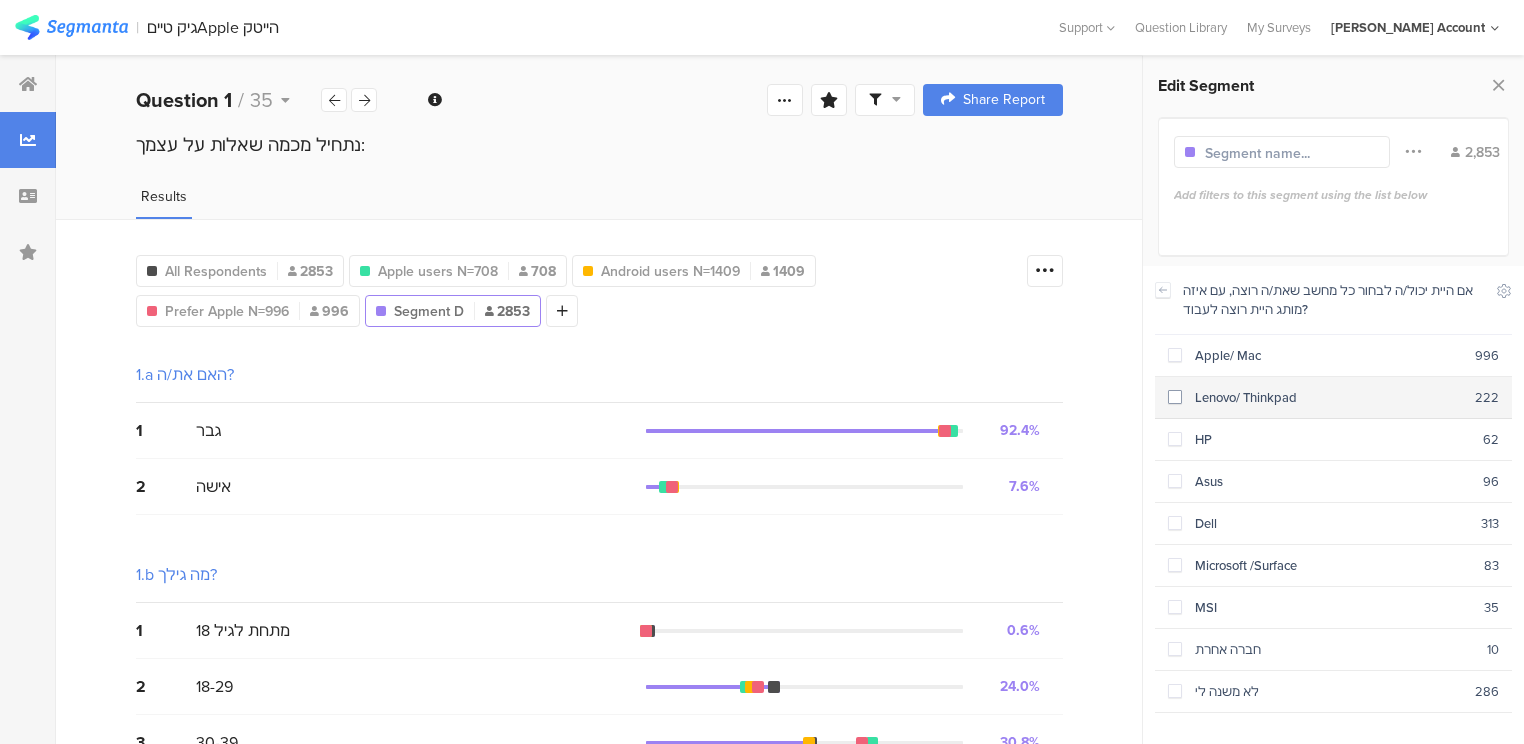 click on "Lenovo/ Thinkpad" at bounding box center (1328, 397) 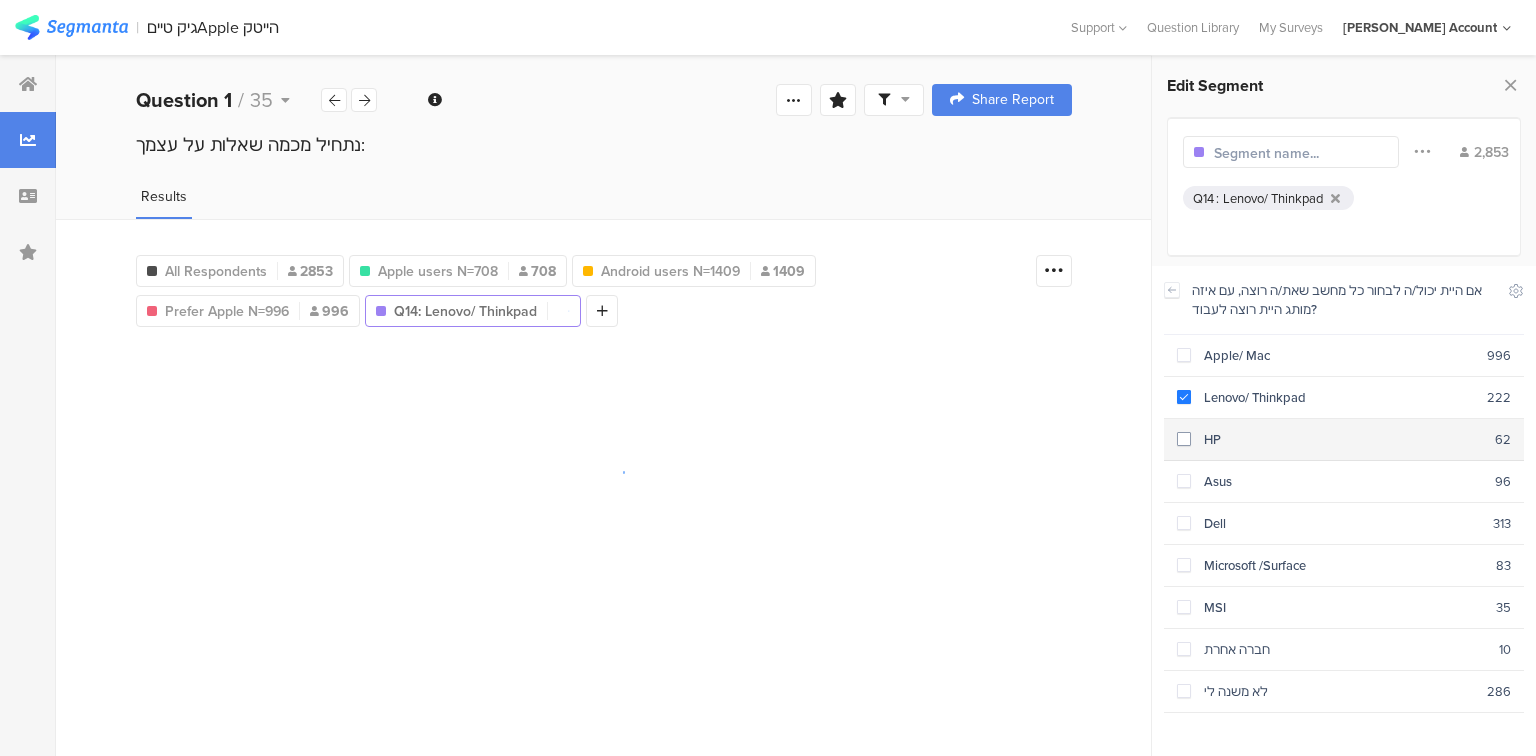 click on "HP" at bounding box center (1343, 439) 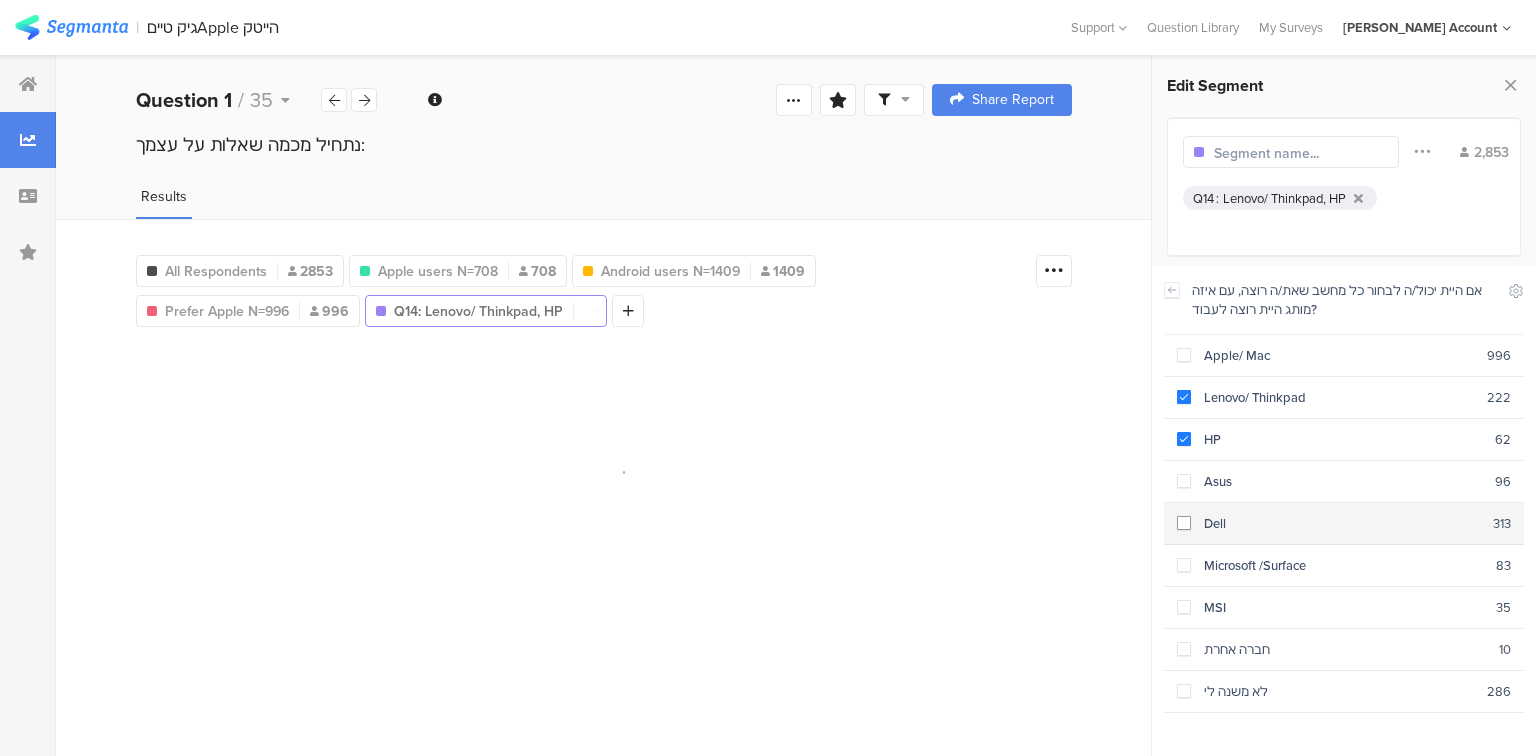 drag, startPoint x: 1208, startPoint y: 480, endPoint x: 1213, endPoint y: 501, distance: 21.587032 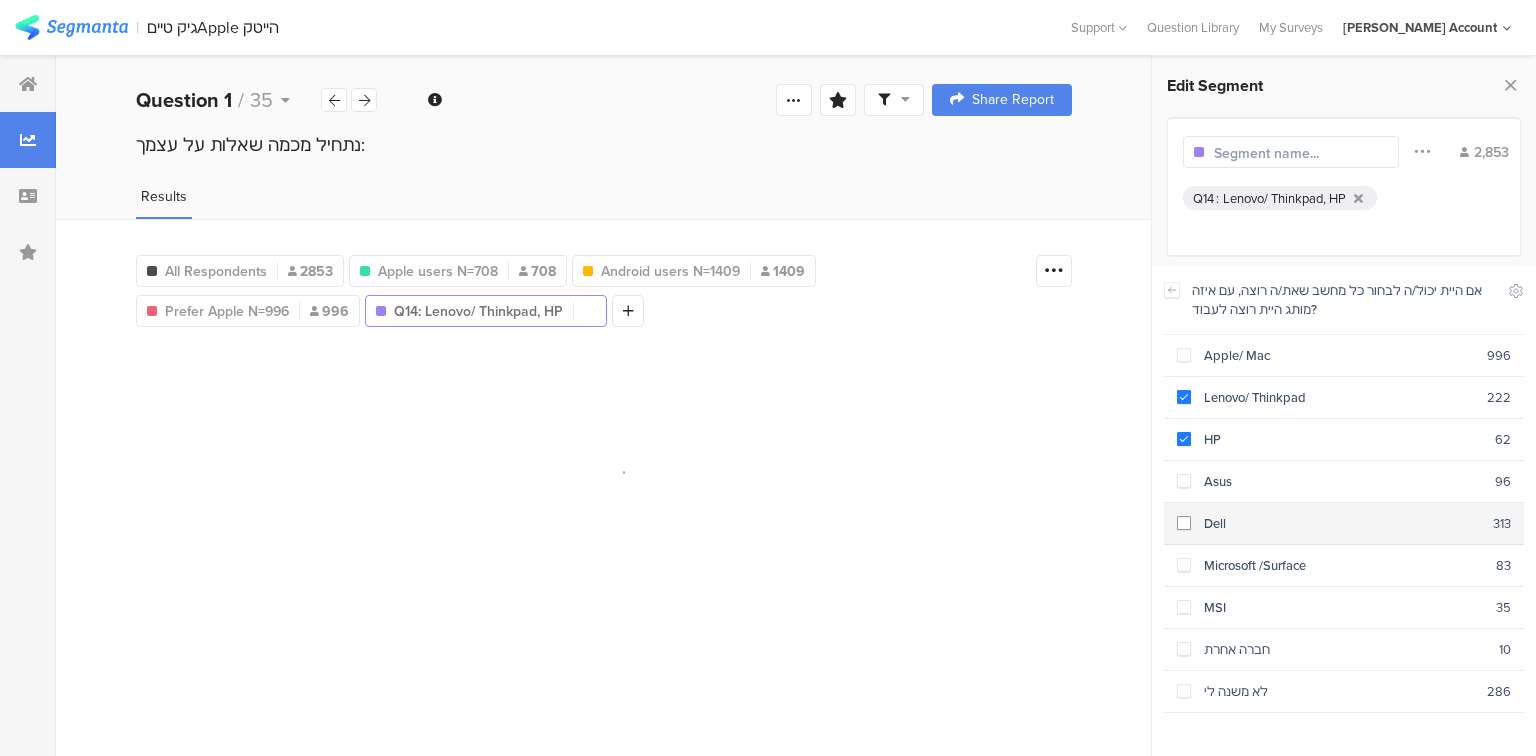 click on "Asus" at bounding box center (1343, 481) 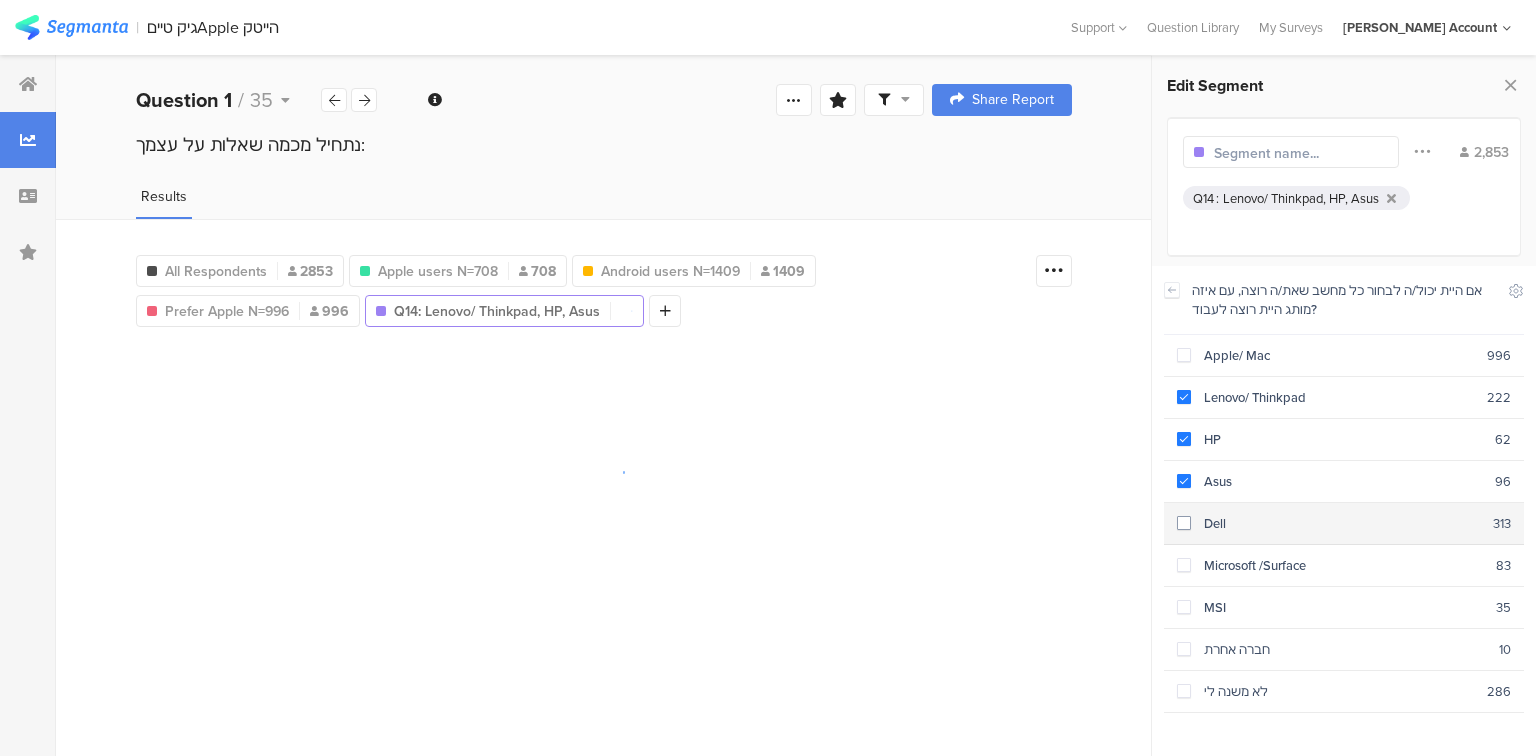 click on "Dell" at bounding box center (1342, 523) 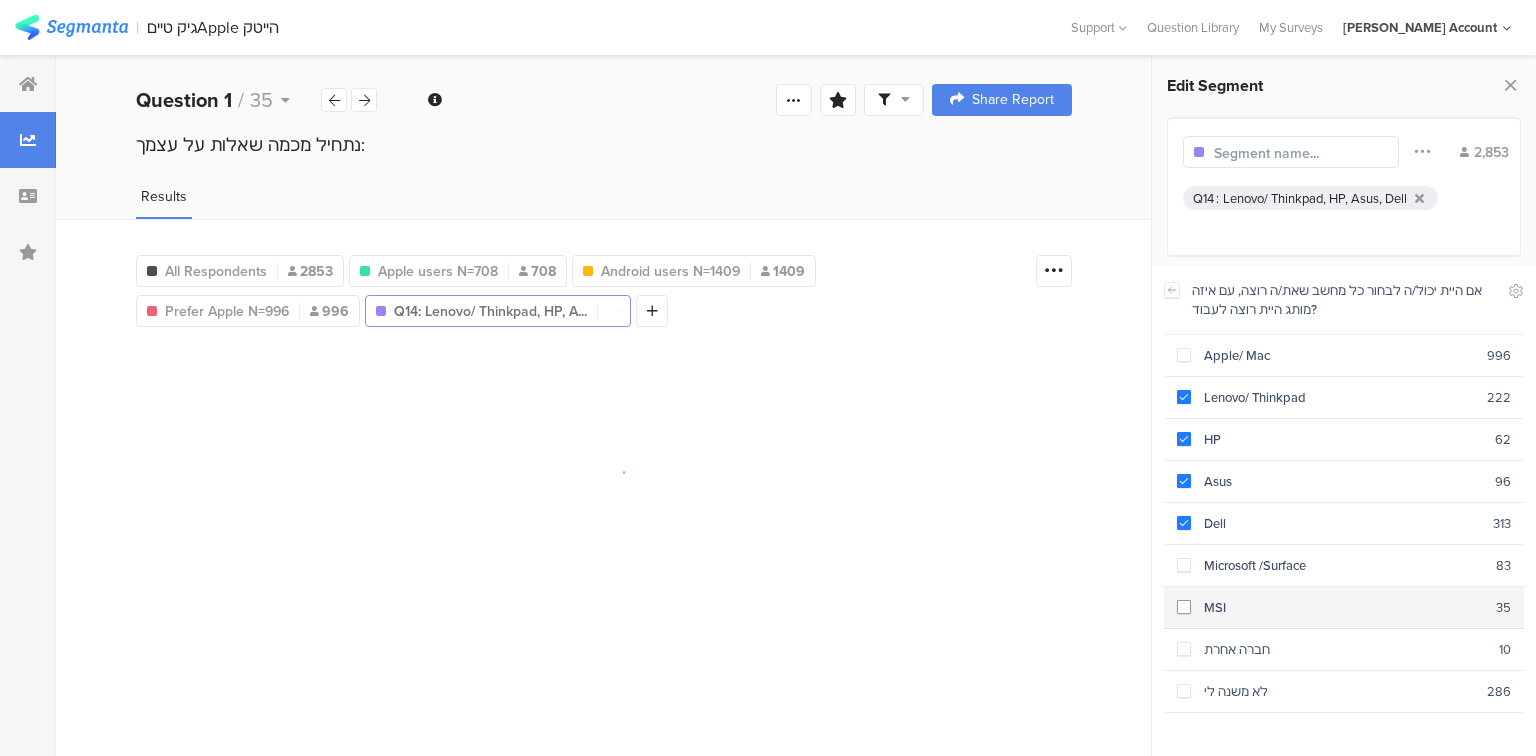 drag, startPoint x: 1233, startPoint y: 558, endPoint x: 1242, endPoint y: 600, distance: 42.953465 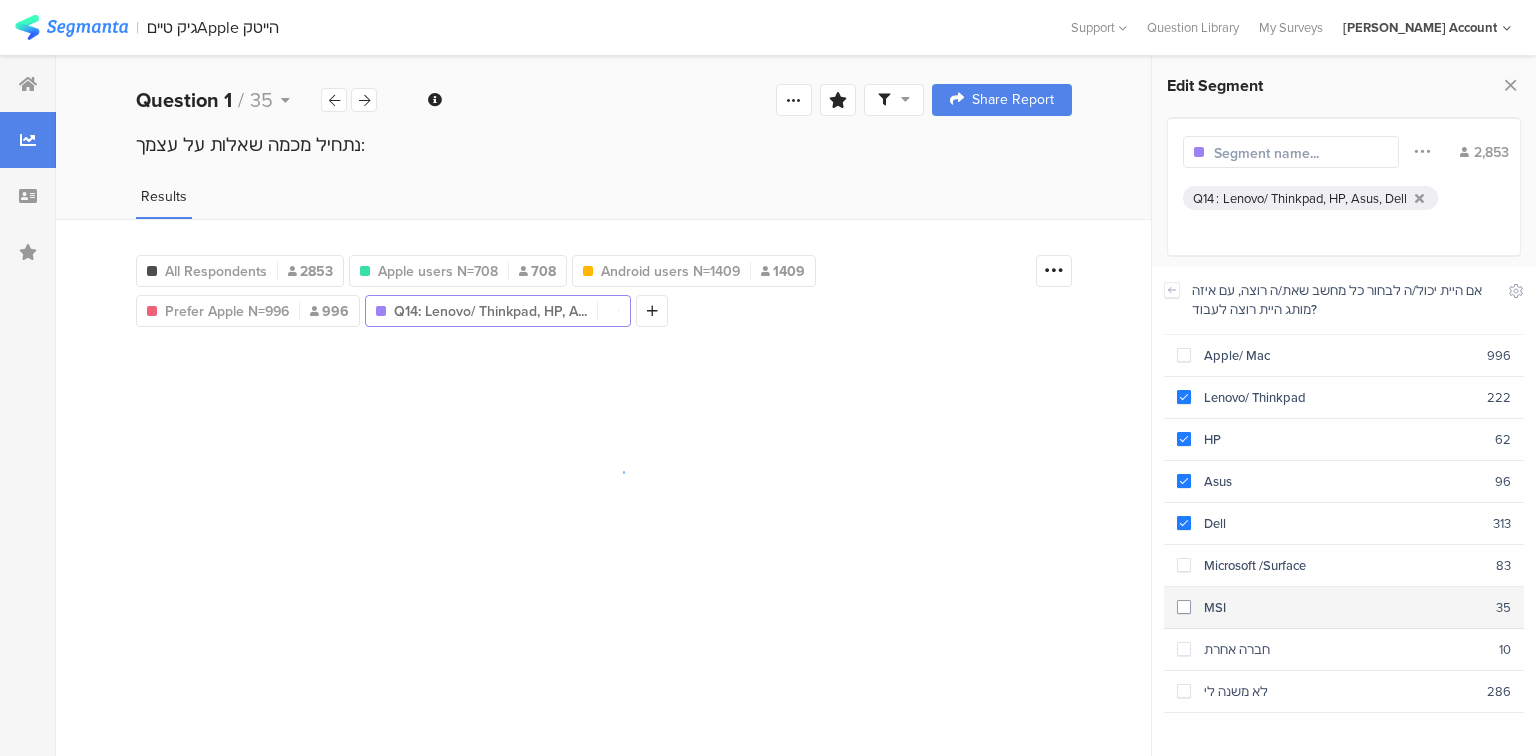 click on "Microsoft /Surface" at bounding box center (1343, 565) 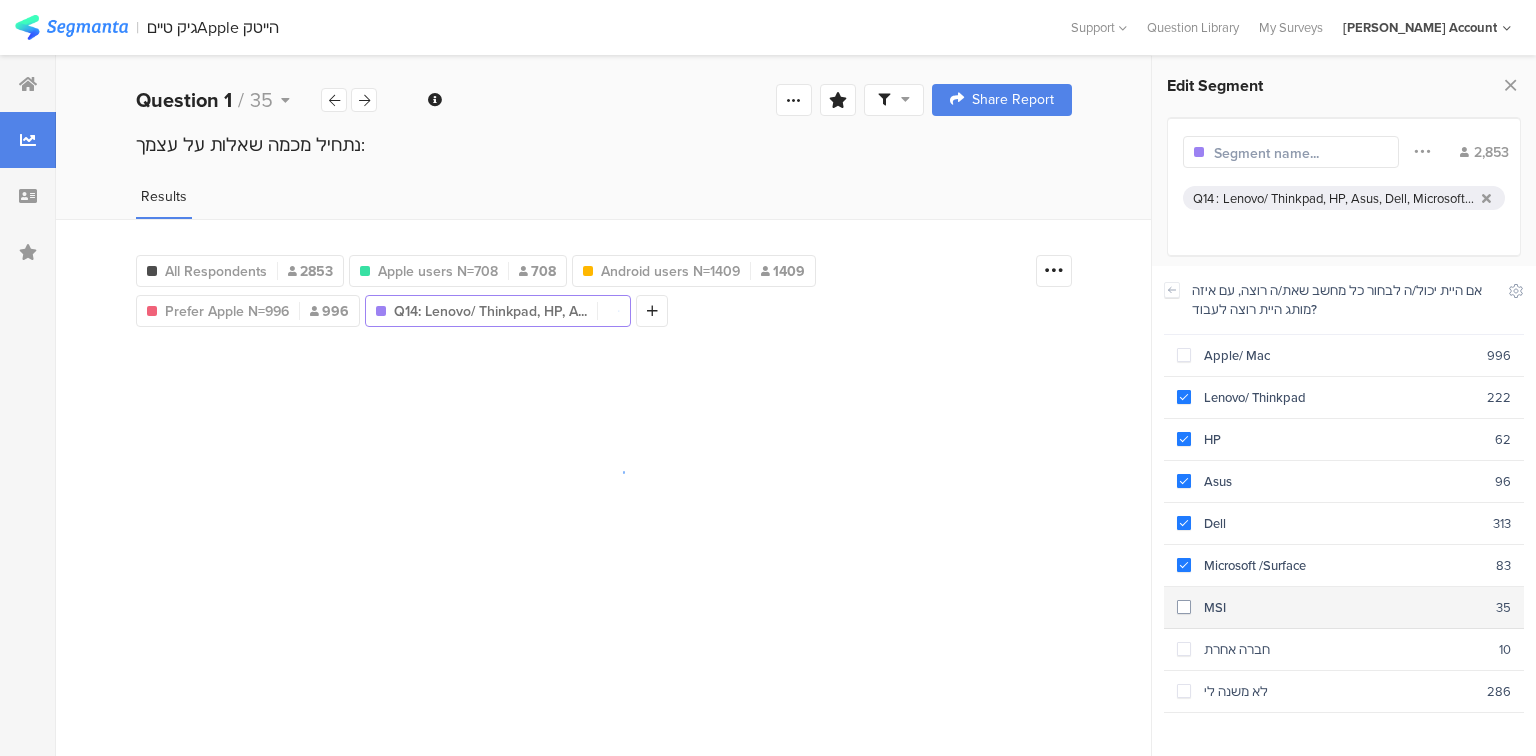 click on "MSI" at bounding box center [1343, 607] 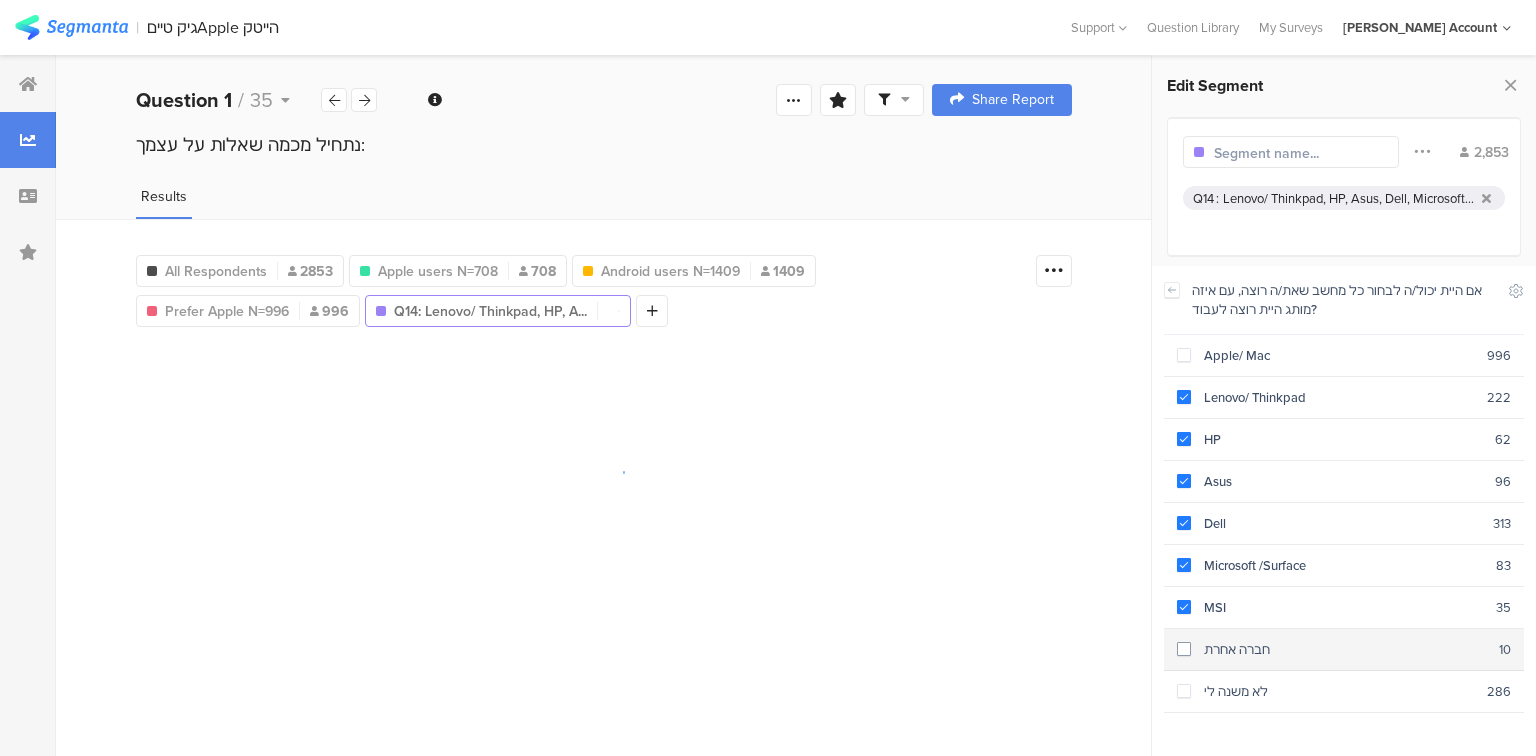 click on "חברה אחרת
10" at bounding box center (1344, 650) 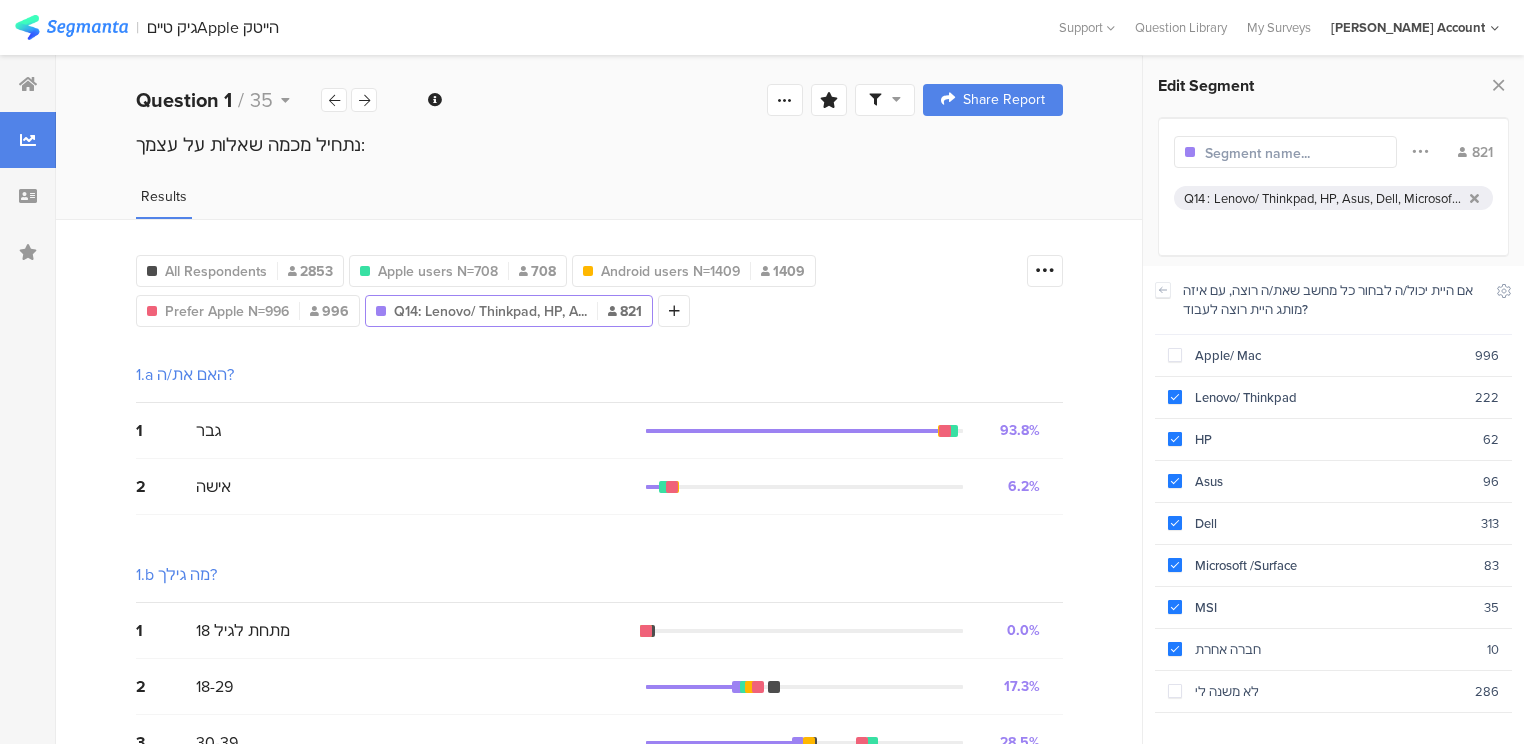 click at bounding box center (1292, 153) 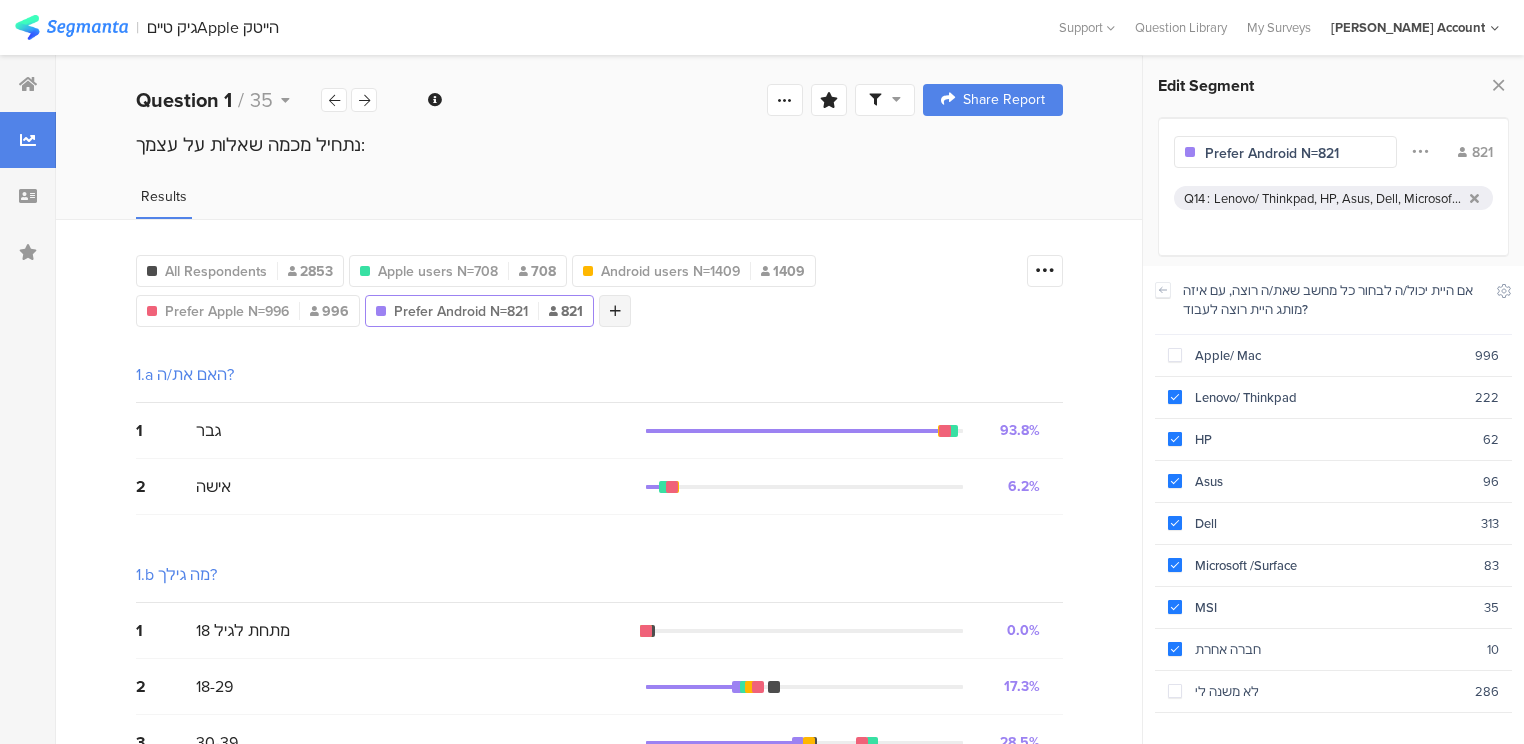 type on "Prefer Android N=821" 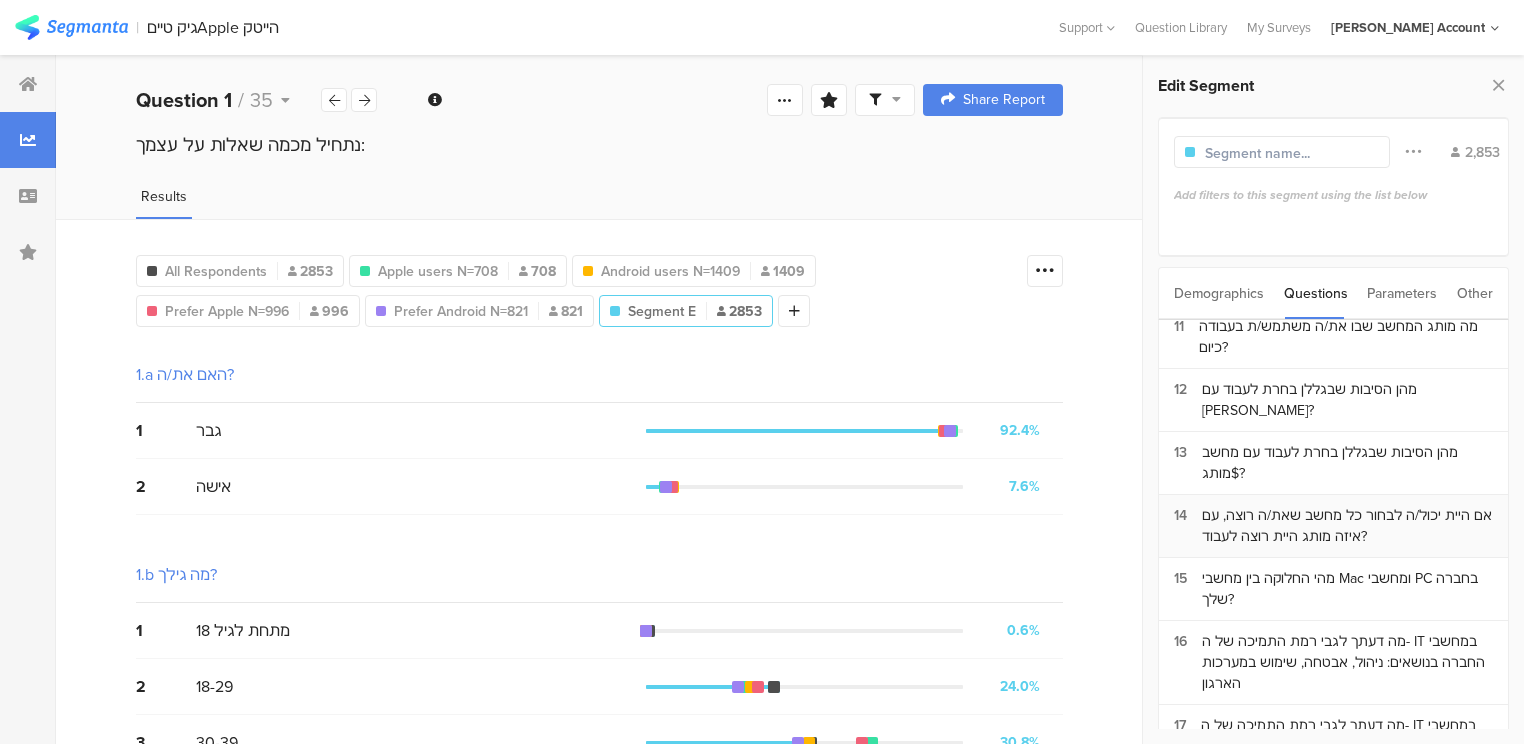 click on "אם היית יכול/ה לבחור כל מחשב שאת/ה רוצה, עם איזה מותג היית רוצה לעבוד?" at bounding box center [1347, 526] 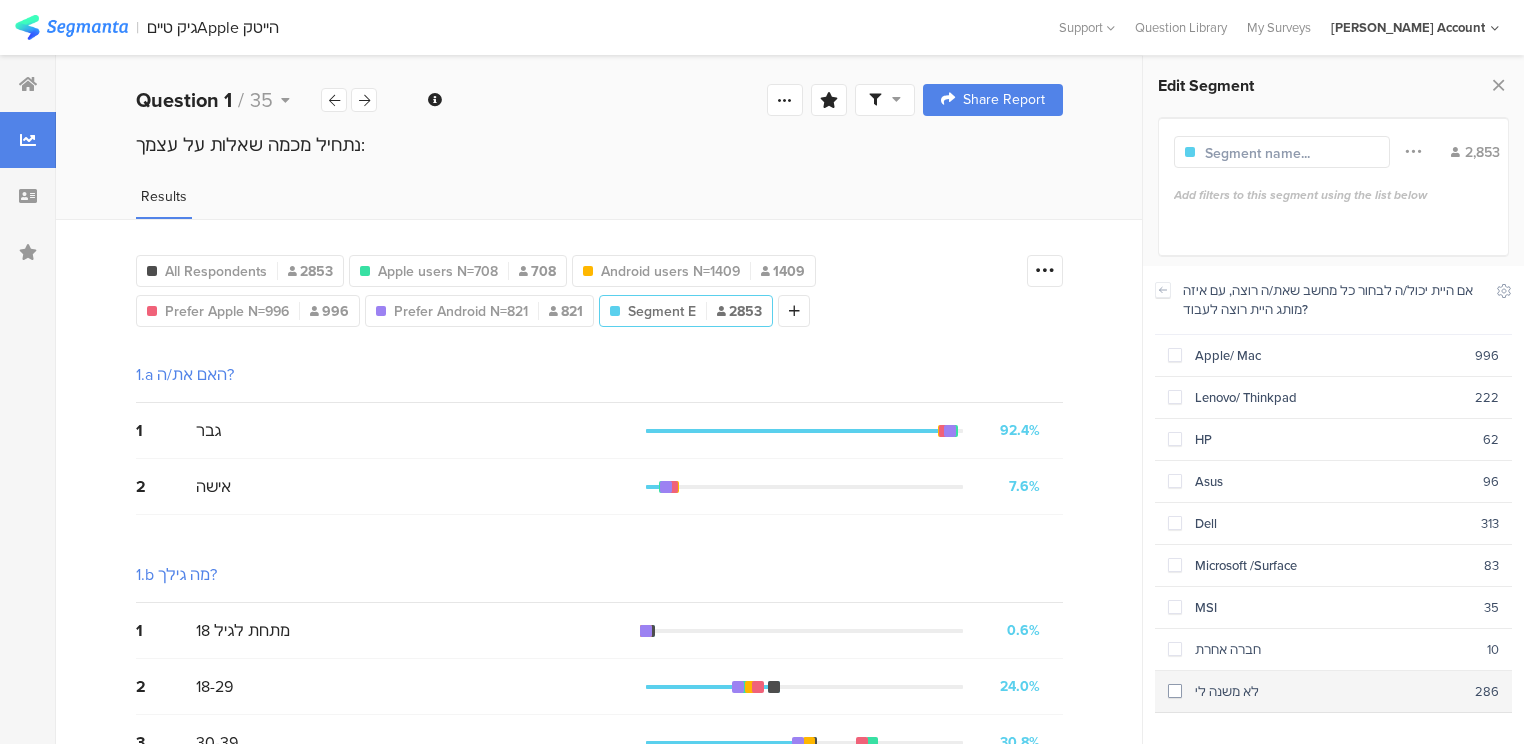click on "לא משנה לי" at bounding box center (1328, 691) 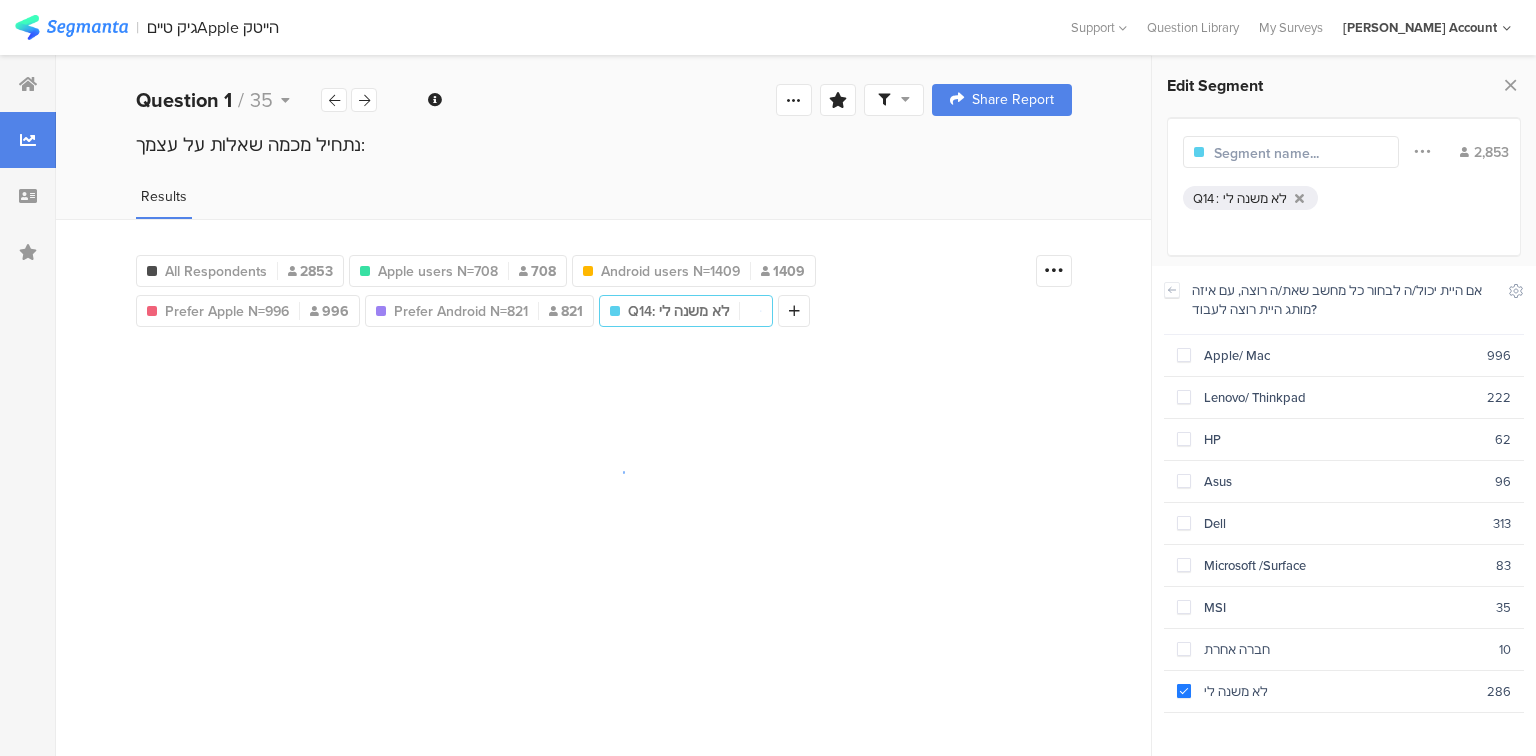 click at bounding box center (1301, 153) 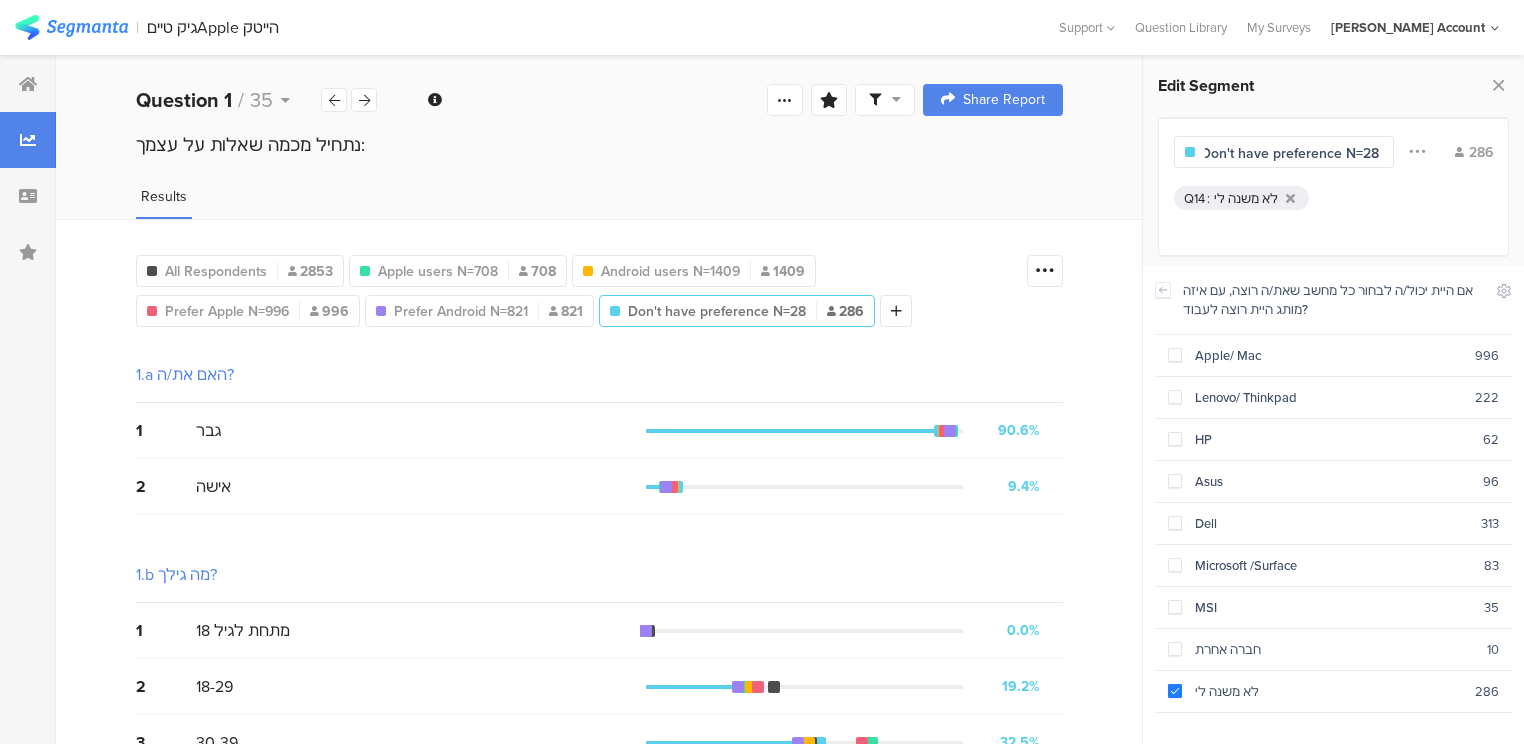 scroll, scrollTop: 0, scrollLeft: 25, axis: horizontal 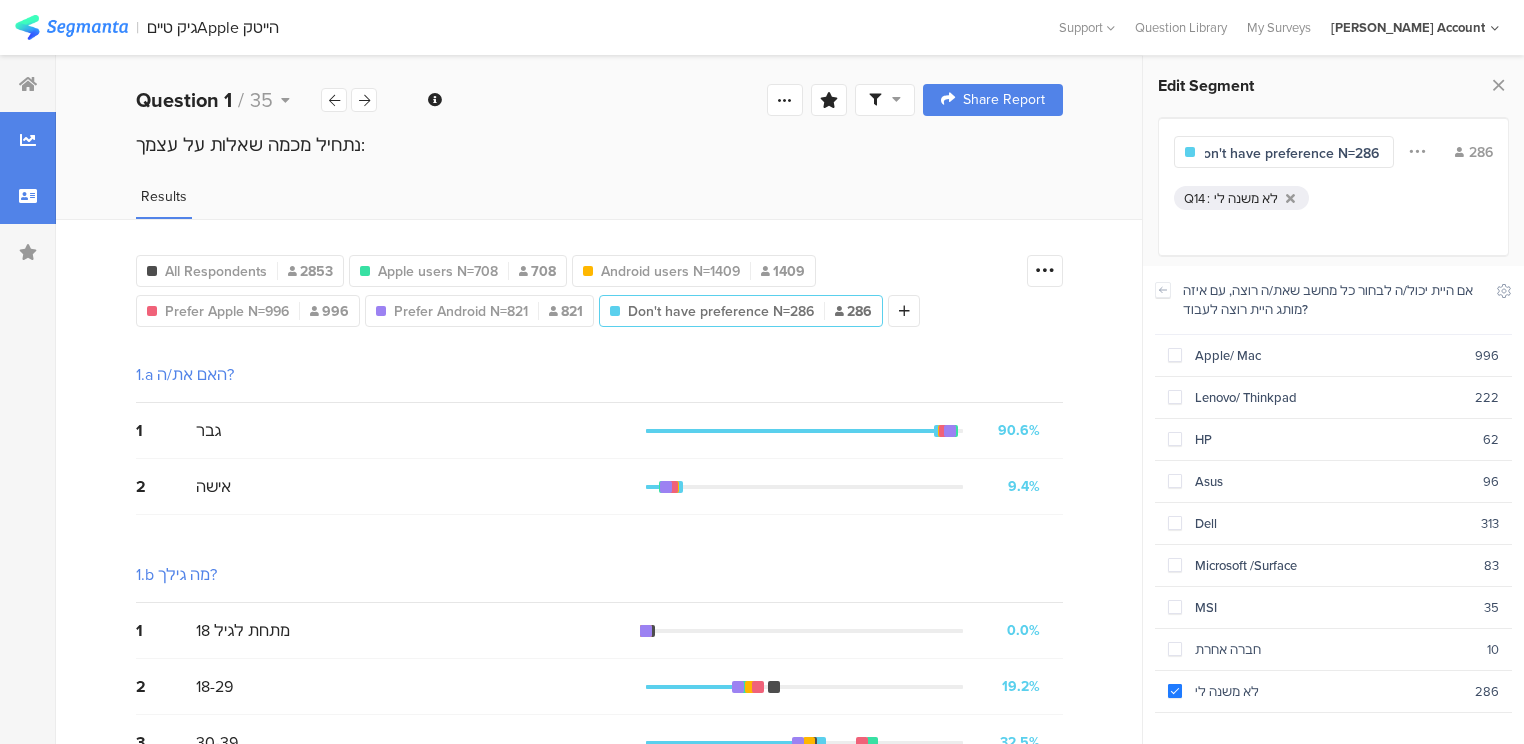 type on "Don't have preference N=286" 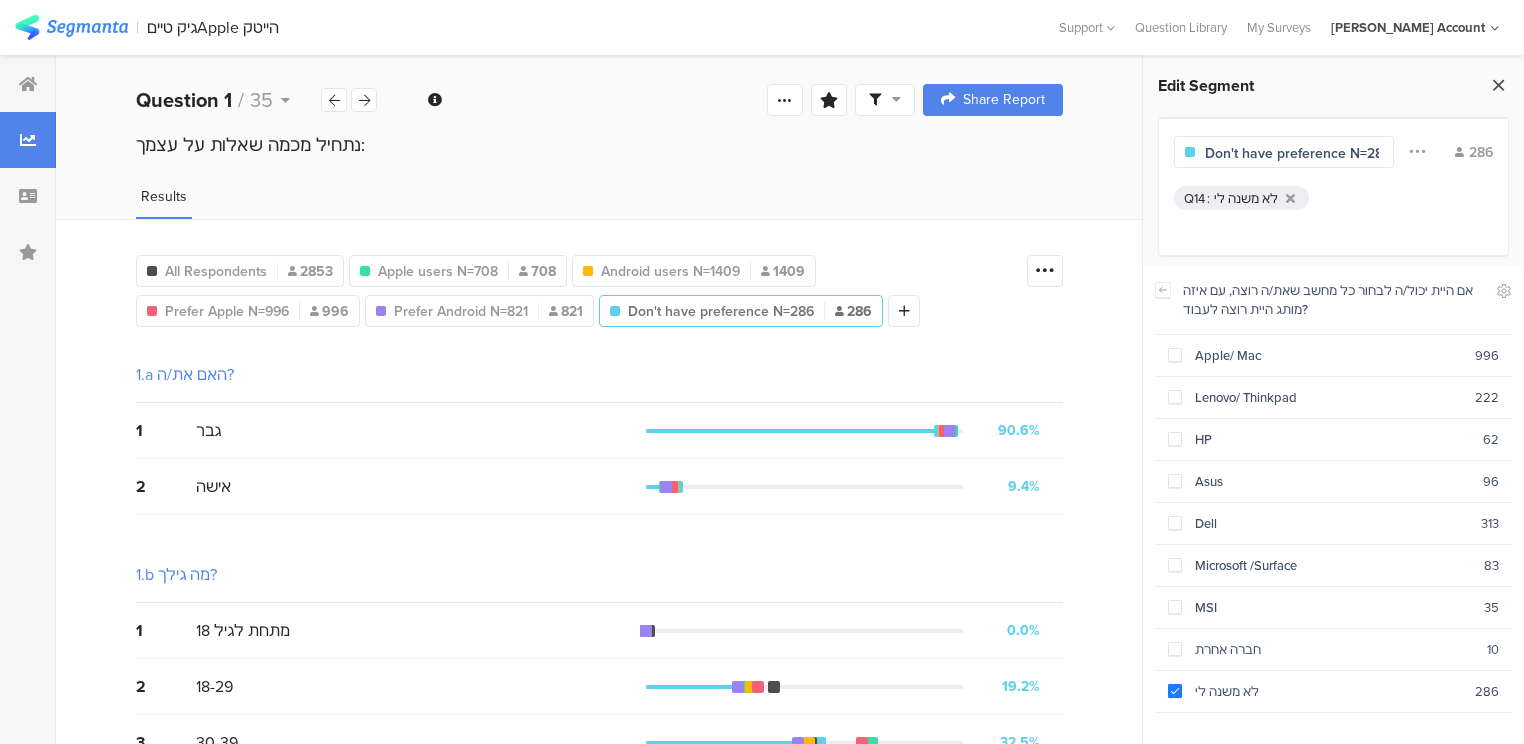 click at bounding box center [1498, 85] 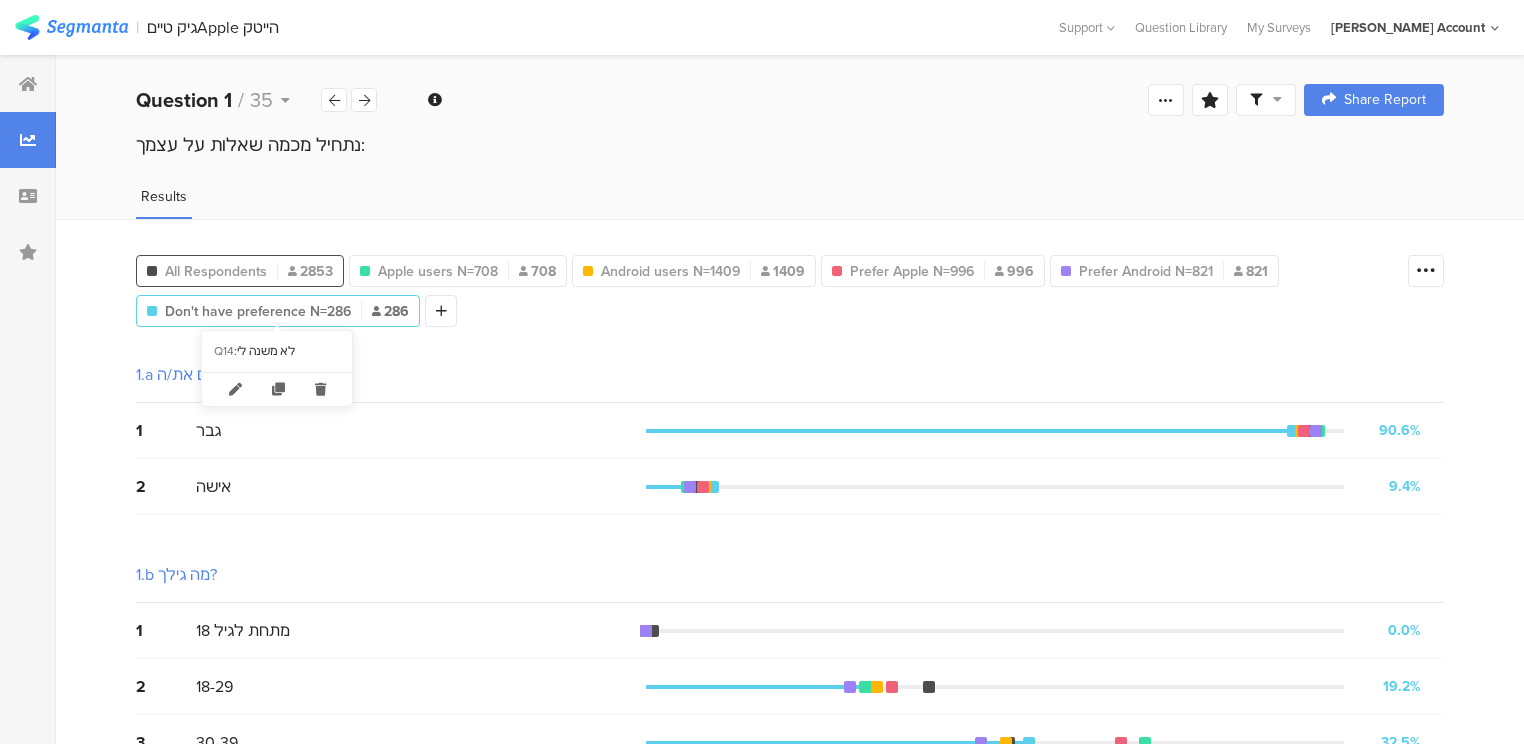 click on "All Respondents" at bounding box center [216, 271] 